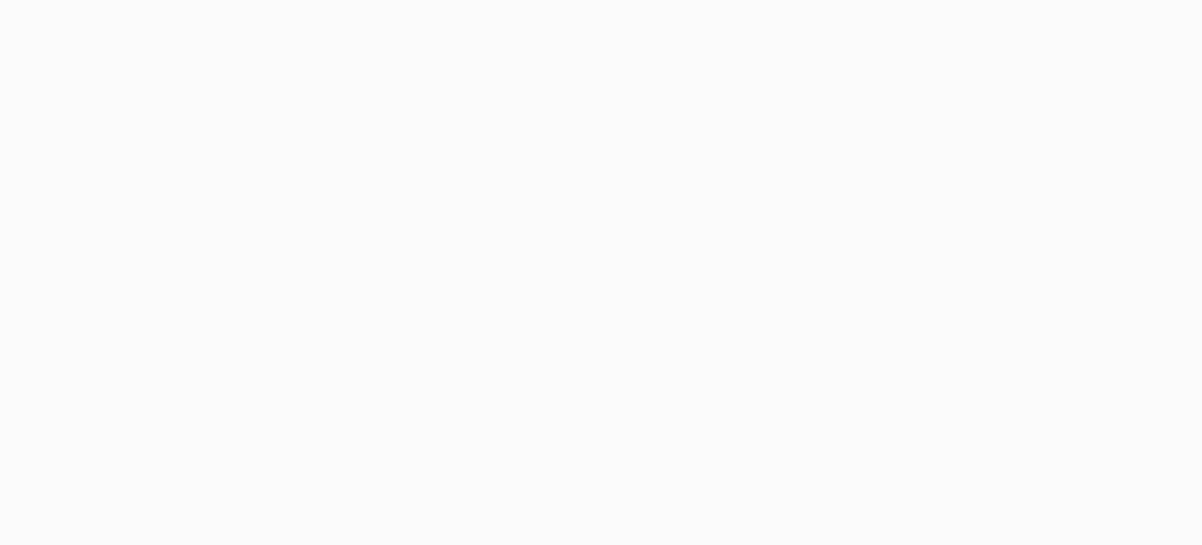scroll, scrollTop: 0, scrollLeft: 0, axis: both 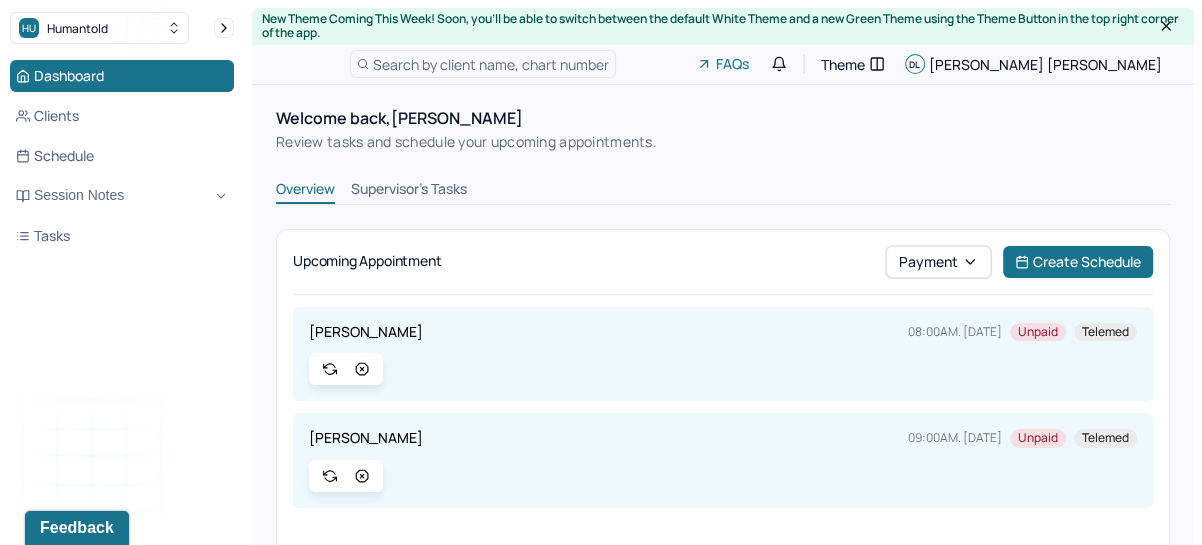 click 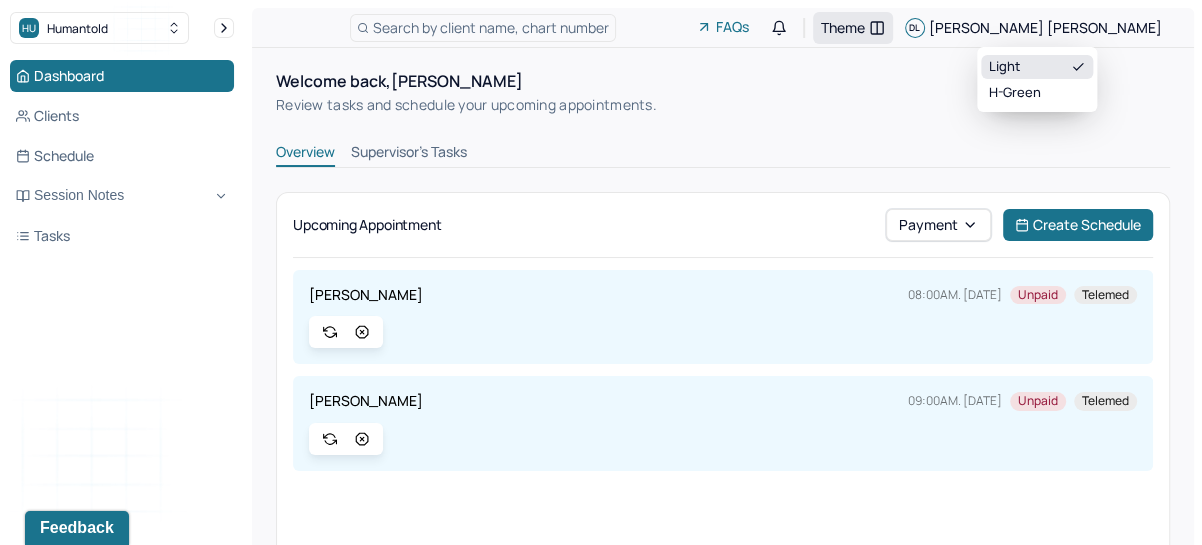 click on "Theme" at bounding box center (843, 27) 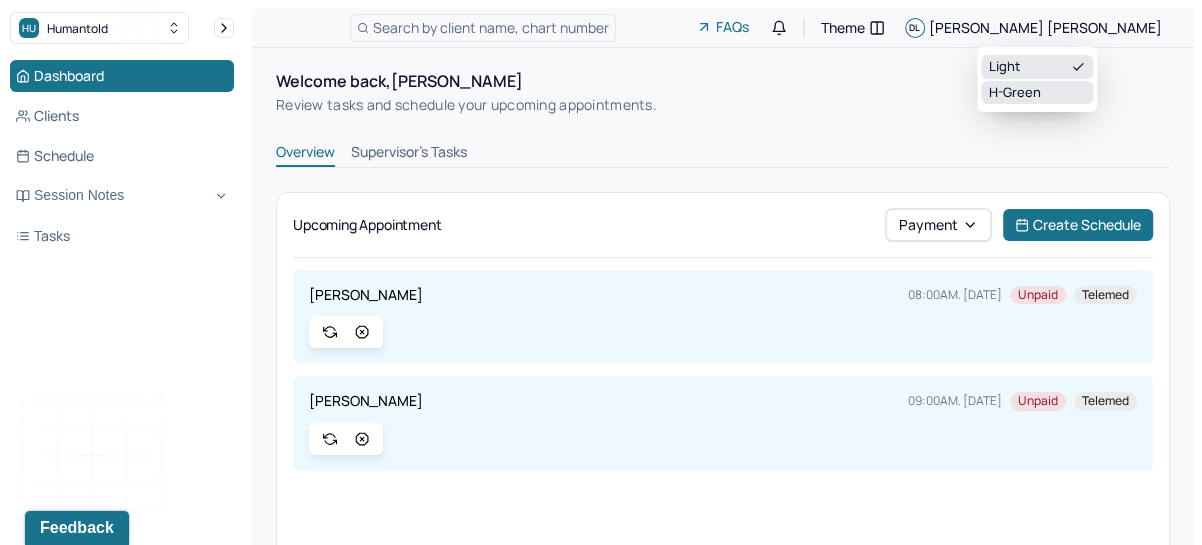 click on "H-green" at bounding box center (1037, 93) 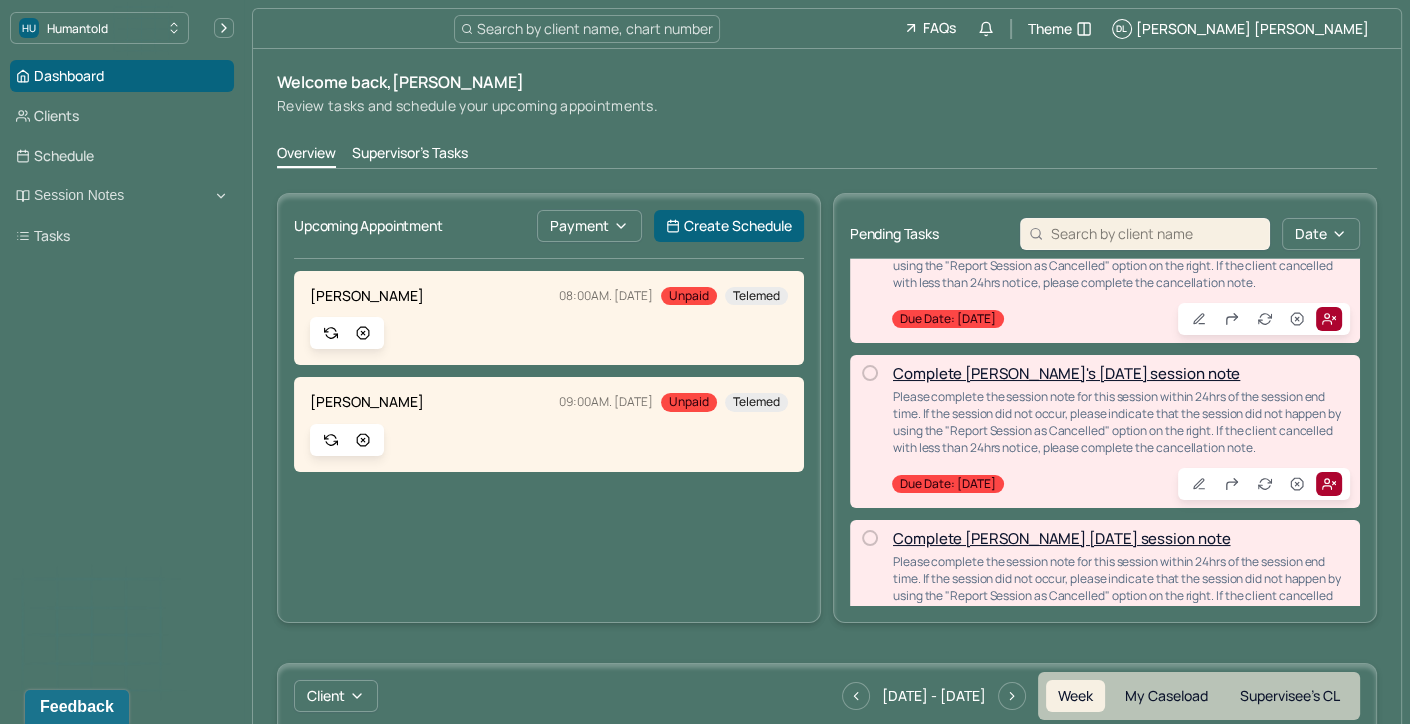 scroll, scrollTop: 0, scrollLeft: 0, axis: both 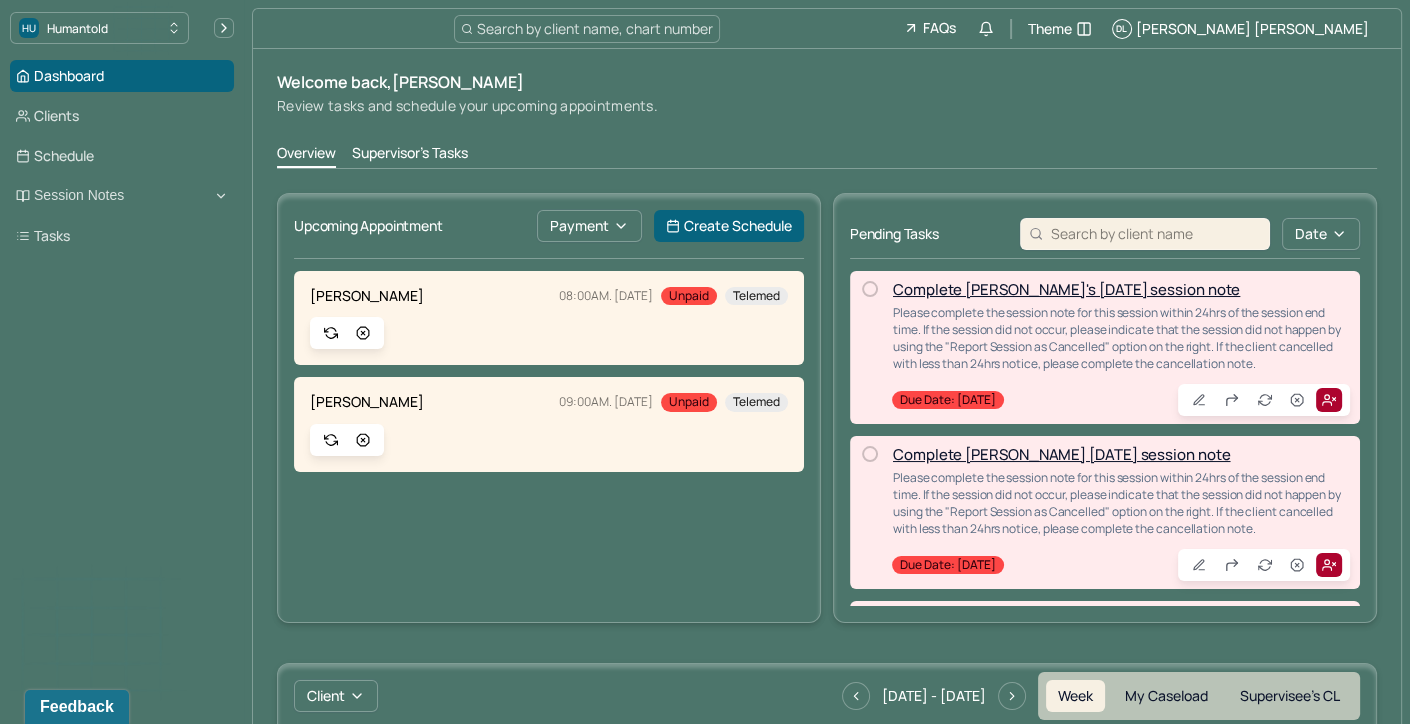 click on "Supervisor's Tasks" at bounding box center (410, 155) 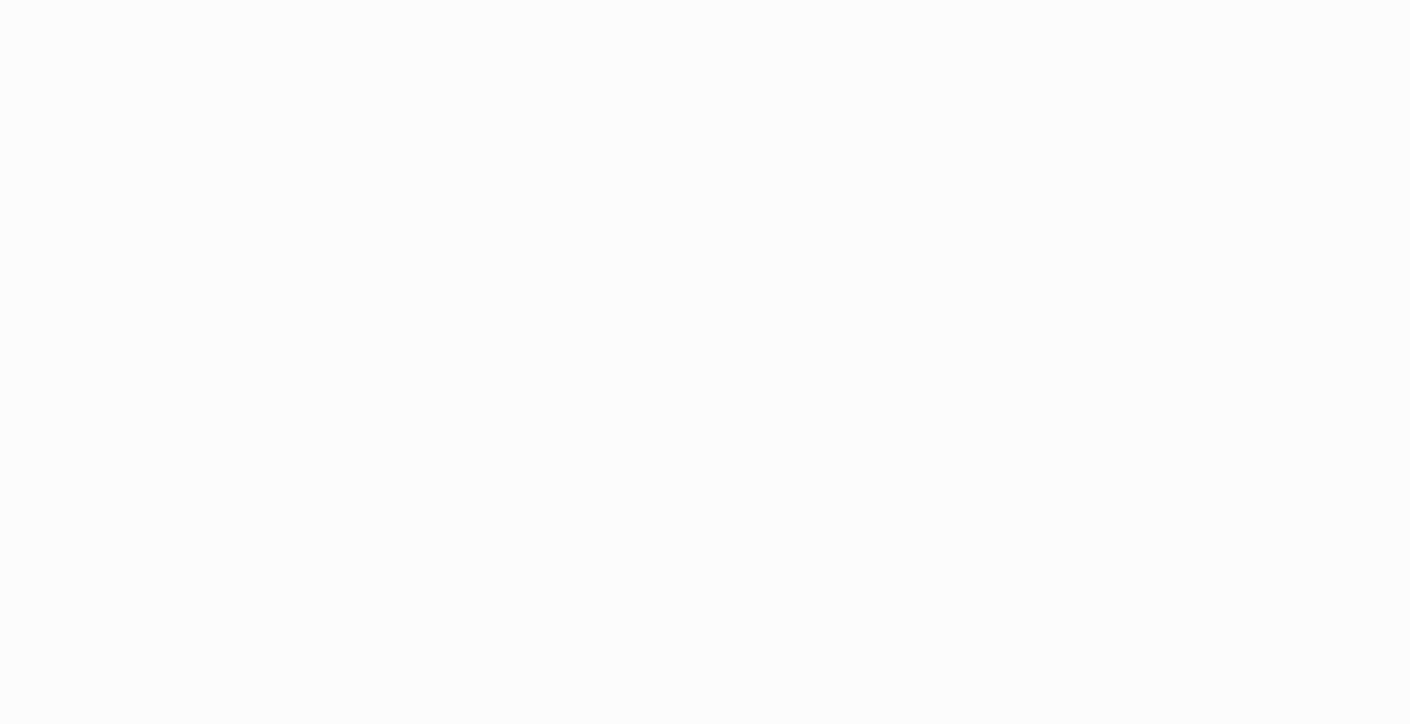 scroll, scrollTop: 0, scrollLeft: 0, axis: both 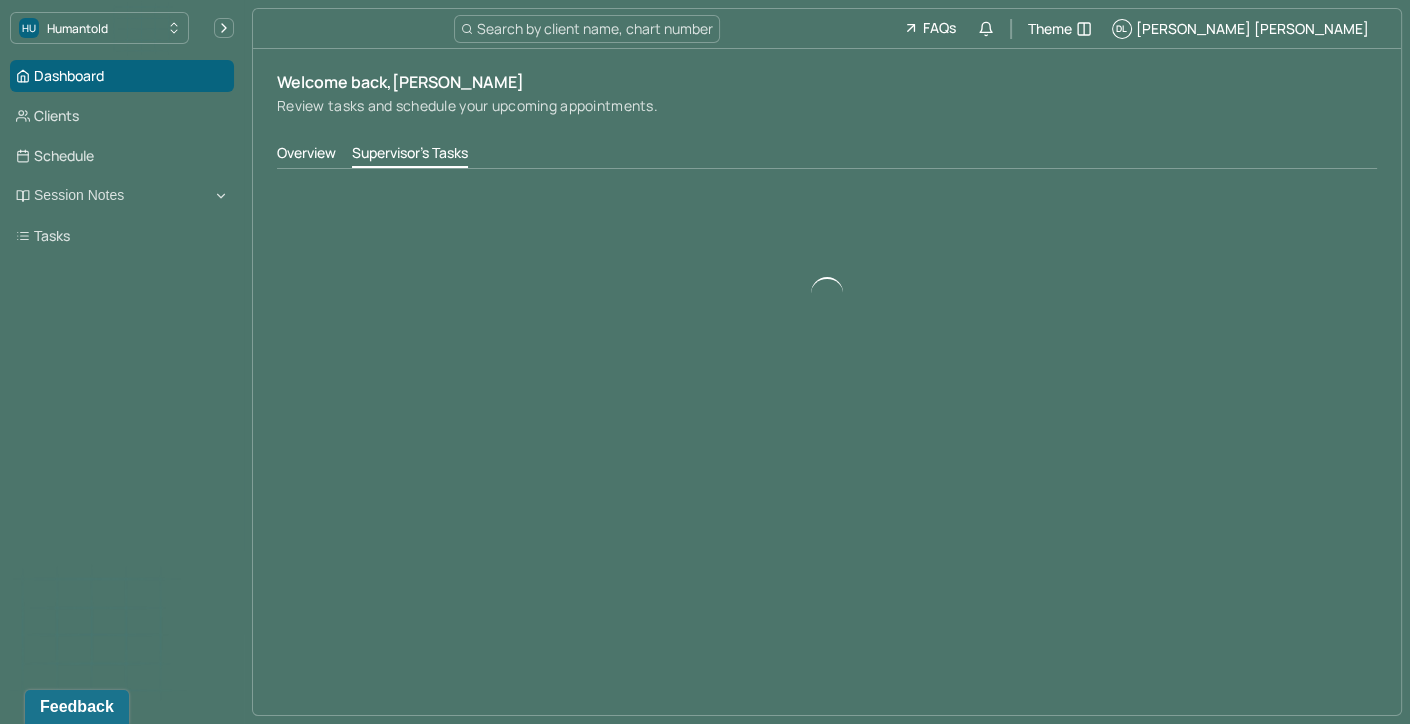 click on "Overview" at bounding box center [306, 155] 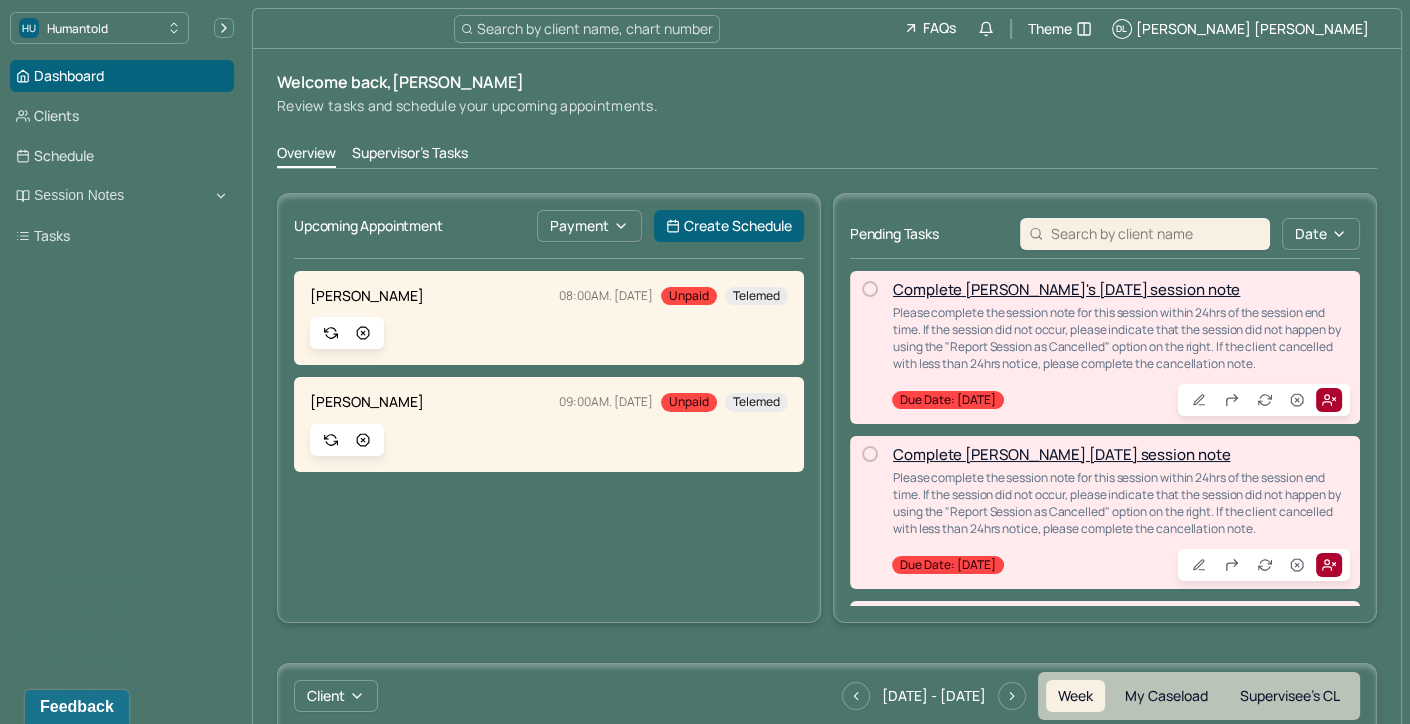 click on "Complete [PERSON_NAME]'s [DATE] session note" at bounding box center [1066, 289] 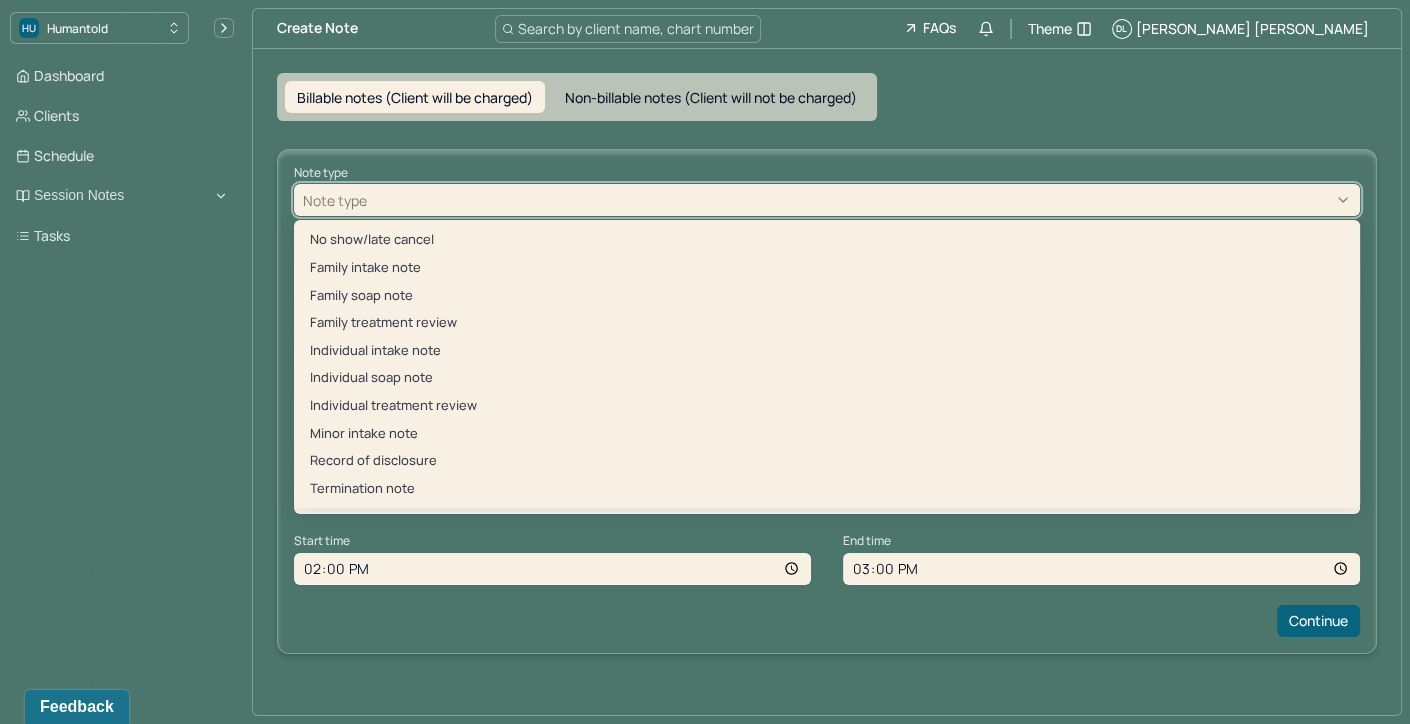 click at bounding box center [861, 200] 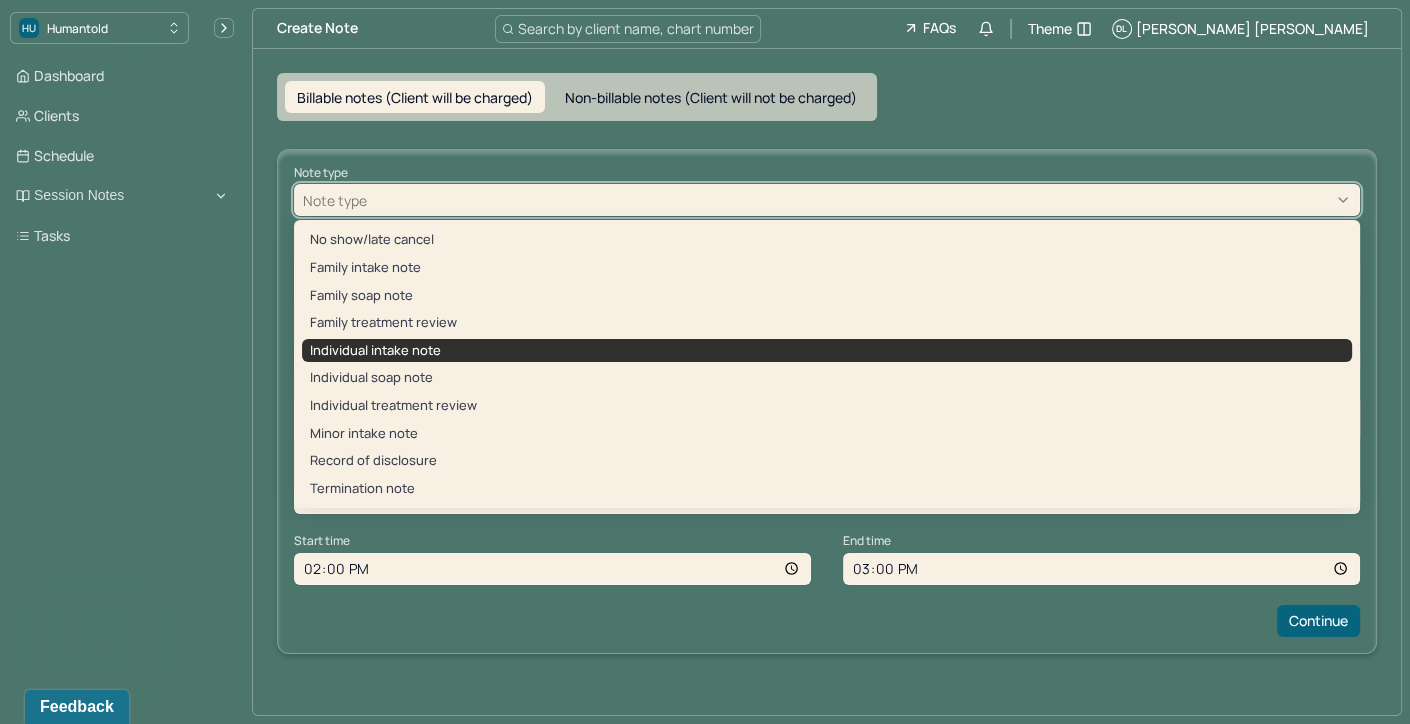 click on "Individual intake note" at bounding box center (827, 351) 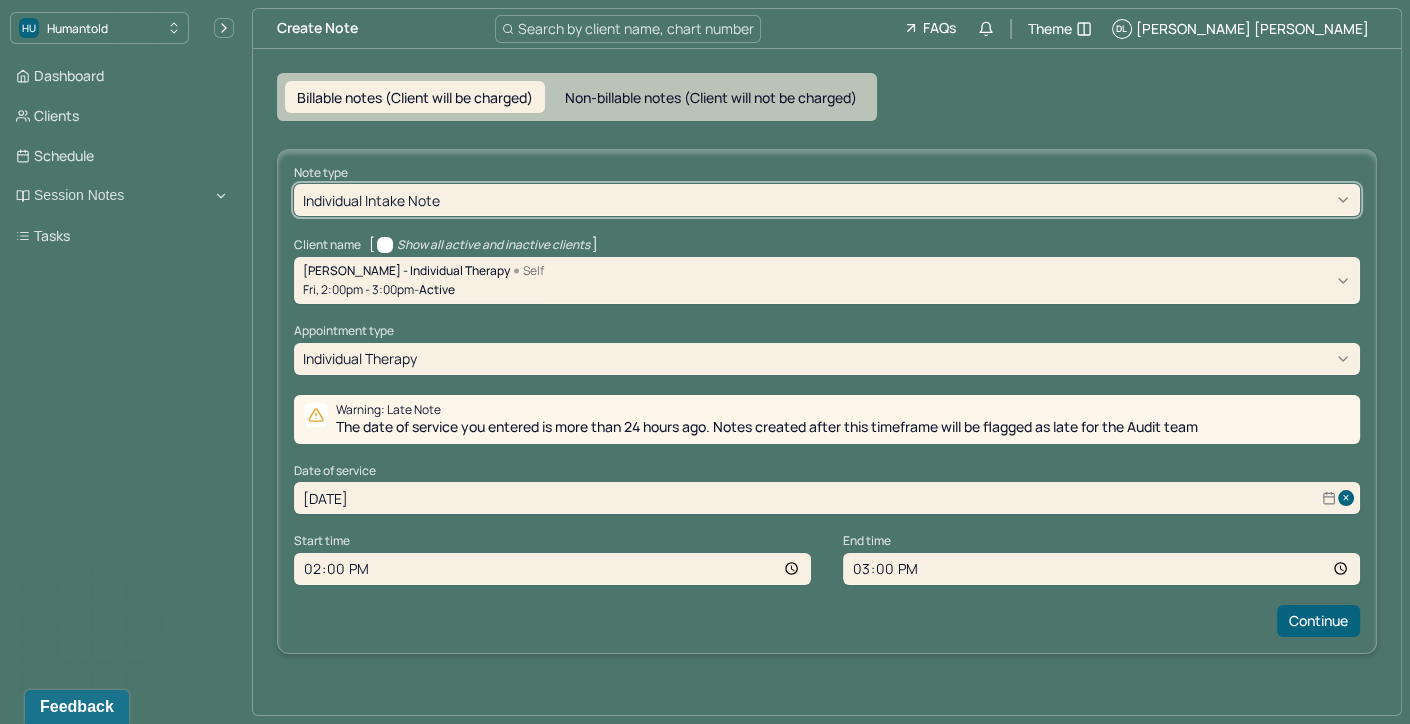 click on "The date of service you entered is more than 24 hours ago. Notes created after this timeframe will be flagged as late for the Audit team" at bounding box center (767, 427) 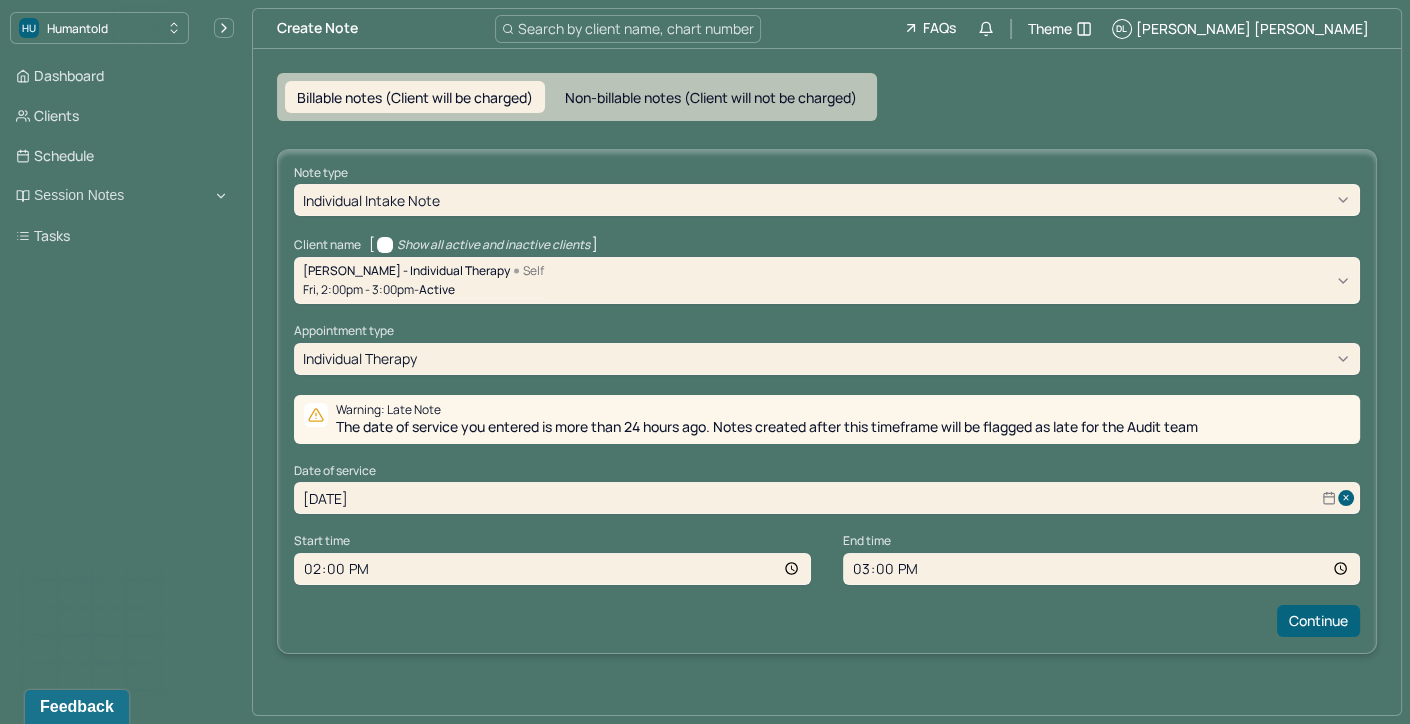 click on "Warning: Late Note" at bounding box center (767, 410) 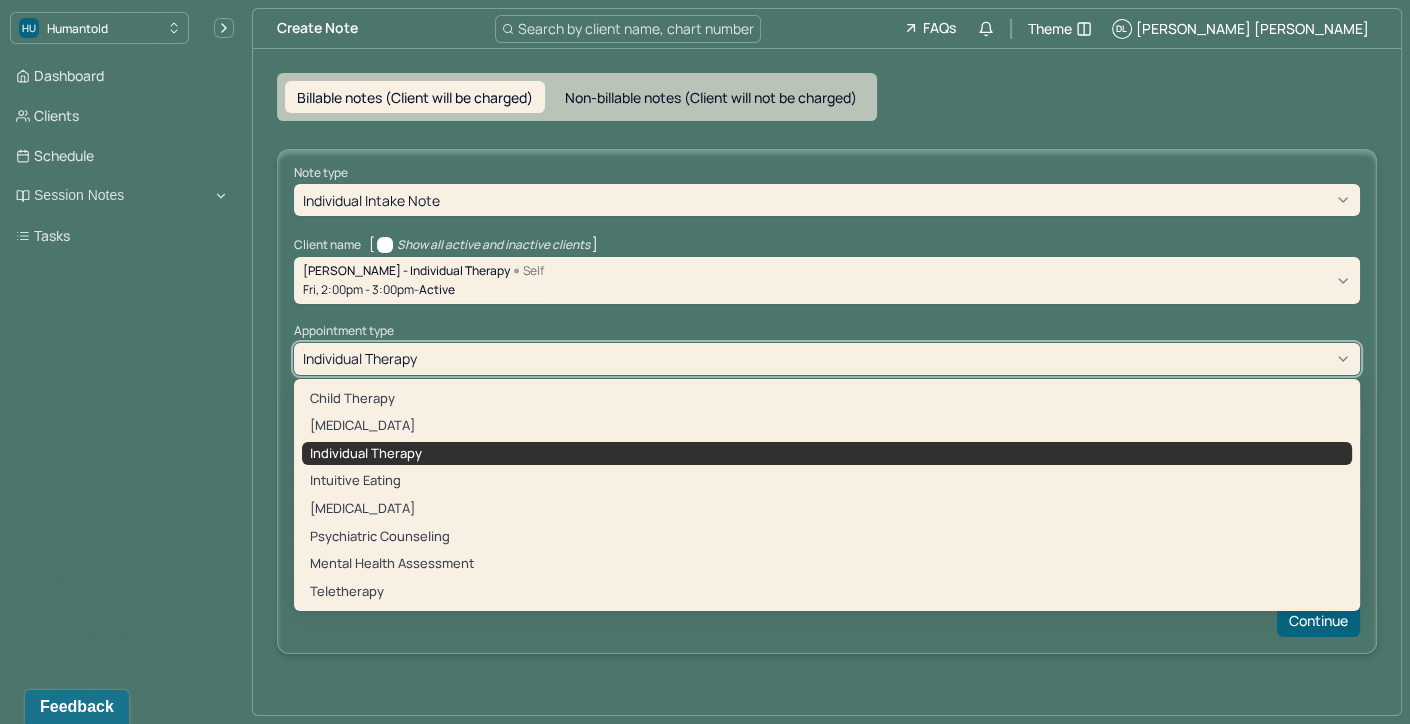 click at bounding box center [886, 358] 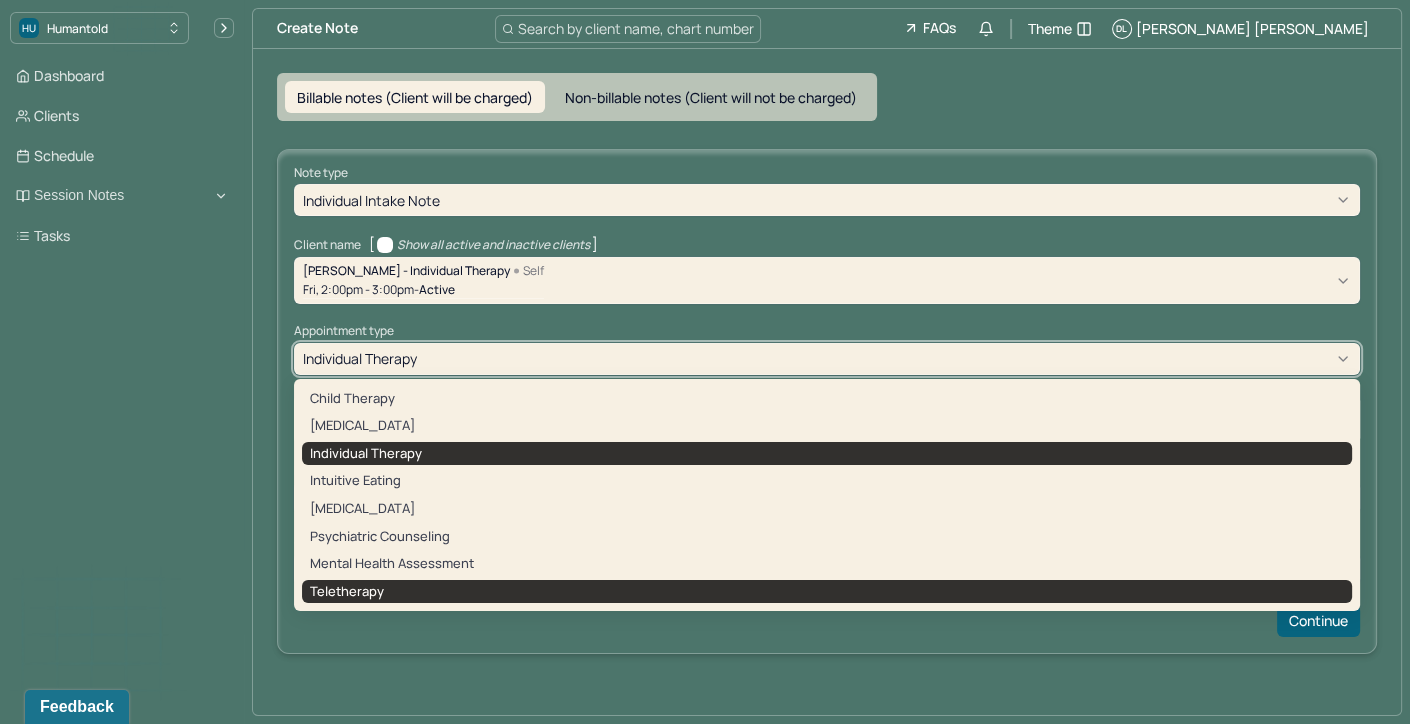click on "teletherapy" at bounding box center [827, 592] 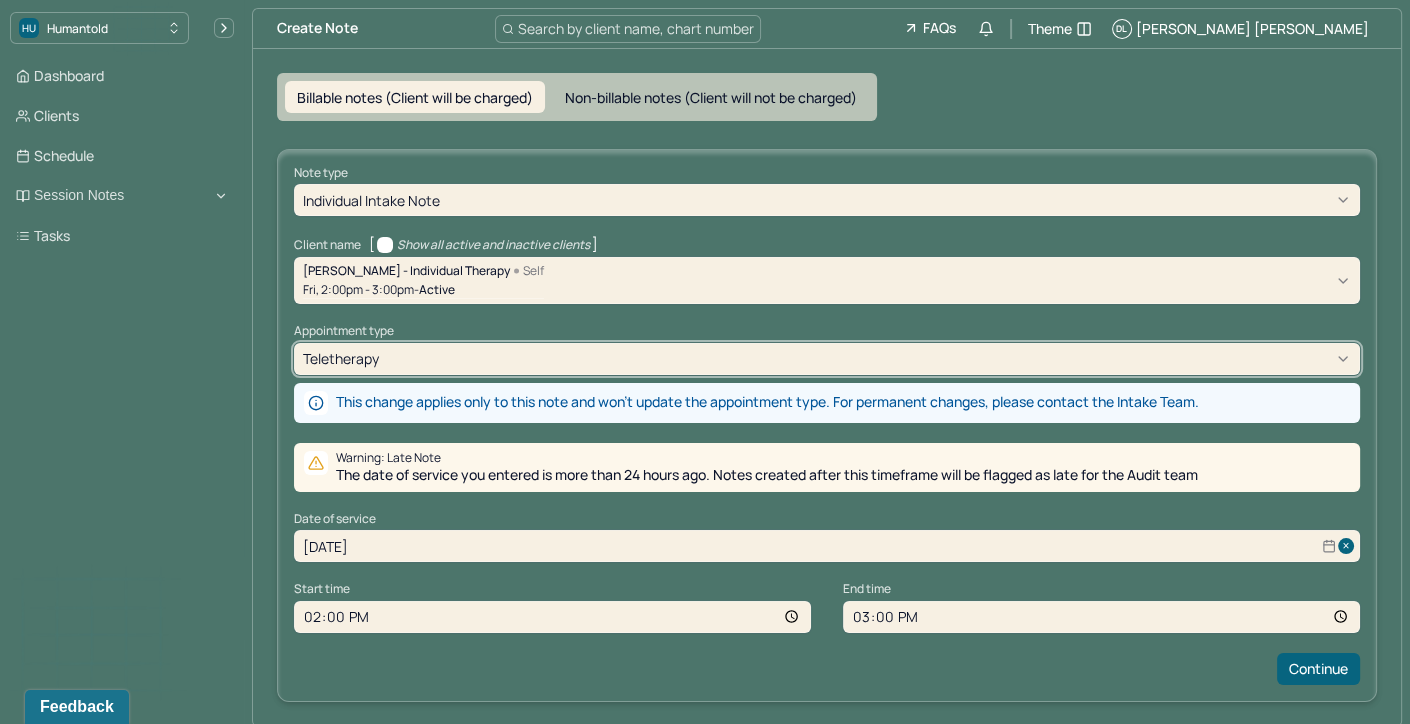 click on "[DATE]" at bounding box center [827, 546] 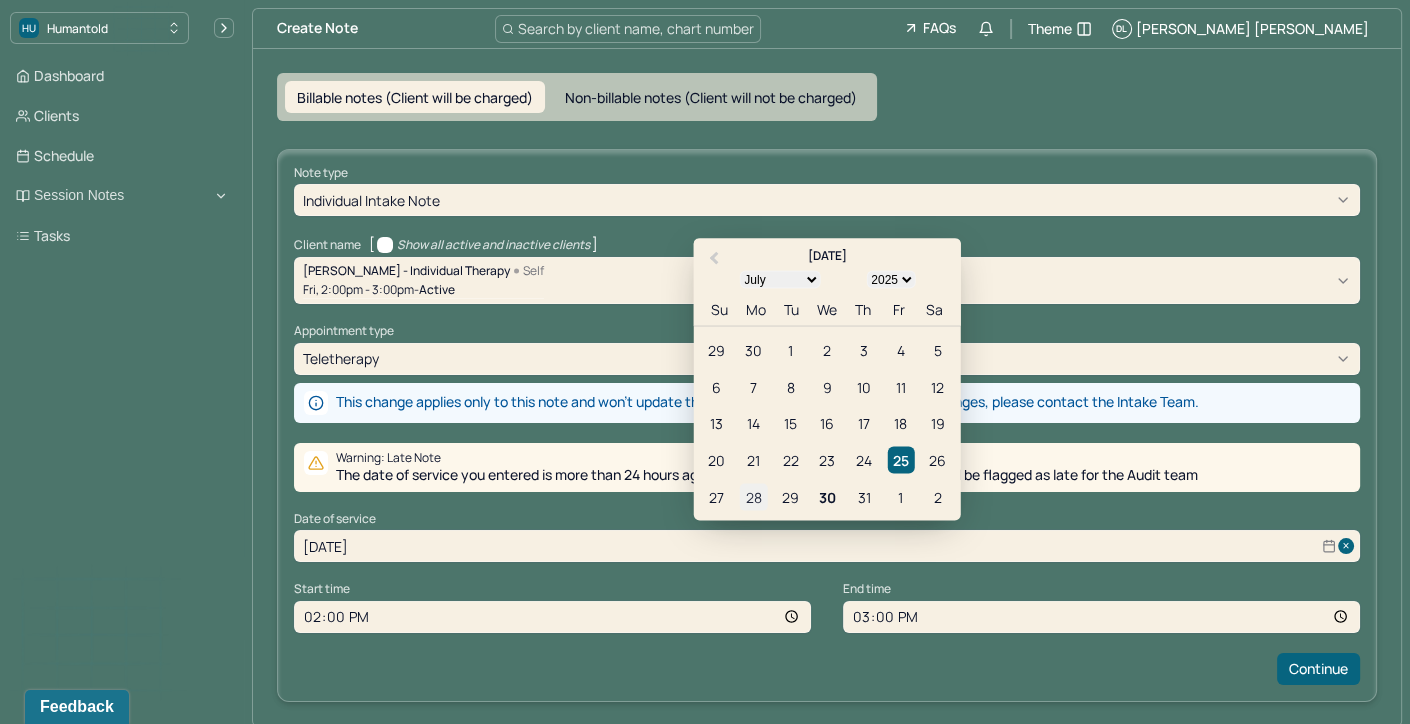 click on "28" at bounding box center [753, 497] 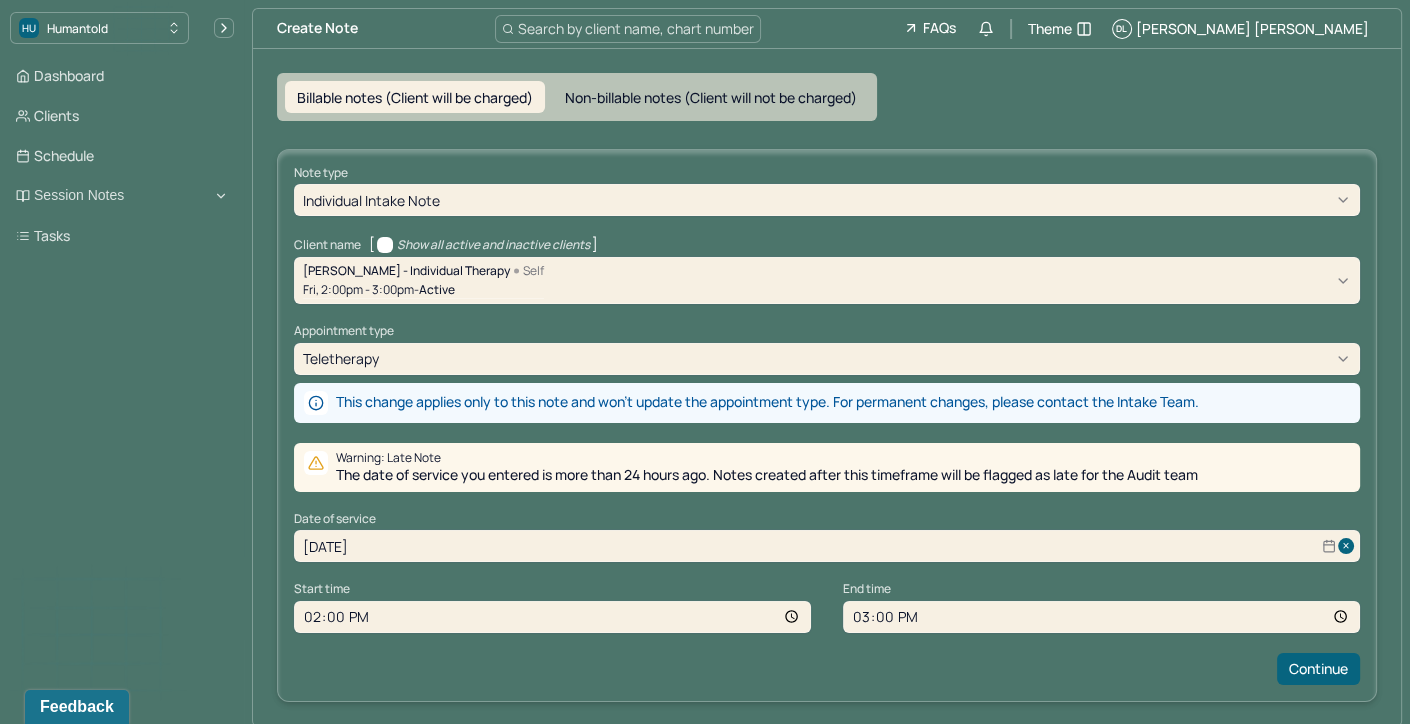 select on "6" 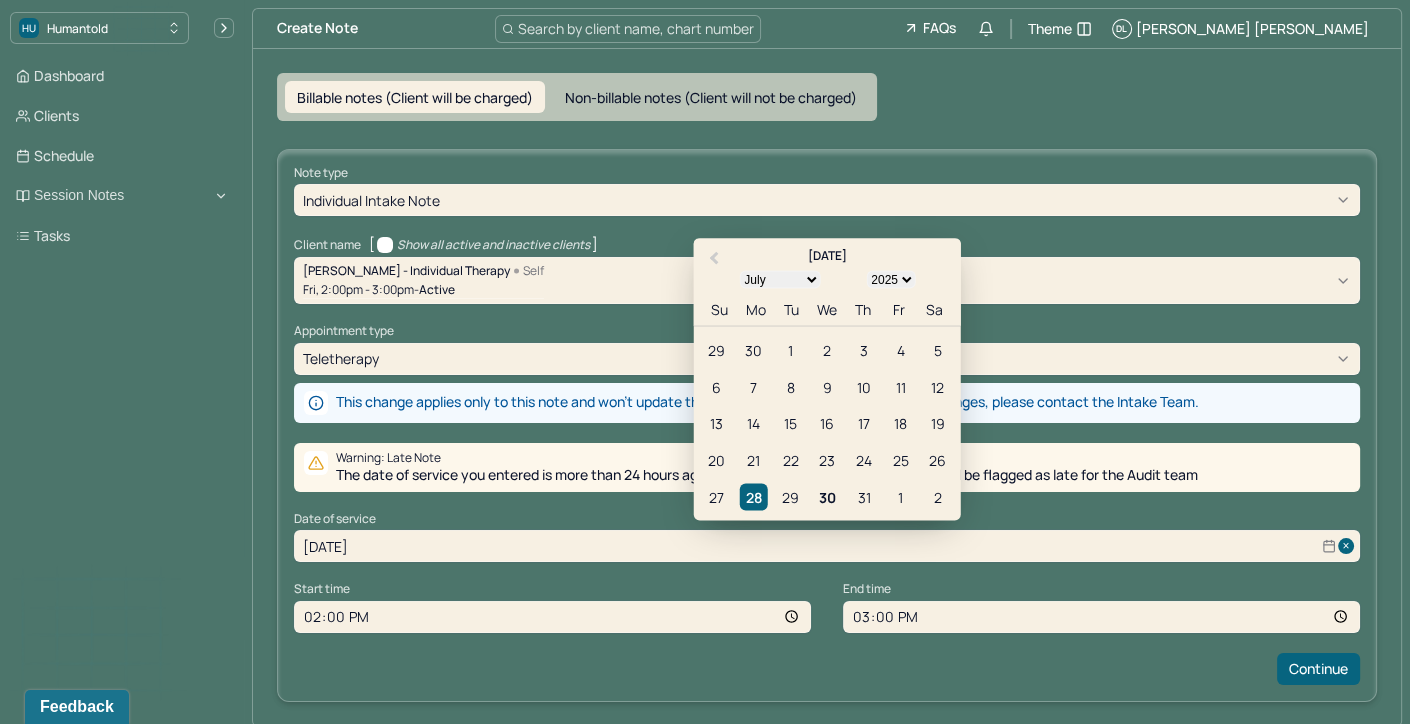 click on "14:00" at bounding box center [552, 617] 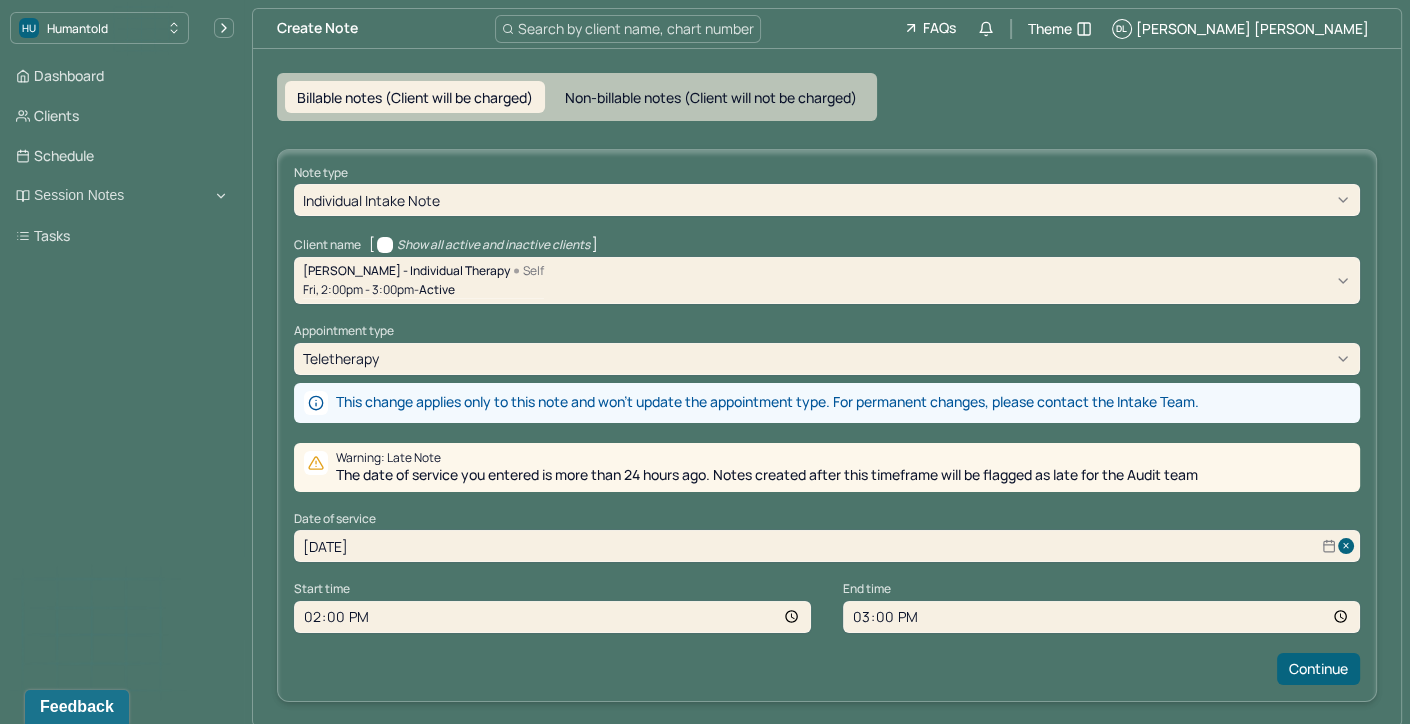 type on "15:00" 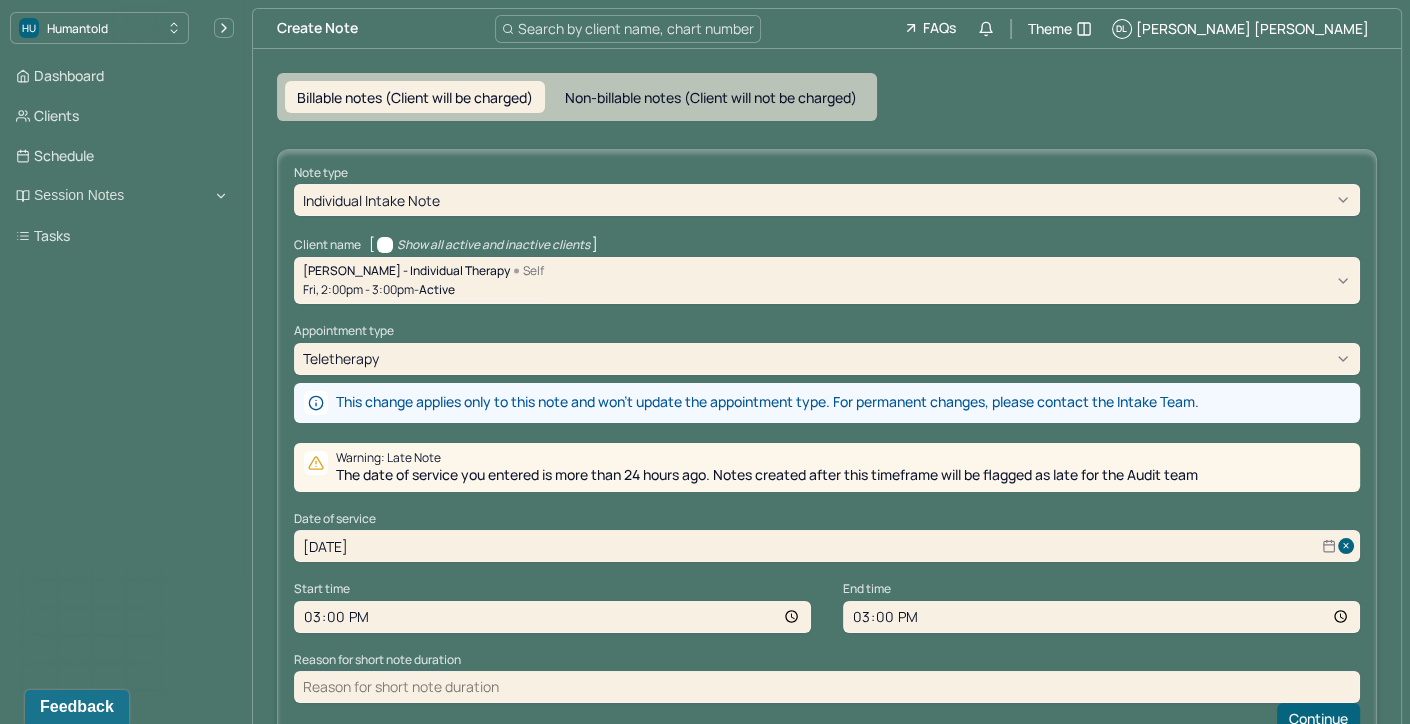 click on "15:00" at bounding box center (1101, 617) 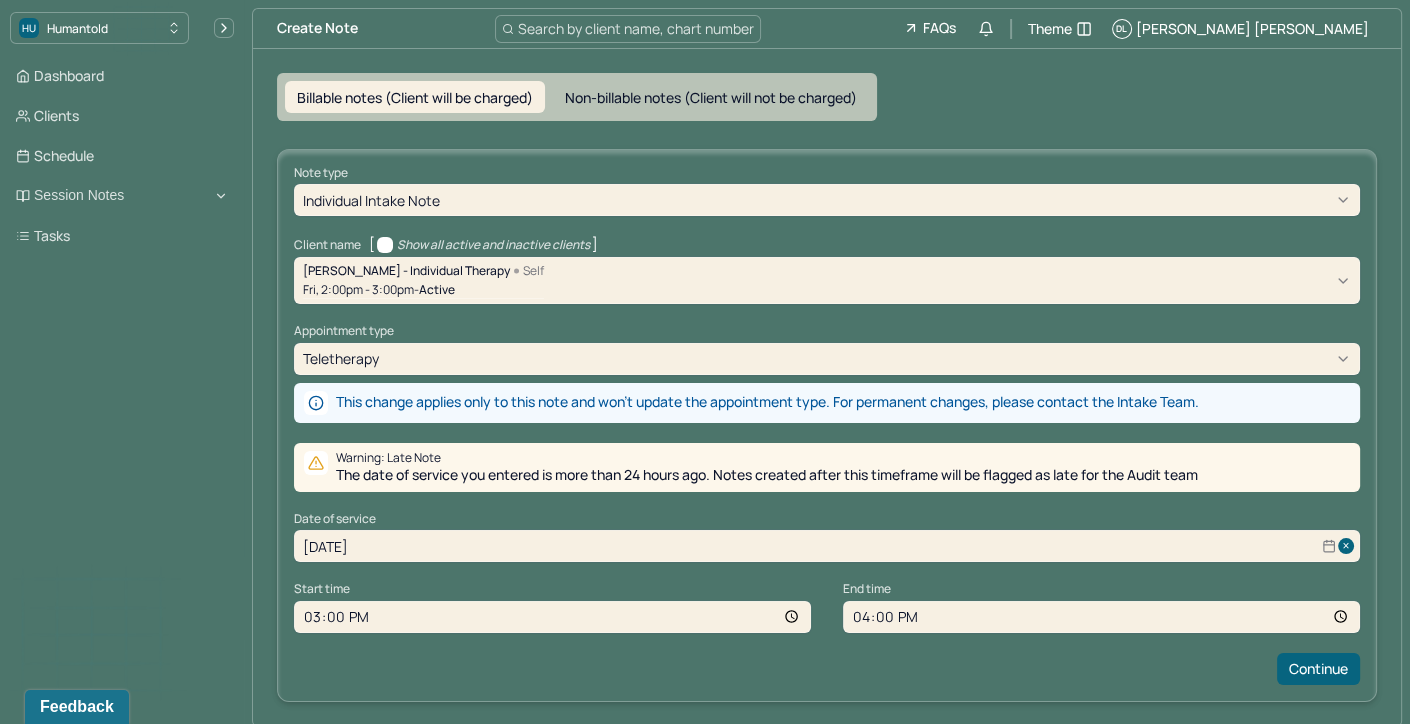 click on "Continue" at bounding box center (827, 669) 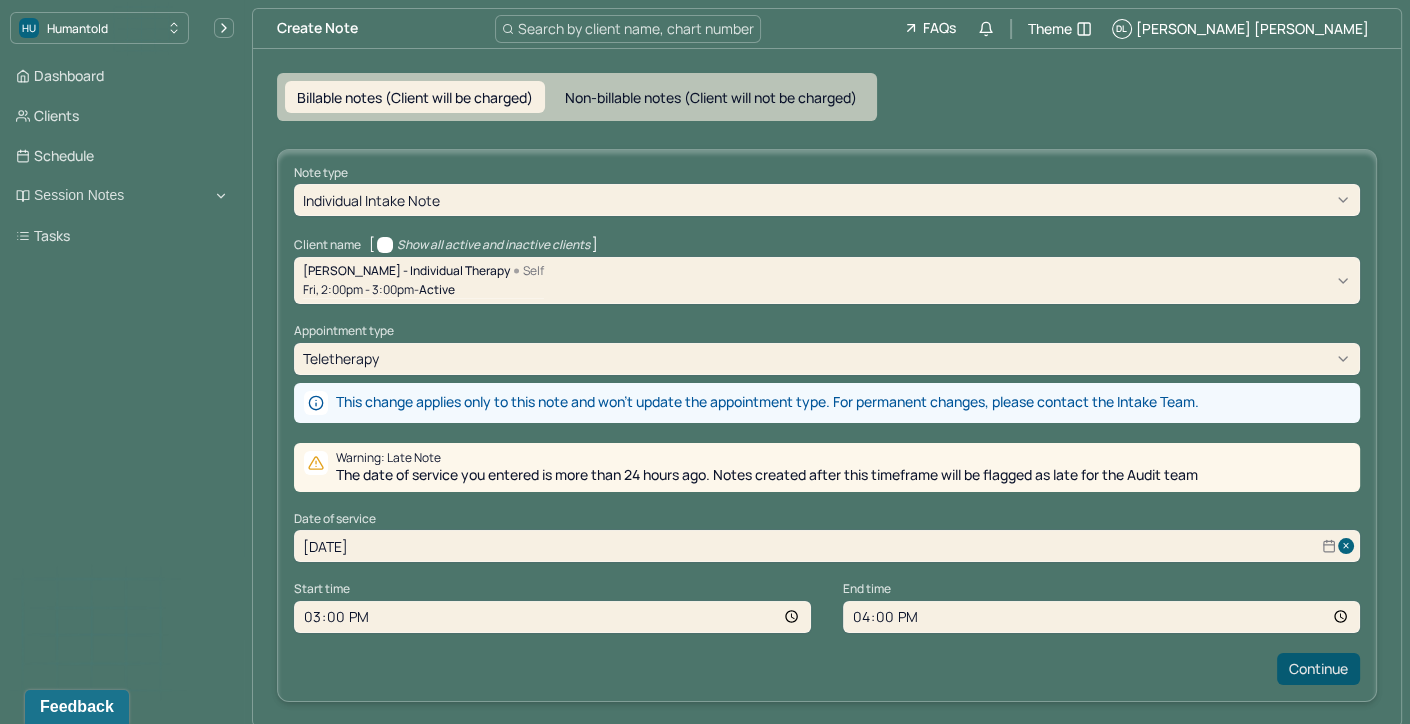 click on "Continue" at bounding box center [1318, 669] 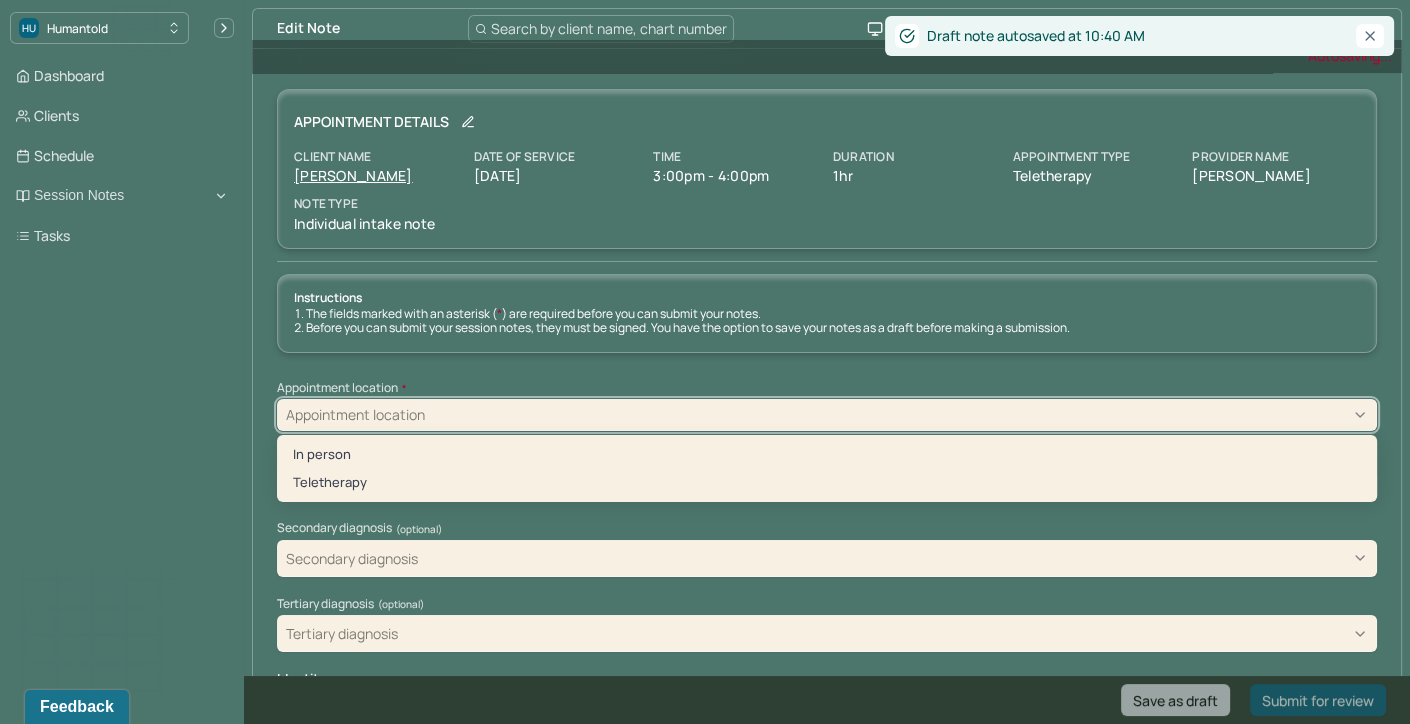 click on "Appointment location" at bounding box center (827, 415) 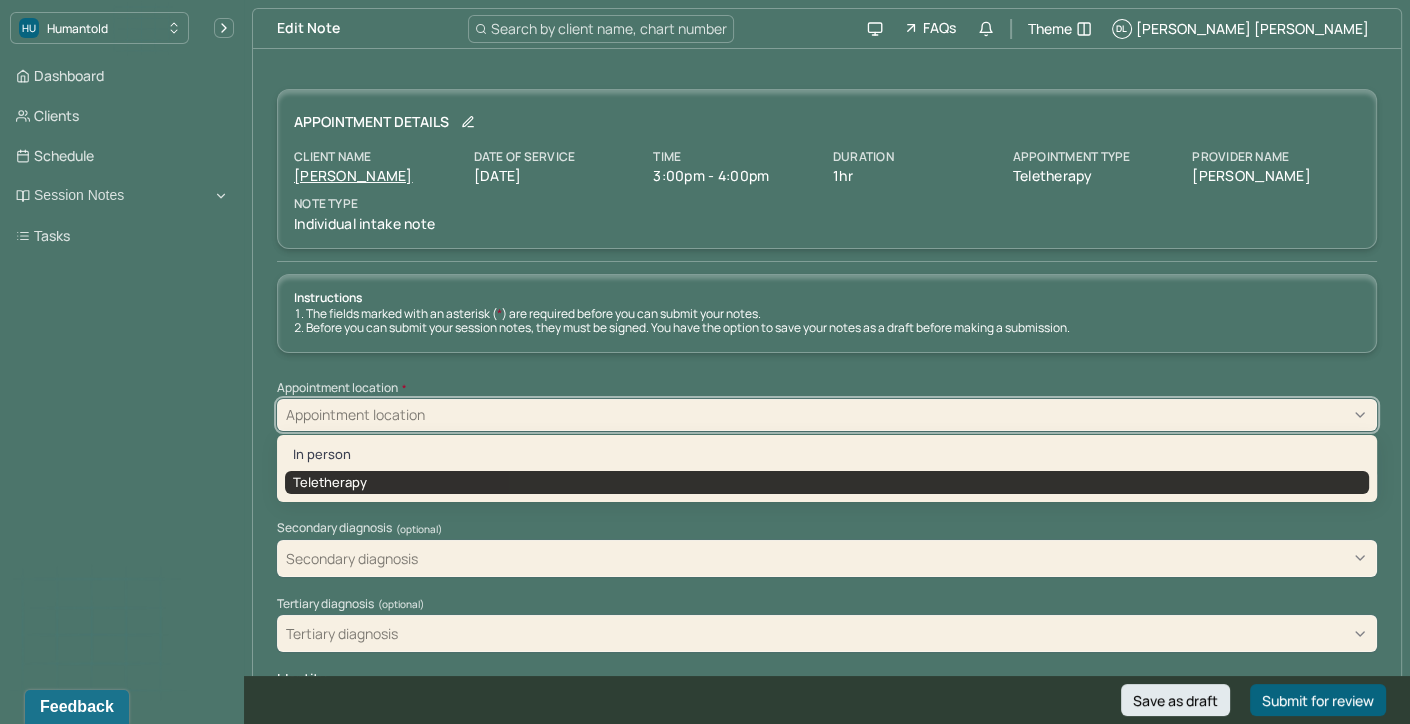 click on "Teletherapy" at bounding box center [827, 483] 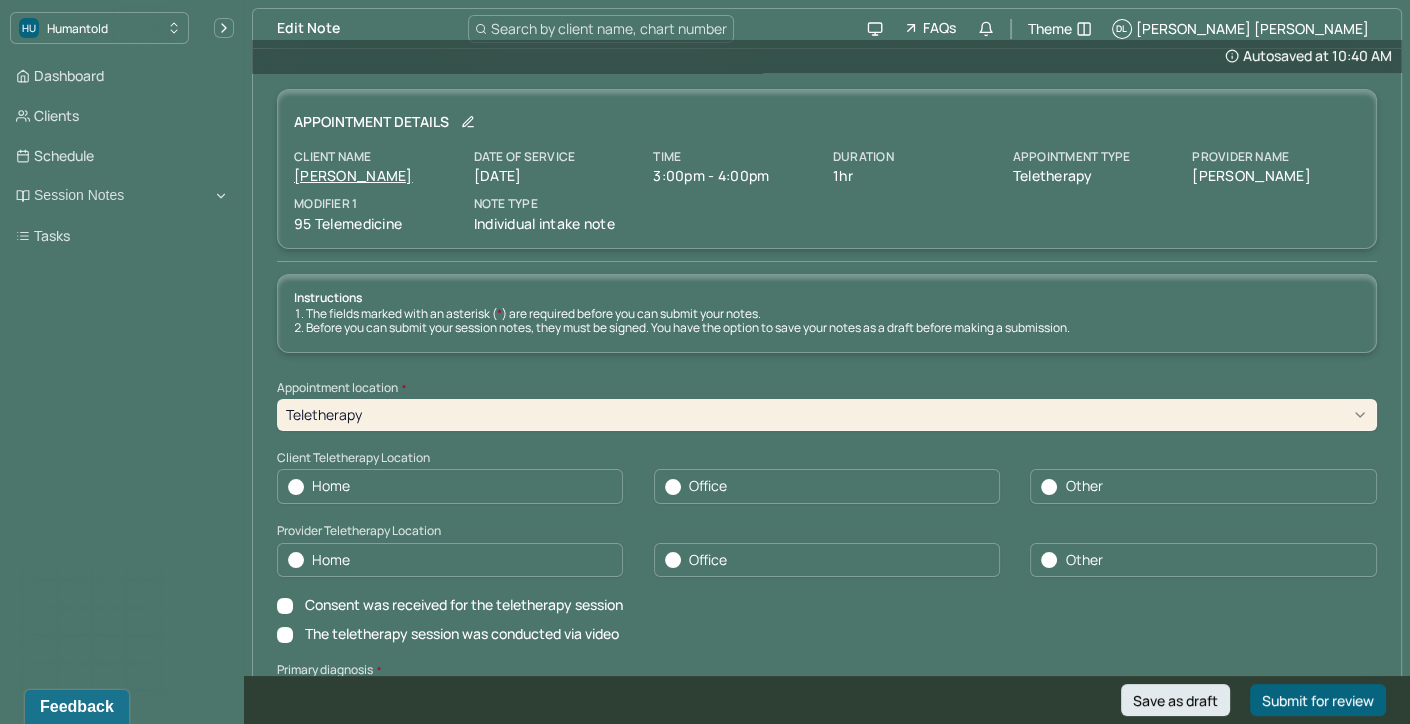 click on "Home" at bounding box center (450, 486) 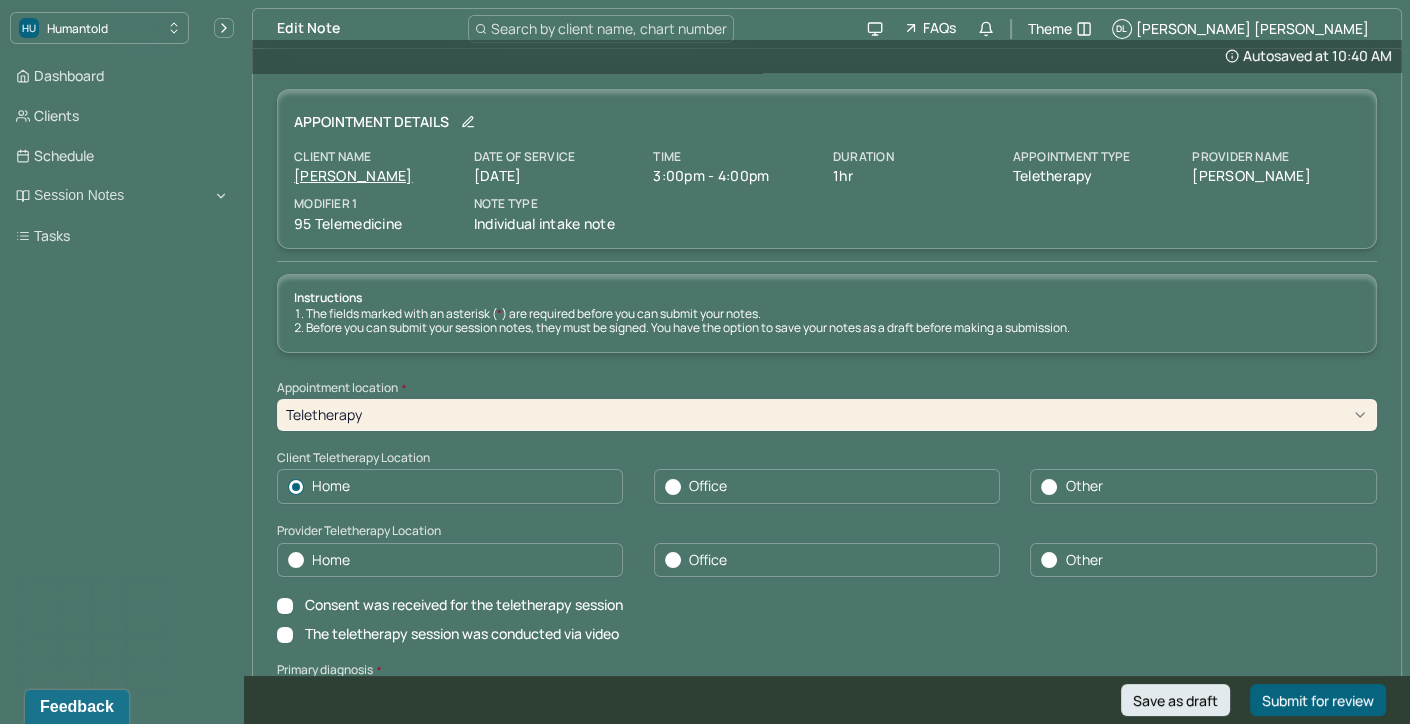 click on "Home" at bounding box center (450, 560) 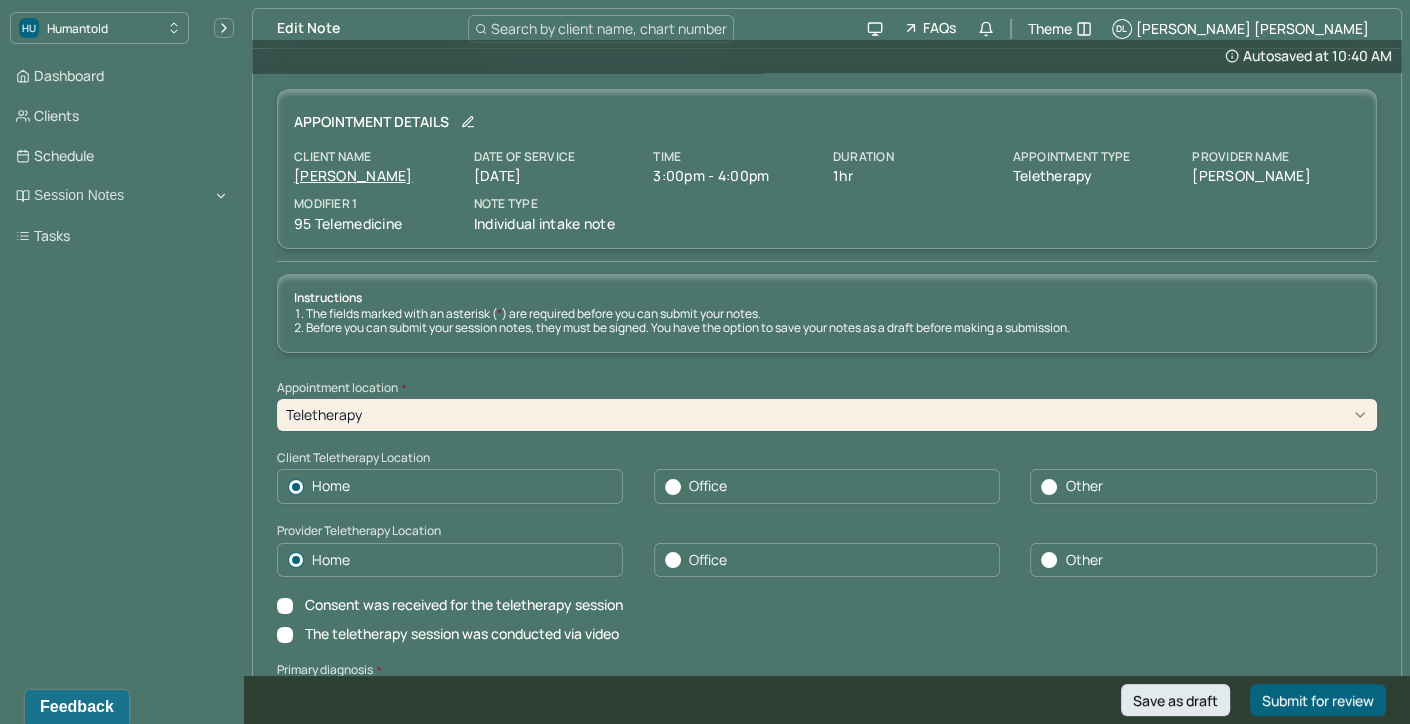 click on "Consent was received for the teletherapy session" at bounding box center (285, 606) 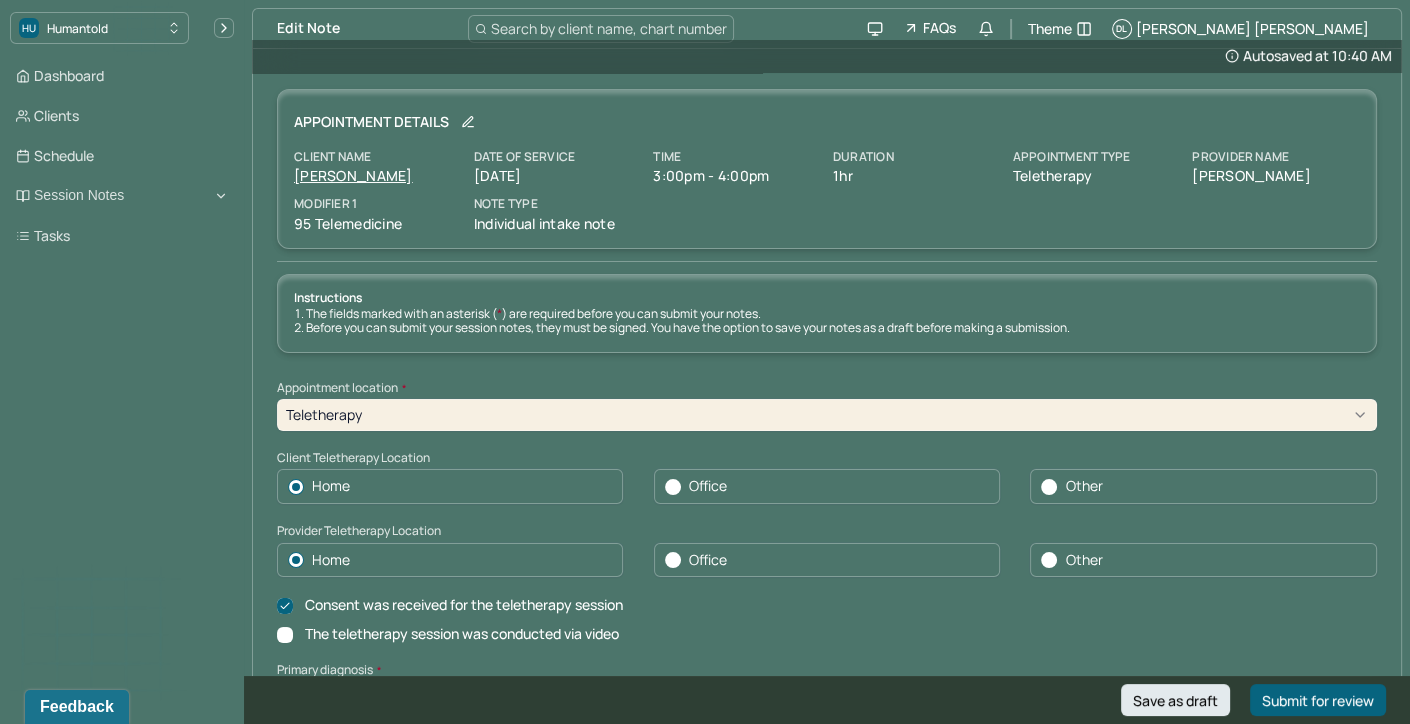 click on "The teletherapy session was conducted via video" at bounding box center (285, 635) 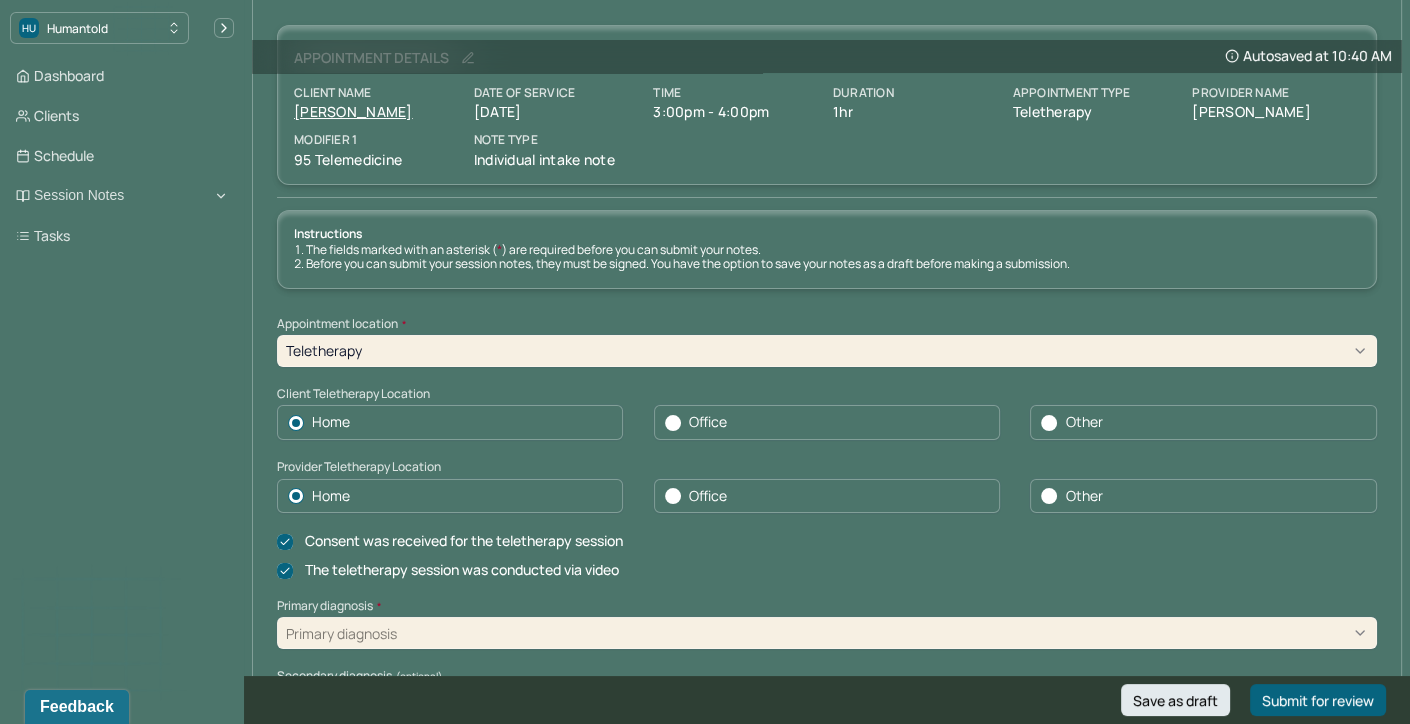 scroll, scrollTop: 186, scrollLeft: 0, axis: vertical 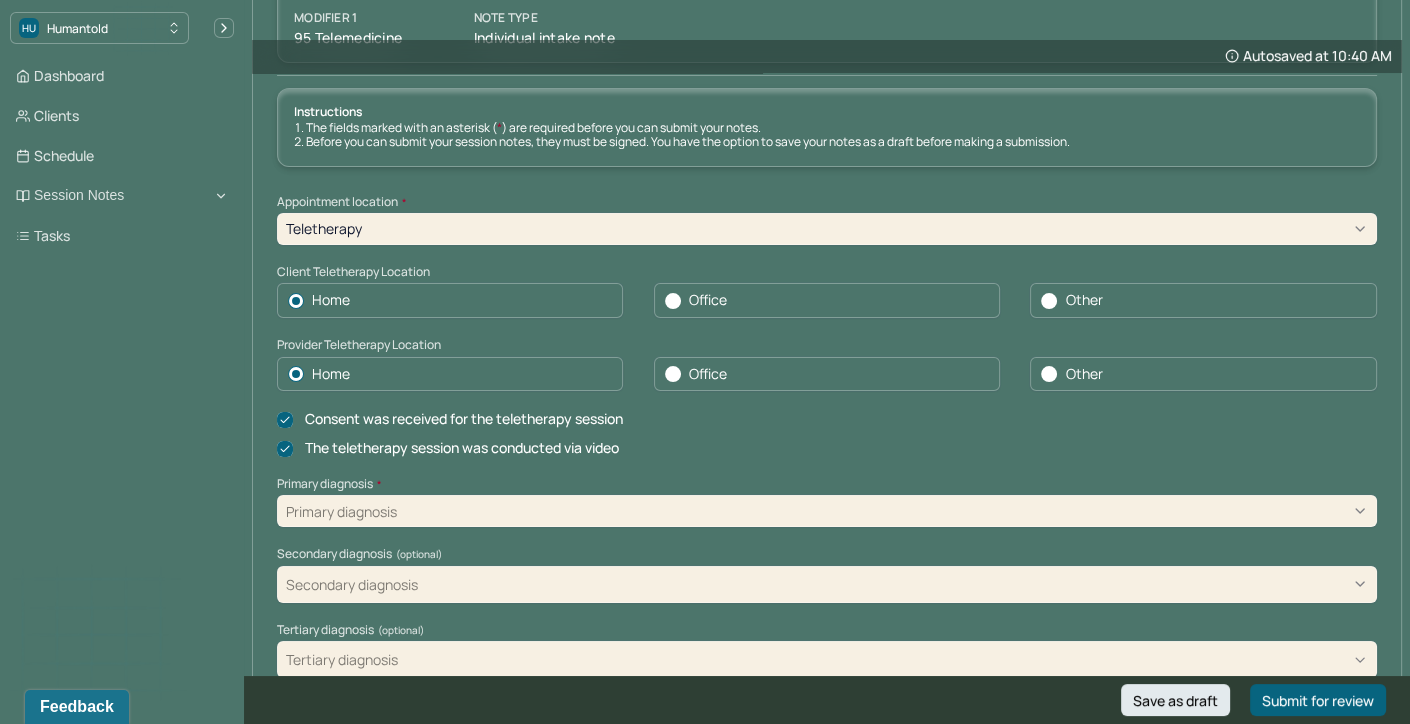 click on "Primary diagnosis" at bounding box center (827, 511) 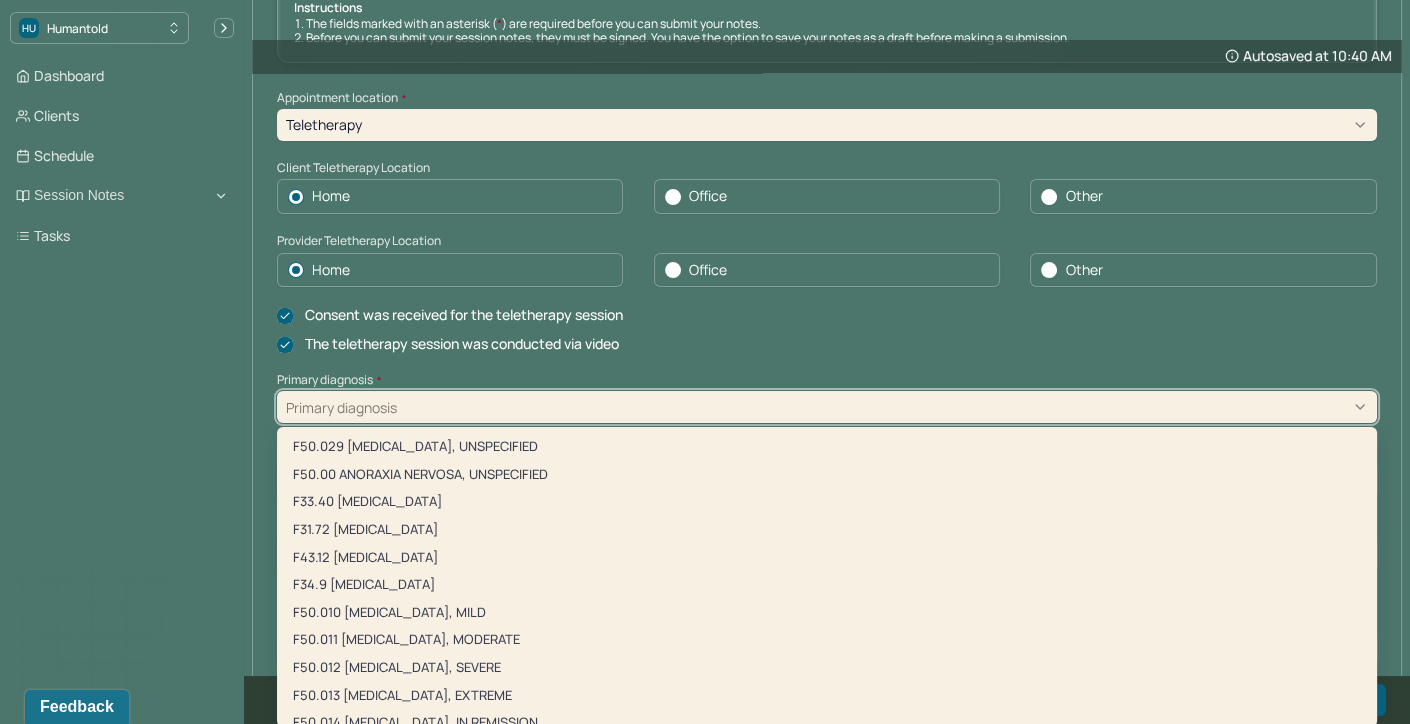 scroll, scrollTop: 300, scrollLeft: 0, axis: vertical 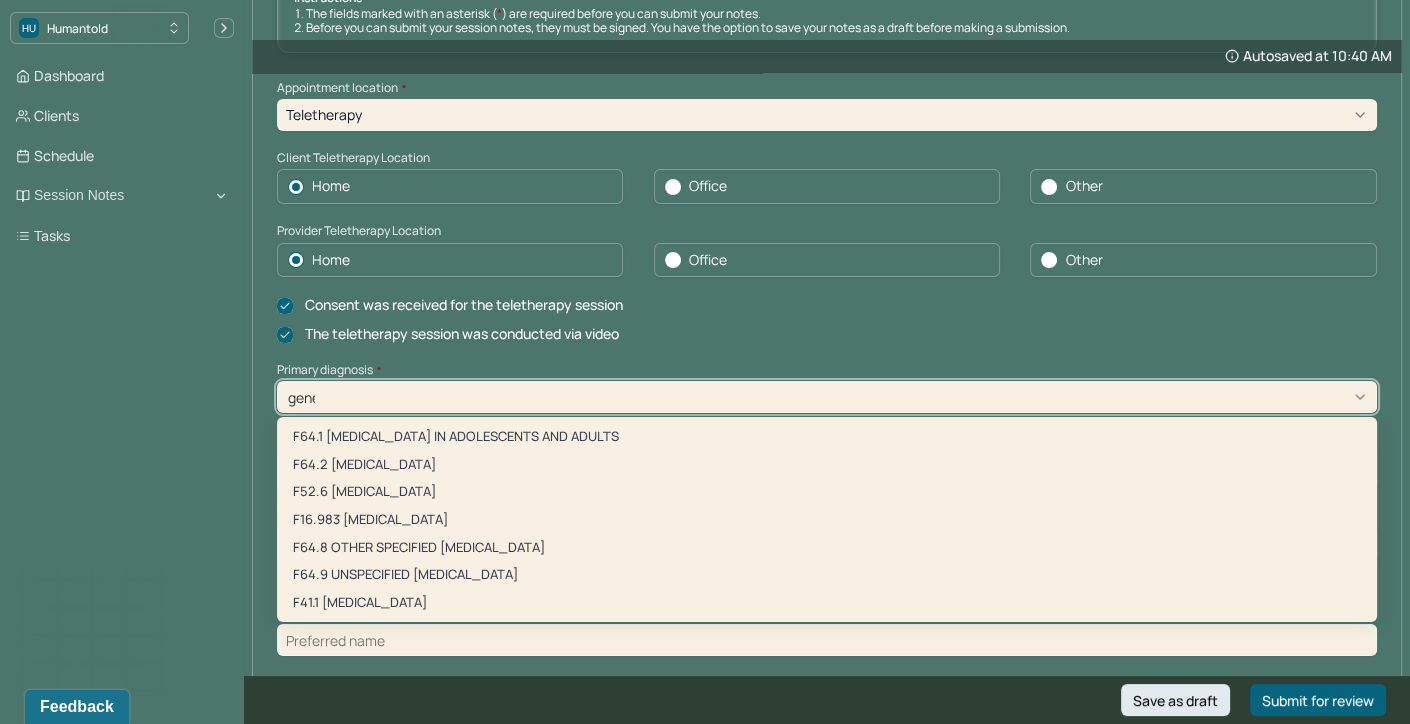 type on "gener" 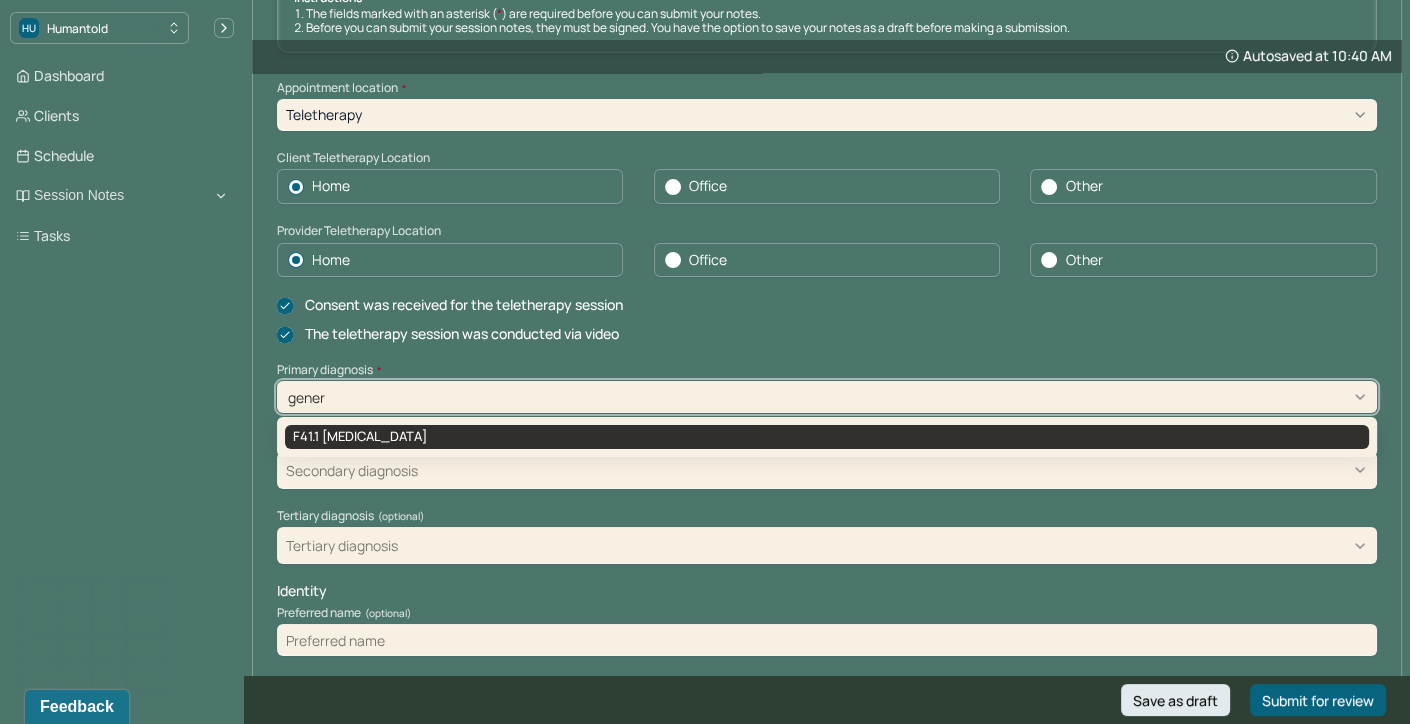 click on "F41.1 [MEDICAL_DATA]" at bounding box center (827, 437) 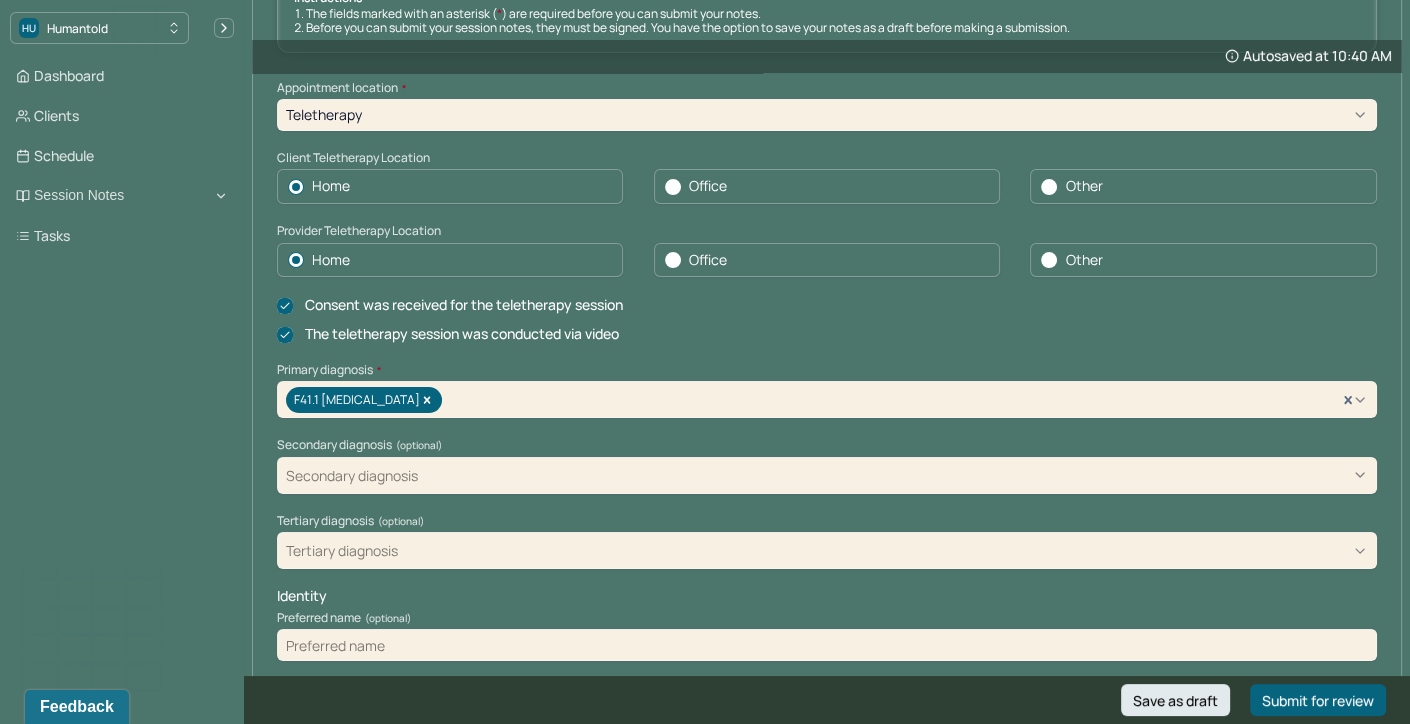 click on "Appointment location * Teletherapy Client Teletherapy Location Home Office Other Provider Teletherapy Location Home Office Other Consent was received for the teletherapy session The teletherapy session was conducted via video Primary diagnosis * F41.1 [MEDICAL_DATA] Secondary diagnosis (optional) Secondary diagnosis Tertiary diagnosis (optional) Tertiary diagnosis Identity Preferred name (optional) Gender * Gender Pronouns (optional) Religion (optional) Religion Education (optional) Education Race (optional) Race Ethnicity (optional) Sexual orientation (optional) Sexual orientation Current employment (optional) Current employment details (optional) Relationship status (optional) Relationship status Name of partner (optional) Emergency contact information (optional) Legal problems (optional)" at bounding box center [827, 853] 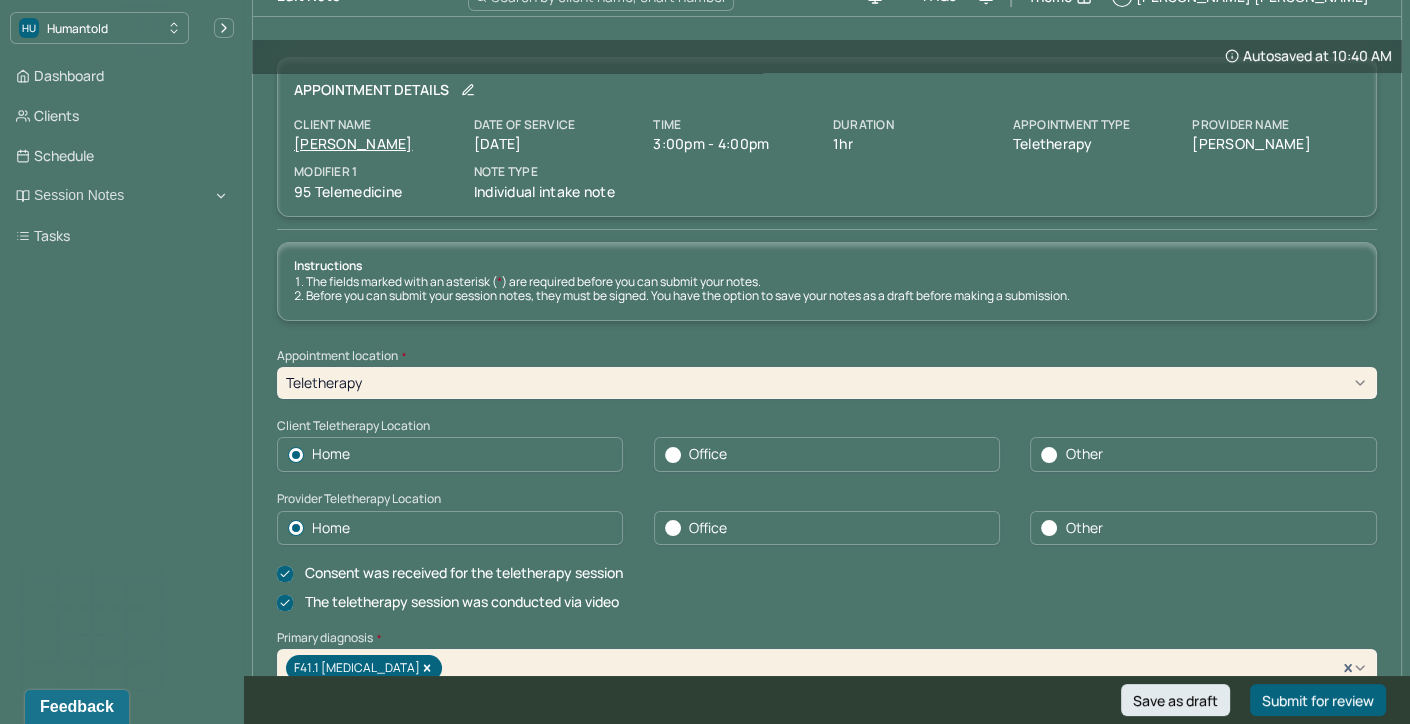 scroll, scrollTop: 0, scrollLeft: 0, axis: both 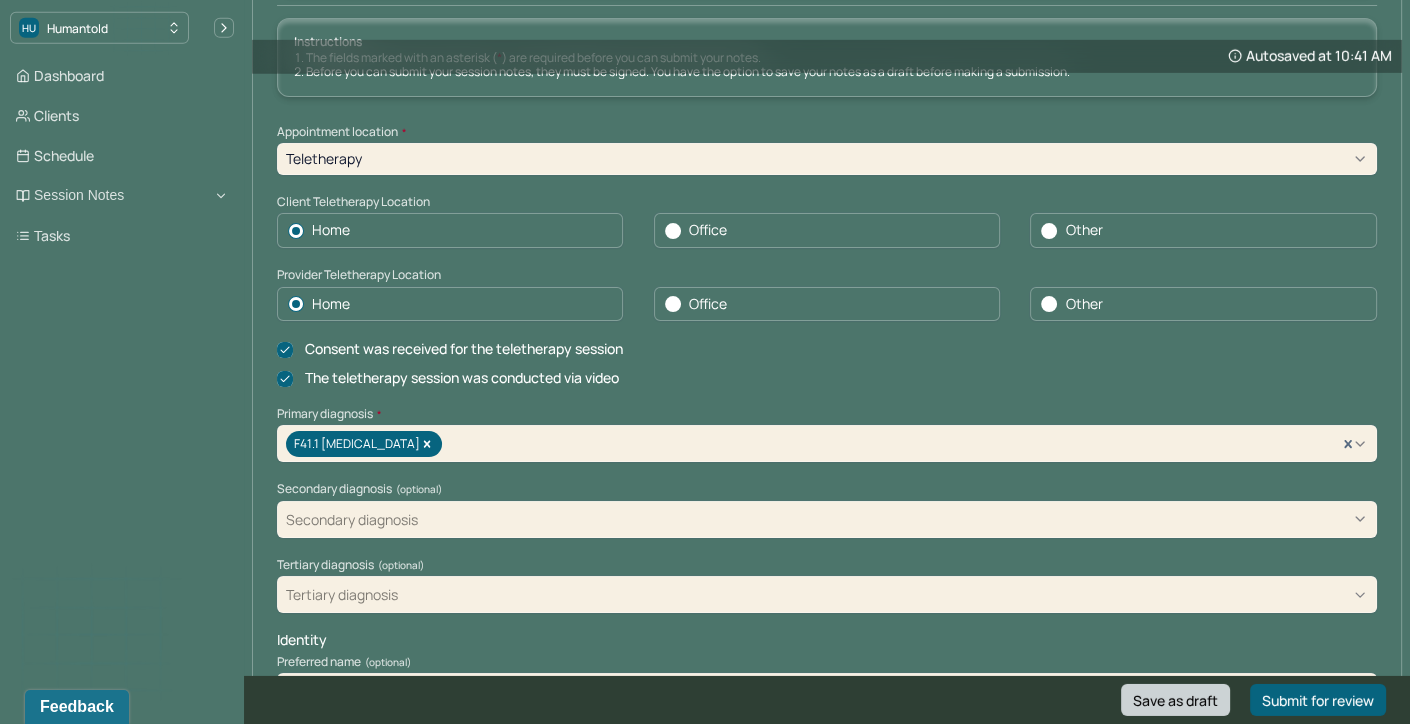 click on "Save as draft" at bounding box center (1175, 700) 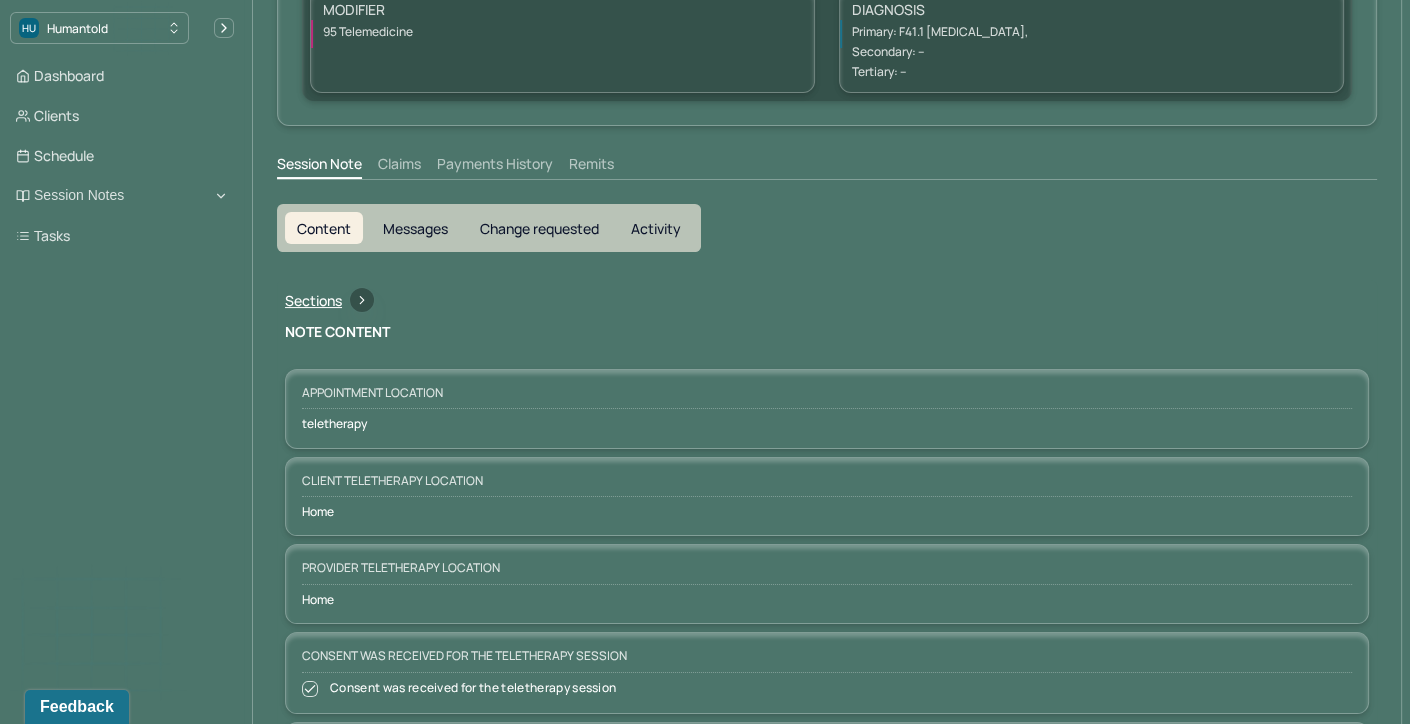 scroll, scrollTop: 0, scrollLeft: 0, axis: both 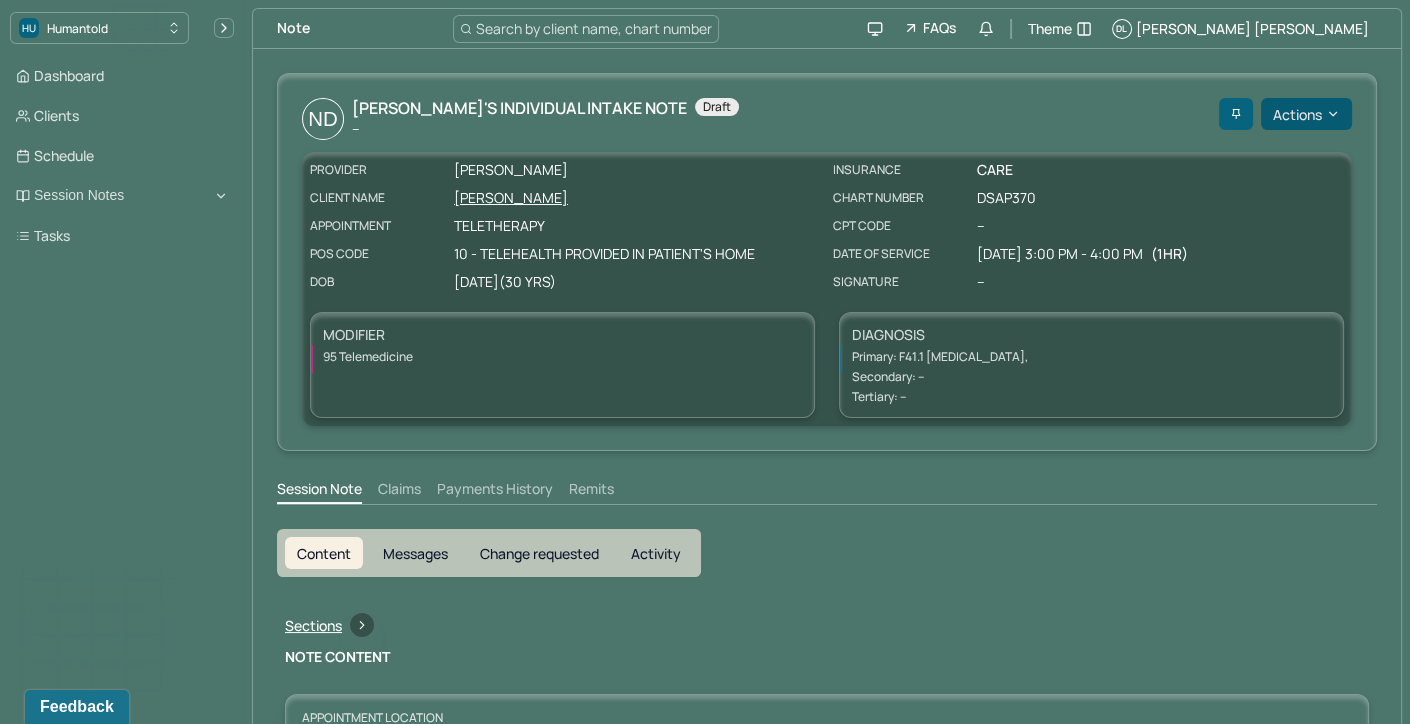 drag, startPoint x: 1339, startPoint y: 89, endPoint x: 1328, endPoint y: 104, distance: 18.601076 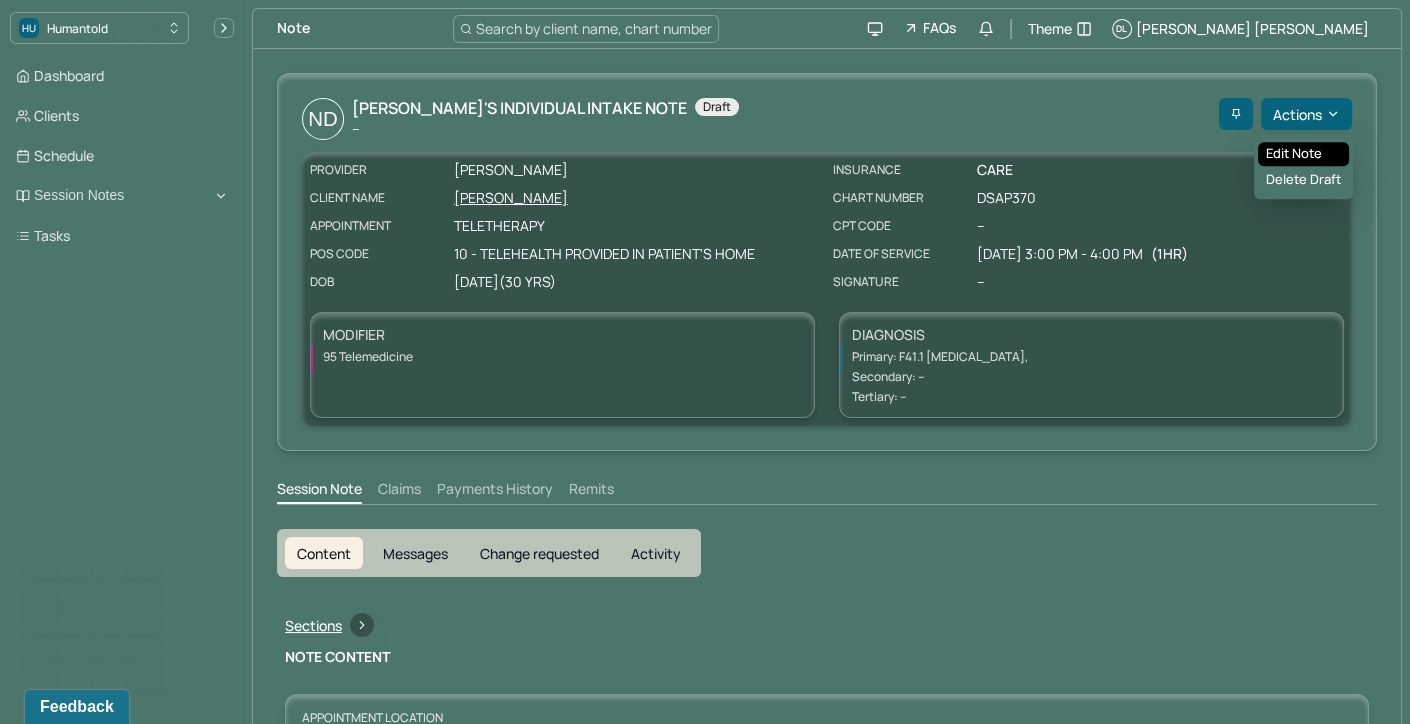 click on "Edit note" at bounding box center (1303, 154) 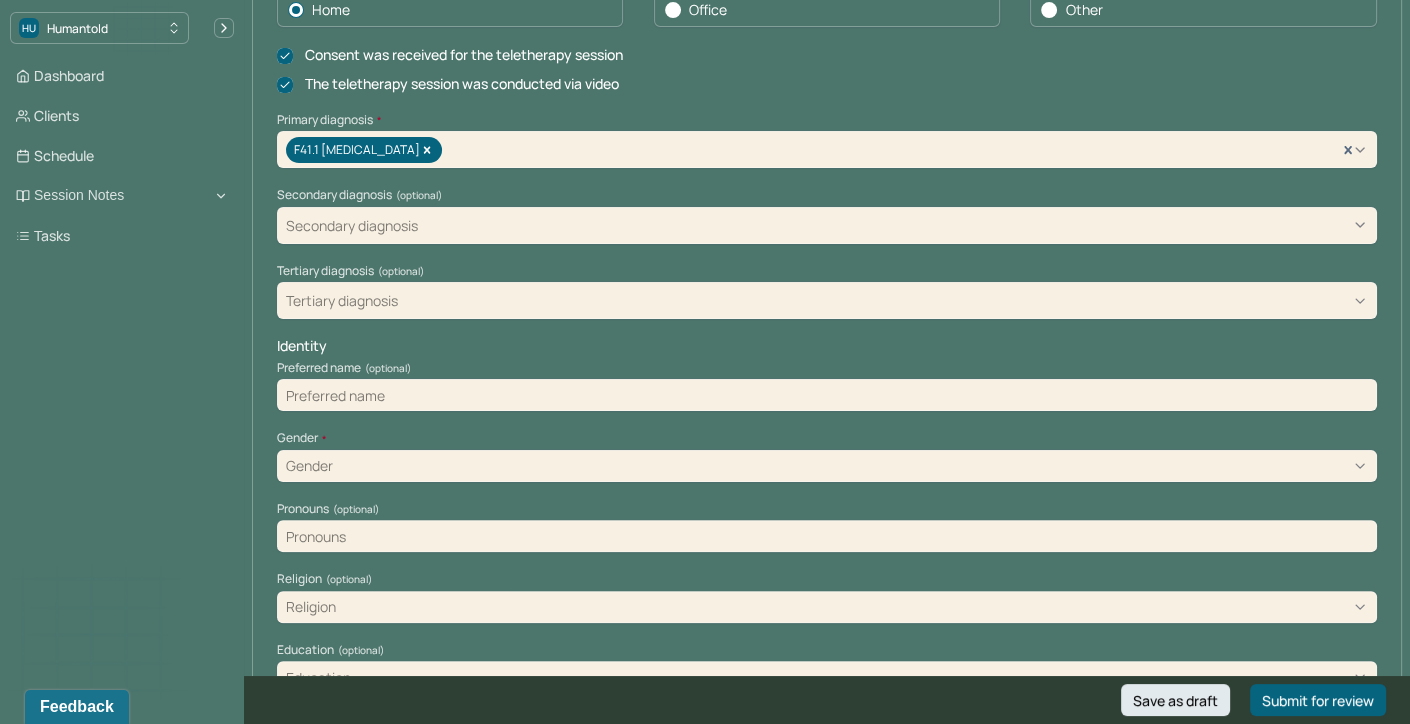 scroll, scrollTop: 553, scrollLeft: 0, axis: vertical 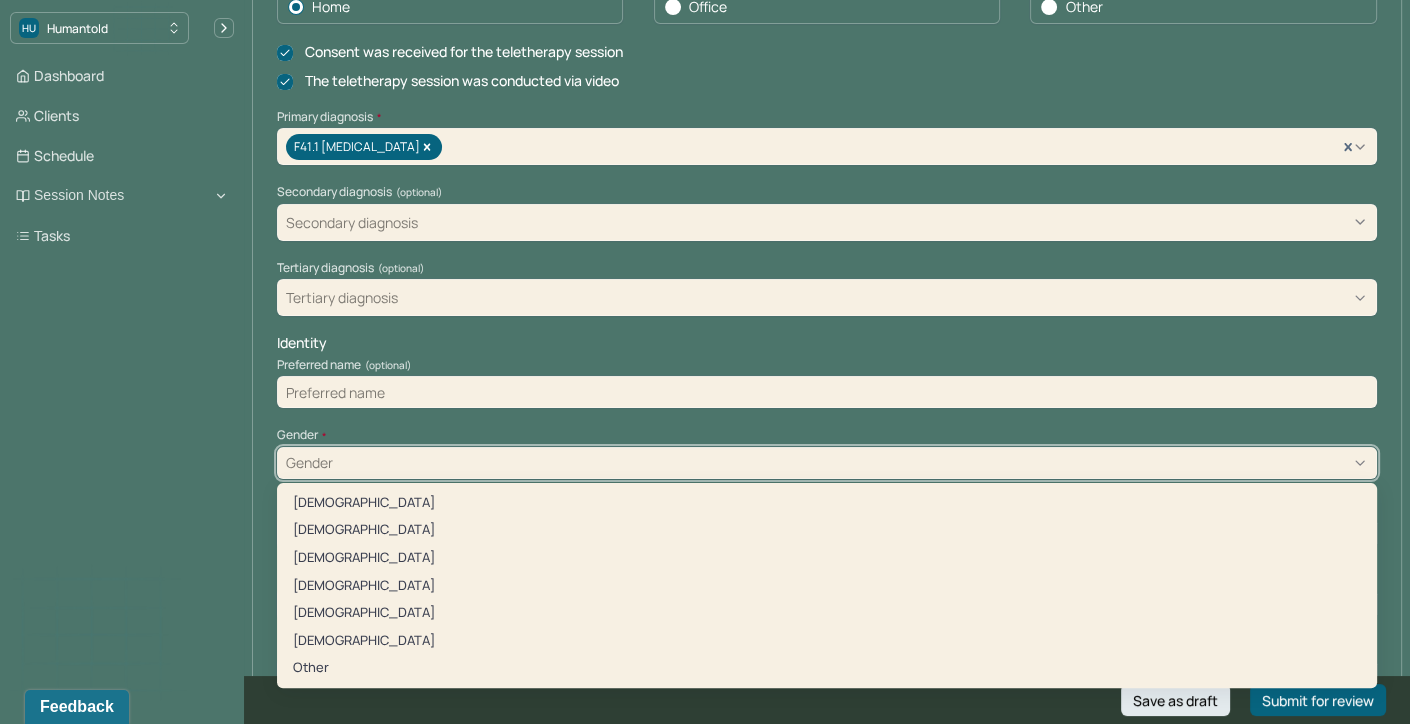 click on "Gender" at bounding box center [827, 463] 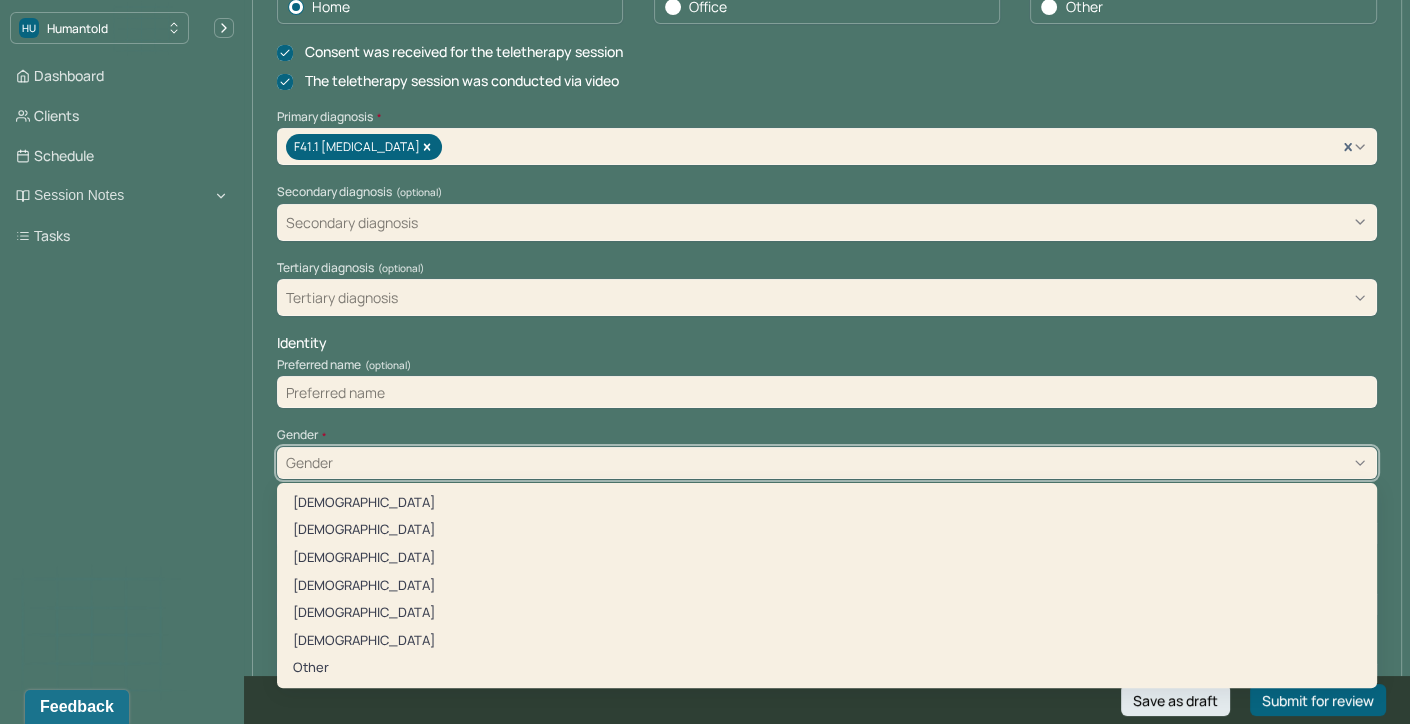click on "[DEMOGRAPHIC_DATA]" at bounding box center (827, 503) 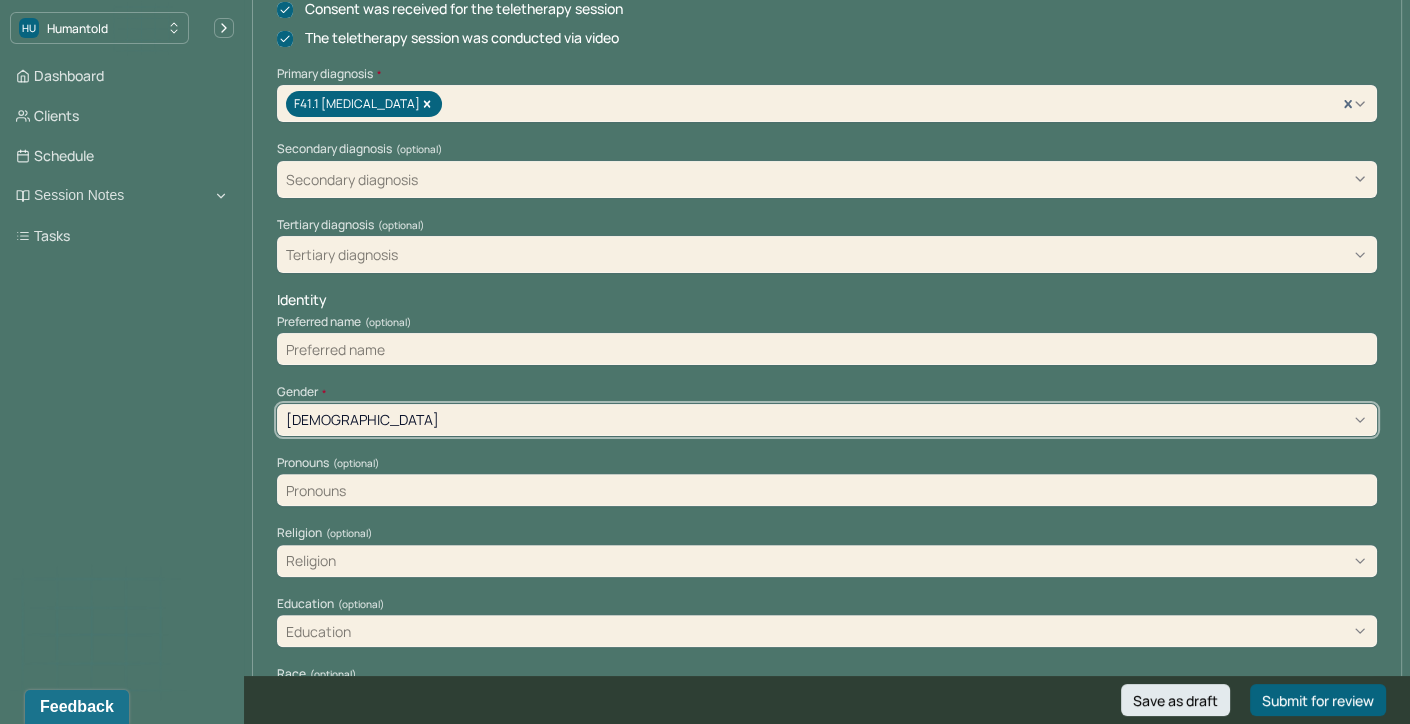 scroll, scrollTop: 603, scrollLeft: 0, axis: vertical 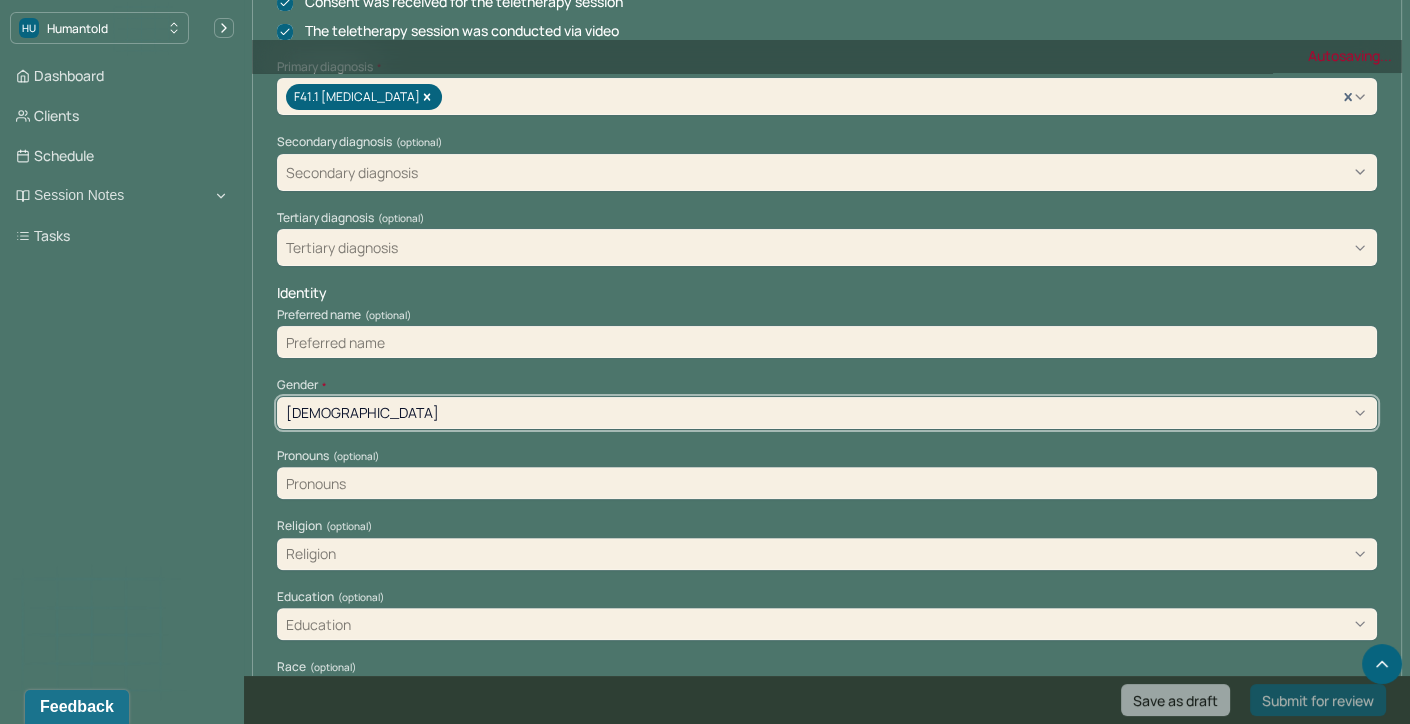 click at bounding box center [827, 483] 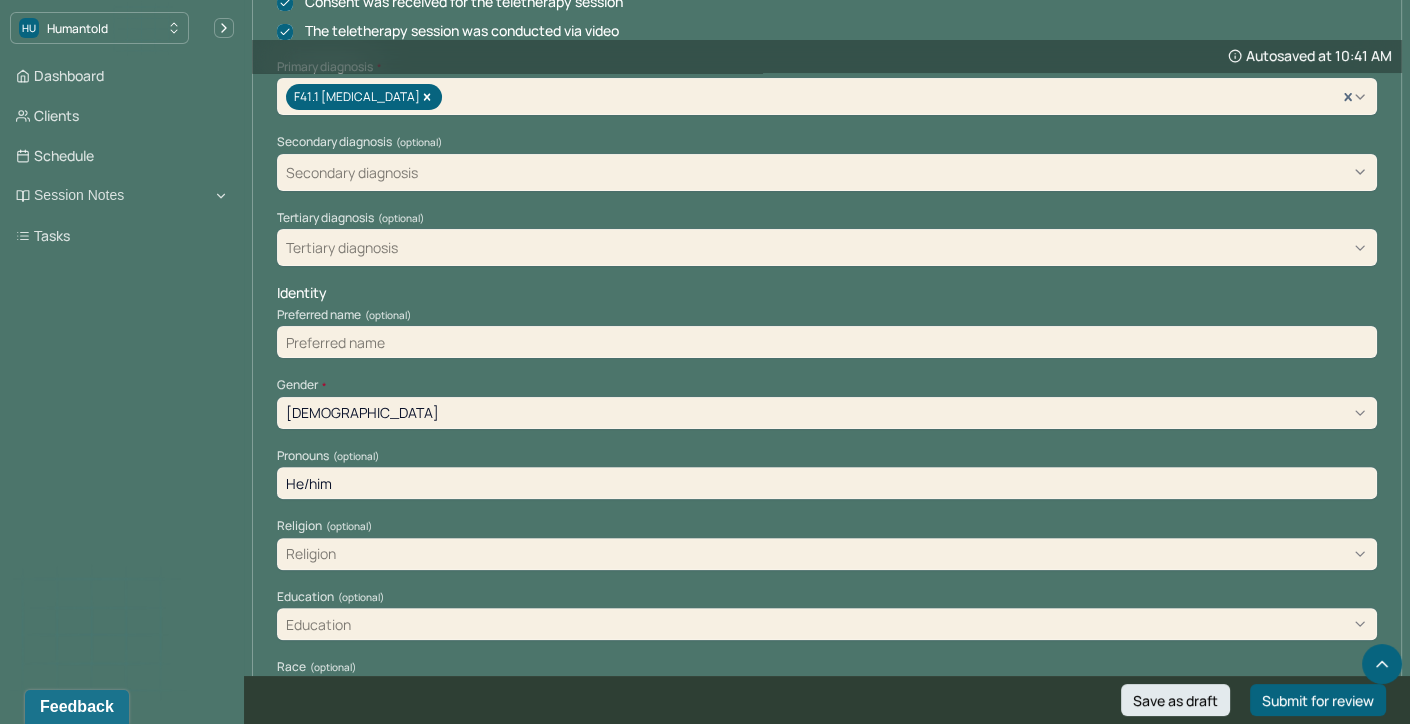 type on "He/him" 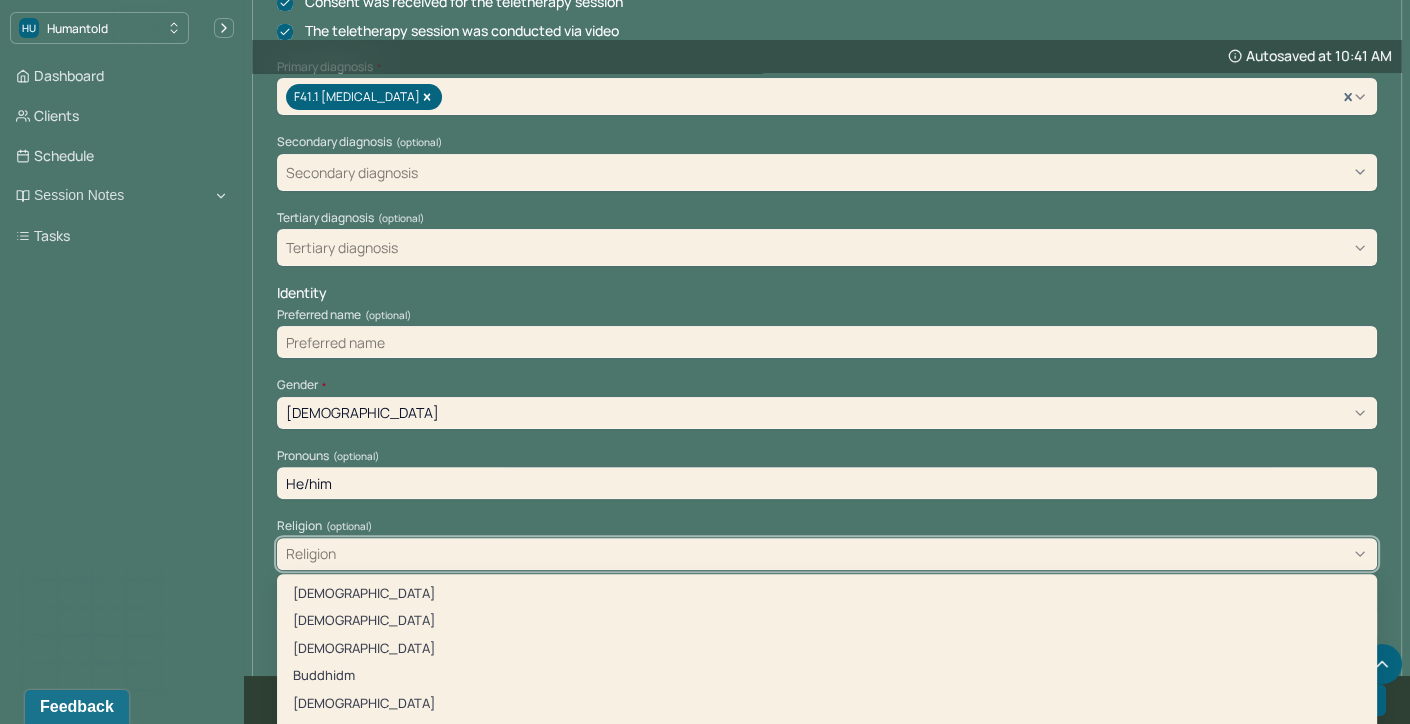 click on "[DEMOGRAPHIC_DATA], 1 of 10. 10 results available. Use Up and Down to choose options, press Enter to select the currently focused option, press Escape to exit the menu, press Tab to select the option and exit the menu. Religion [DEMOGRAPHIC_DATA] [DEMOGRAPHIC_DATA] [DEMOGRAPHIC_DATA] [DEMOGRAPHIC_DATA] [DEMOGRAPHIC_DATA] [DEMOGRAPHIC_DATA] Other None" at bounding box center [827, 554] 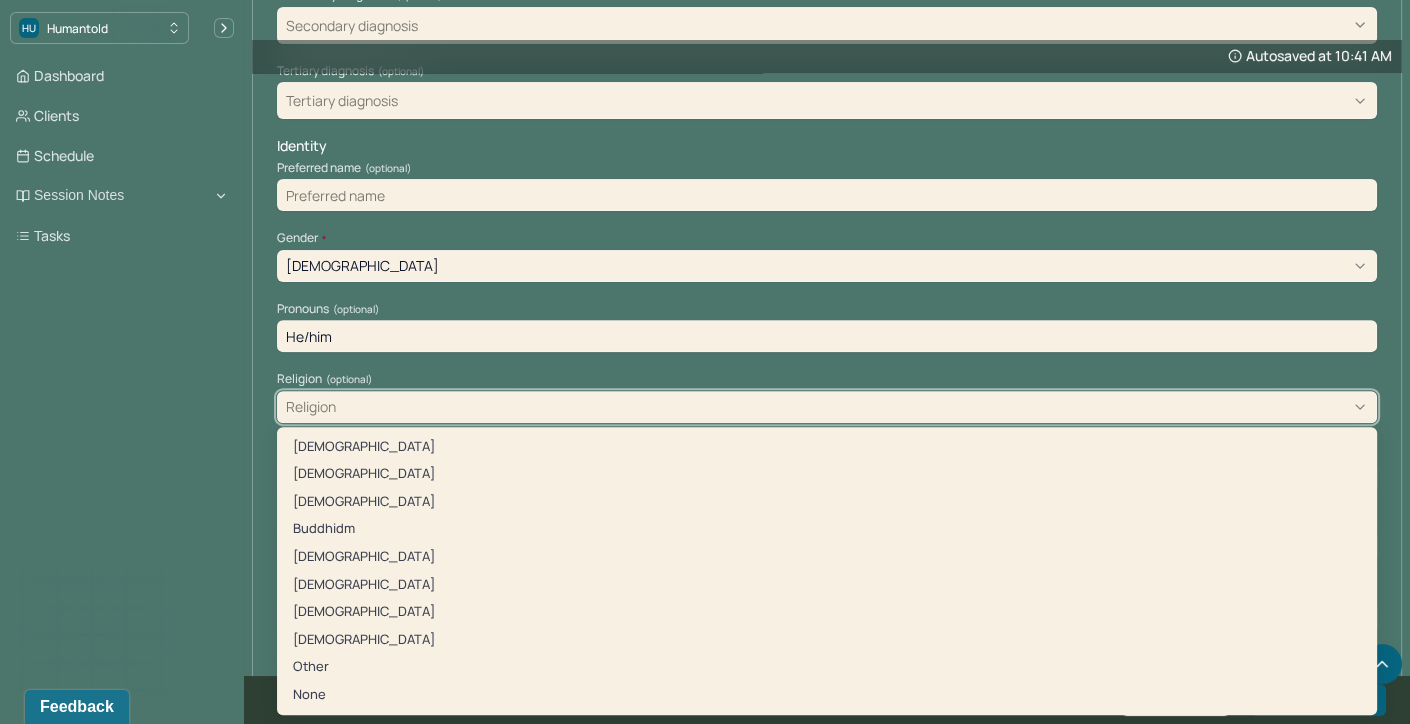click on "Appointment location * Teletherapy Client Teletherapy Location Home Office Other Provider Teletherapy Location Home Office Other Consent was received for the teletherapy session The teletherapy session was conducted via video Primary diagnosis * F41.1 [MEDICAL_DATA] Secondary diagnosis (optional) Secondary diagnosis Tertiary diagnosis (optional) Tertiary diagnosis Identity Preferred name (optional) Gender * [DEMOGRAPHIC_DATA] Pronouns (optional) He/him Religion (optional) [DEMOGRAPHIC_DATA], 2 of 10. 10 results available. Use Up and Down to choose options, press Enter to select the currently focused option, press Escape to exit the menu, press Tab to select the option and exit the menu. Religion [DEMOGRAPHIC_DATA] [DEMOGRAPHIC_DATA] [DEMOGRAPHIC_DATA] [DEMOGRAPHIC_DATA] [DEMOGRAPHIC_DATA] [DEMOGRAPHIC_DATA] [DEMOGRAPHIC_DATA] Other None Education (optional) Education Race (optional) Race Ethnicity (optional) Sexual orientation (optional) Sexual orientation Current employment (optional) Current employment details (optional) Relationship status (optional) Relationship status" at bounding box center (827, 403) 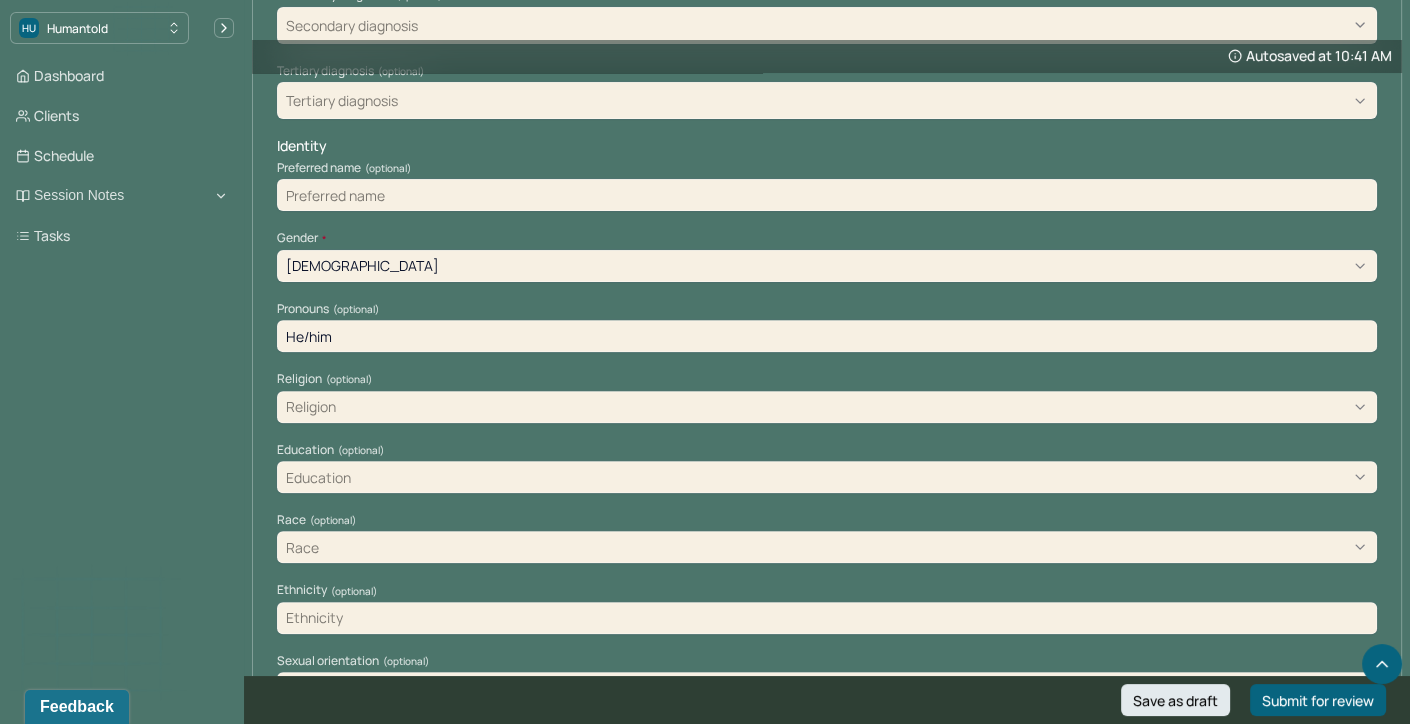 click on "Education" at bounding box center (318, 477) 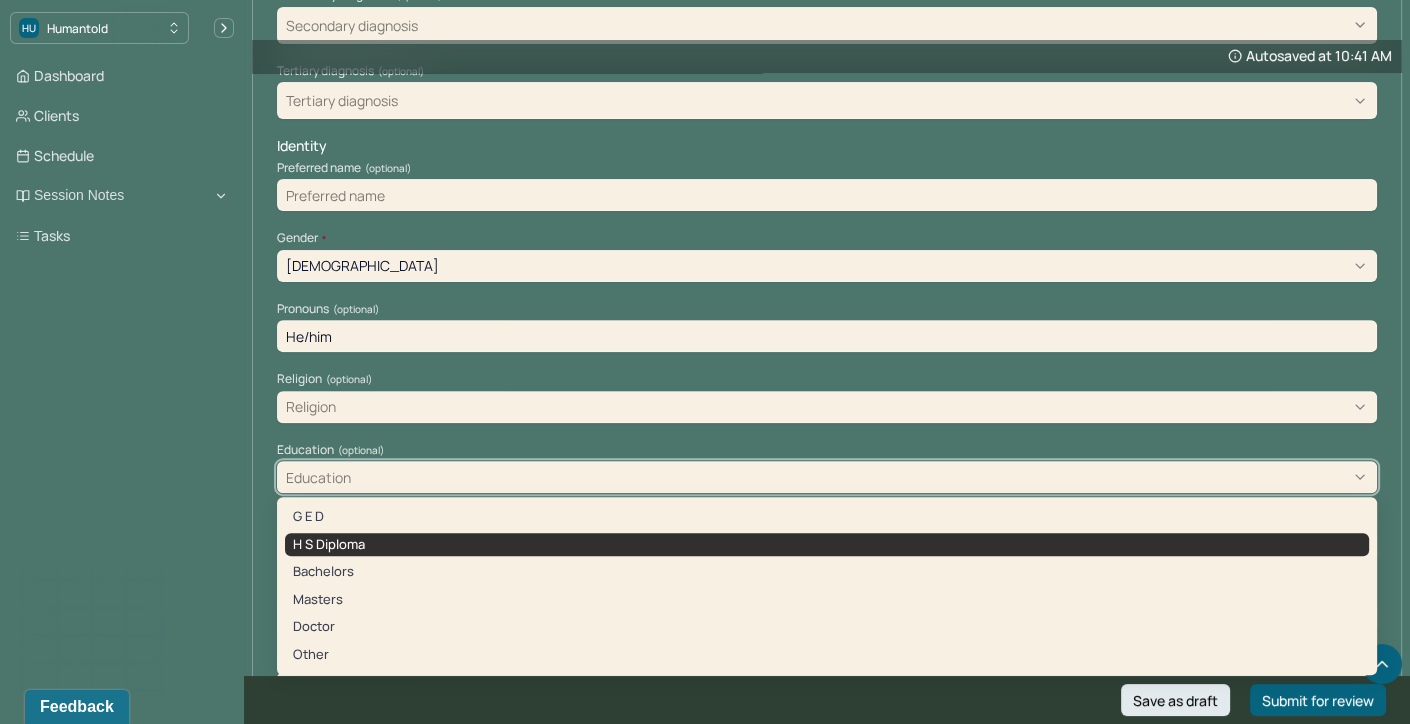 click on "H S  Diploma" at bounding box center [827, 545] 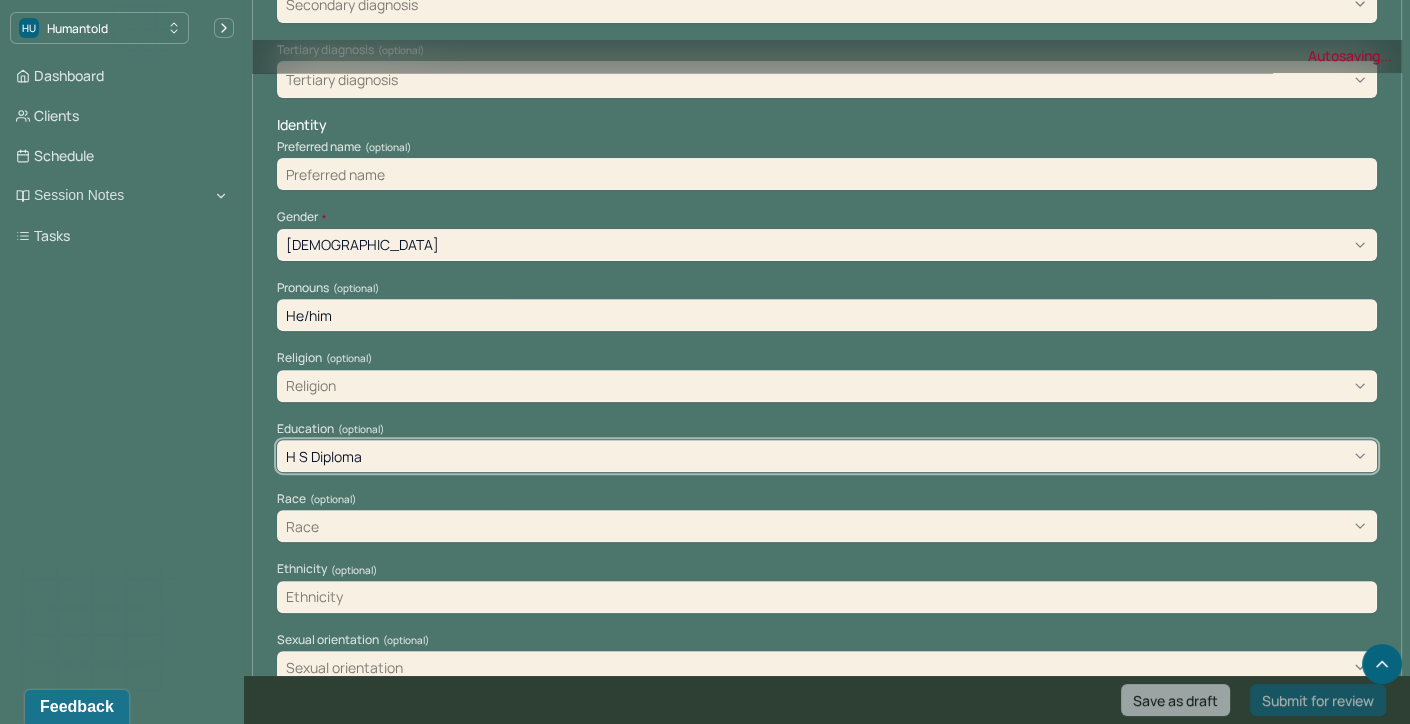 click on "Race" at bounding box center (827, 526) 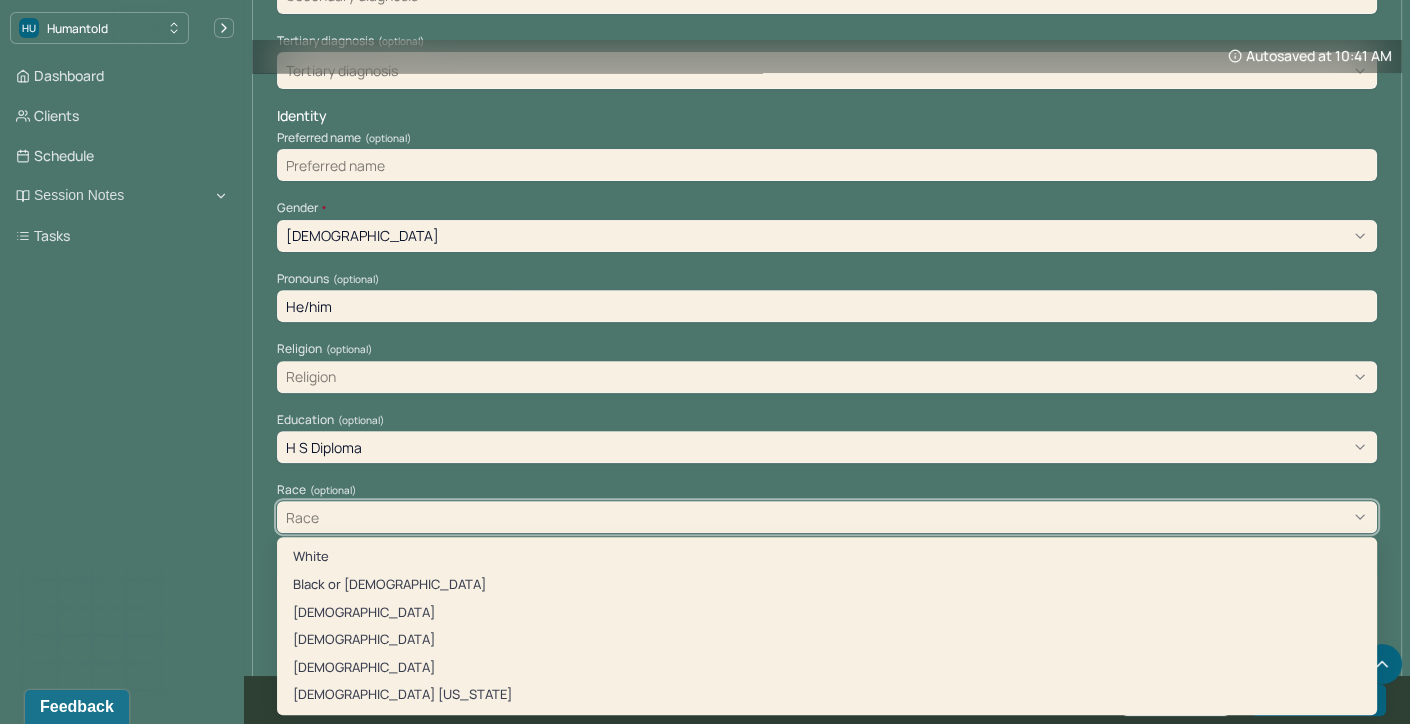 scroll, scrollTop: 781, scrollLeft: 0, axis: vertical 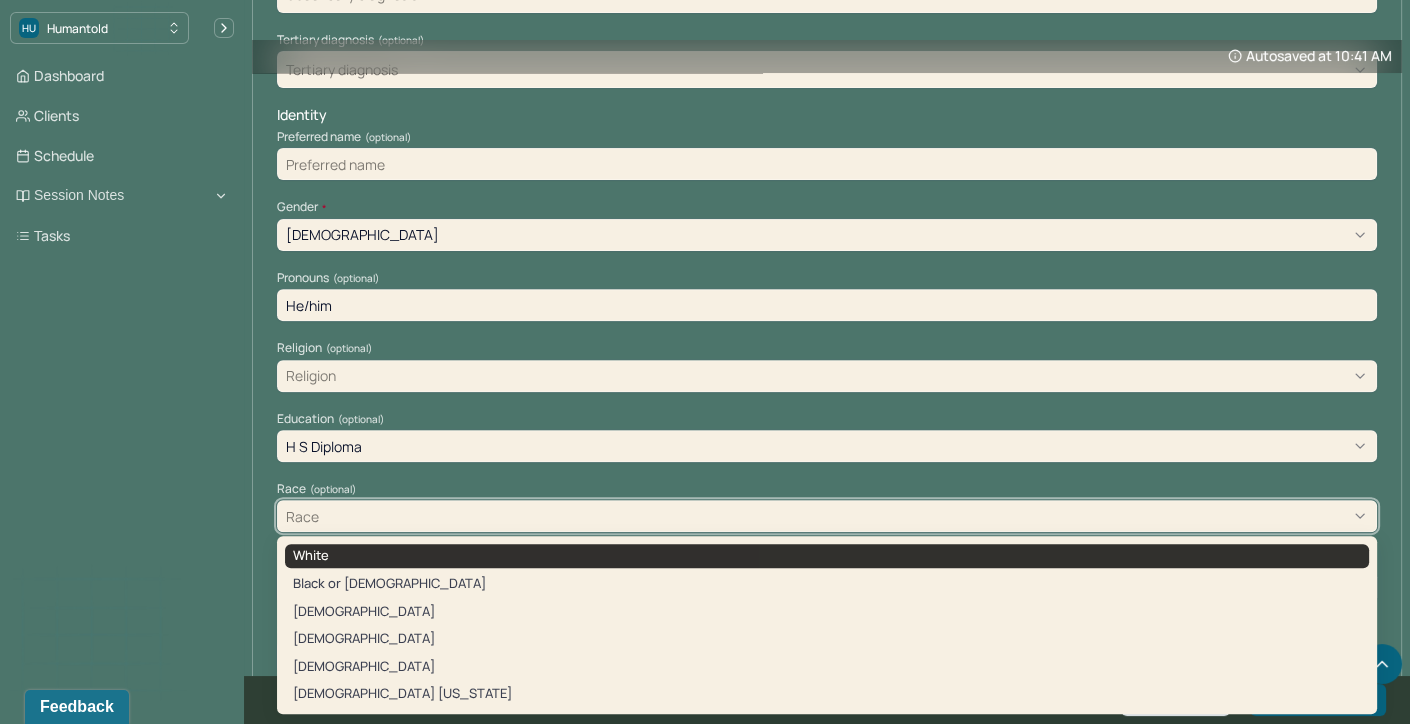 click on "White" at bounding box center (827, 556) 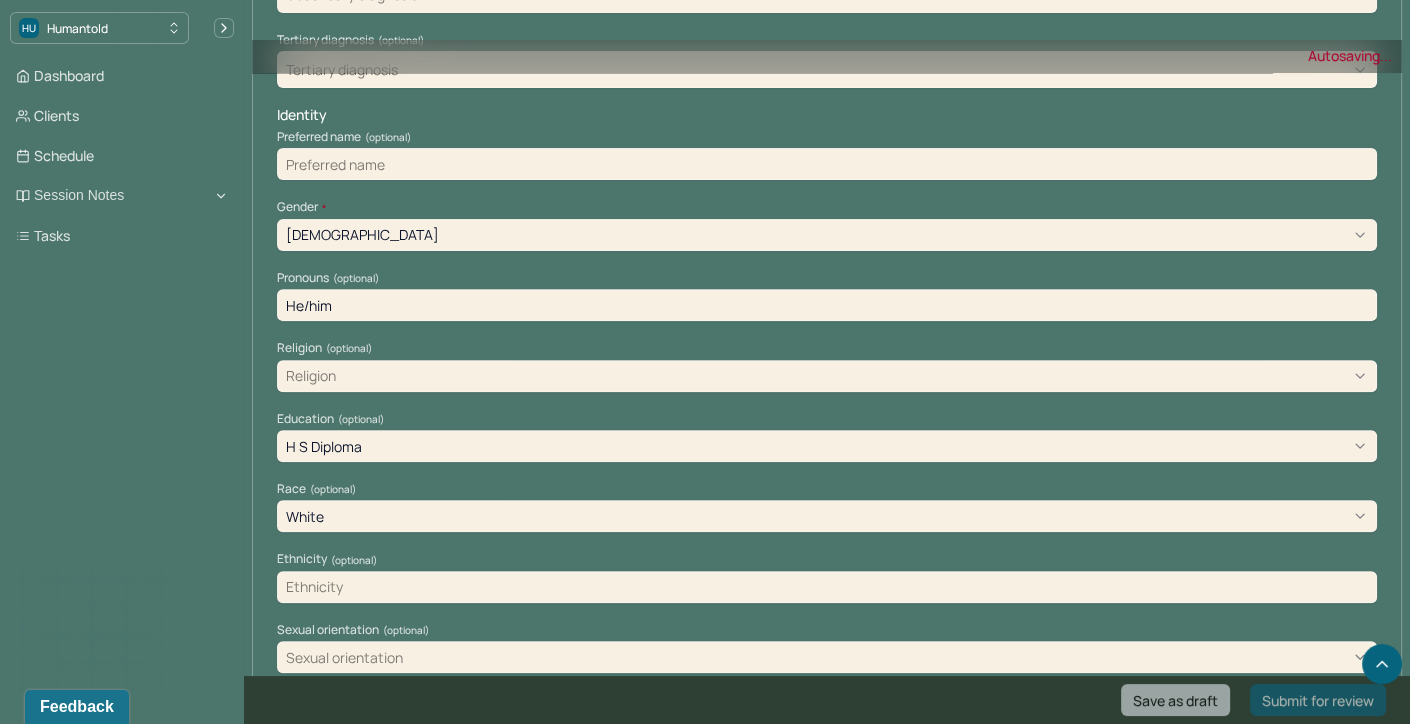 click at bounding box center [827, 587] 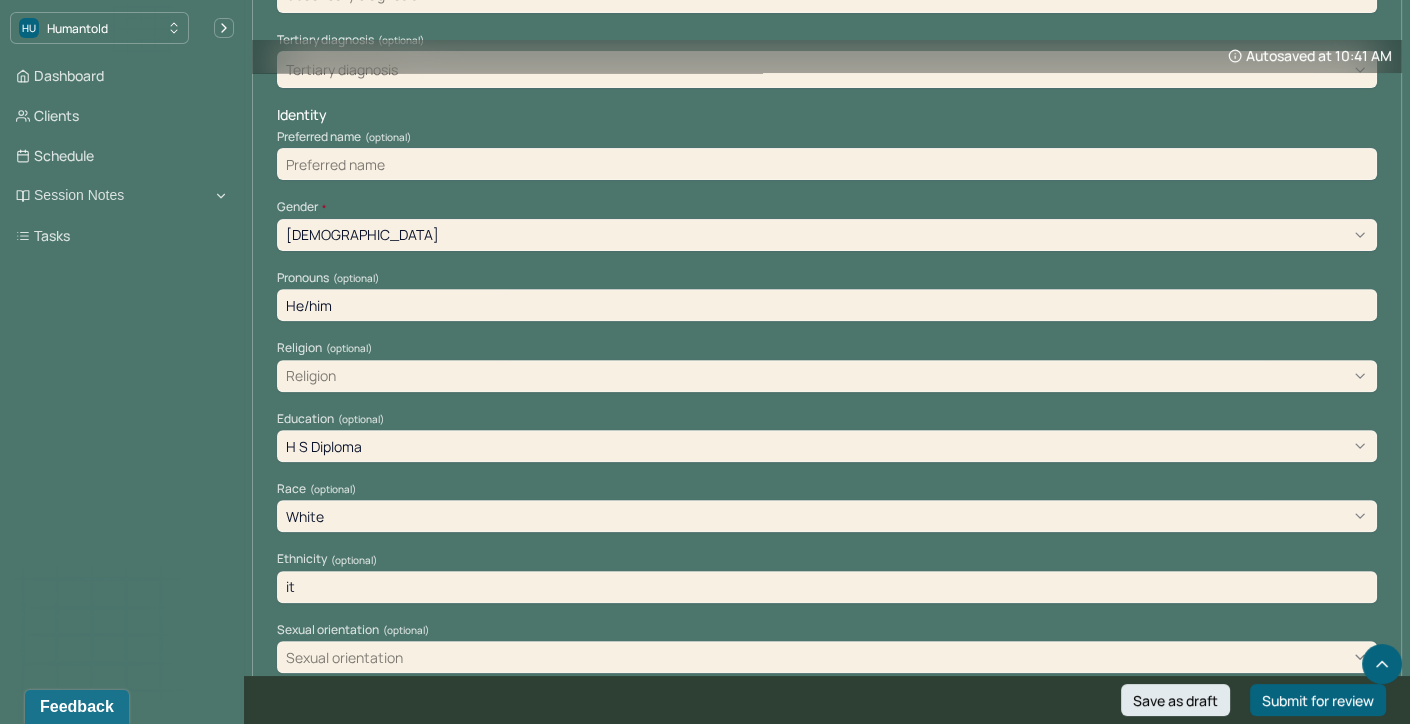 type on "i" 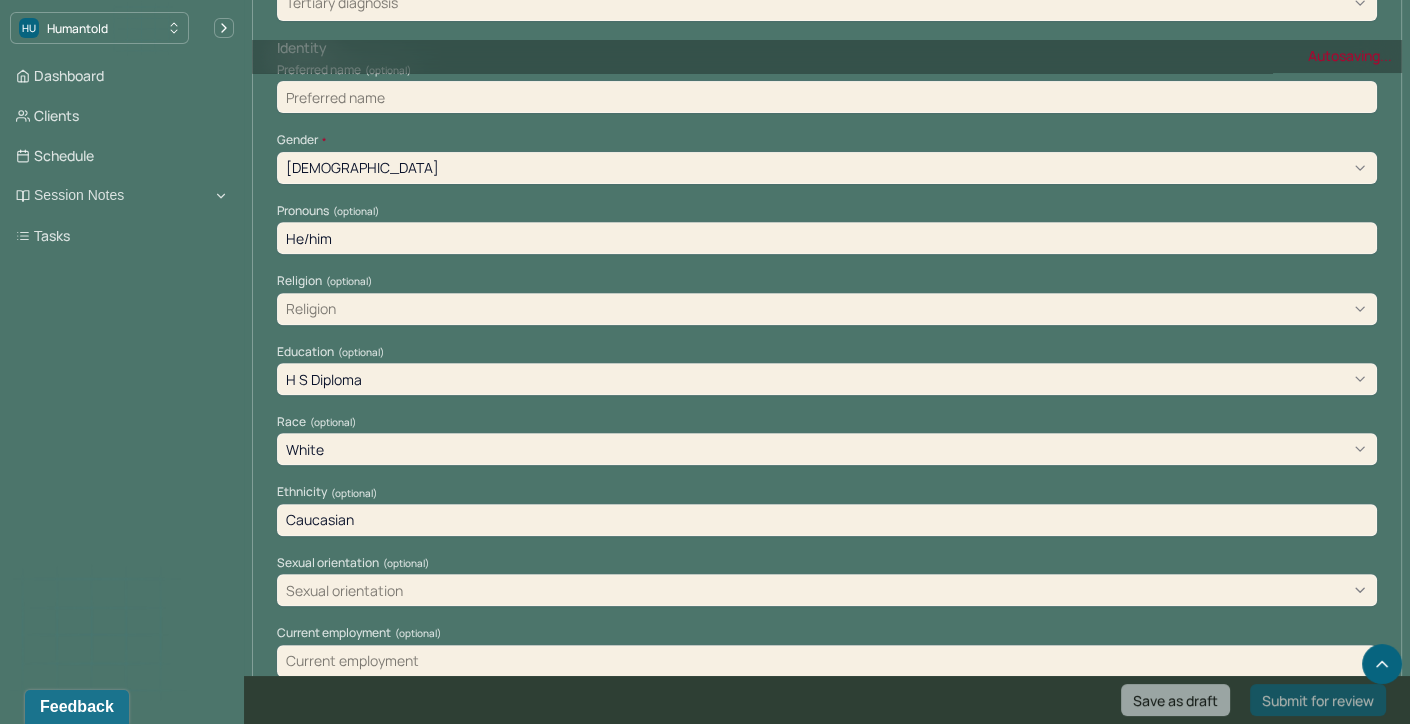 type on "Caucasian" 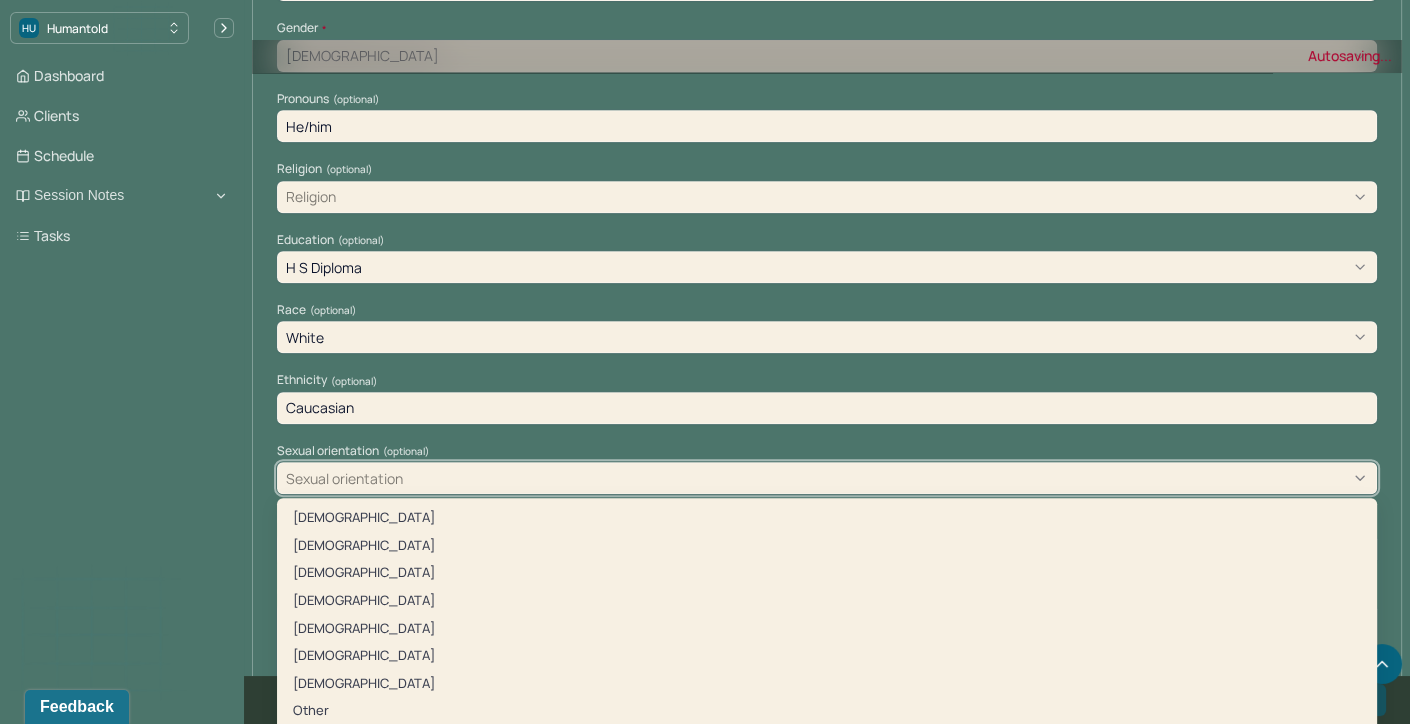 click on "[DEMOGRAPHIC_DATA], 1 of 8. 8 results available. Use Up and Down to choose options, press Enter to select the currently focused option, press Escape to exit the menu, press Tab to select the option and exit the menu. Sexual orientation [DEMOGRAPHIC_DATA] [DEMOGRAPHIC_DATA] [DEMOGRAPHIC_DATA] [DEMOGRAPHIC_DATA] [DEMOGRAPHIC_DATA] [DEMOGRAPHIC_DATA] [DEMOGRAPHIC_DATA] Other" at bounding box center [827, 478] 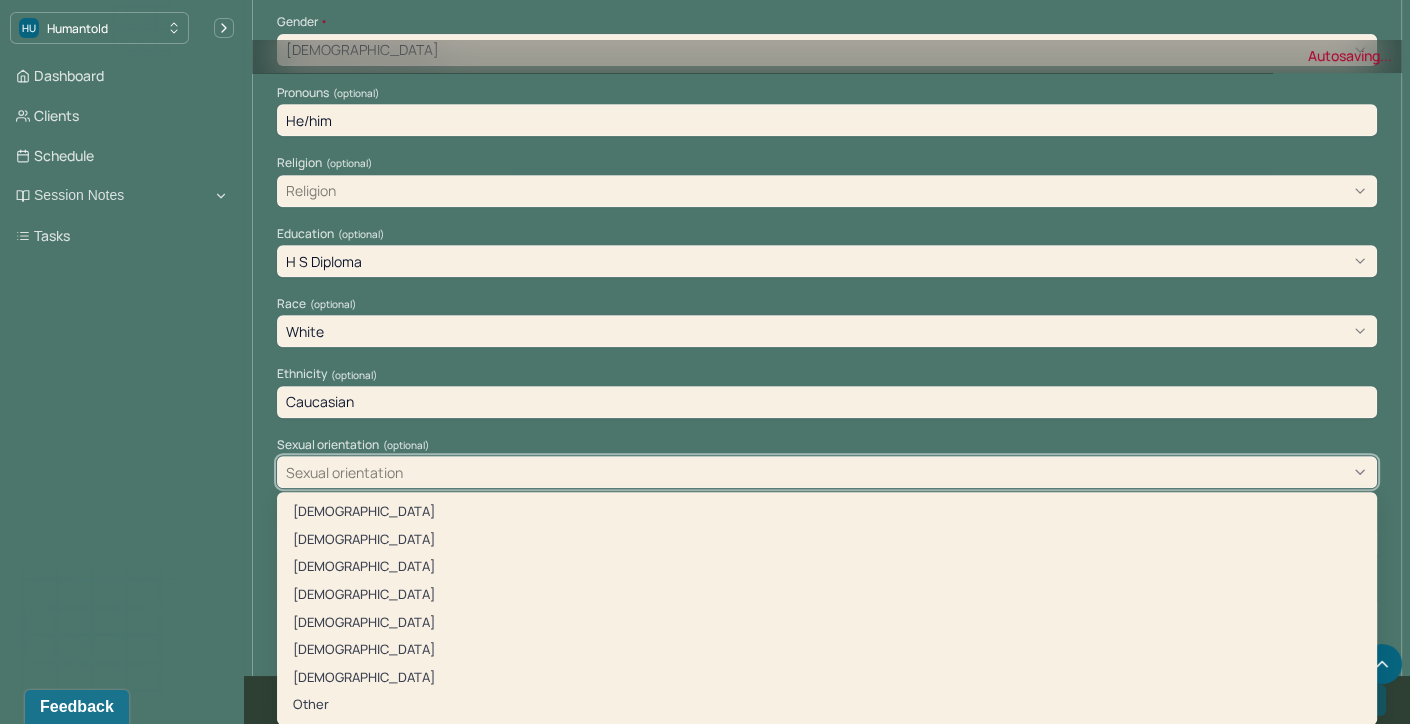 scroll, scrollTop: 977, scrollLeft: 0, axis: vertical 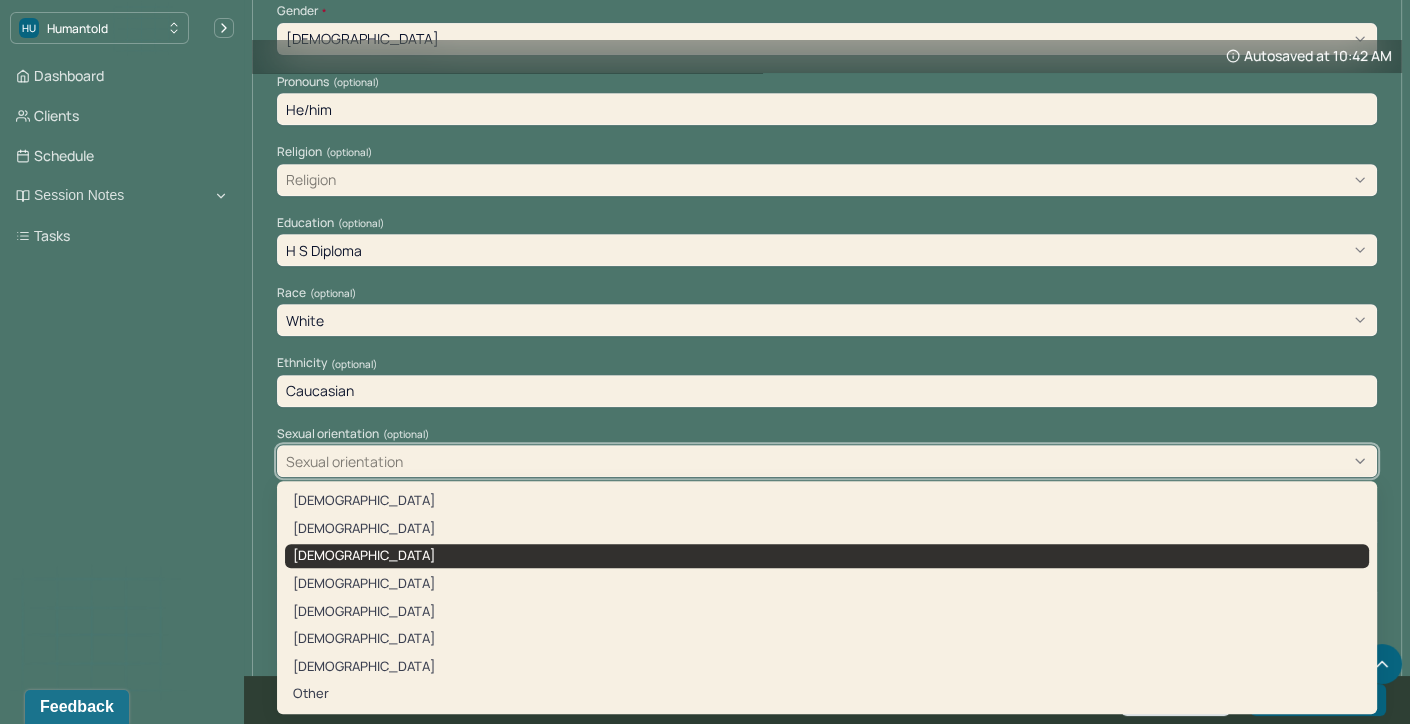 click on "[DEMOGRAPHIC_DATA]" at bounding box center (827, 556) 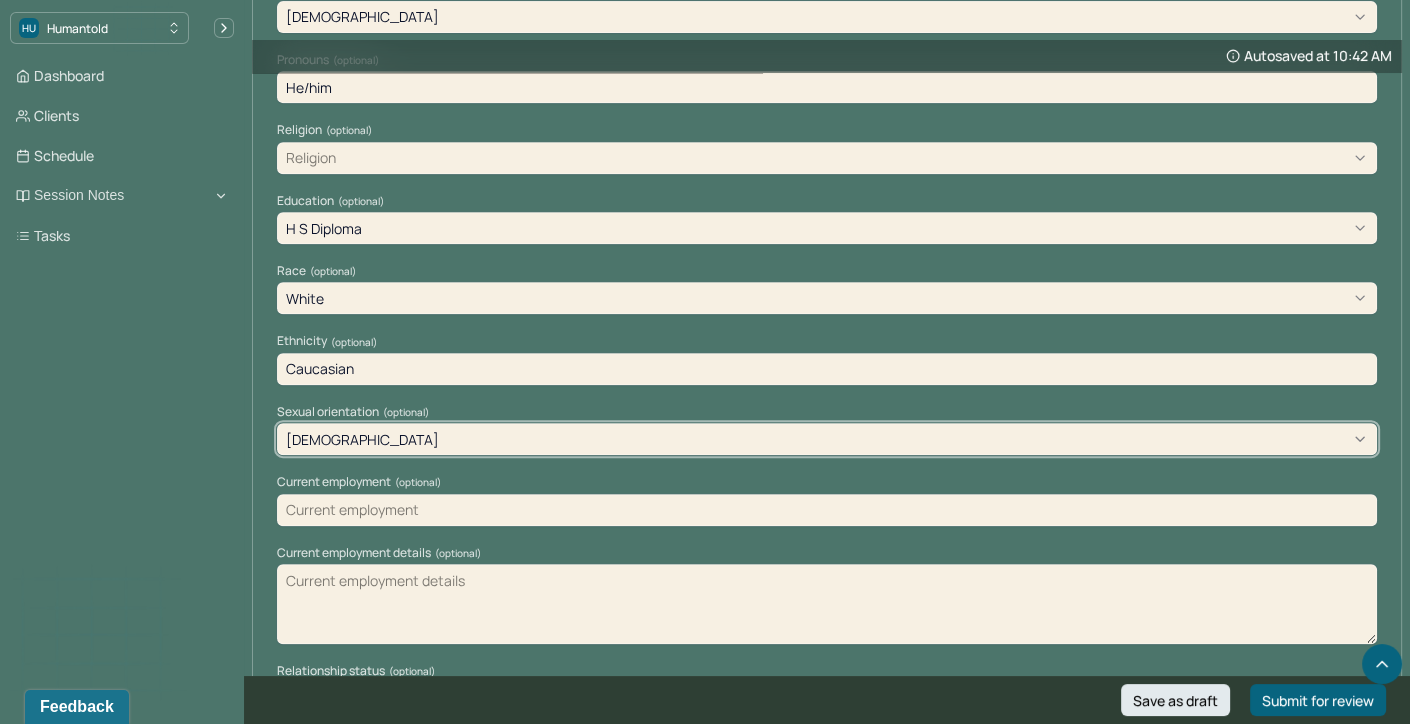 scroll, scrollTop: 1000, scrollLeft: 0, axis: vertical 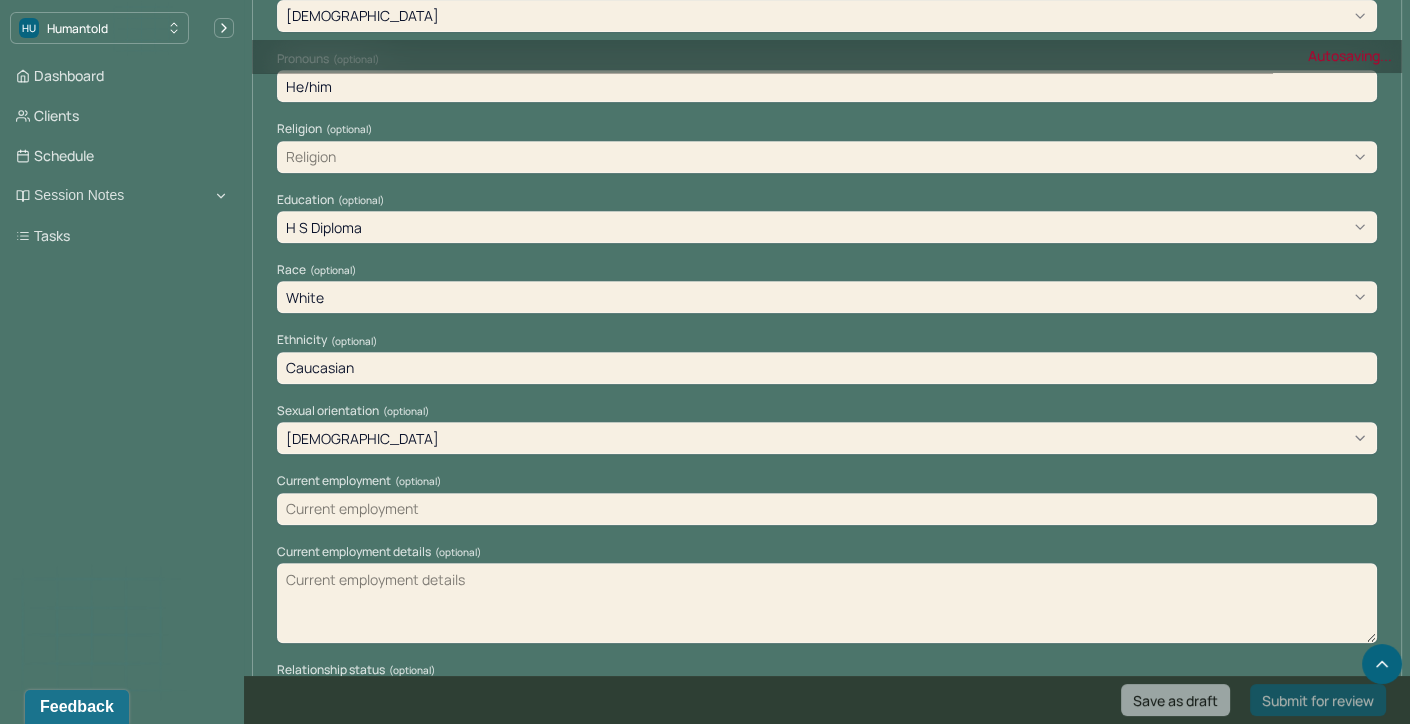 click at bounding box center [827, 509] 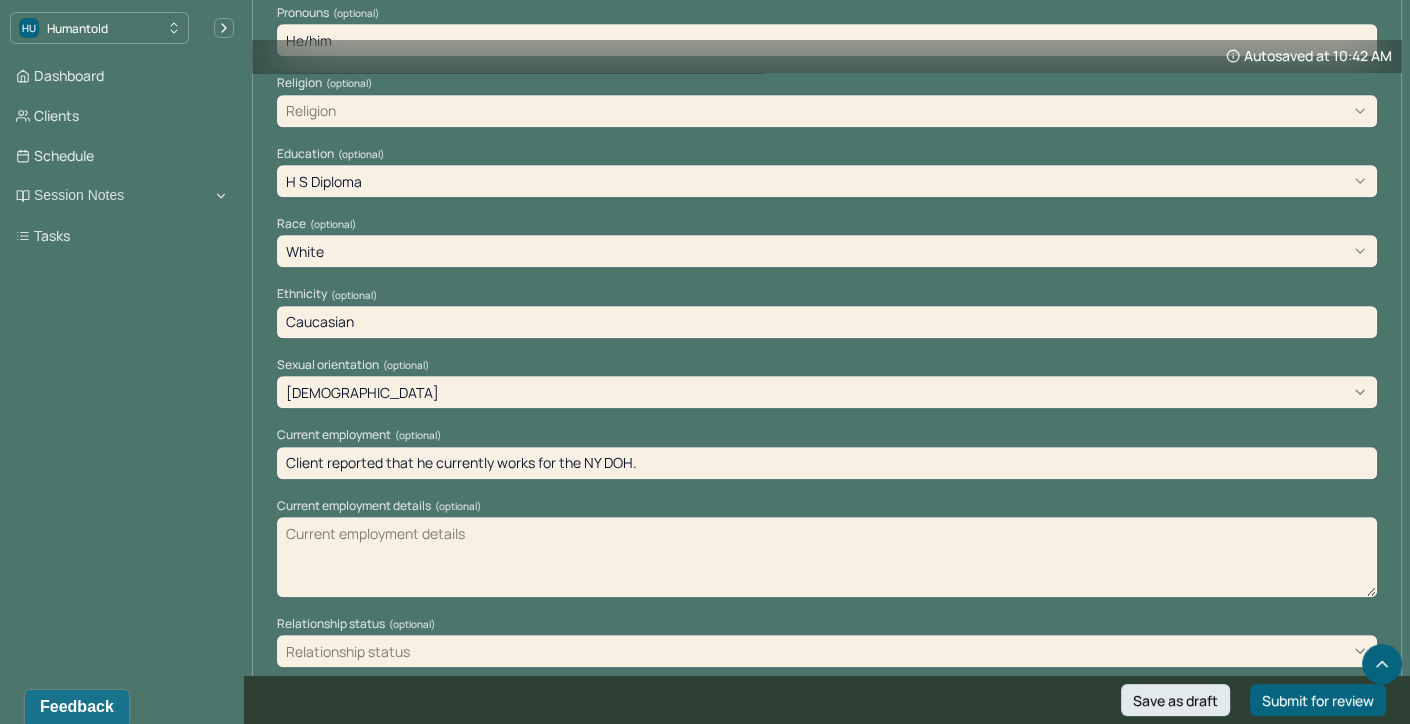 scroll, scrollTop: 1050, scrollLeft: 0, axis: vertical 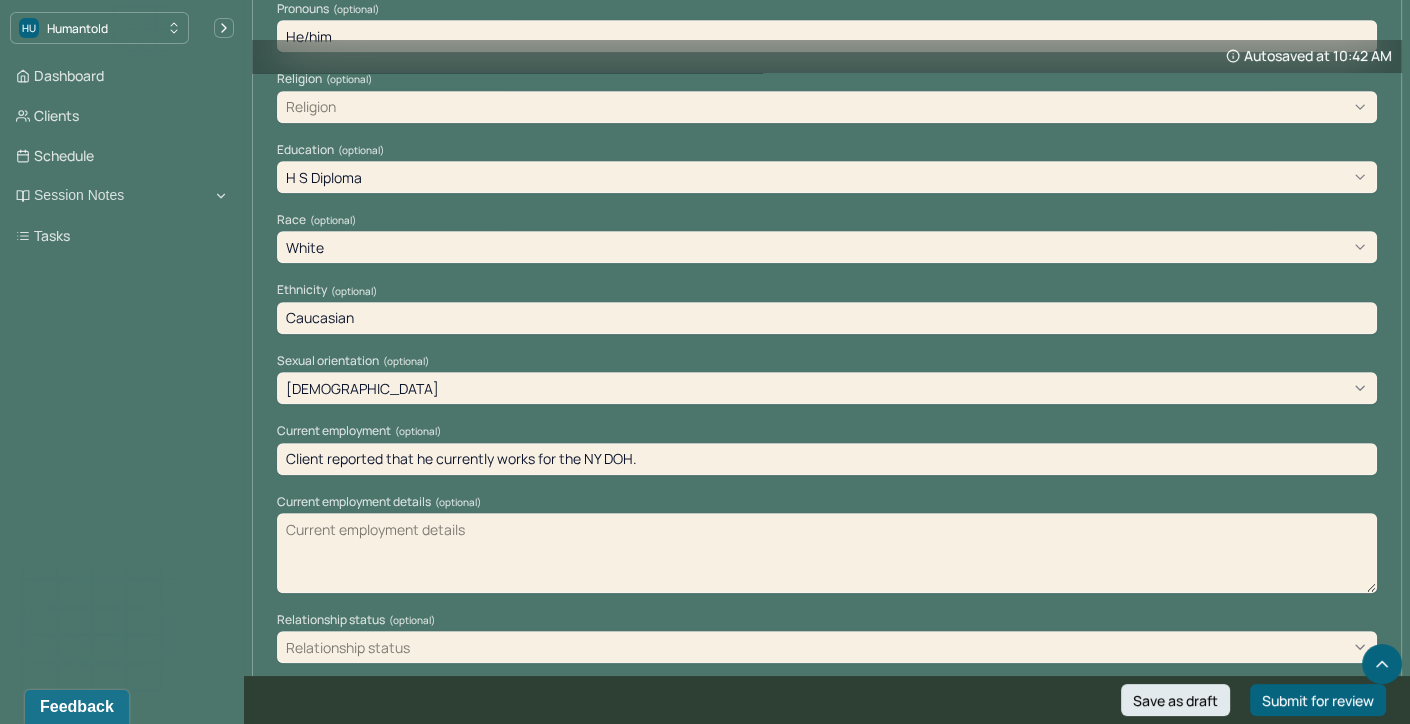 type on "Client reported that he currently works for the NY DOH." 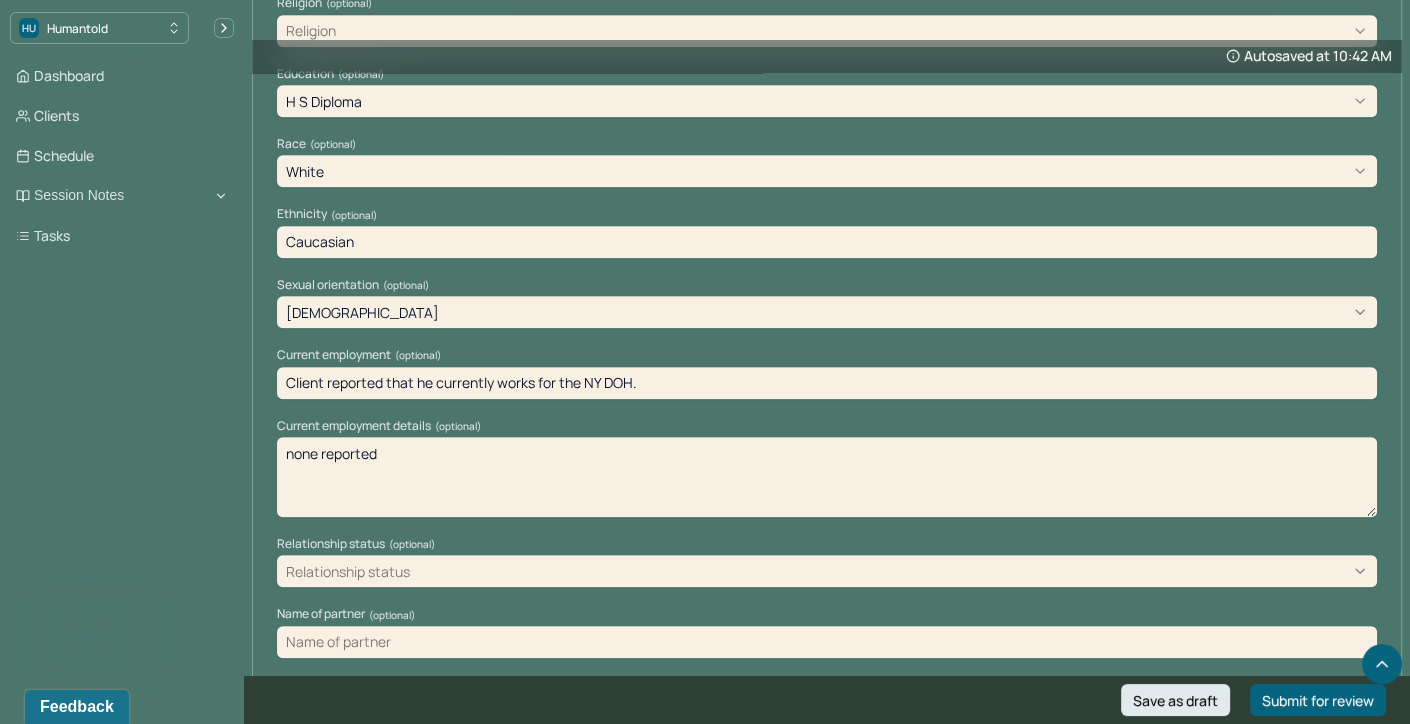 scroll, scrollTop: 1231, scrollLeft: 0, axis: vertical 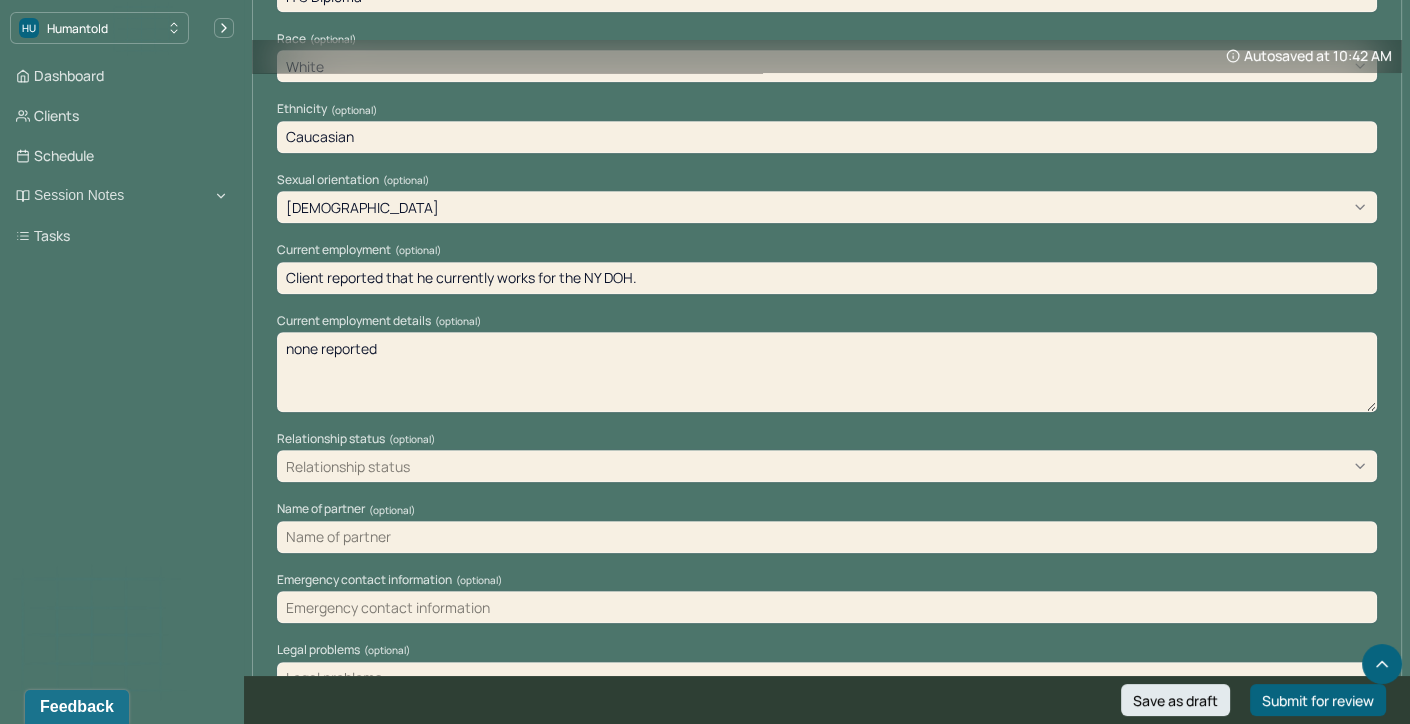 click on "none reported" at bounding box center (827, 372) 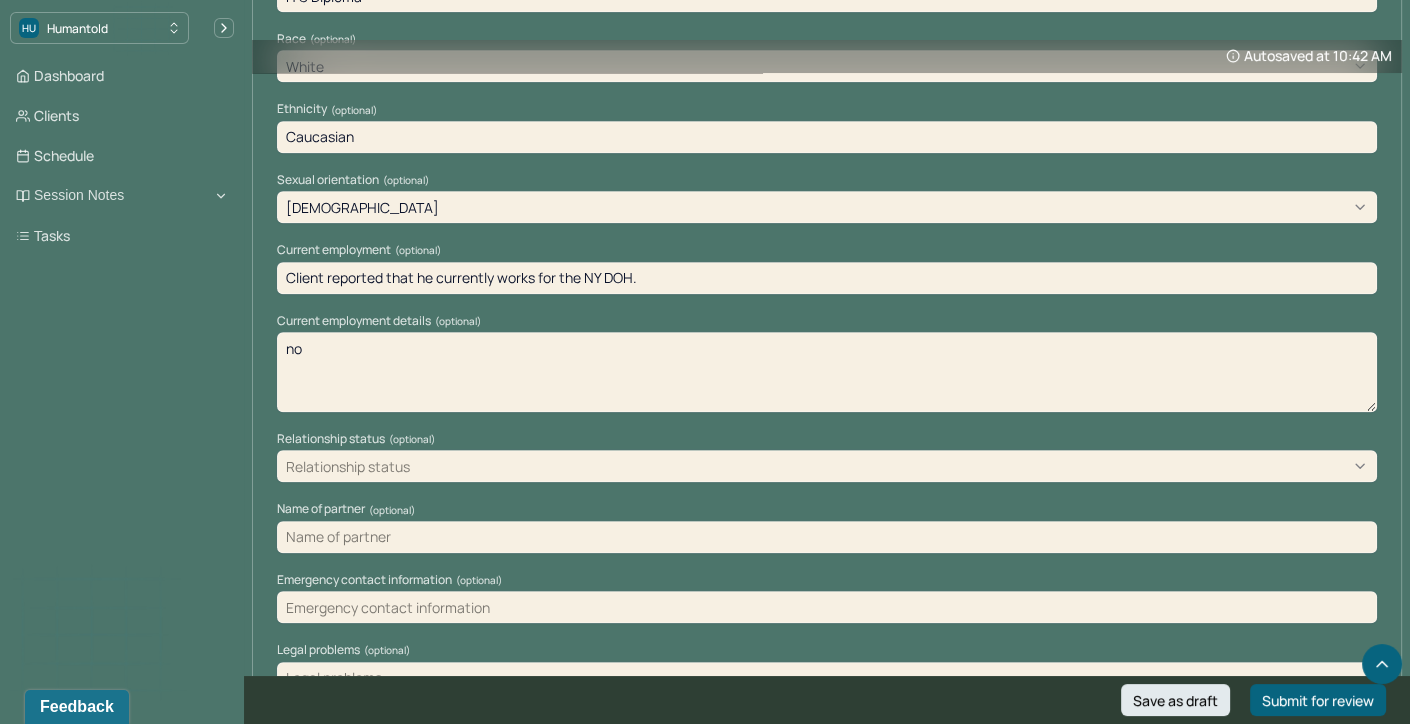 type on "n" 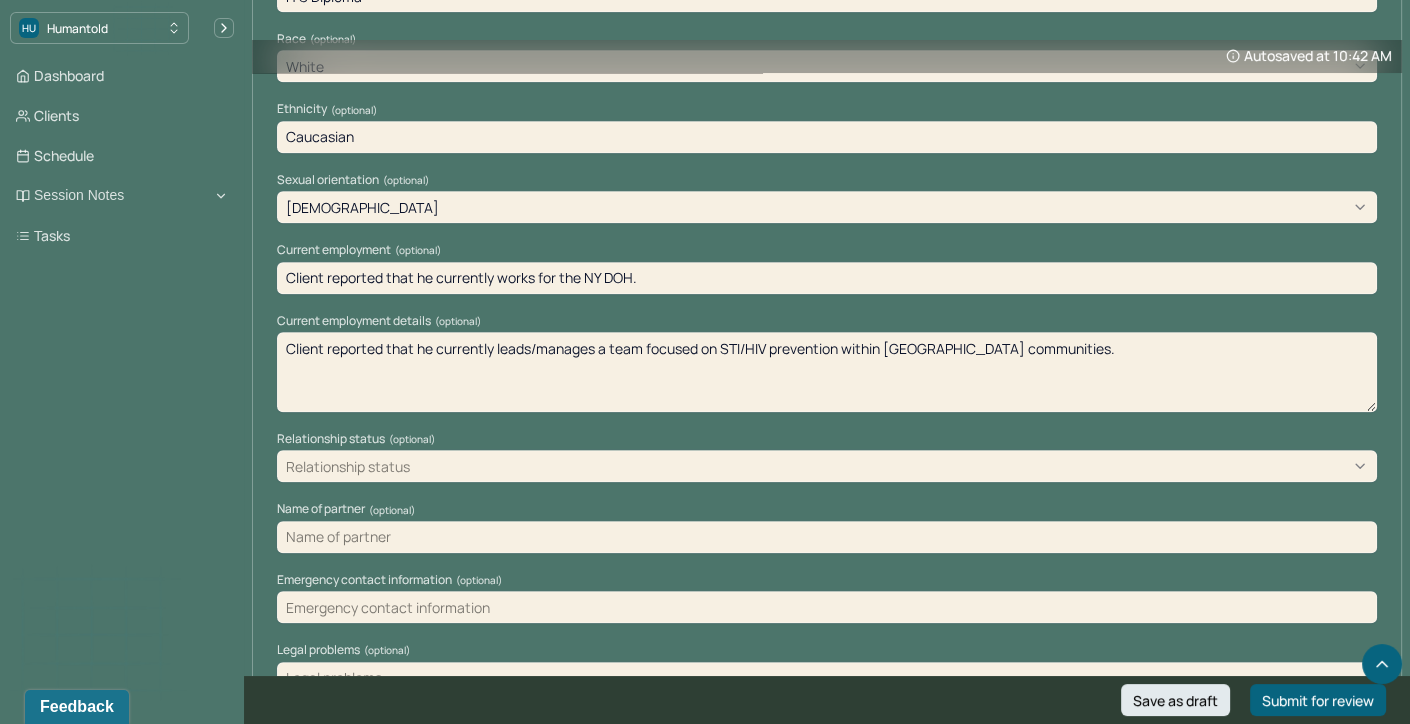 click on "Client reported that he currently leads/manages a team focused on STI/HIV prevention within the" at bounding box center (827, 372) 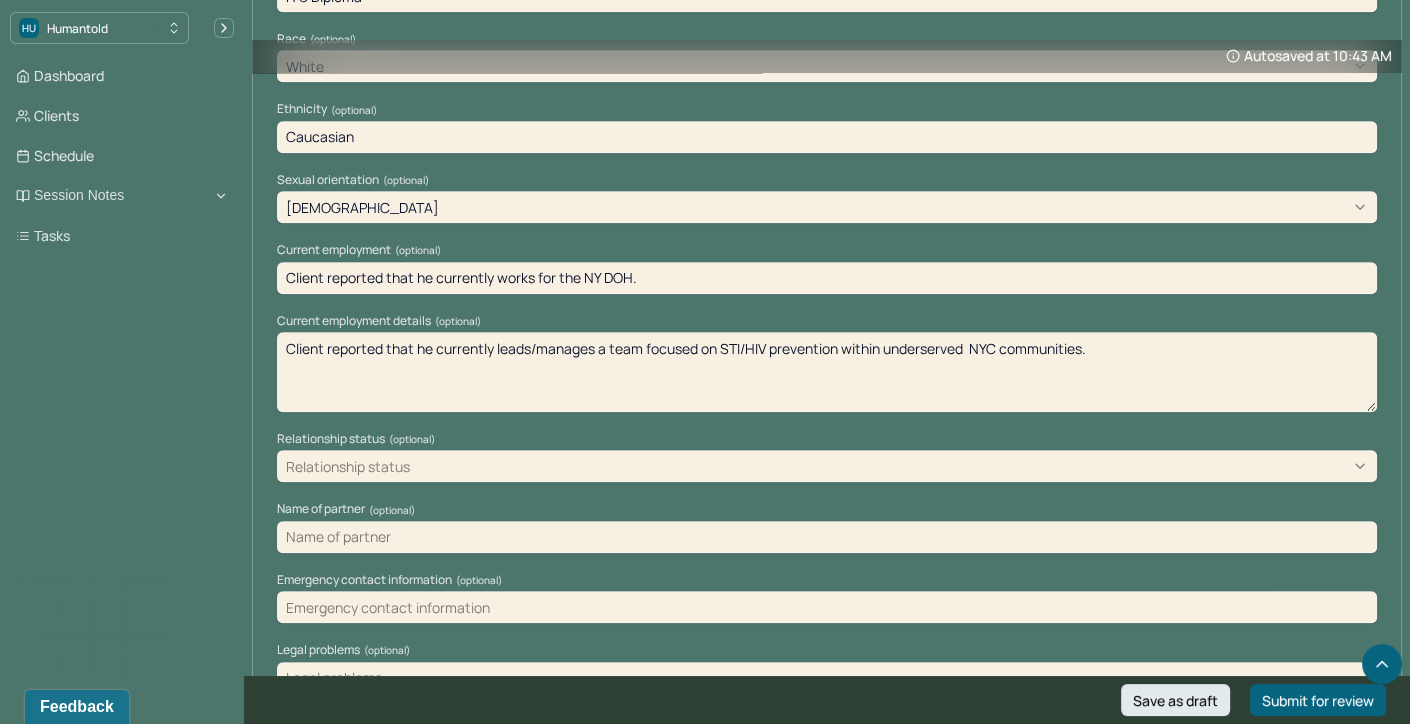 click on "Client reported that he currently leads/manages a team focused on STI/HIV prevention within underserved NYC communities." at bounding box center (827, 372) 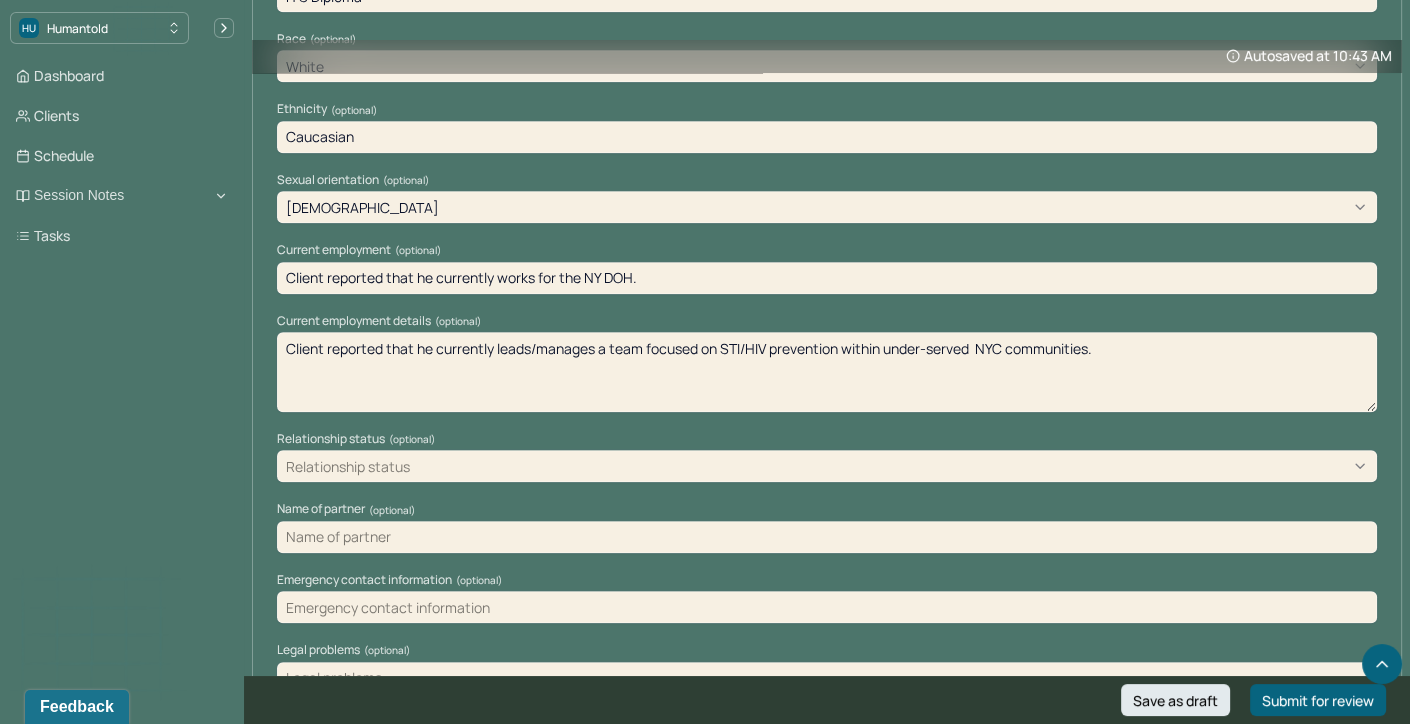click on "Client reported that he currently leads/manages a team focused on STI/HIV prevention within underserved  NYC communities." at bounding box center (827, 372) 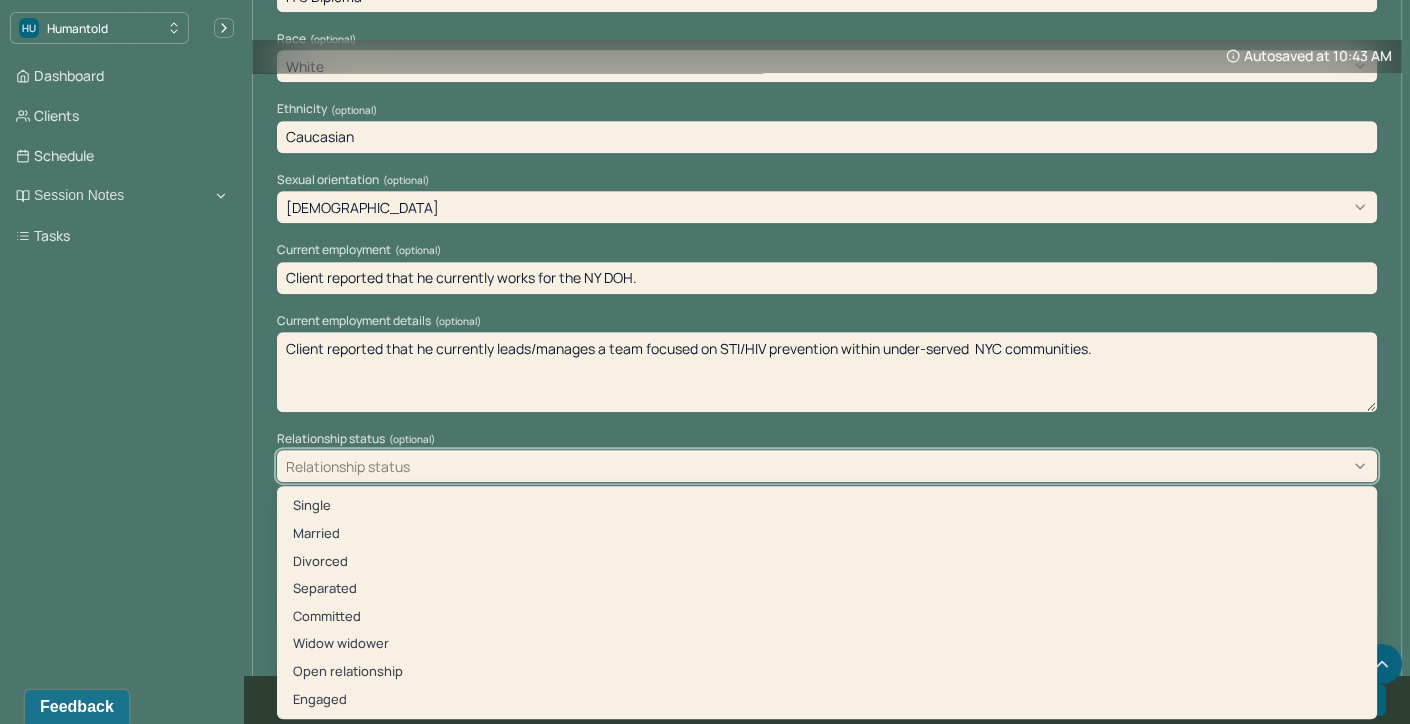click on "Relationship status" at bounding box center [827, 466] 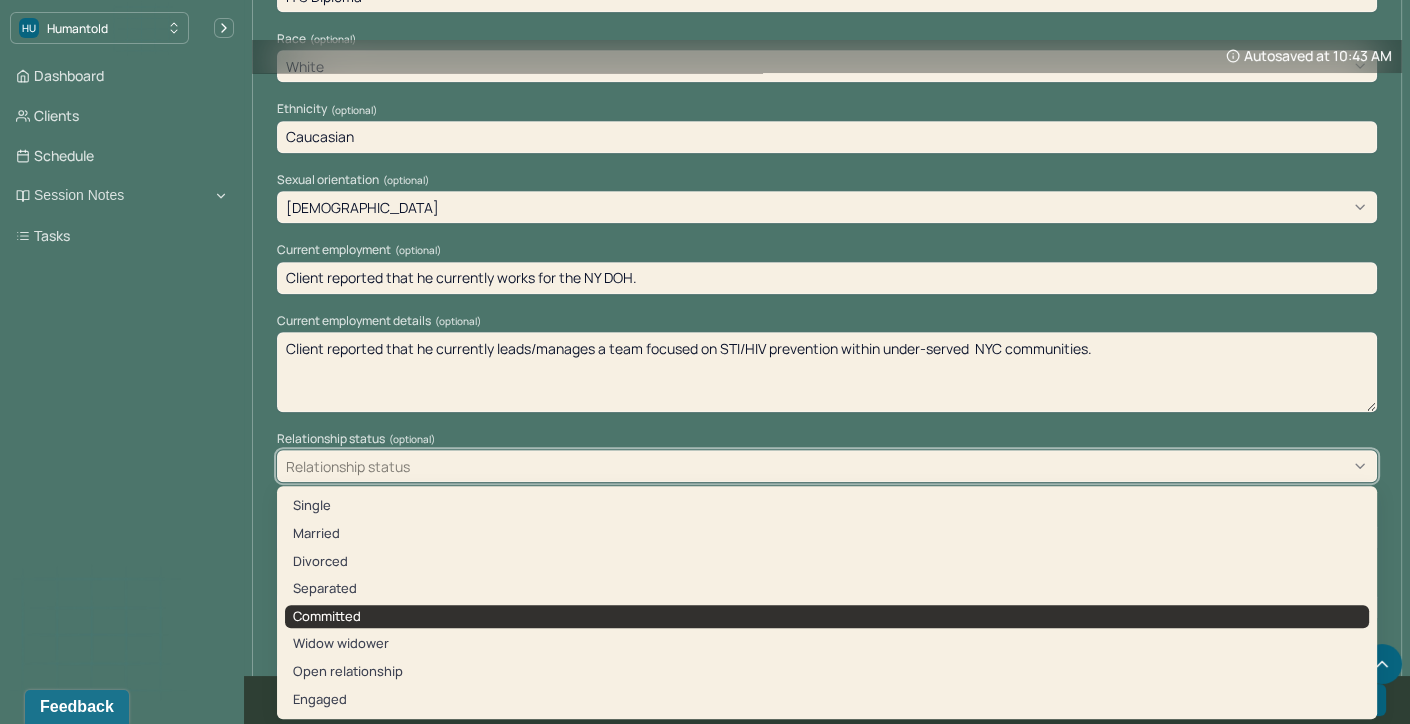 click on "Committed" at bounding box center [827, 617] 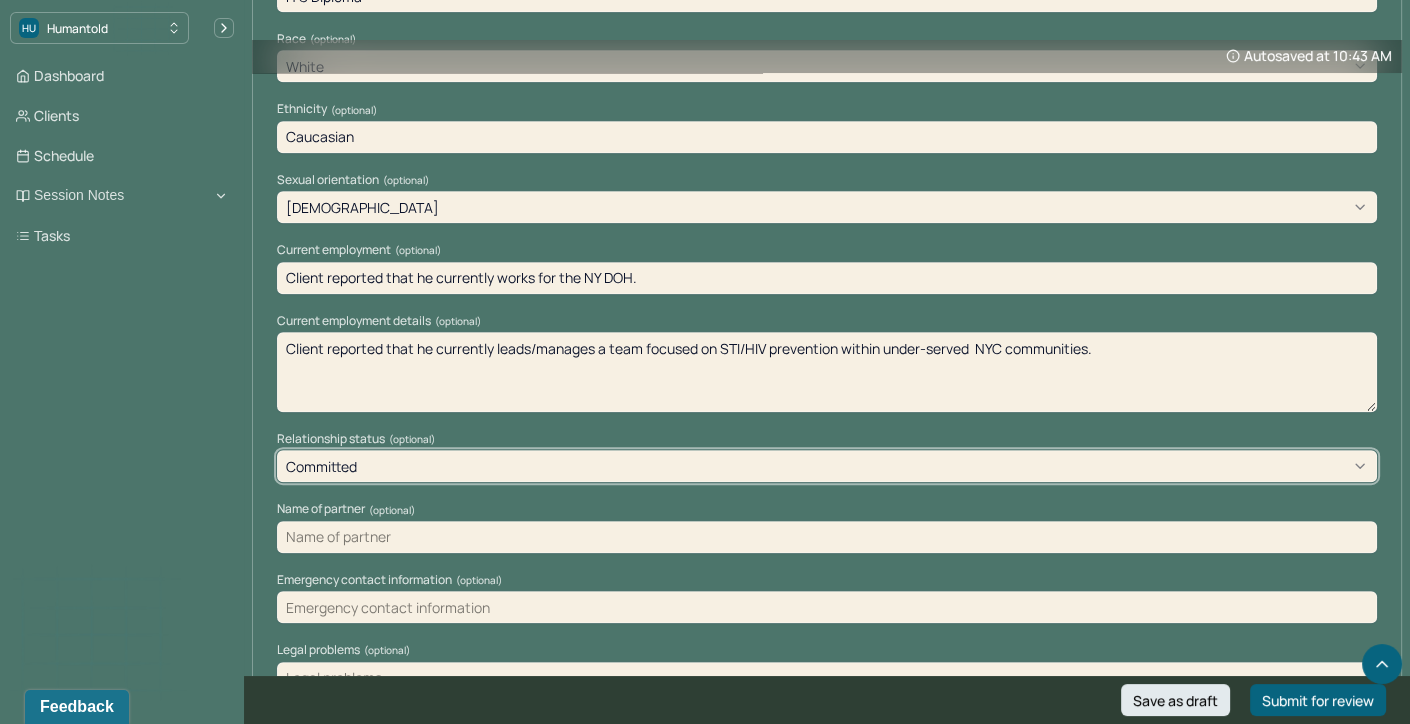 click at bounding box center [827, 537] 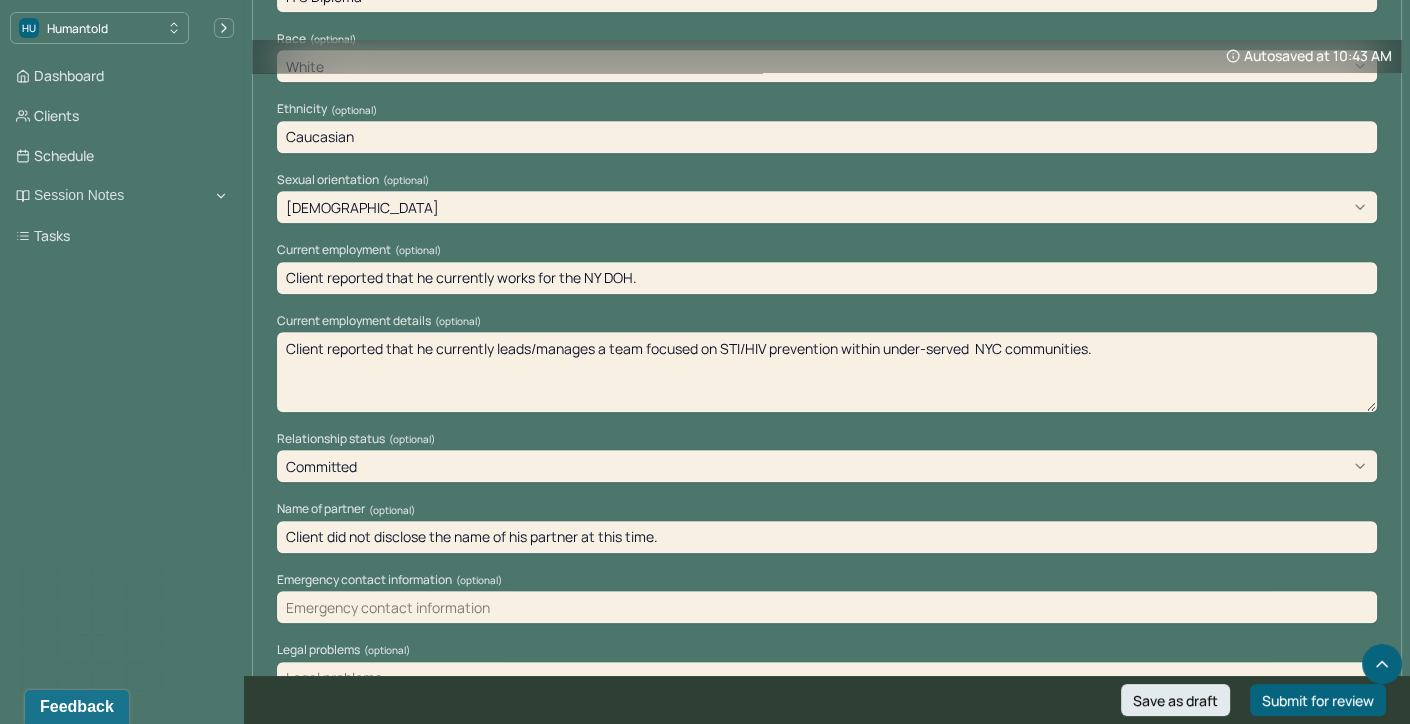 type on "Client did not disclose the name of his partner at this time." 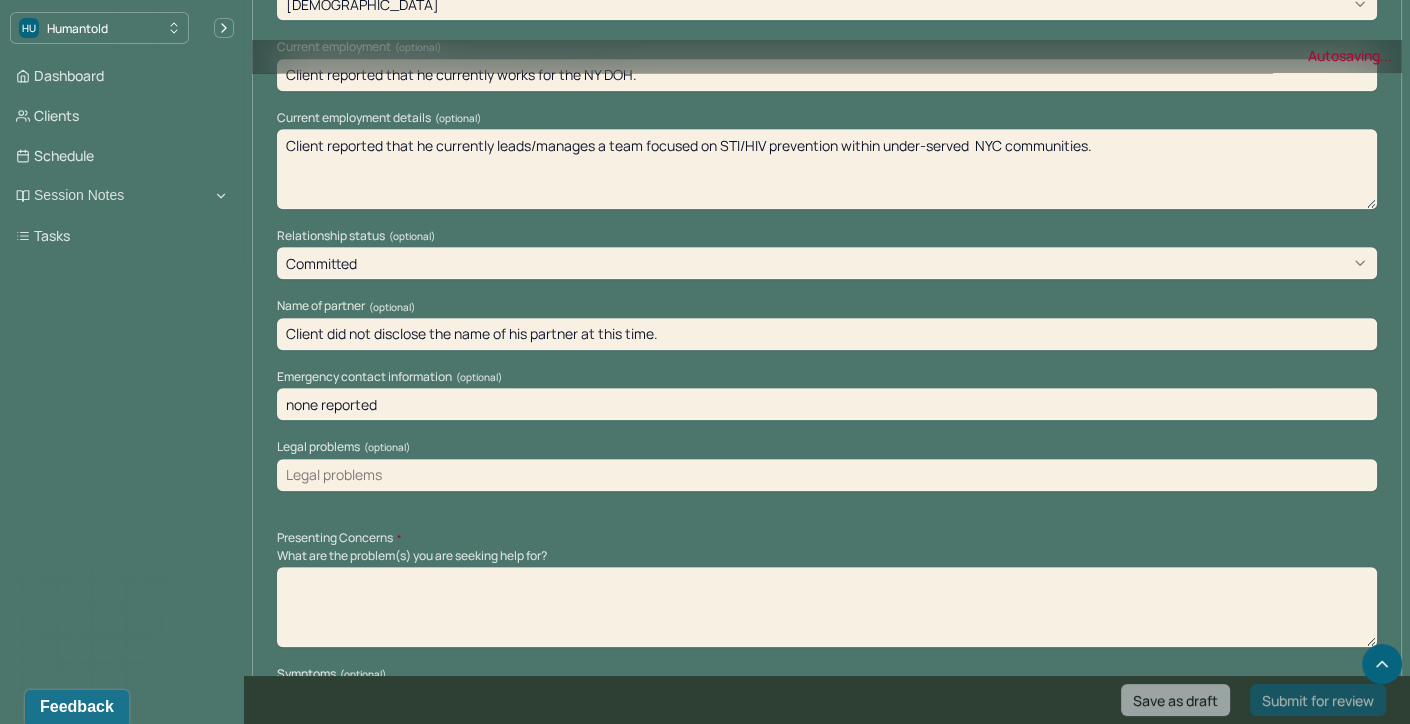 scroll, scrollTop: 1446, scrollLeft: 0, axis: vertical 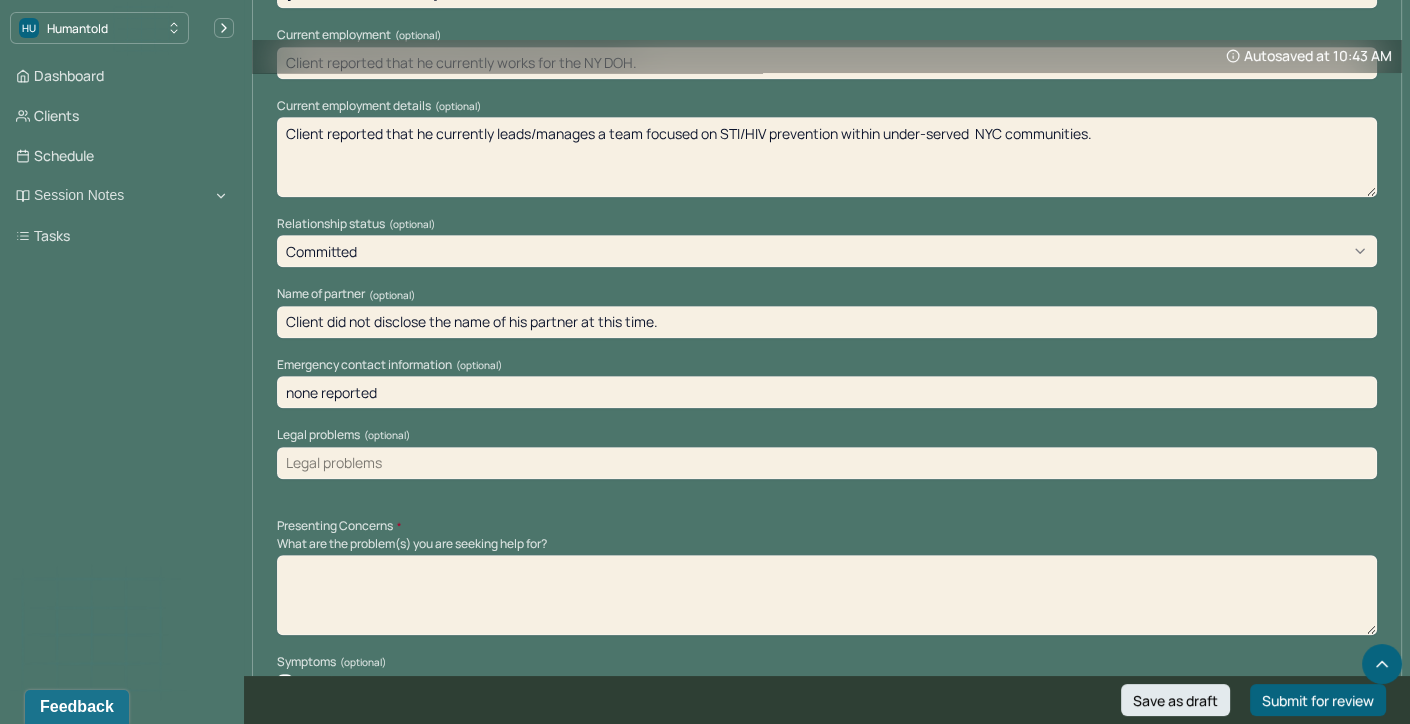 type on "none reported" 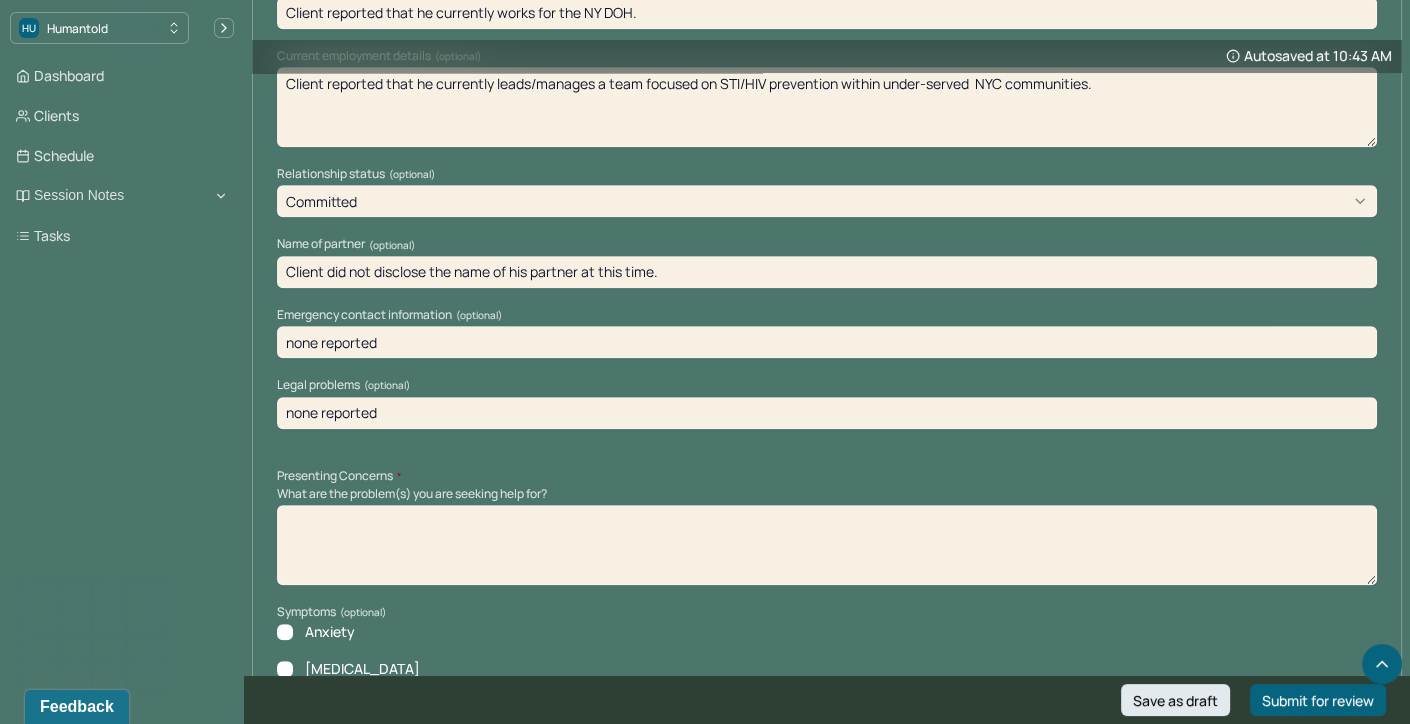 scroll, scrollTop: 1525, scrollLeft: 0, axis: vertical 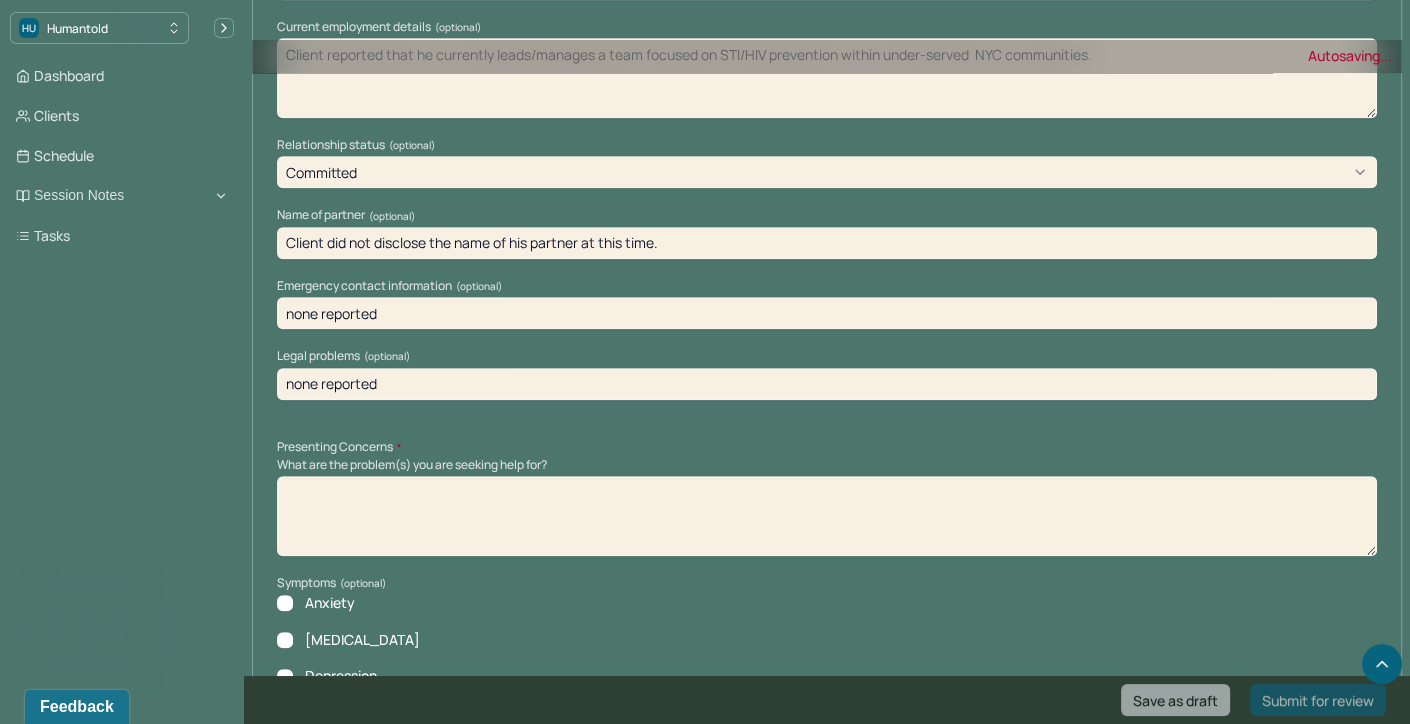 type on "none reported" 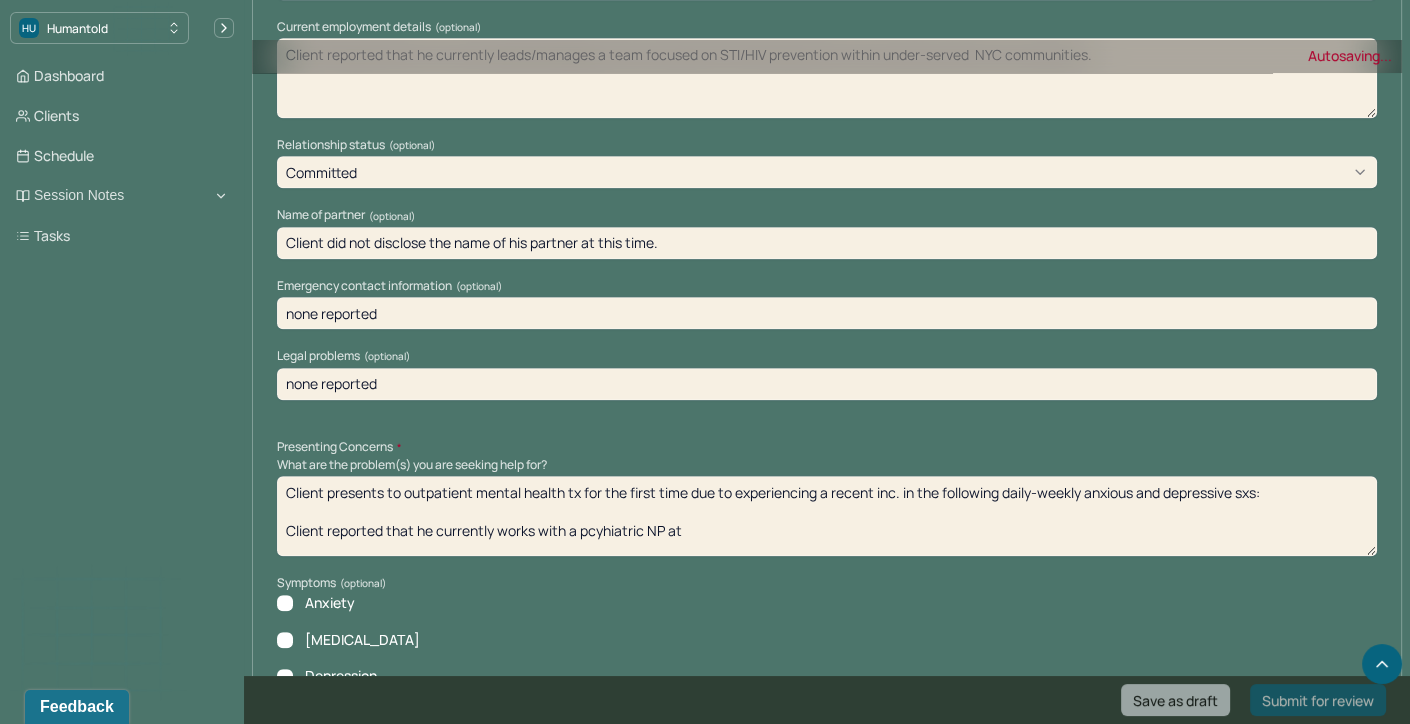 click on "Client presents to outpatient mental health tx for the first time due to experiencing a recent inc. in the following daily-weekly anxious and depressive sxs:
Client reported that he currently" at bounding box center [827, 516] 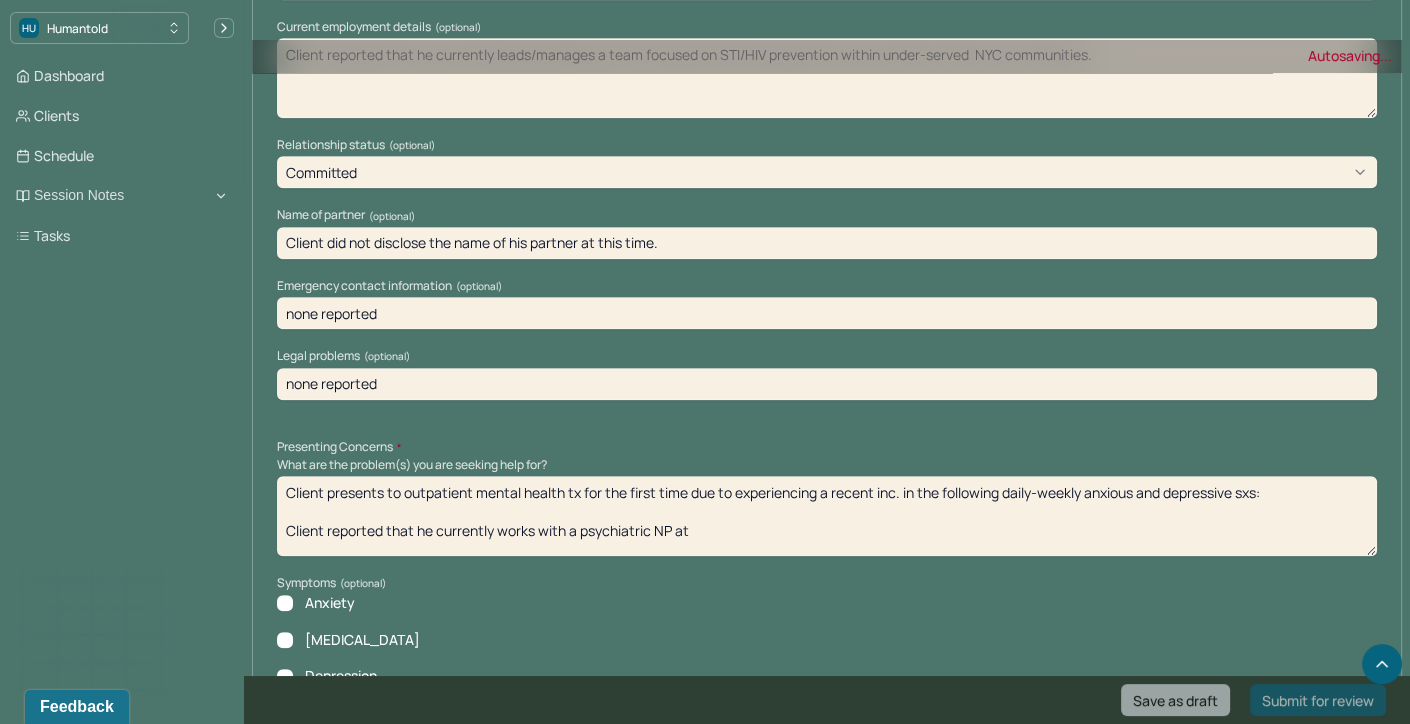 click on "Client presents to outpatient mental health tx for the first time due to experiencing a recent inc. in the following daily-weekly anxious and depressive sxs:
Client reported that he currently works with a pcyhiatric NP at" at bounding box center [827, 516] 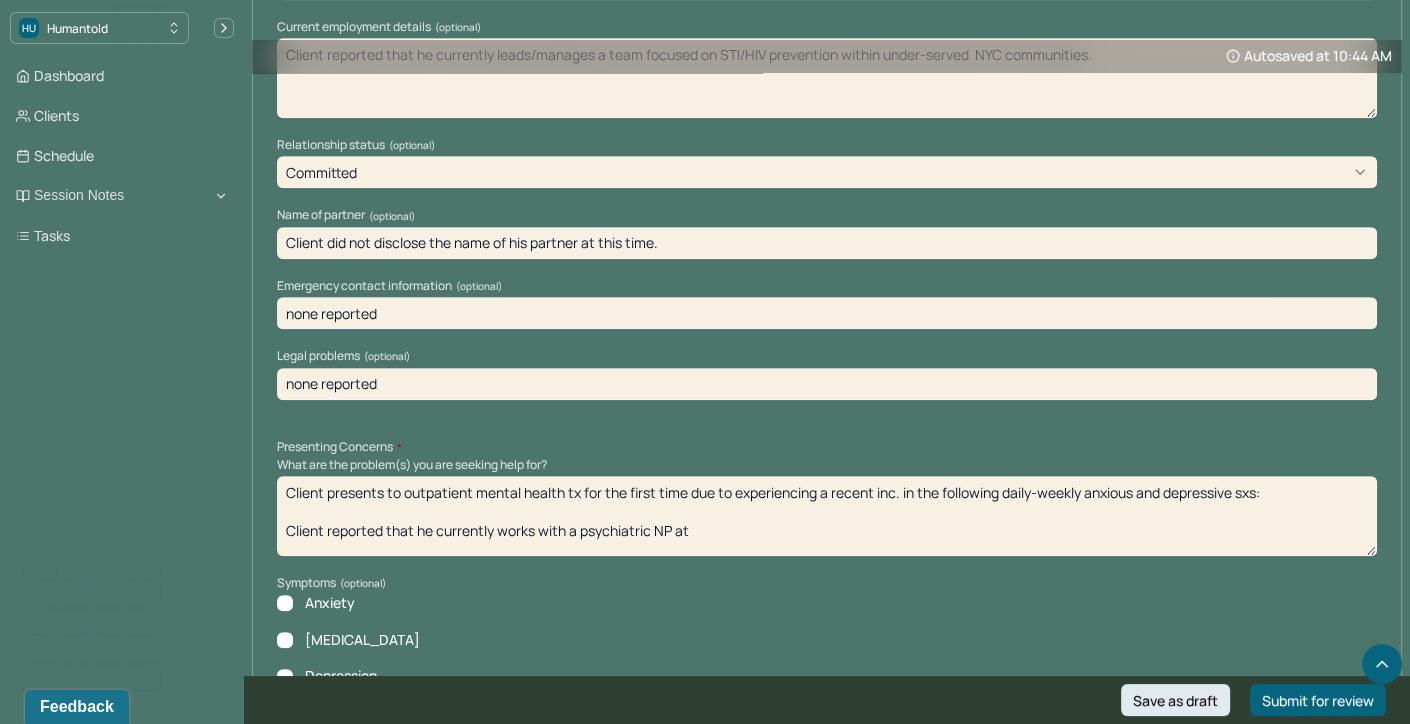 click on "Client presents to outpatient mental health tx for the first time due to experiencing a recent inc. in the following daily-weekly anxious and depressive sxs:
Client reported that he currently works with a pcyhiatric NP at" at bounding box center [827, 516] 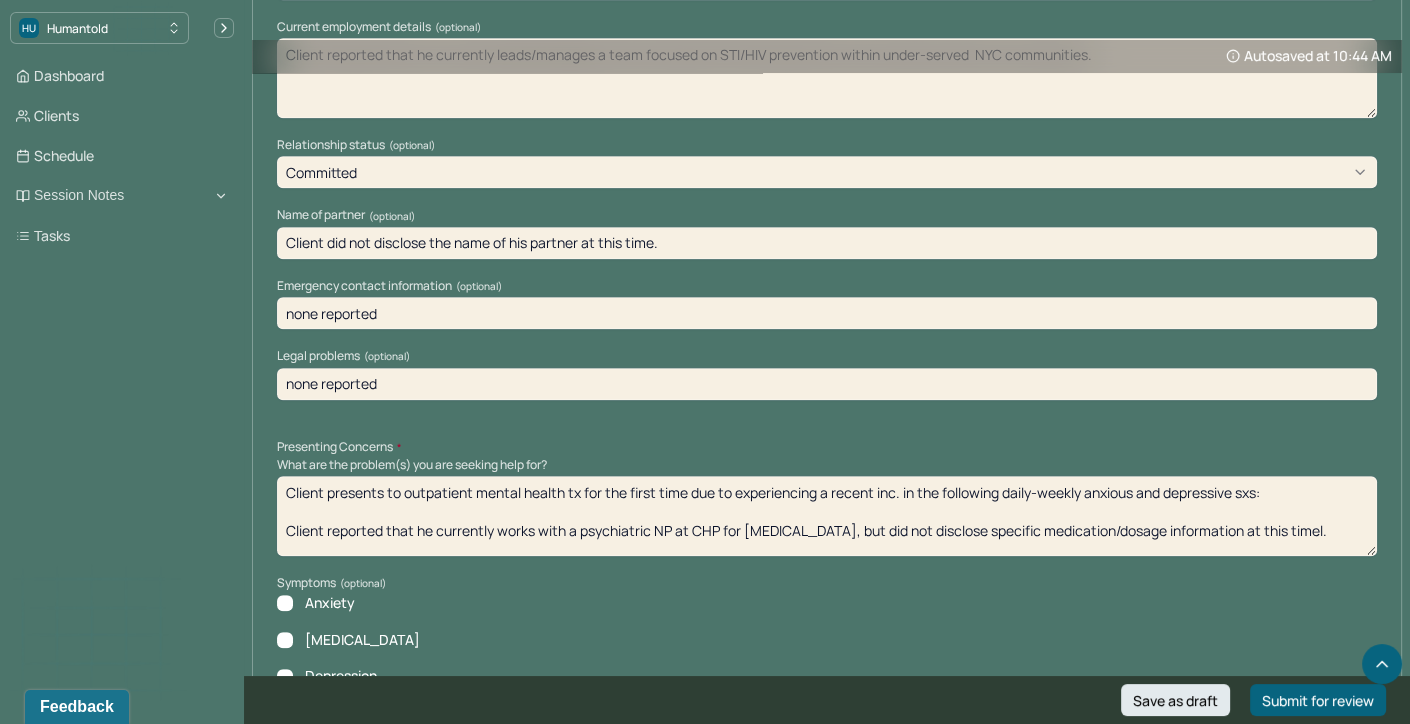scroll, scrollTop: 9, scrollLeft: 0, axis: vertical 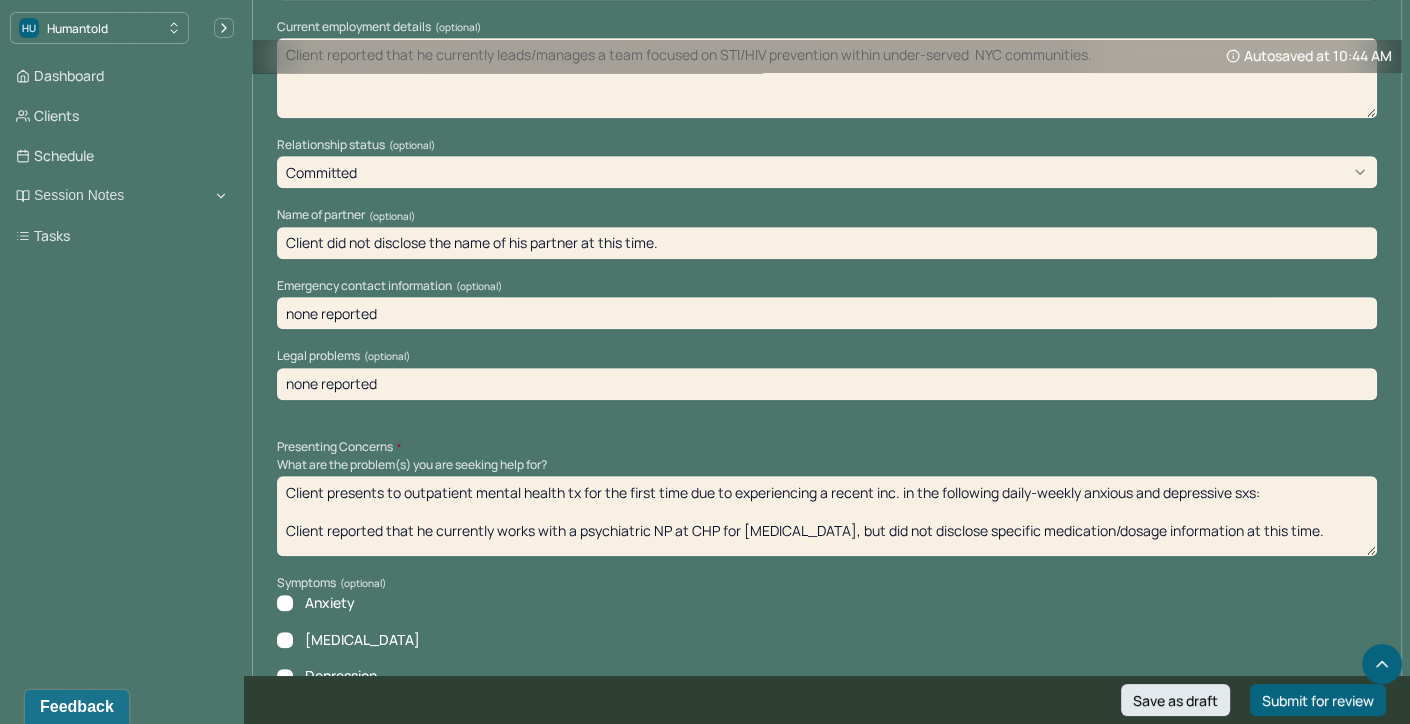 click on "Client presents to outpatient mental health tx for the first time due to experiencing a recent inc. in the following daily-weekly anxious and depressive sxs:
Client reported that he currently works with a psychiatric NP at CHP for [MEDICAL_DATA], but did not disclose specific medication/dosage information at this time." at bounding box center [827, 516] 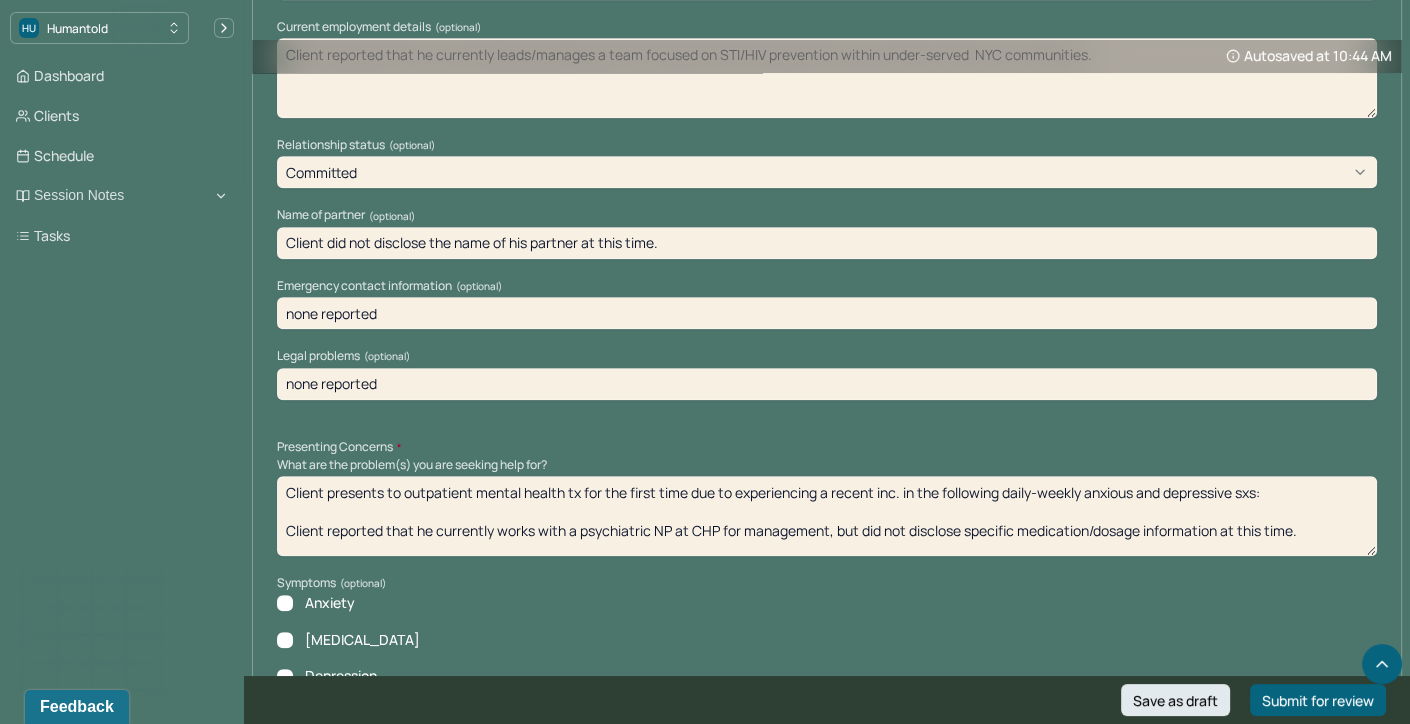 scroll, scrollTop: 0, scrollLeft: 0, axis: both 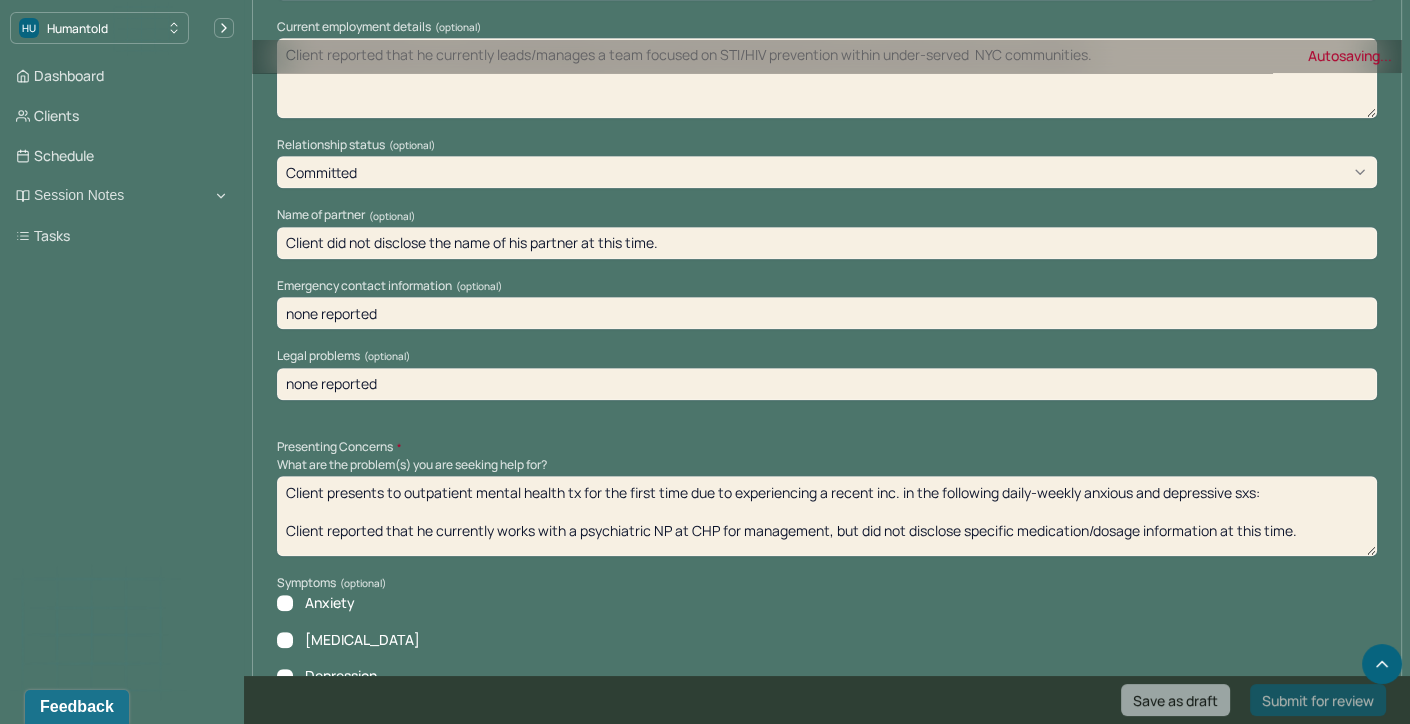 click on "Client presents to outpatient mental health tx for the first time due to experiencing a recent inc. in the following daily-weekly anxious and depressive sxs:
Client reported that he currently works with a psychiatric NP at CHP for [MEDICAL_DATA], but did not disclose specific medication/dosage information at this time." at bounding box center (827, 516) 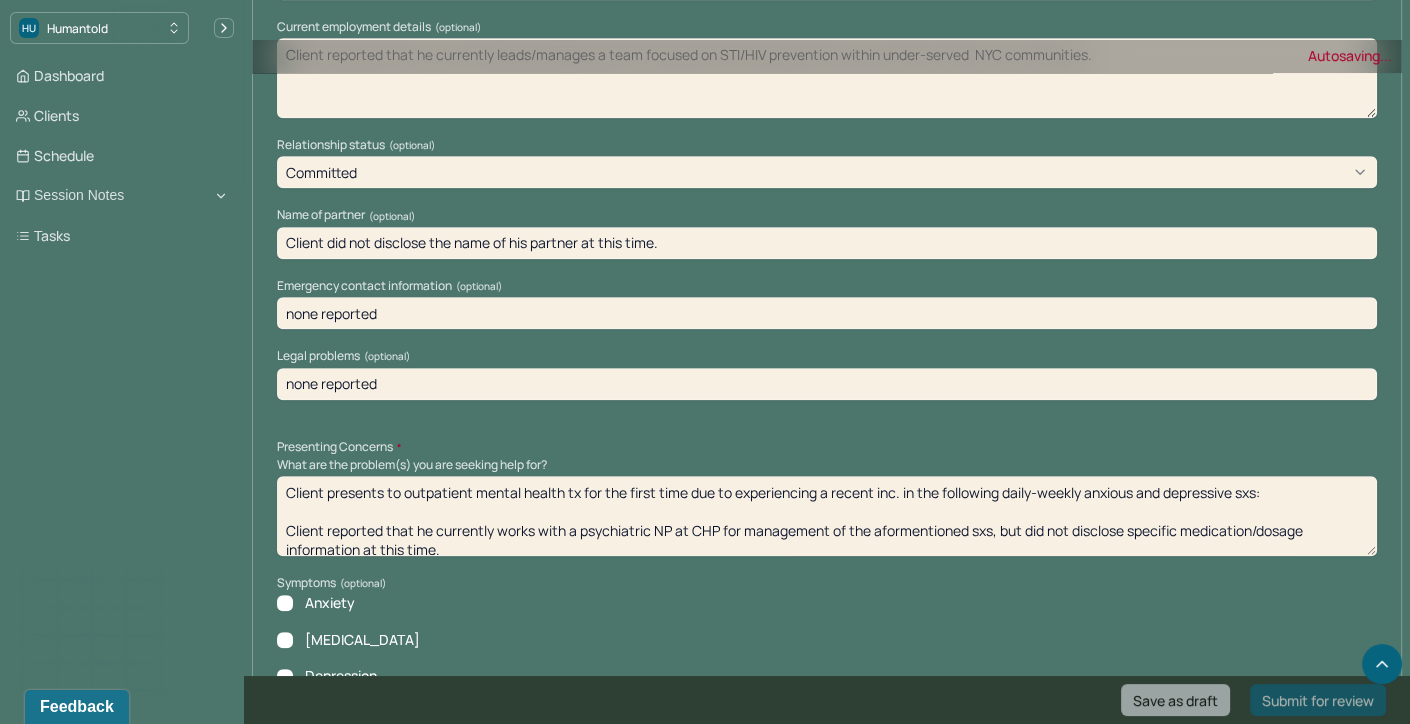 click on "Client presents to outpatient mental health tx for the first time due to experiencing a recent inc. in the following daily-weekly anxious and depressive sxs:
Client reported that he currently works with a psychiatric NP at CHP for management, but did not disclose specific medication/dosage information at this time." at bounding box center (827, 516) 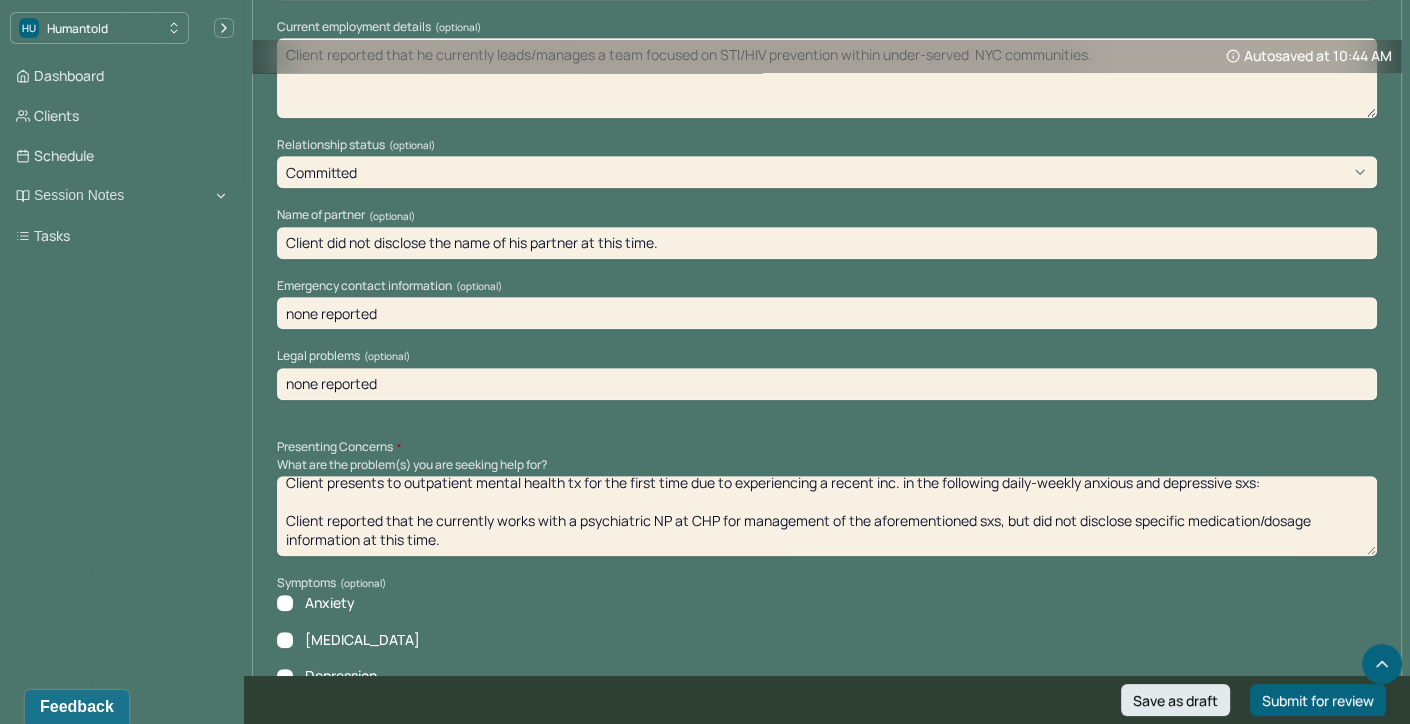 scroll, scrollTop: 0, scrollLeft: 0, axis: both 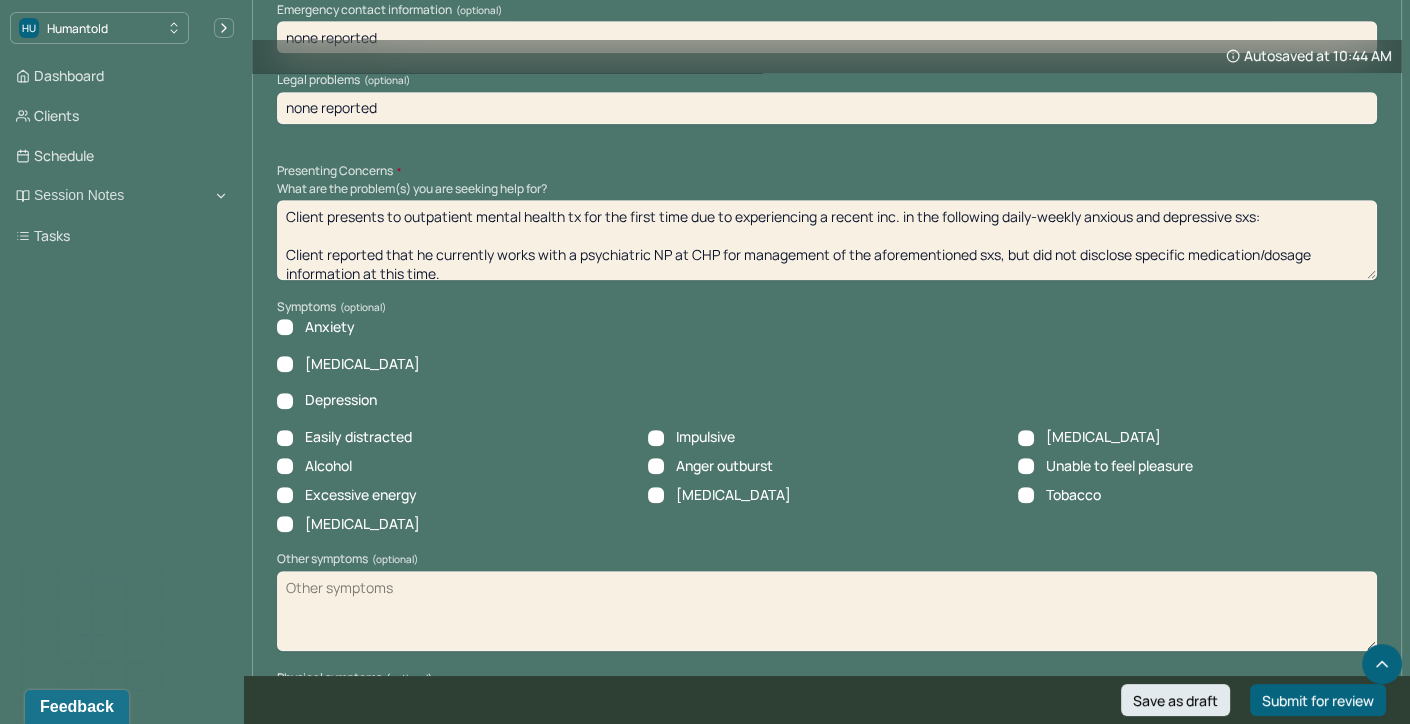 type on "Client presents to outpatient mental health tx for the first time due to experiencing a recent inc. in the following daily-weekly anxious and depressive sxs:
Client reported that he currently works with a psychiatric NP at CHP for management of the aforementioned sxs, but did not disclose specific medication/dosage information at this time." 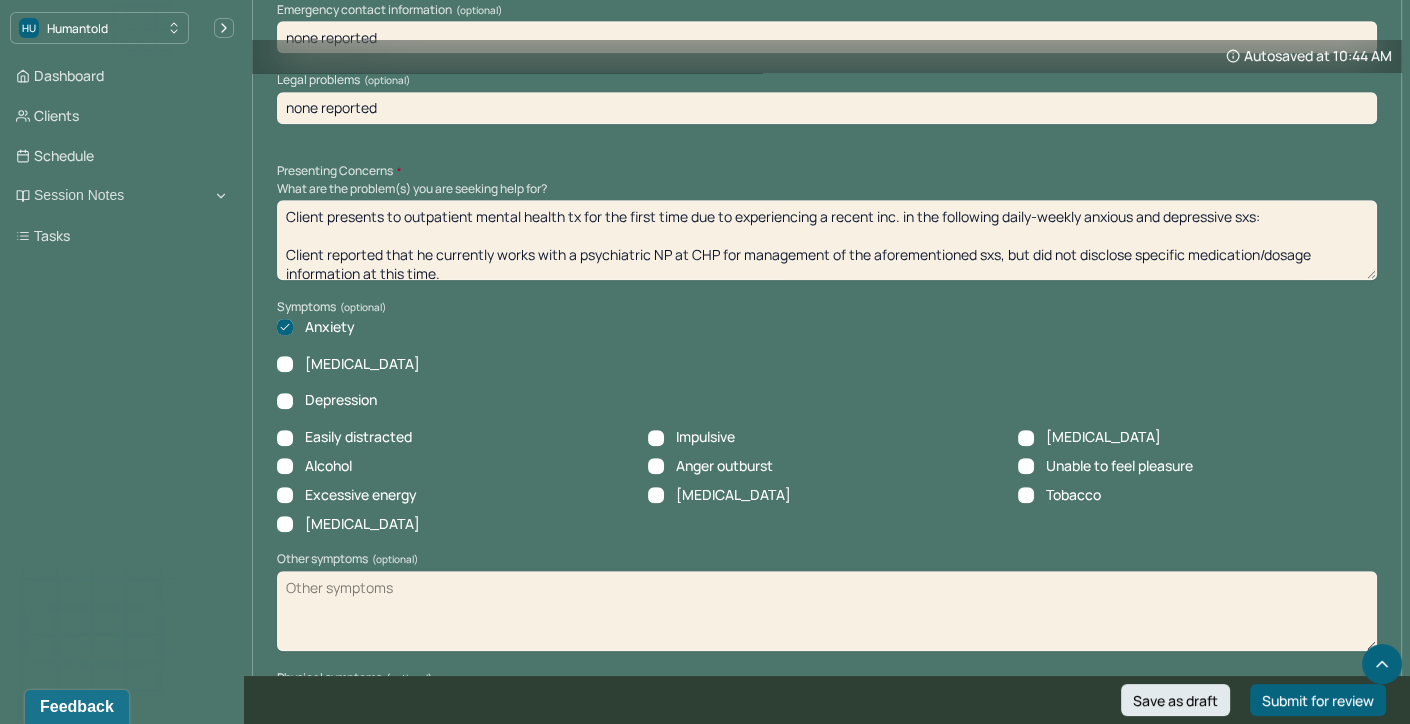 click 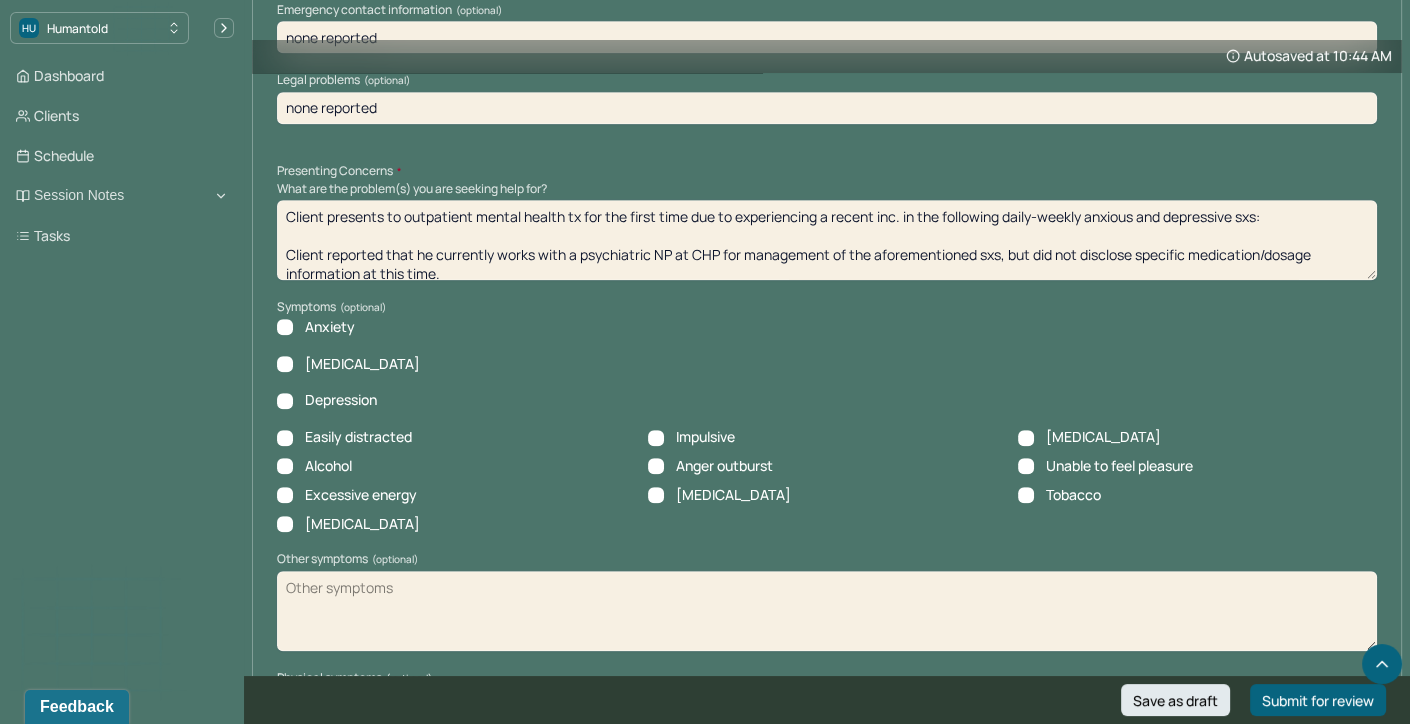click on "Anxiety" at bounding box center (285, 327) 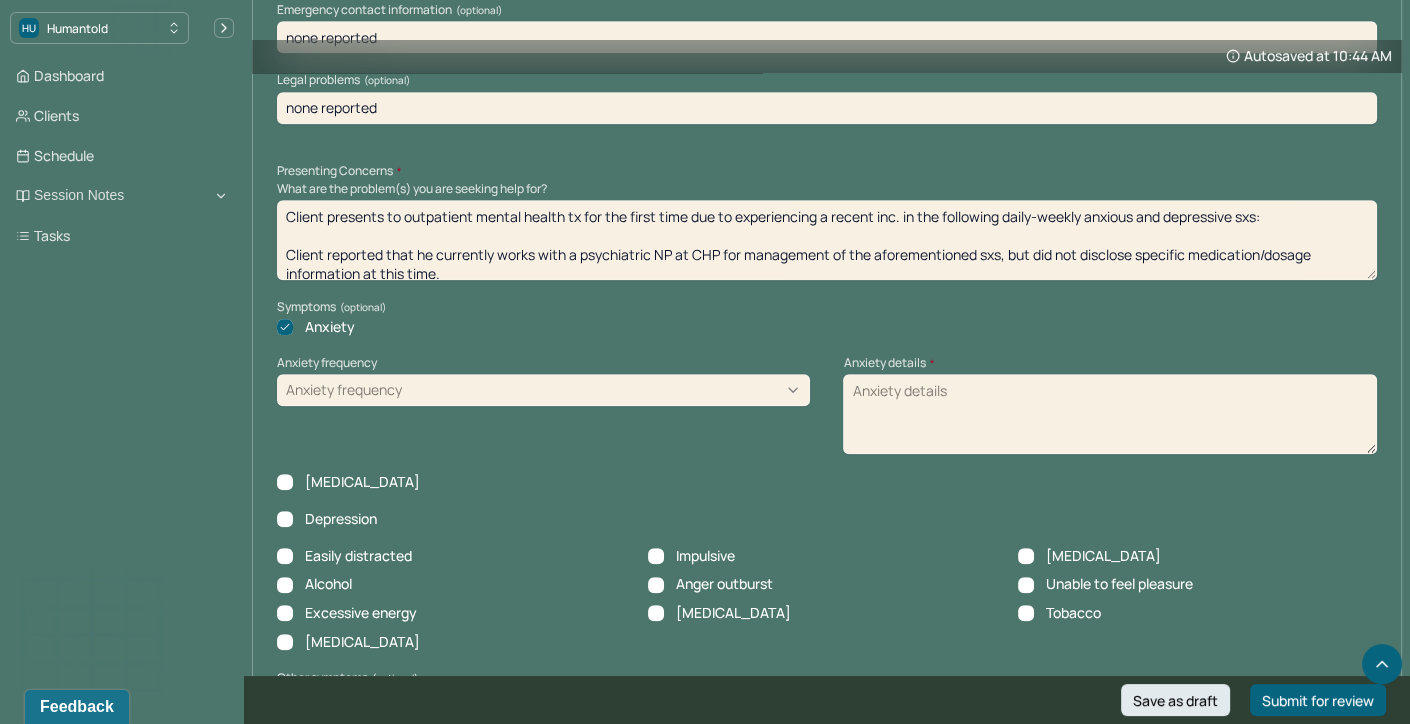 click on "Anxiety frequency" at bounding box center (344, 389) 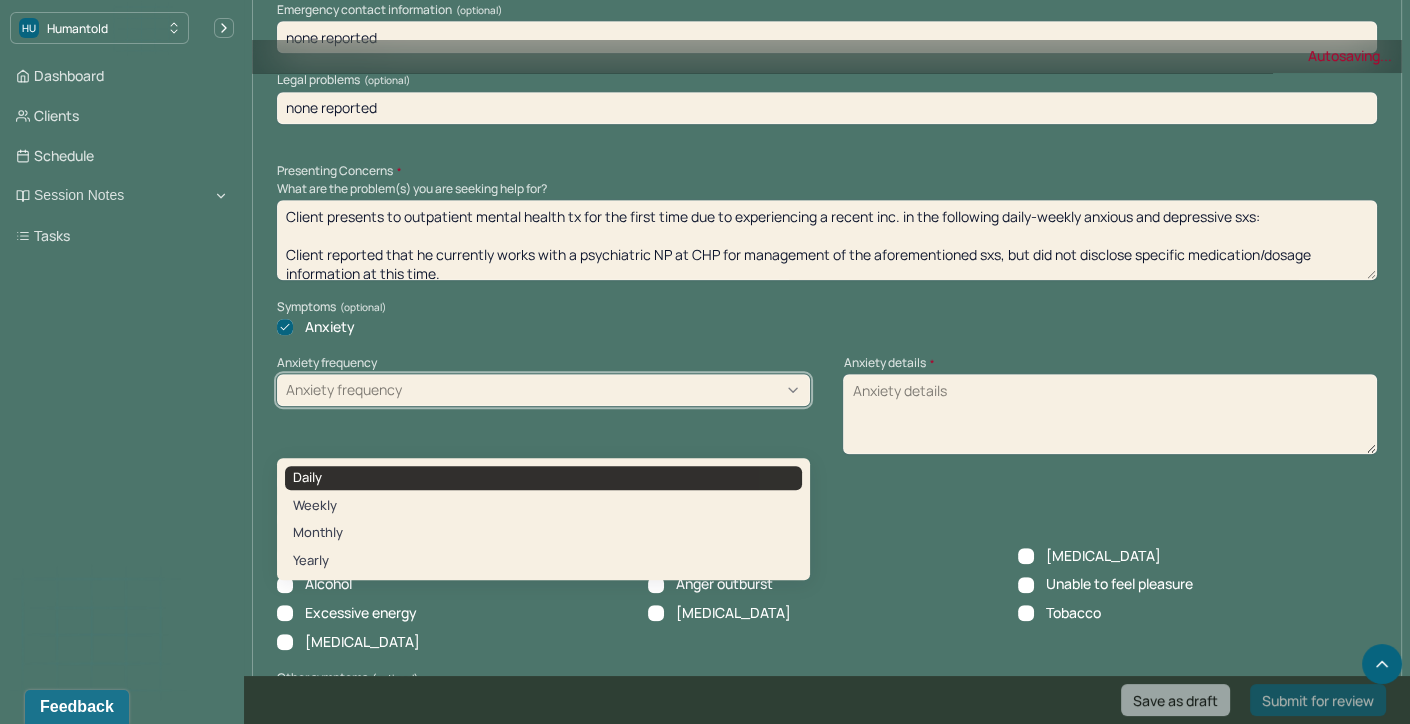 click on "Daily" at bounding box center (543, 478) 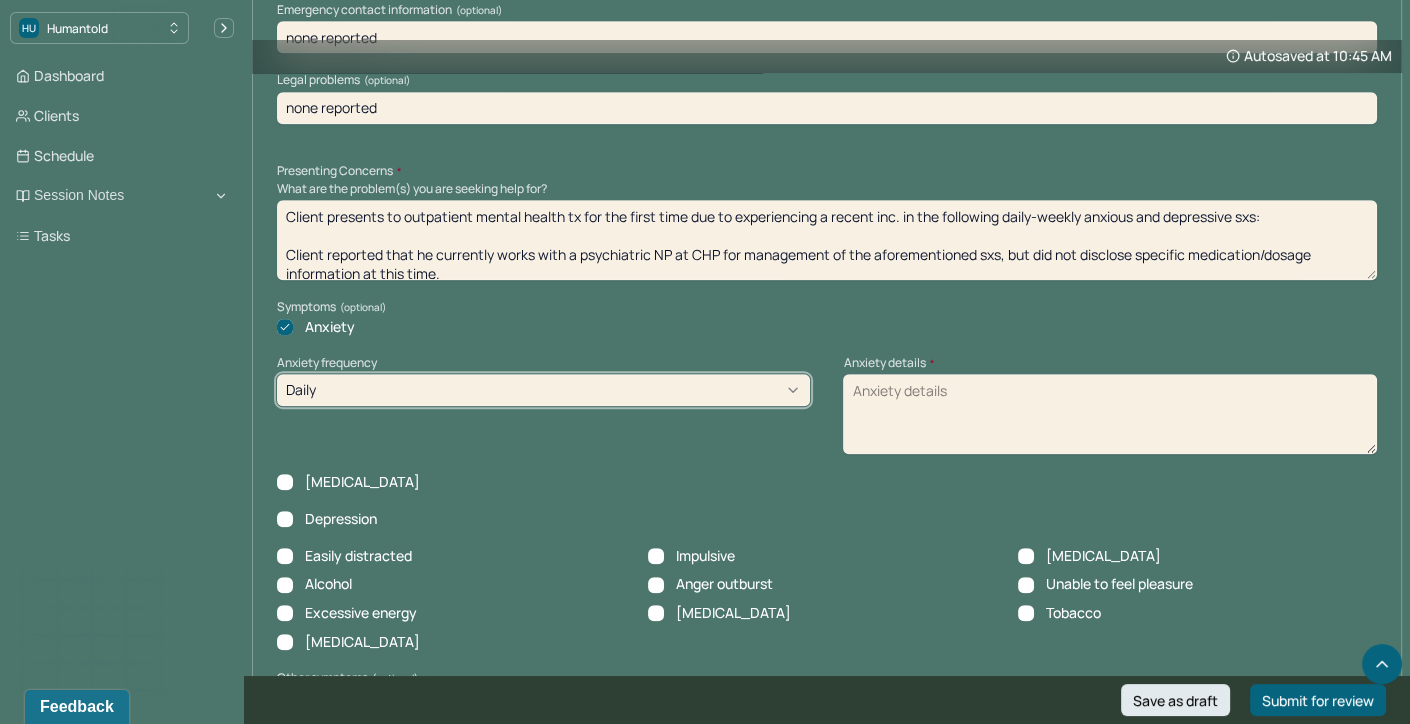 click on "Anxiety details *" at bounding box center (1109, 414) 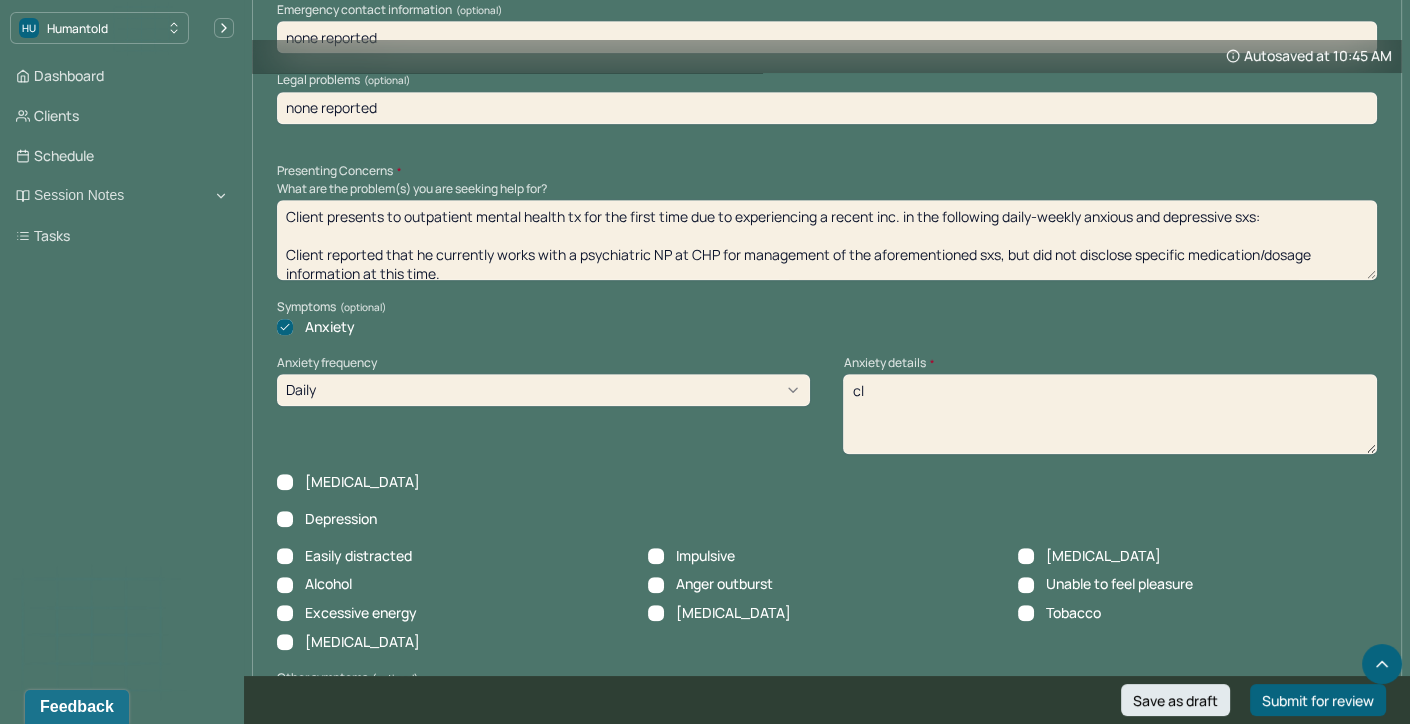 type on "c" 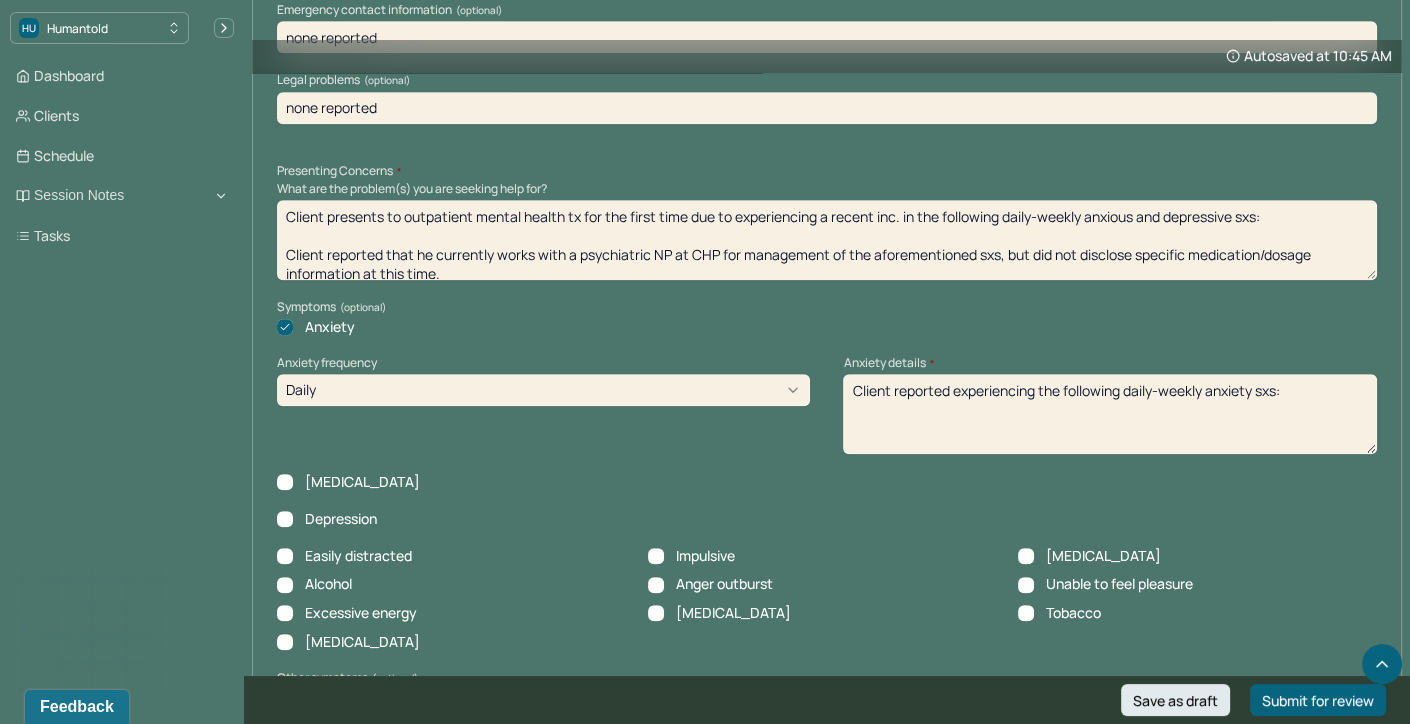 click on "Client reported experiencing the following daily-weekly an" at bounding box center (1109, 414) 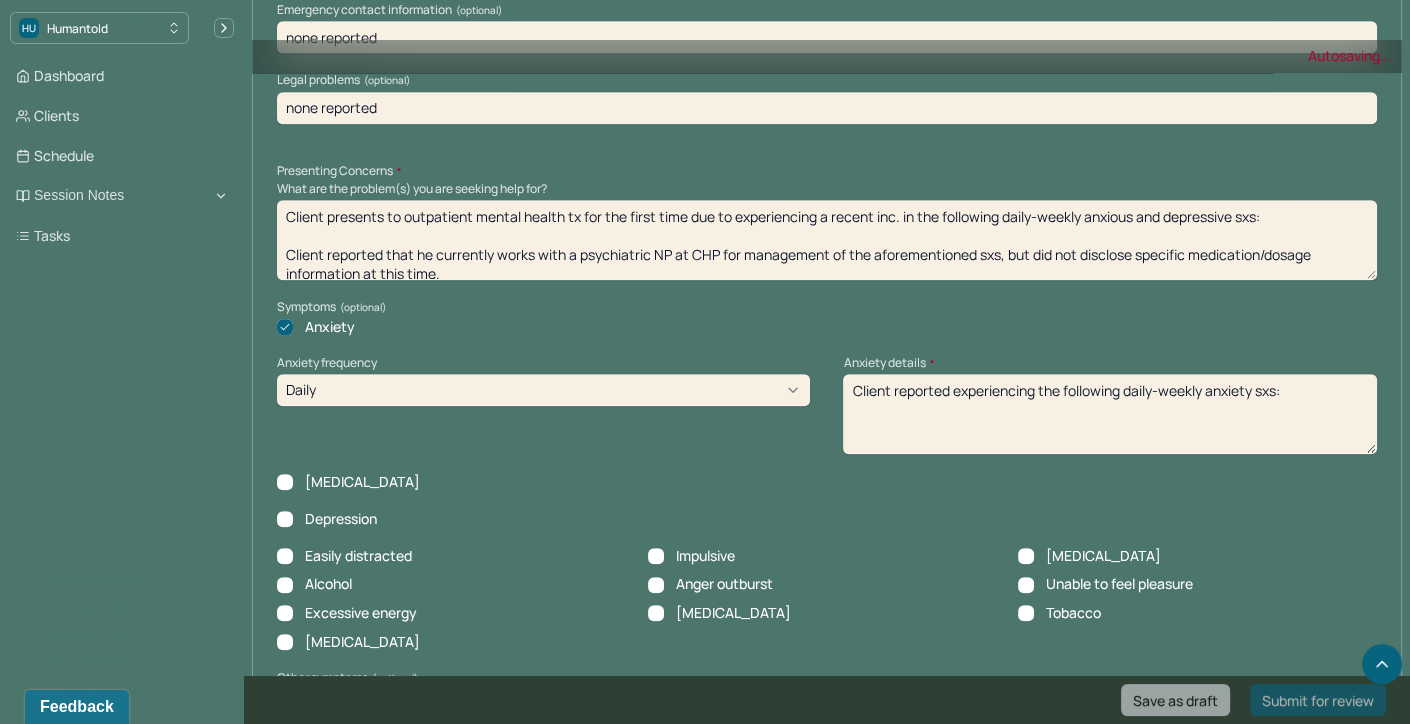 click on "Client reported experiencing the following daily-weekly an" at bounding box center (1109, 414) 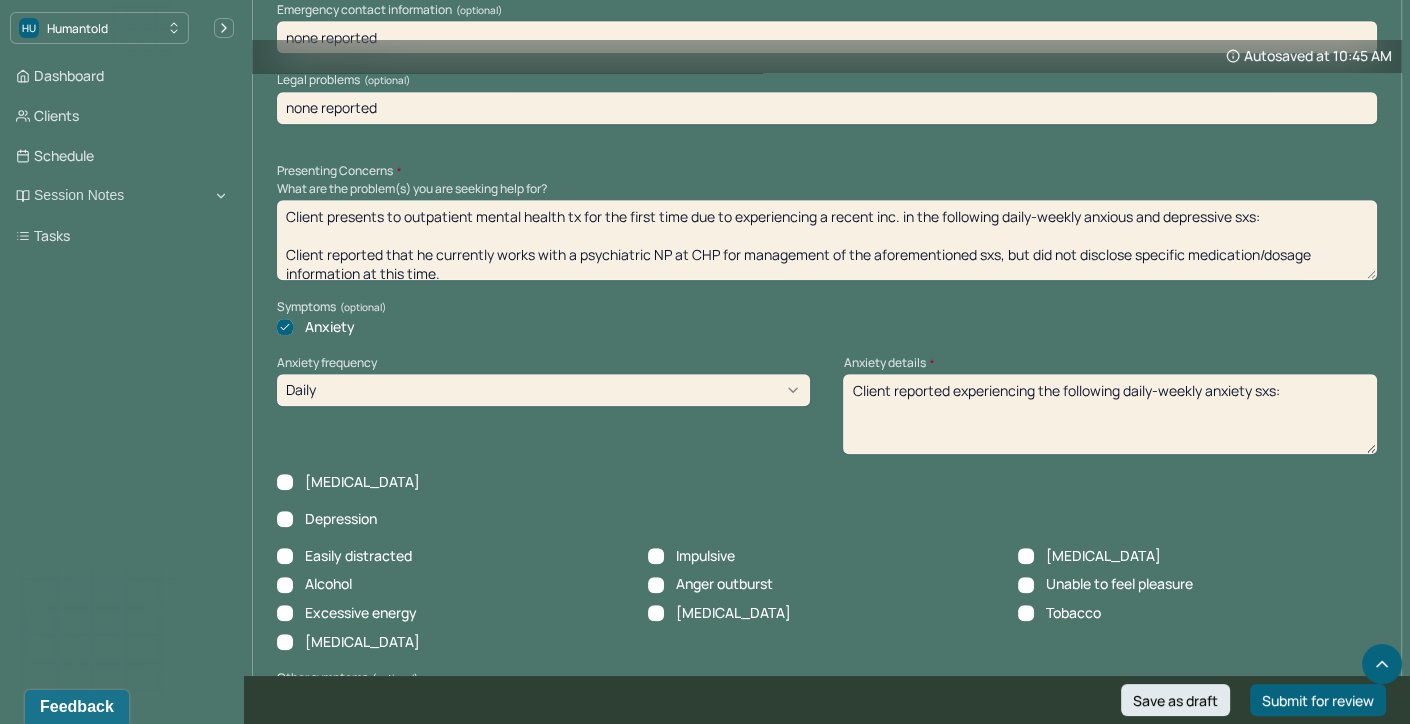 type on "Client reported experiencing the following daily-weekly anxiety sxs:" 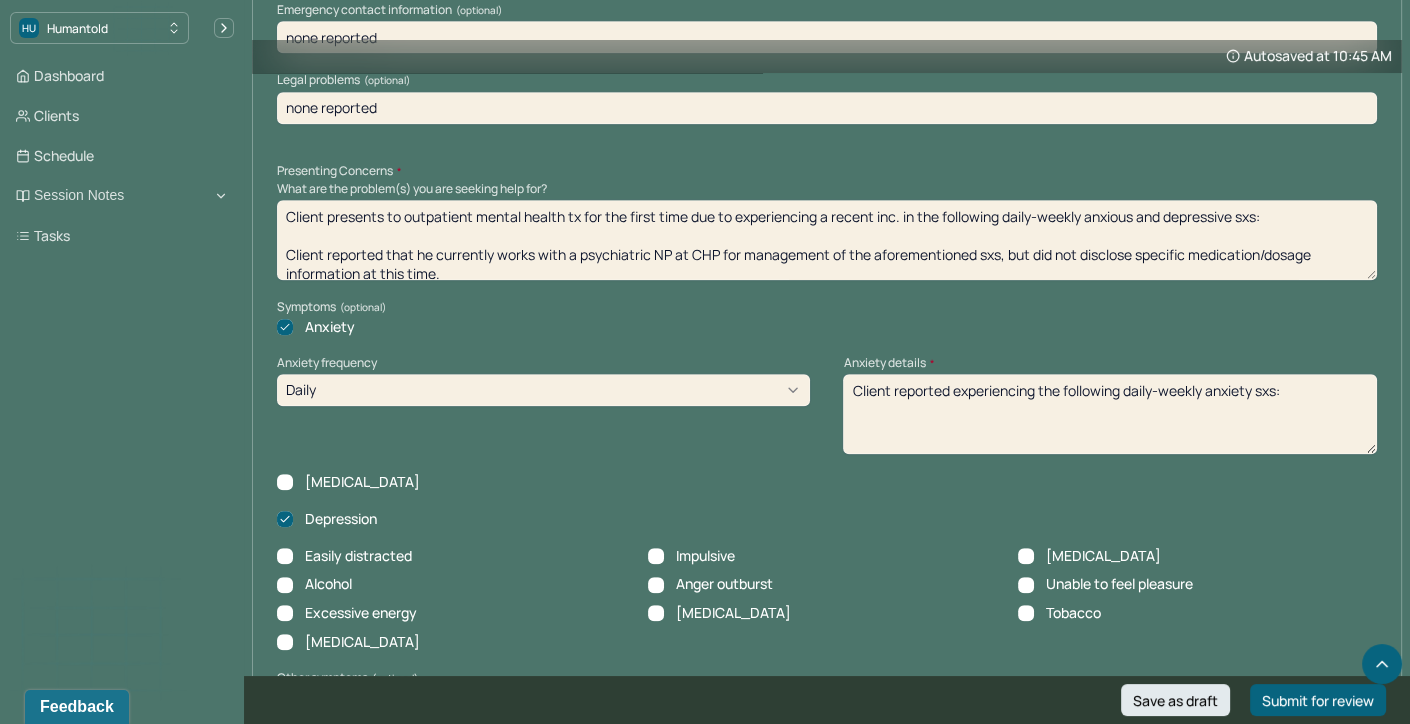 click 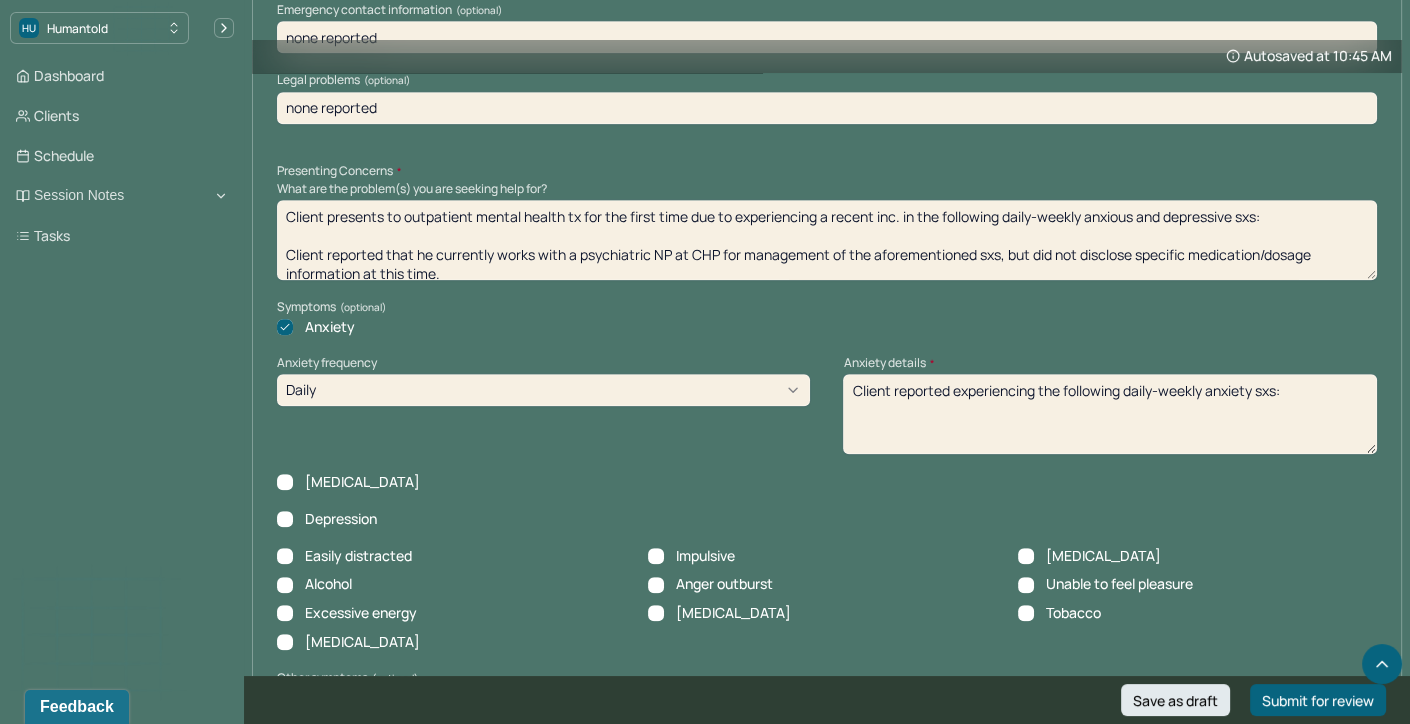 click on "Depression" at bounding box center [285, 519] 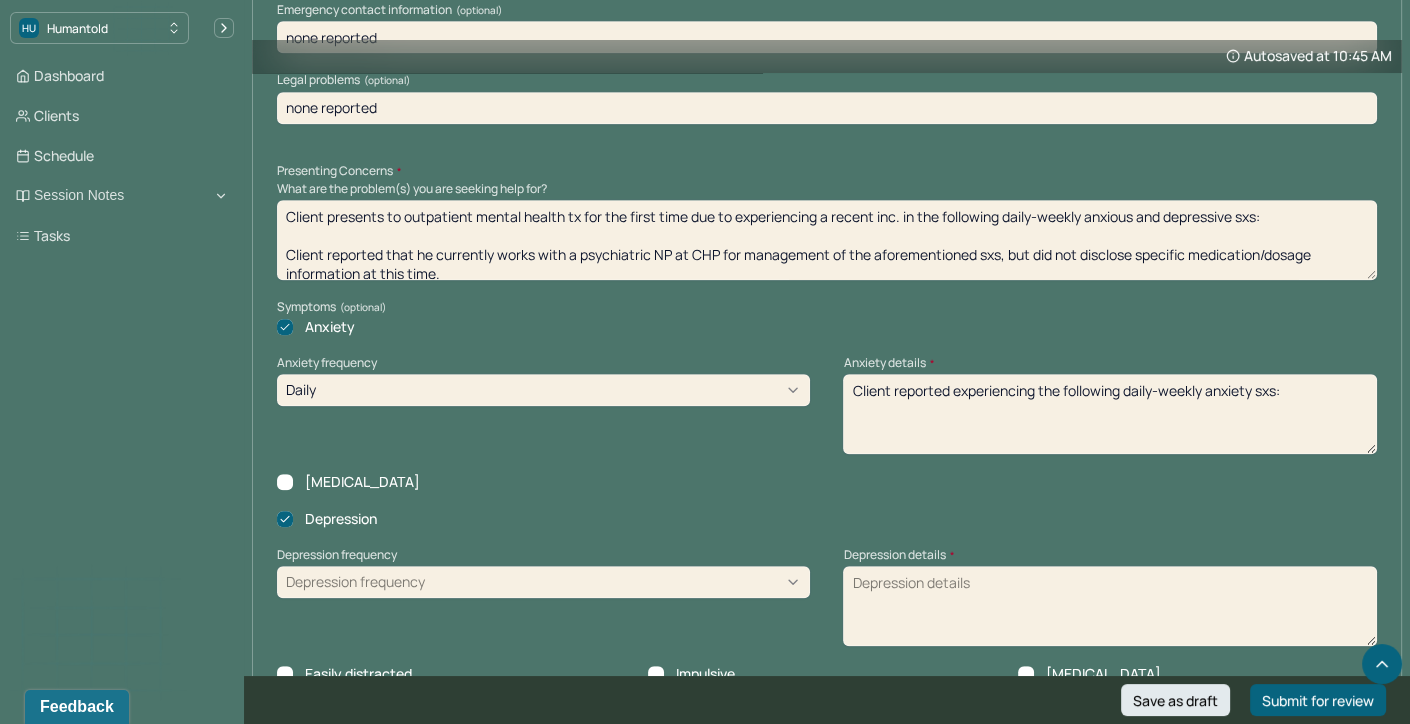 click on "[MEDICAL_DATA] details *" at bounding box center (1109, 606) 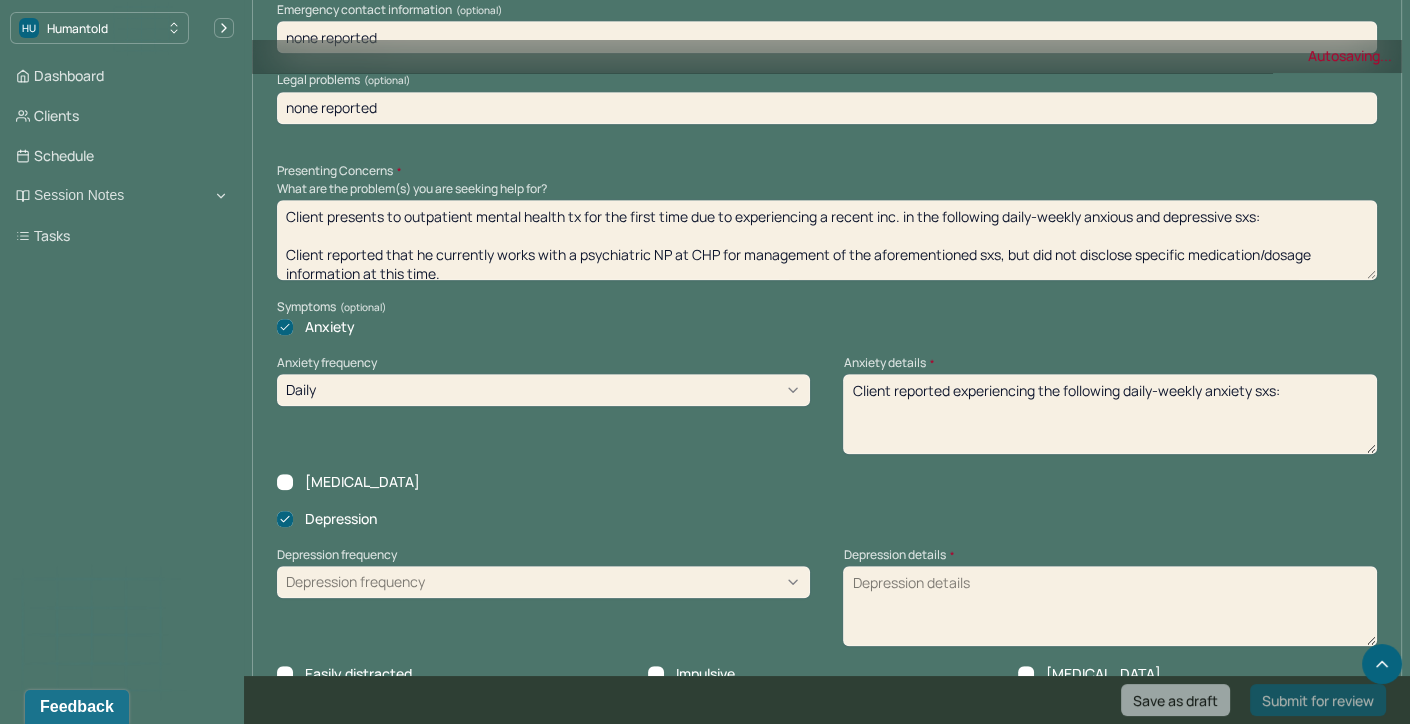 paste on "Client reported experiencing the following daily-weekly anxiety sxs:" 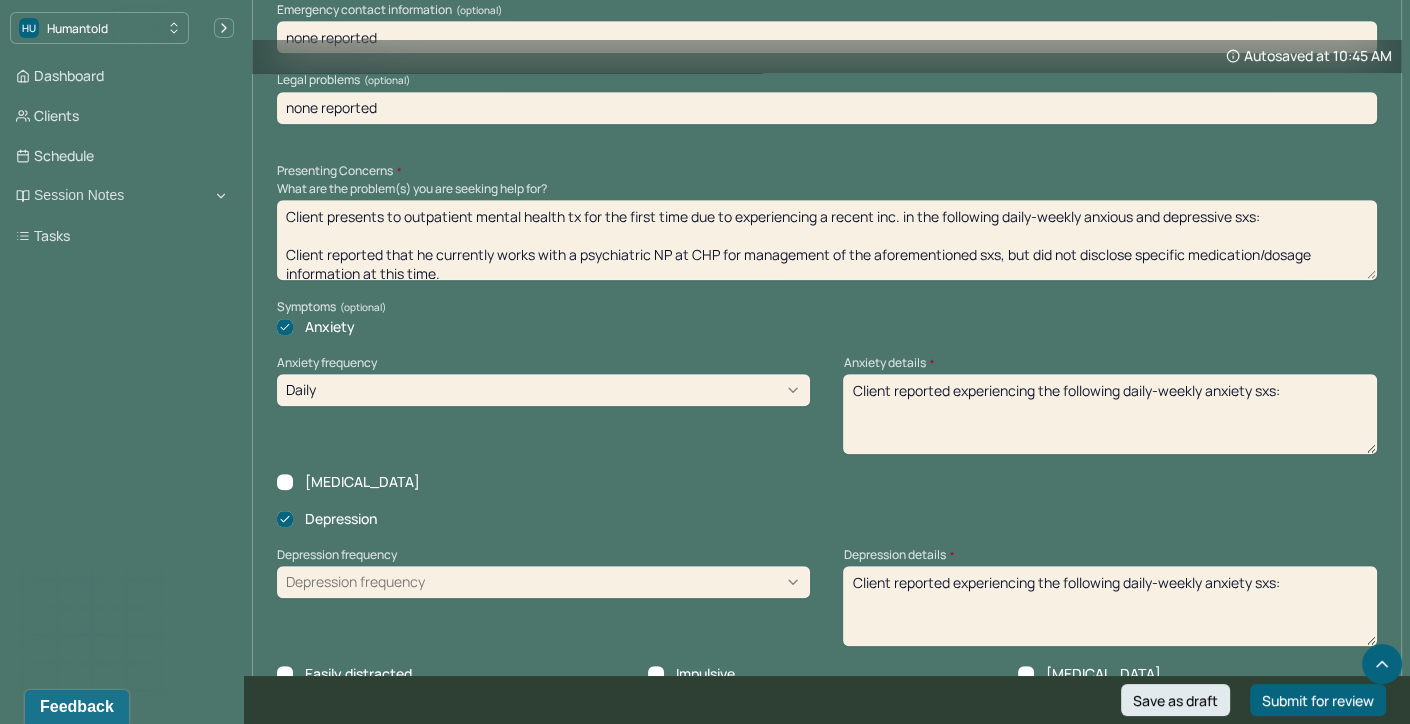 click on "Client reported experiencing the following daily-weekly anxiety sxs:" at bounding box center [1109, 606] 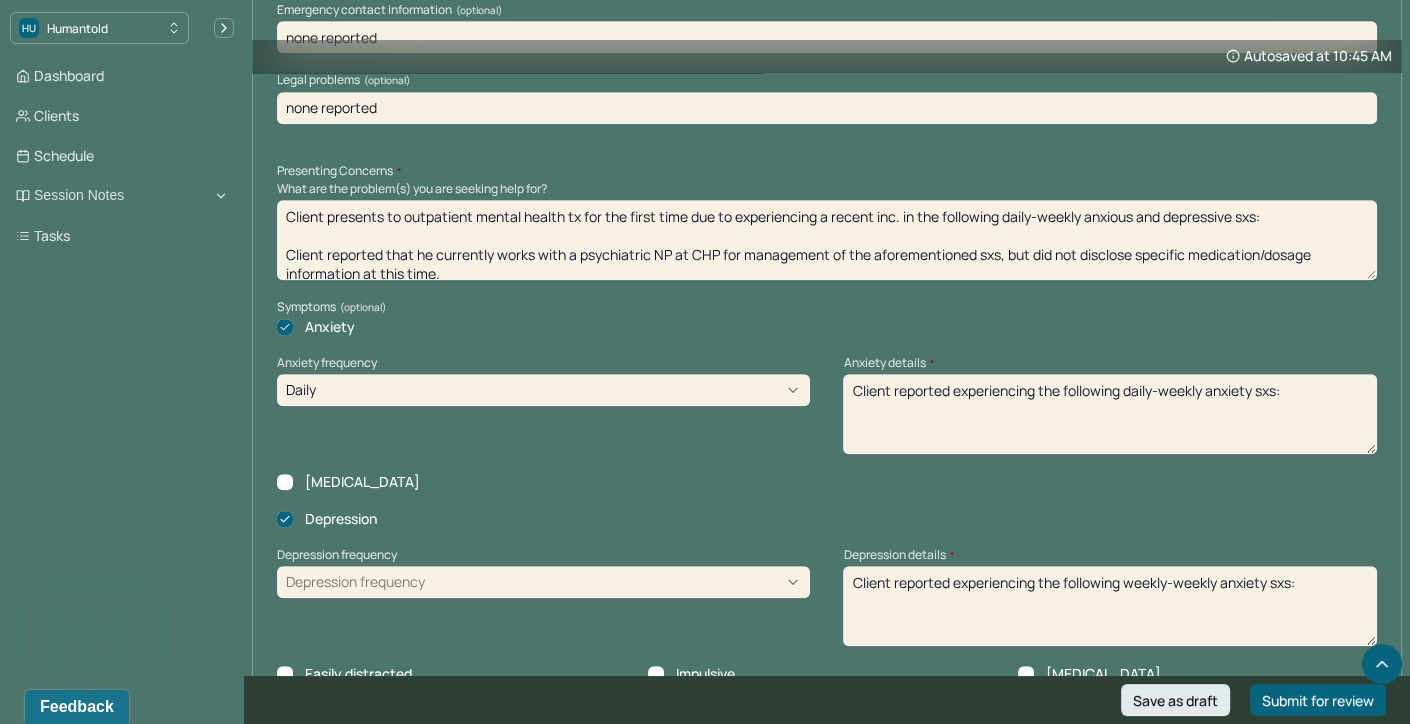 click on "Client reported experiencing the following weekly-weekly anxiety sxs:" at bounding box center (1109, 606) 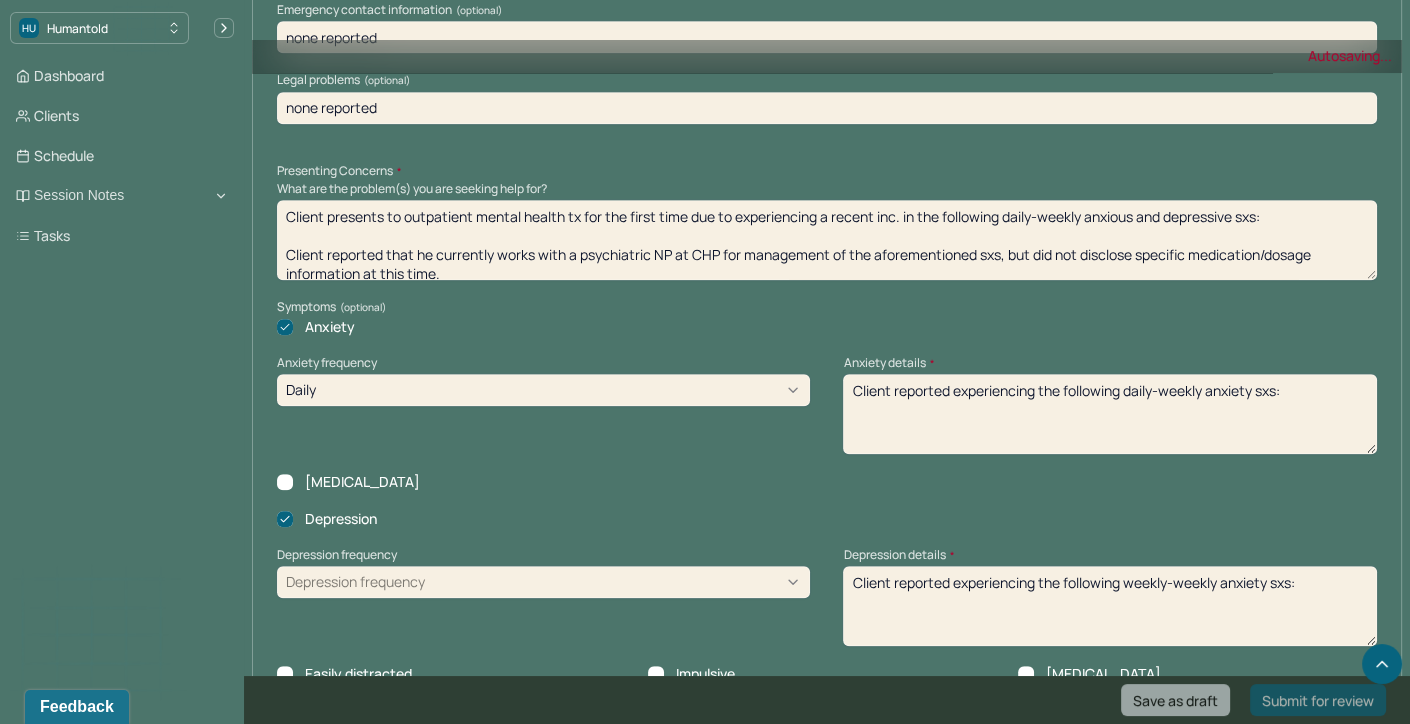 click on "Client reported experiencing the following weekly-weekly anxiety sxs:" at bounding box center [1109, 606] 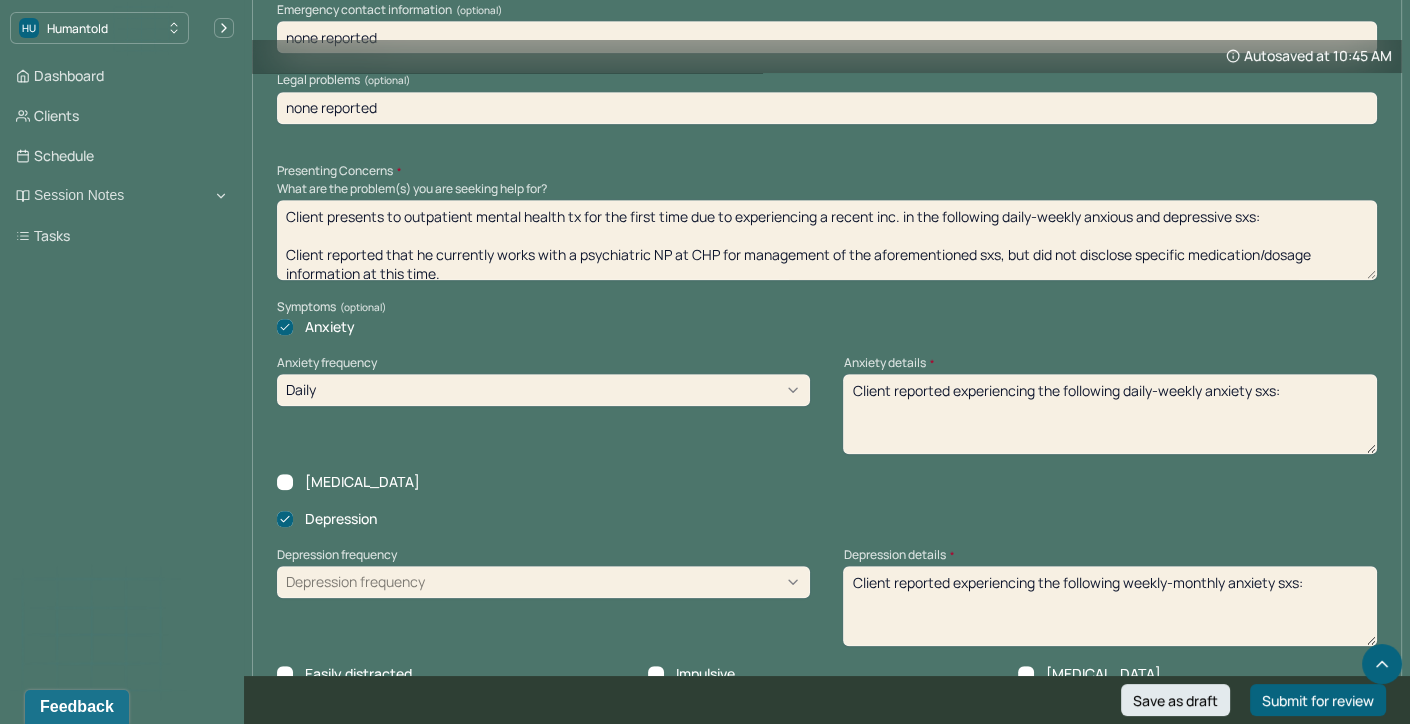 click on "Client reported experiencing the following weekly-weekly anxiety sxs:" at bounding box center [1109, 606] 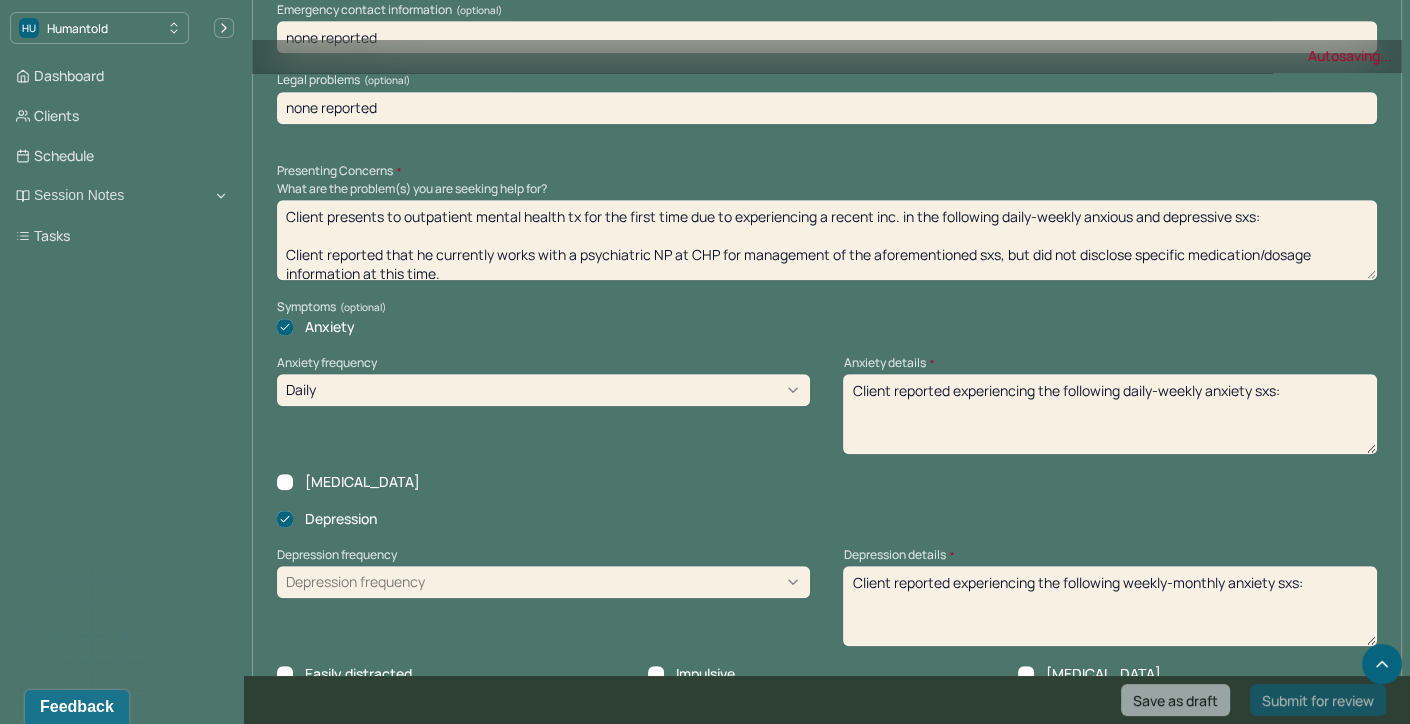 click on "Client reported experiencing the following weekly-weekly anxiety sxs:" at bounding box center [1109, 606] 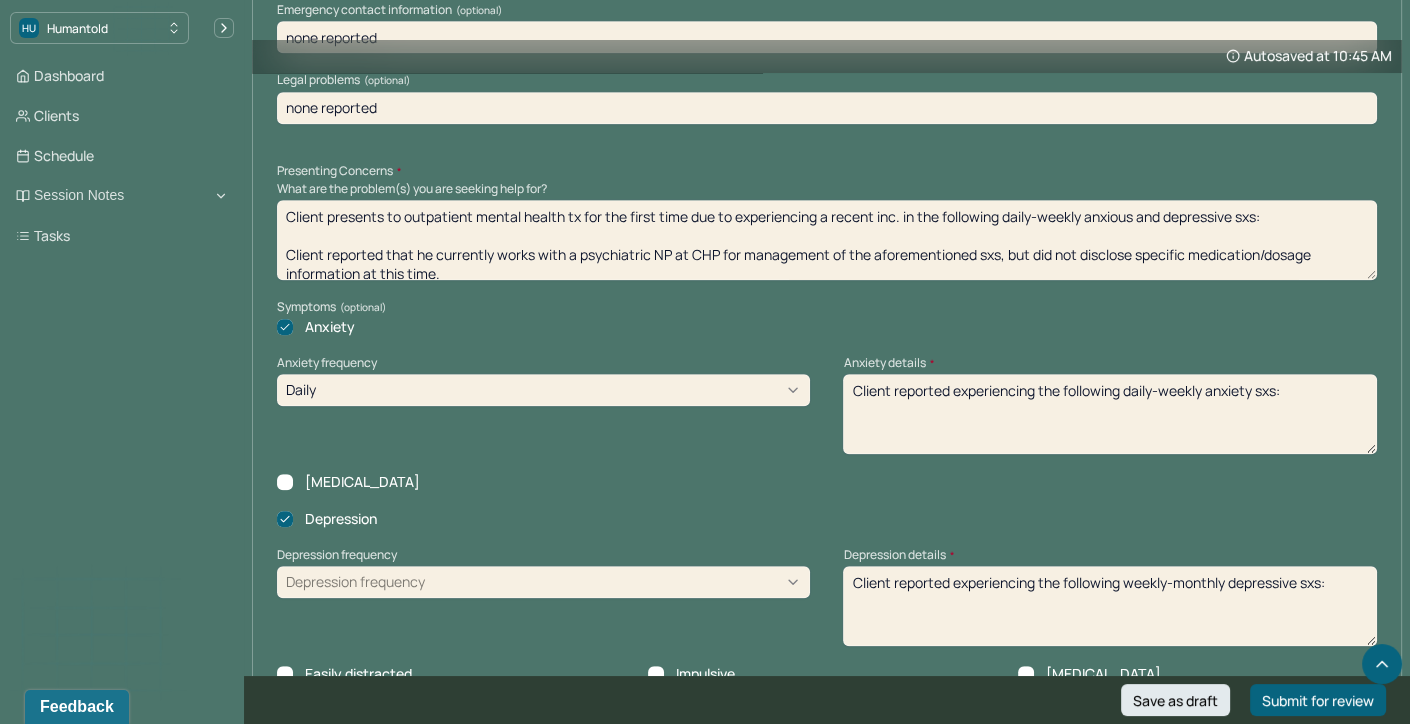 type on "Client reported experiencing the following weekly-monthly depressive sxs:" 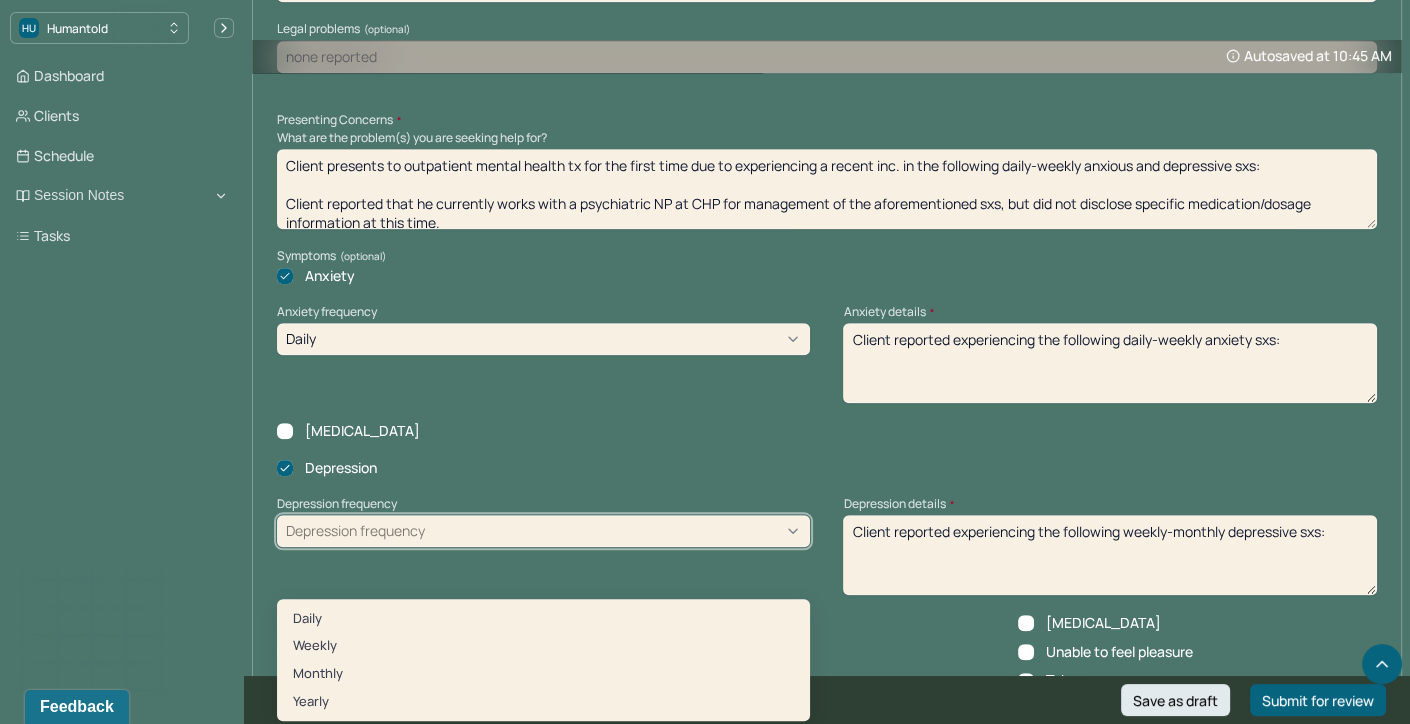 scroll, scrollTop: 1859, scrollLeft: 0, axis: vertical 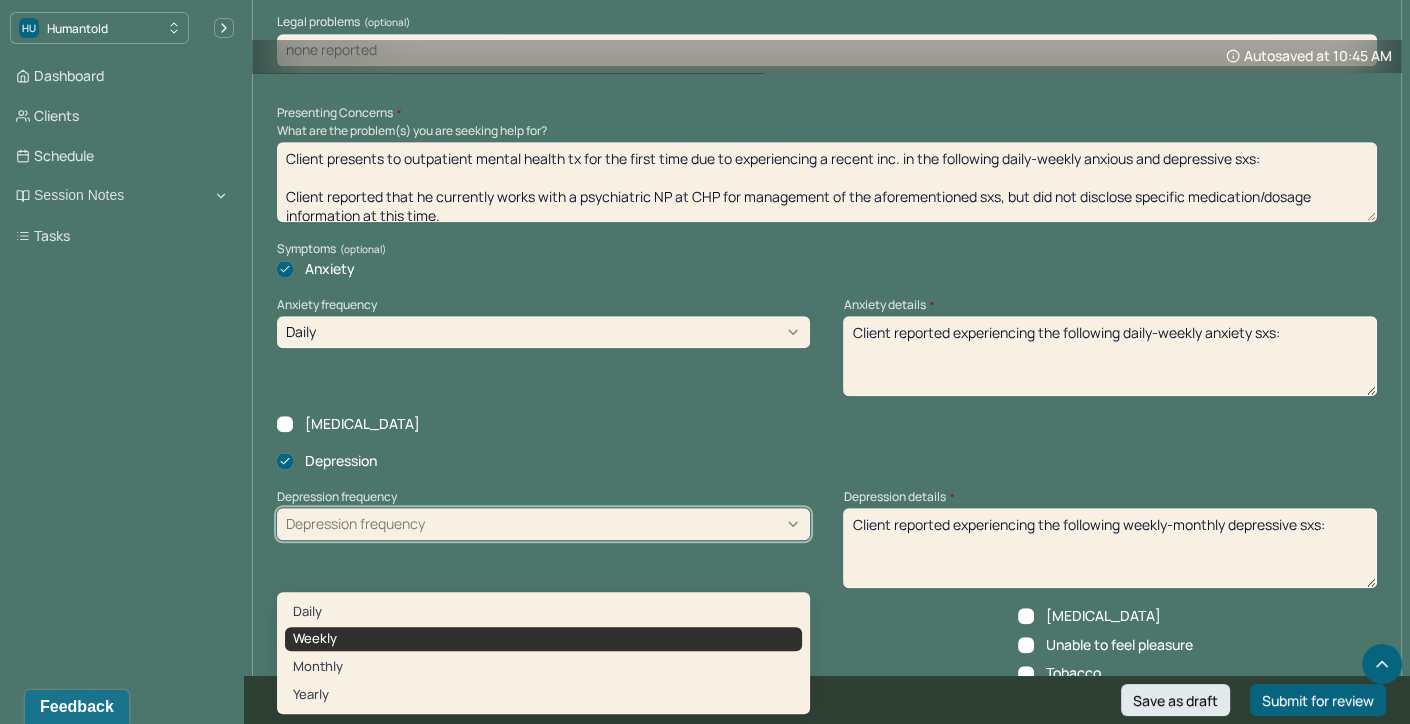 click on "Weekly" at bounding box center [543, 639] 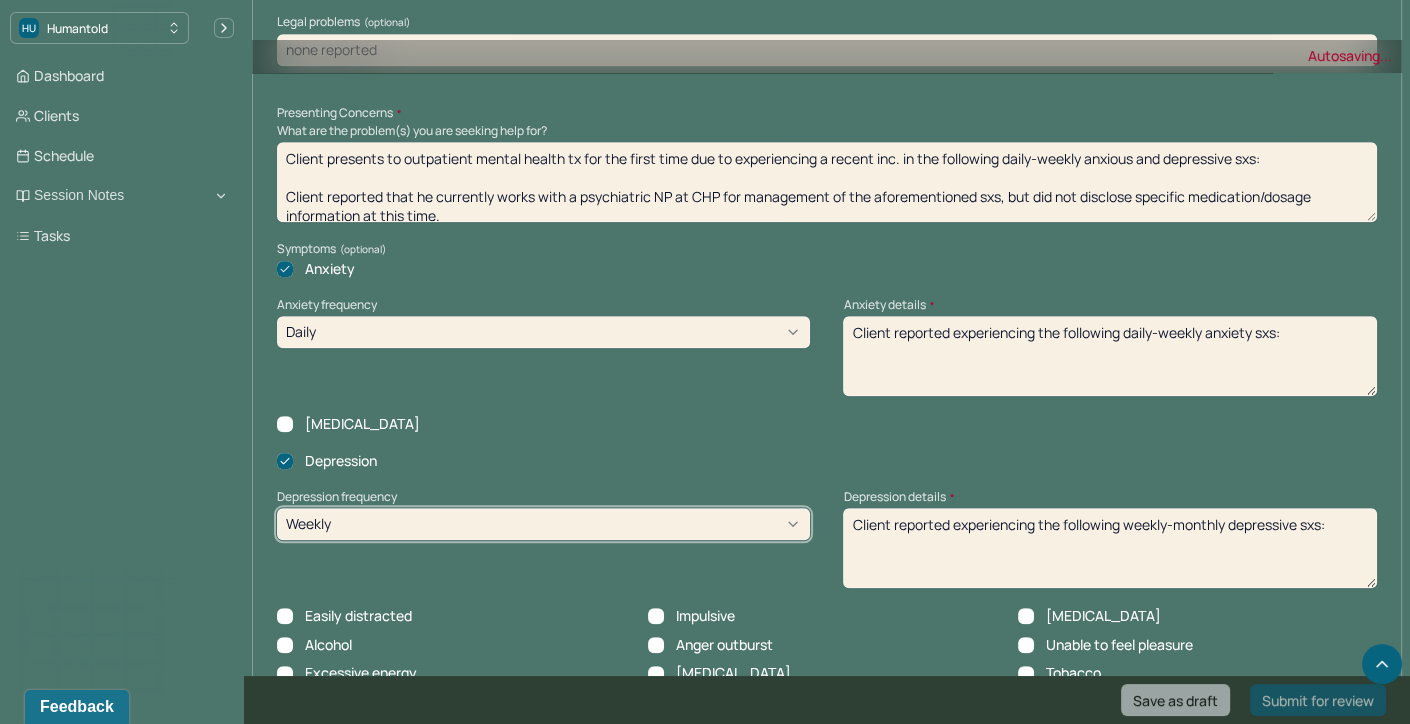 click on "option Weekly, selected. Weekly" at bounding box center [543, 548] 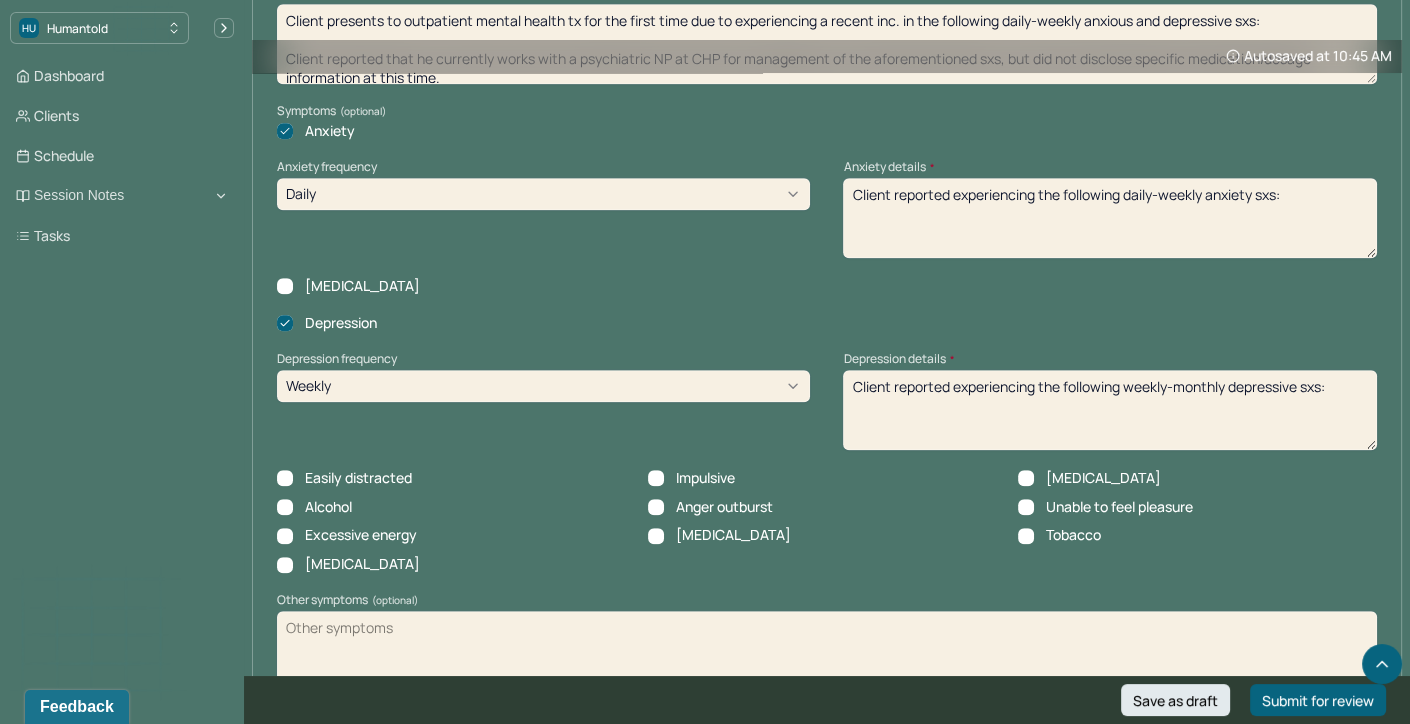 scroll, scrollTop: 2010, scrollLeft: 0, axis: vertical 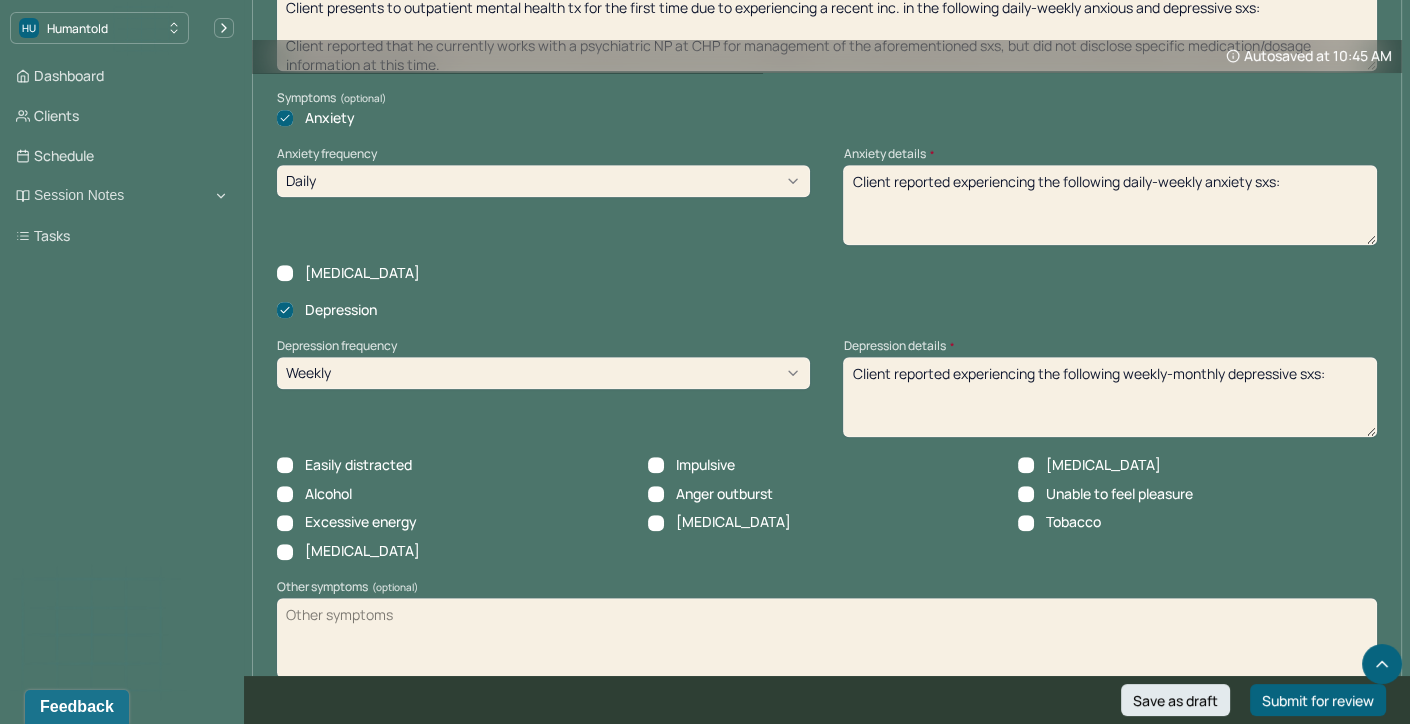 click on "[MEDICAL_DATA]" at bounding box center (285, 552) 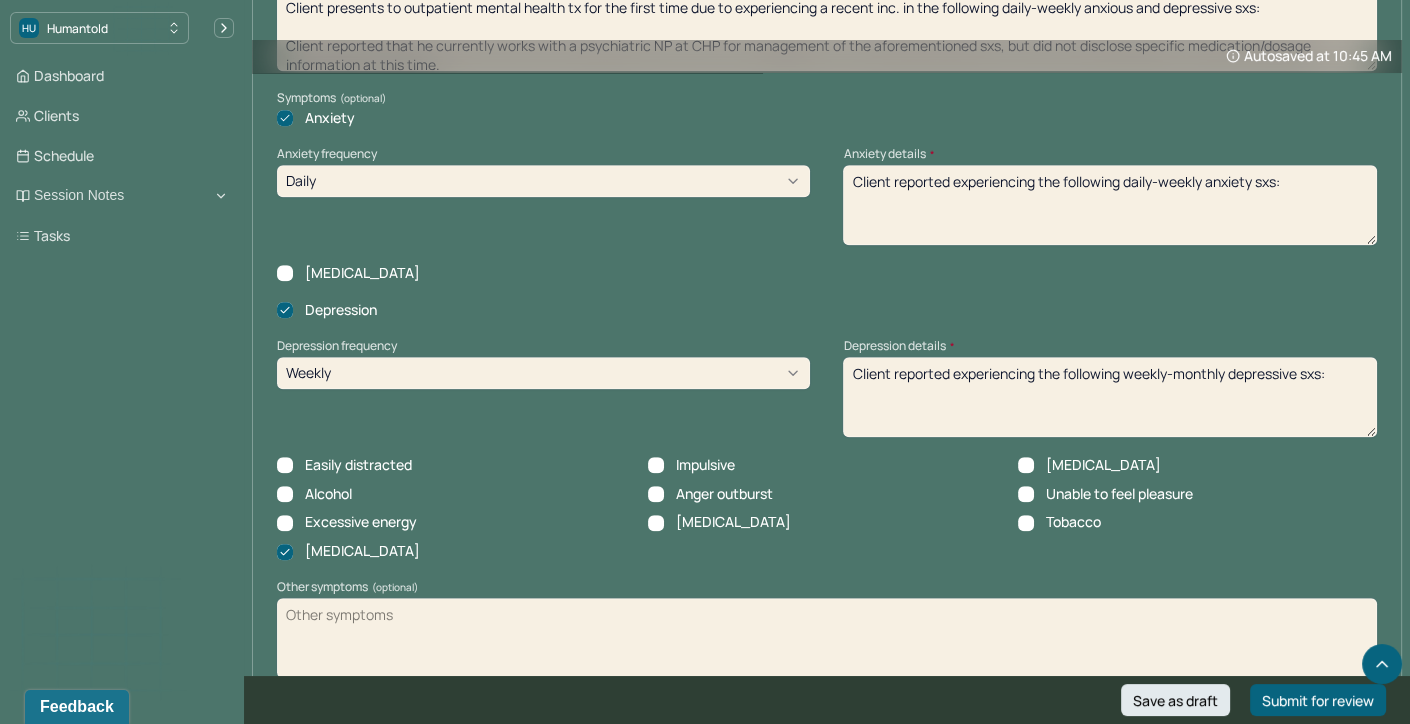 click on "Unable to feel pleasure" at bounding box center [1026, 494] 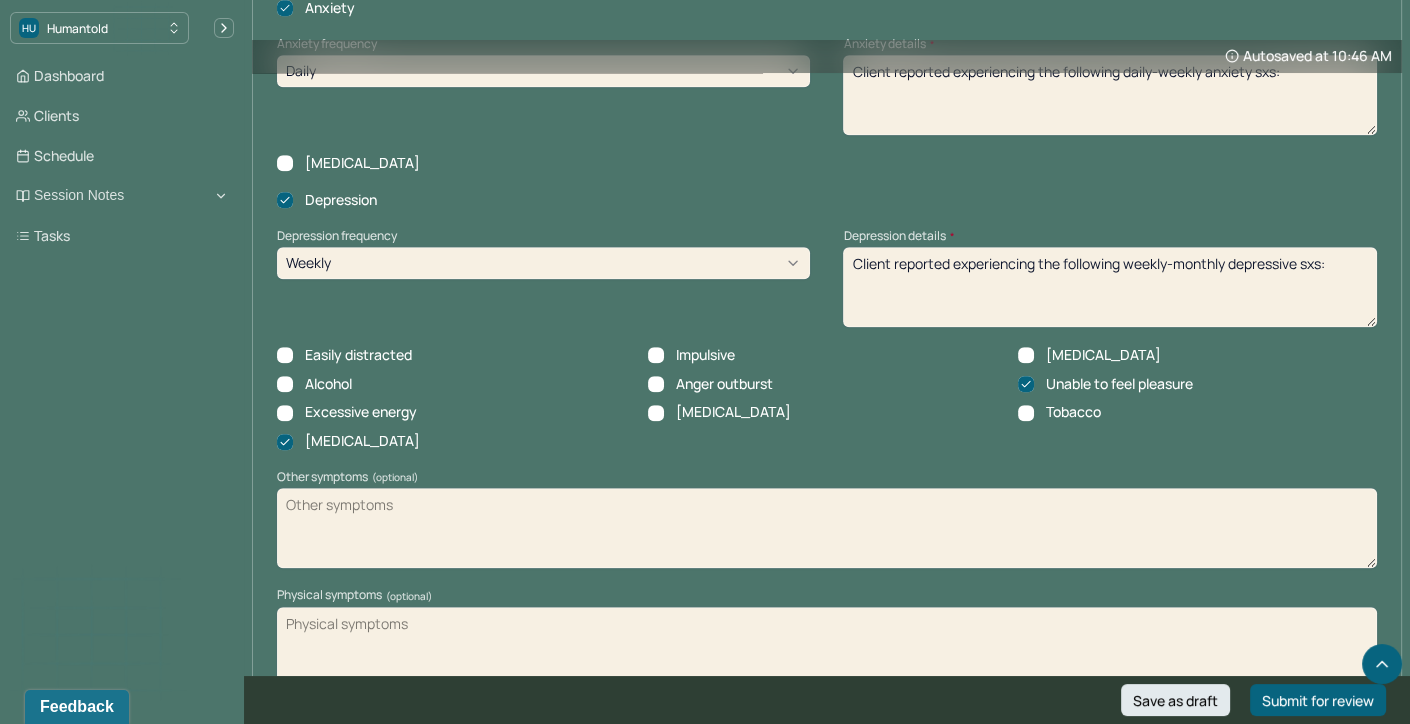 scroll, scrollTop: 2167, scrollLeft: 0, axis: vertical 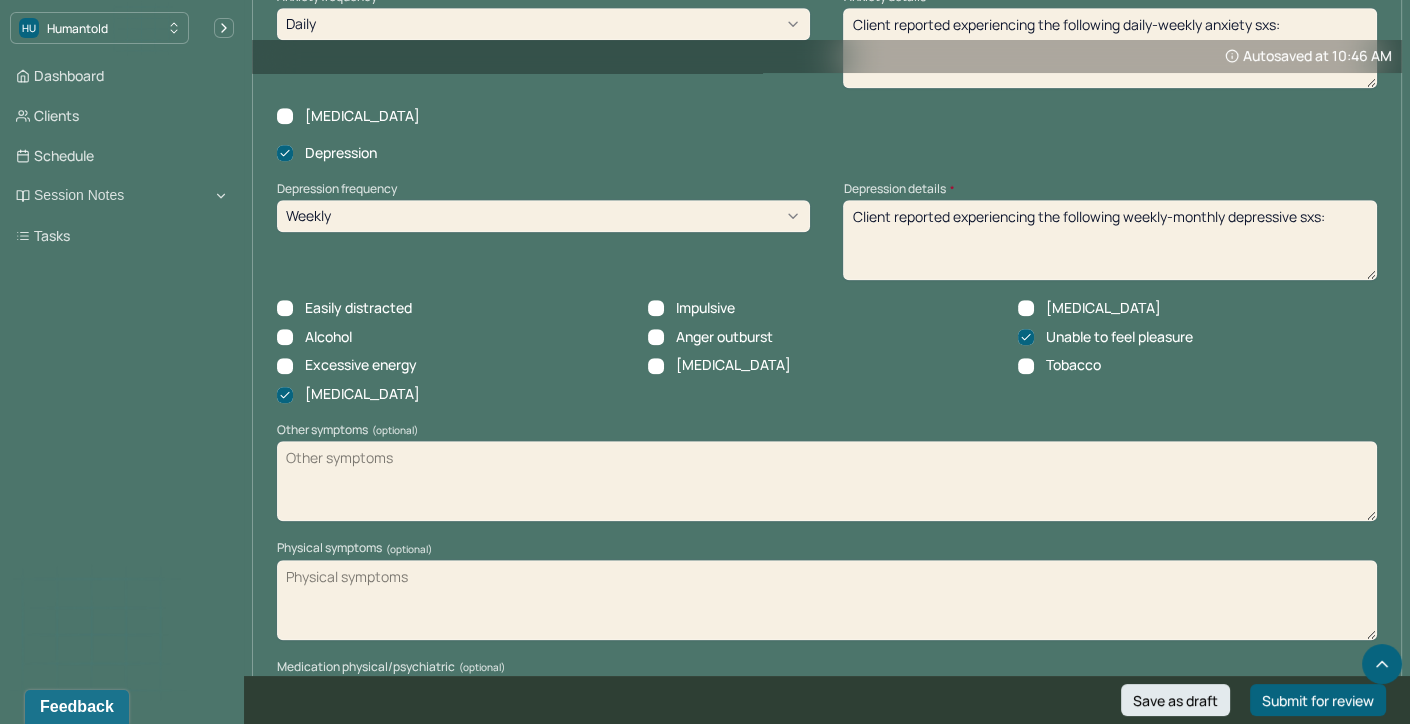 click on "Other symptoms (optional)" at bounding box center (827, 481) 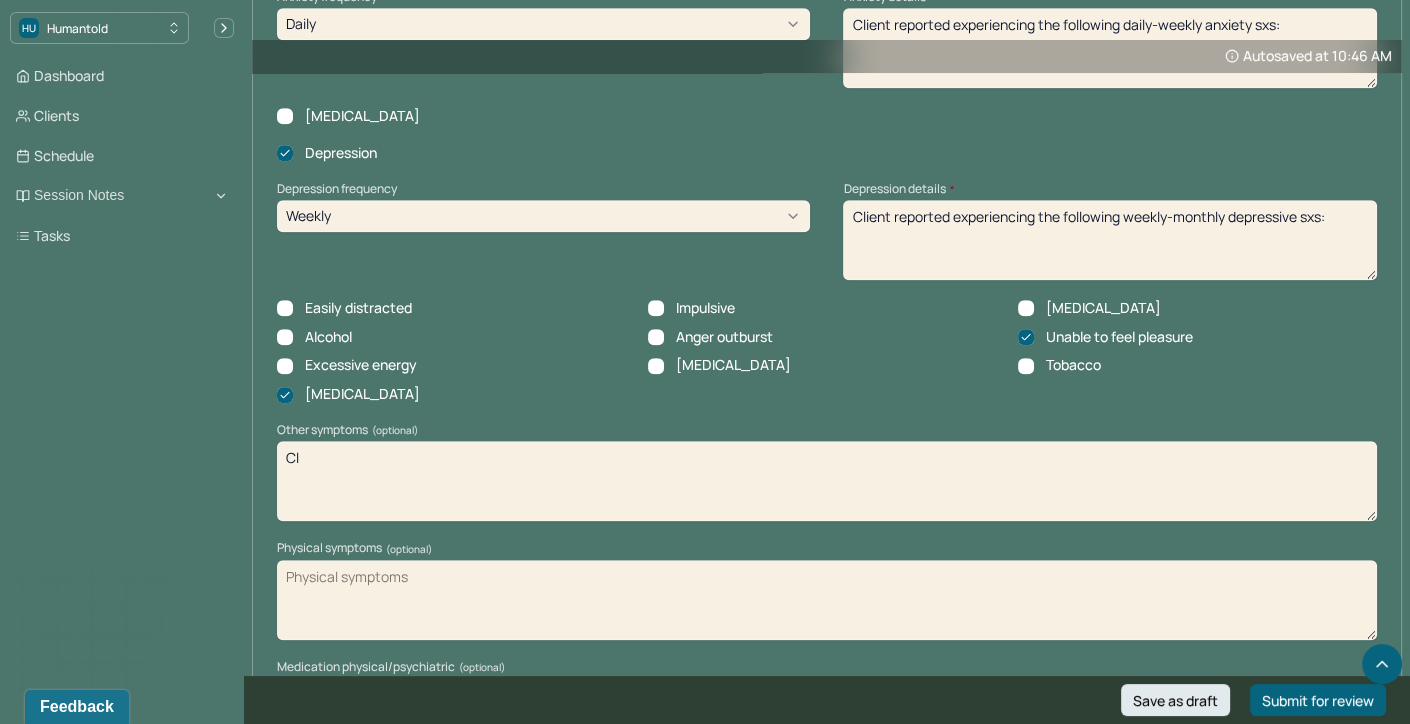 type on "C" 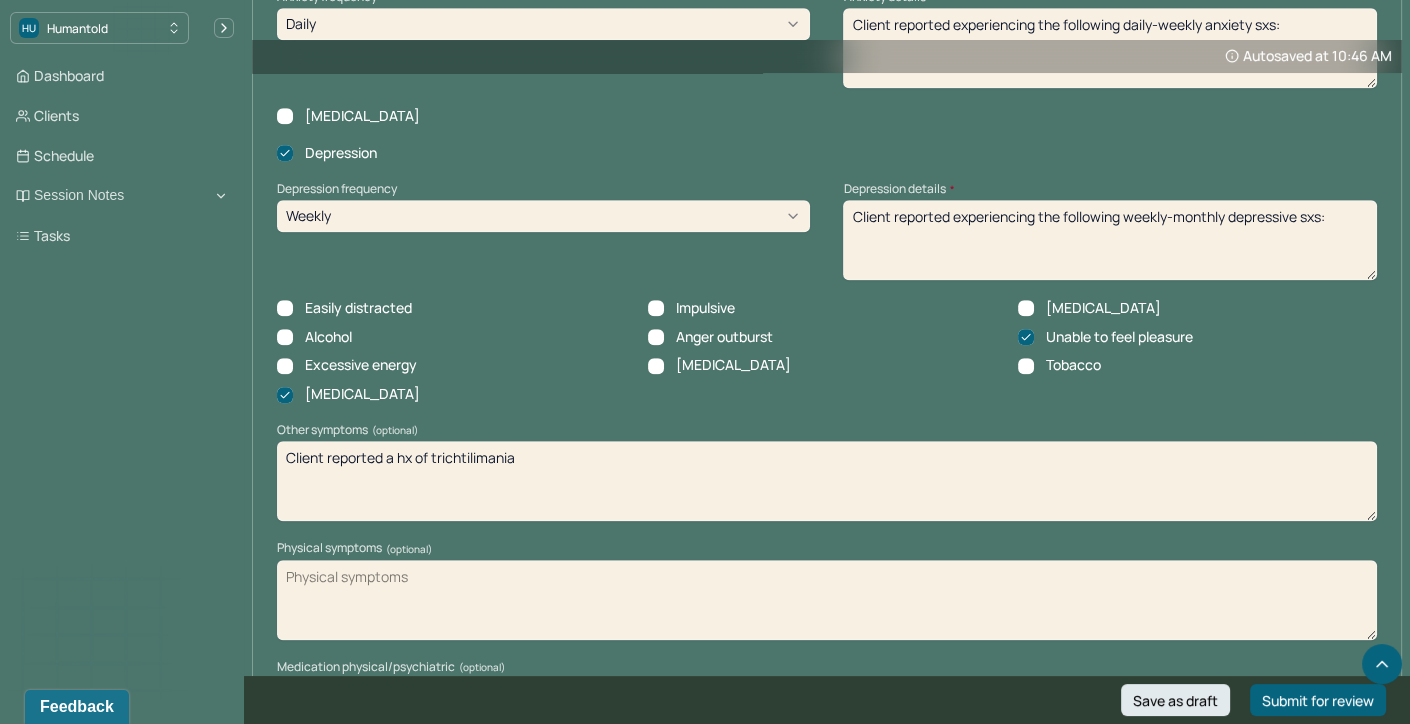 click on "Client reported a hx of trichtilimania" at bounding box center [827, 481] 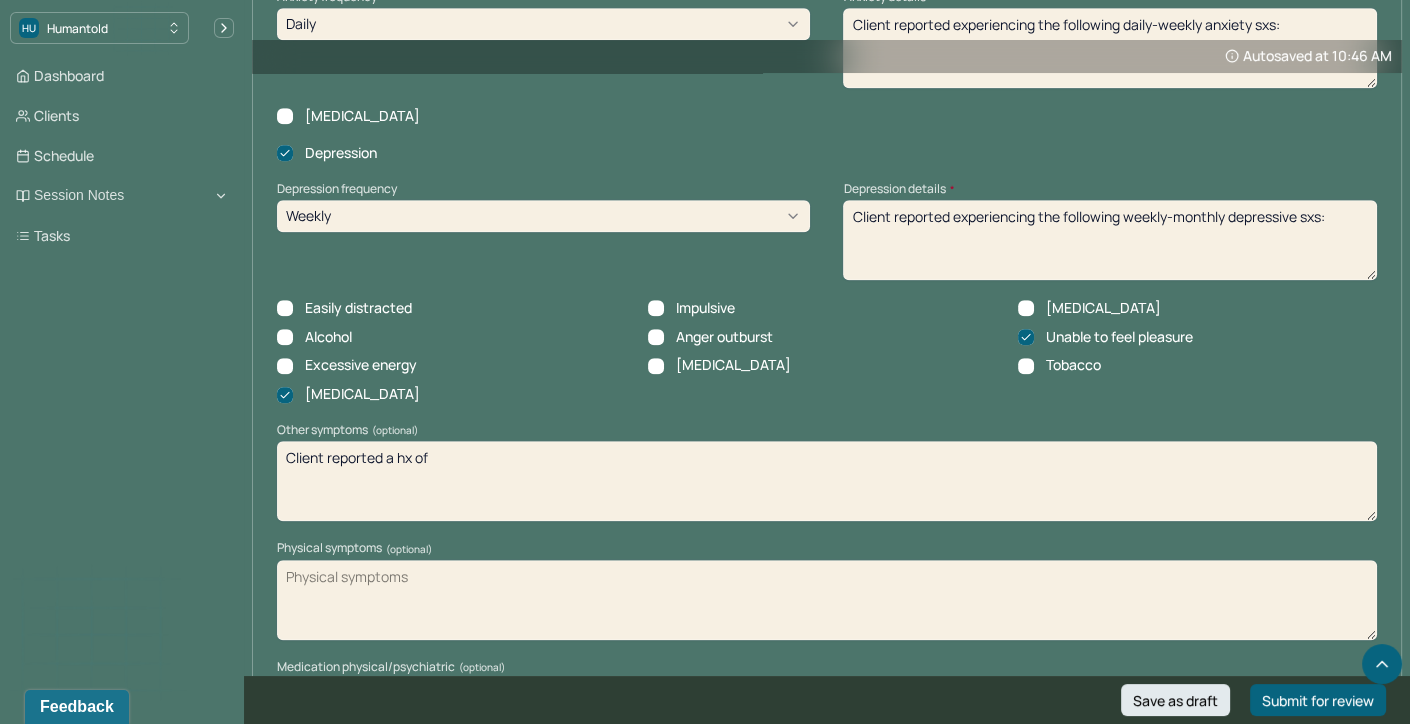 paste on "[MEDICAL_DATA]" 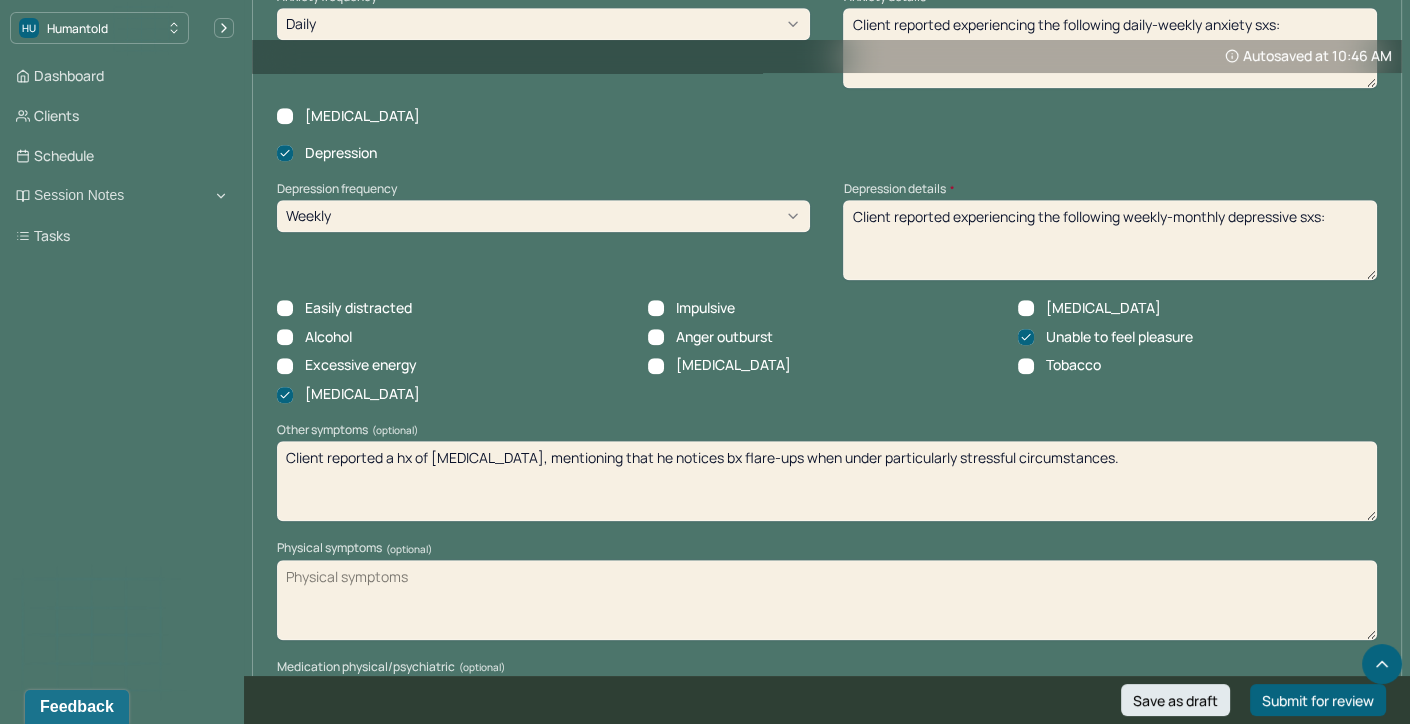 click on "Client reported a hx of [MEDICAL_DATA], mentioning that he notices bx flare-ups when under particularly stressful circumstances." at bounding box center (827, 481) 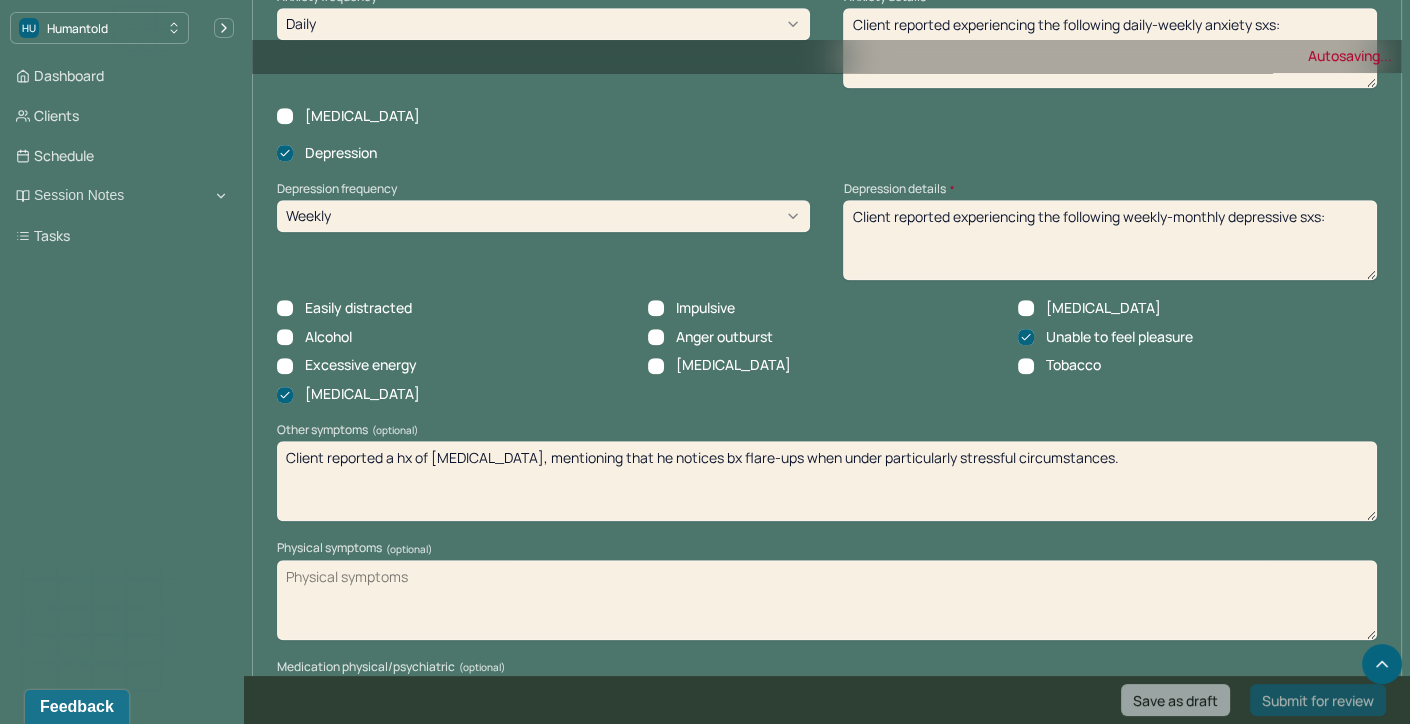 type on "Client reported a hx of [MEDICAL_DATA], mentioning that he notices bx flare-ups when under particularly stressful circumstances." 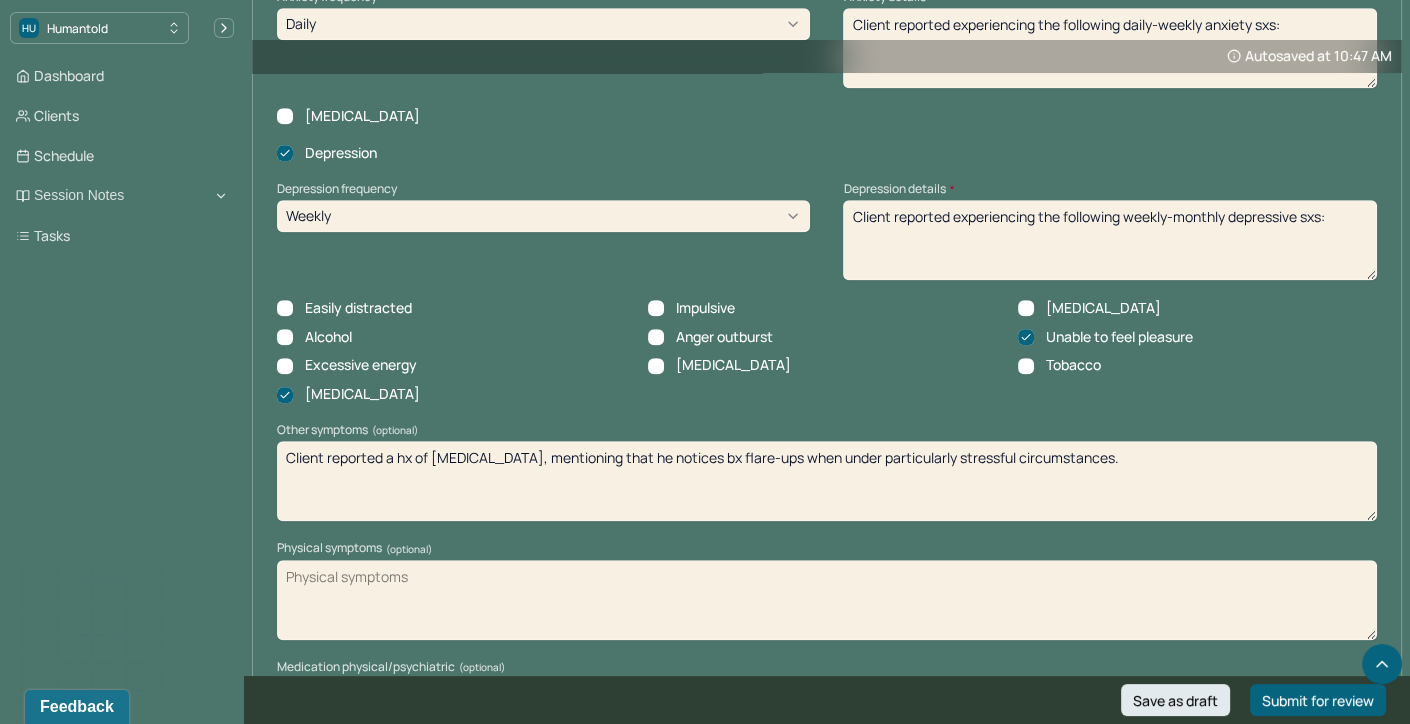 click on "Physical symptoms (optional)" at bounding box center [827, 600] 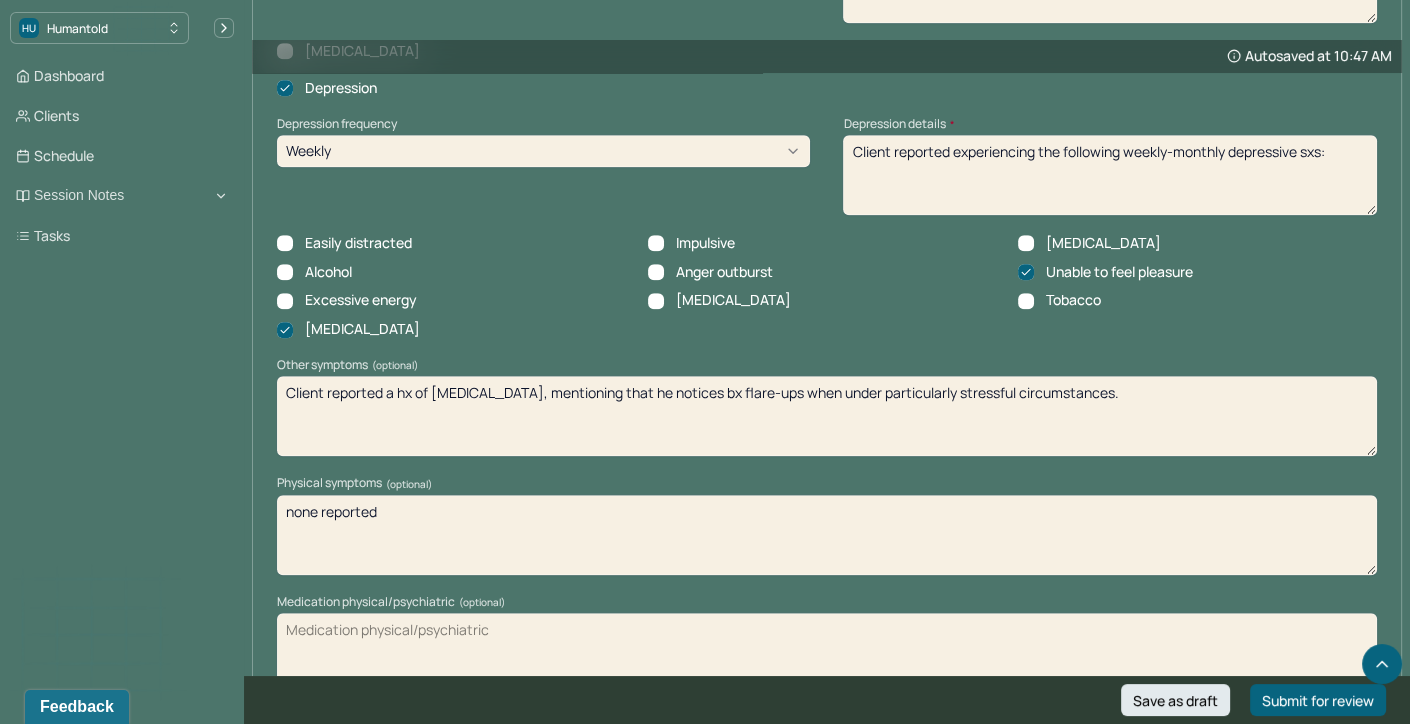 scroll, scrollTop: 2285, scrollLeft: 0, axis: vertical 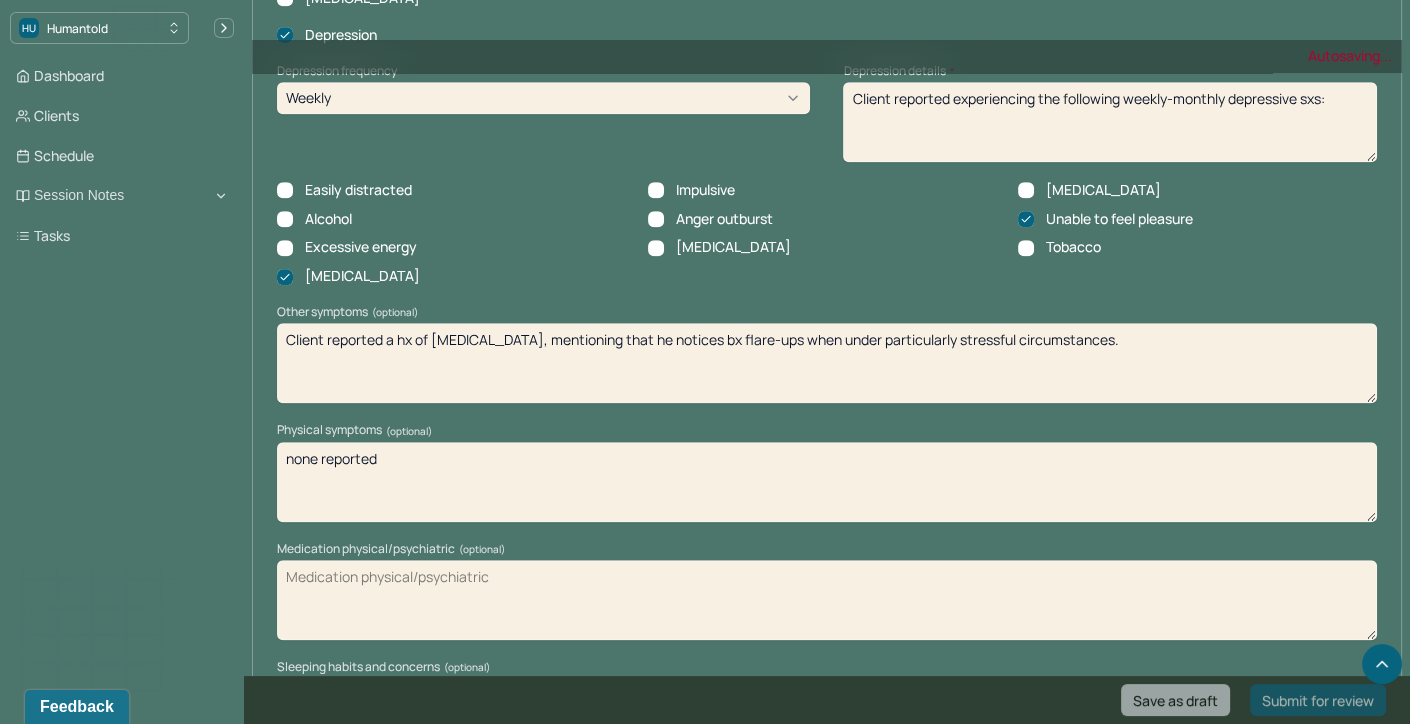 click on "none reported" at bounding box center [827, 482] 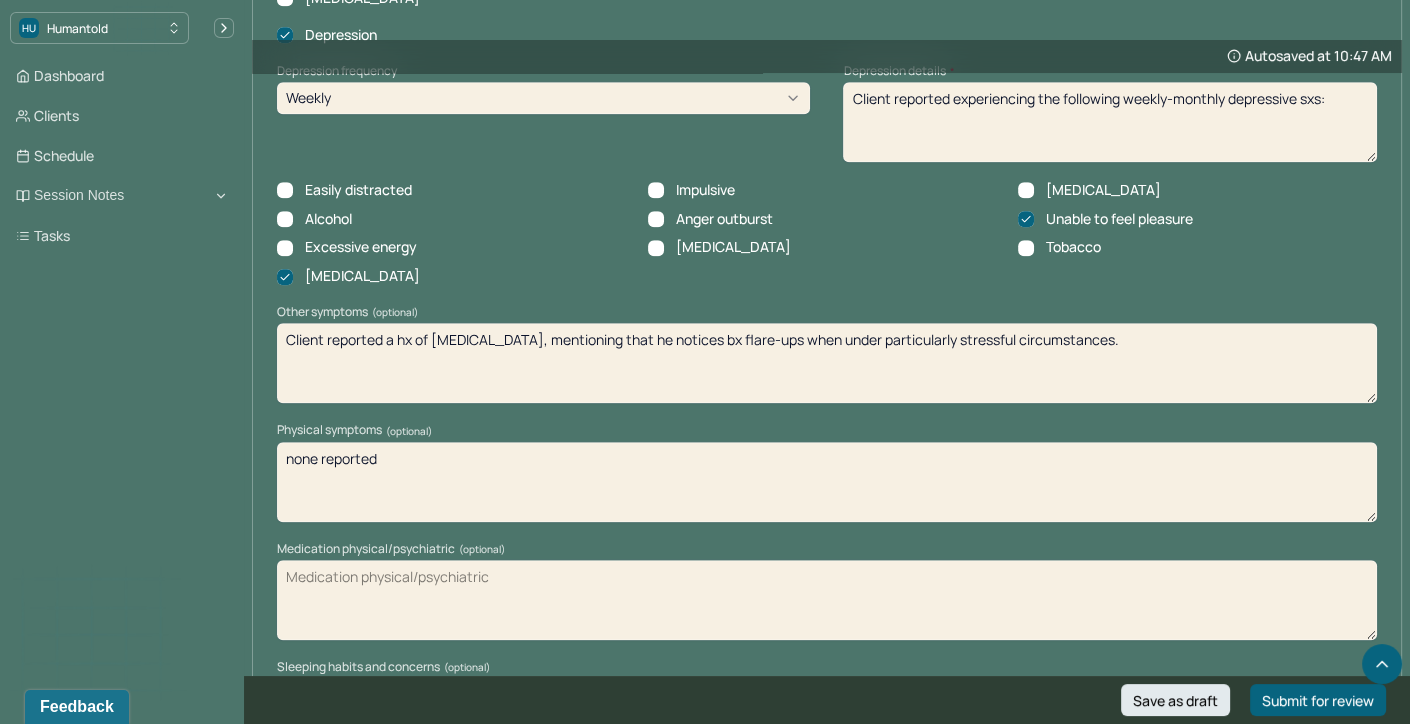 click on "none reported" at bounding box center [827, 482] 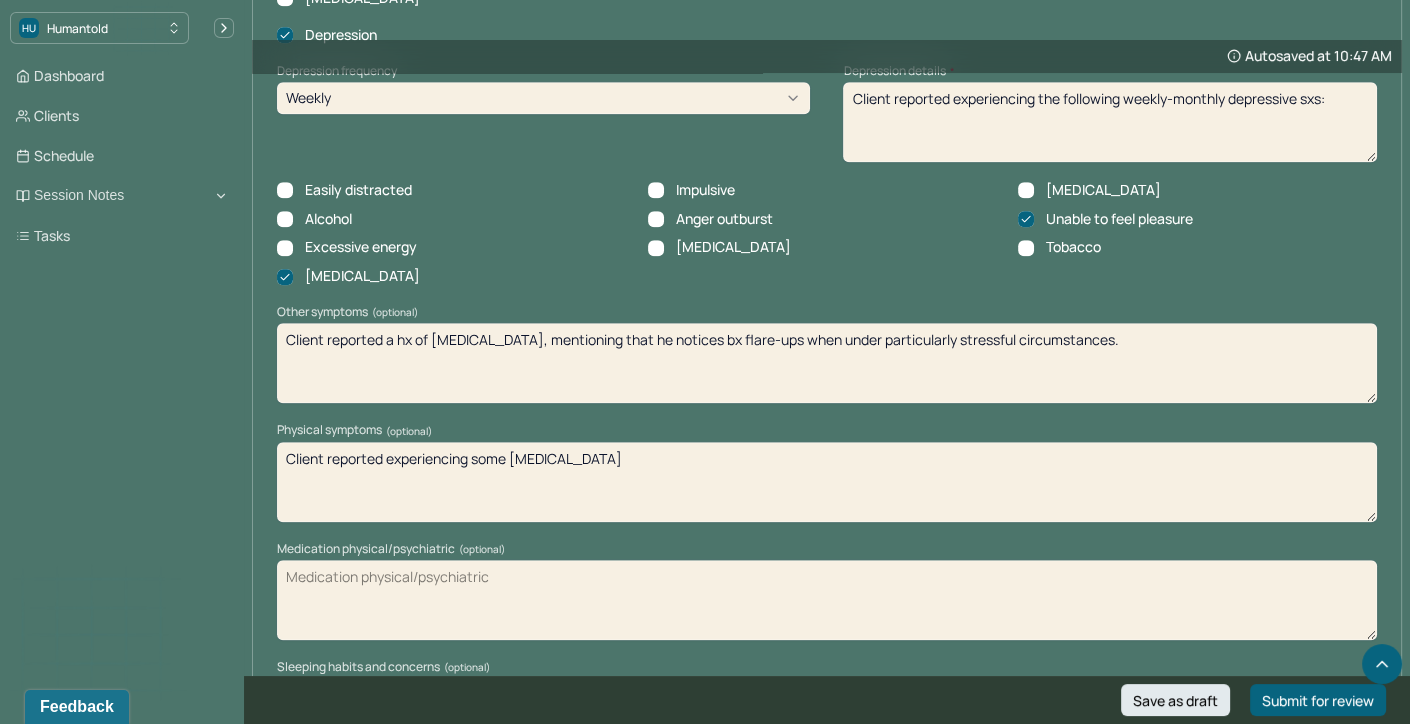 click on "none reported" at bounding box center (827, 482) 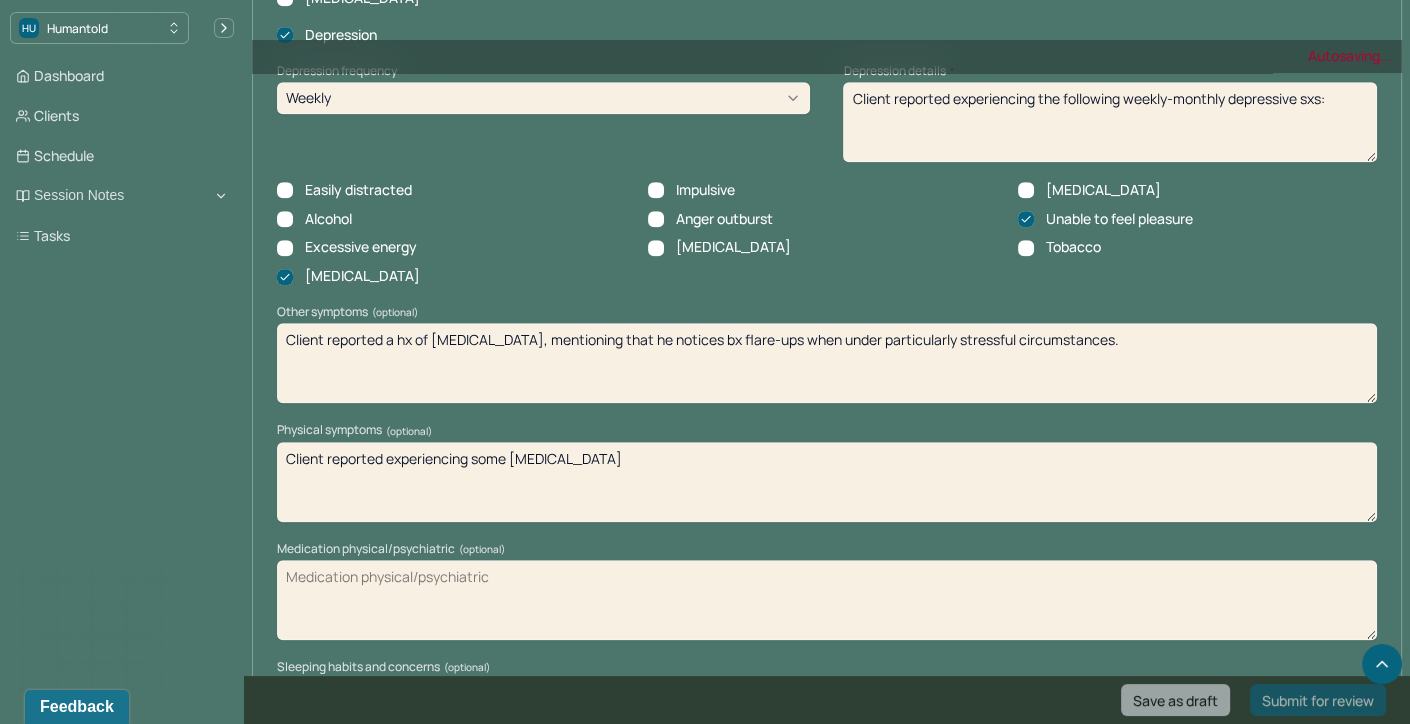 click on "none reported" at bounding box center [827, 482] 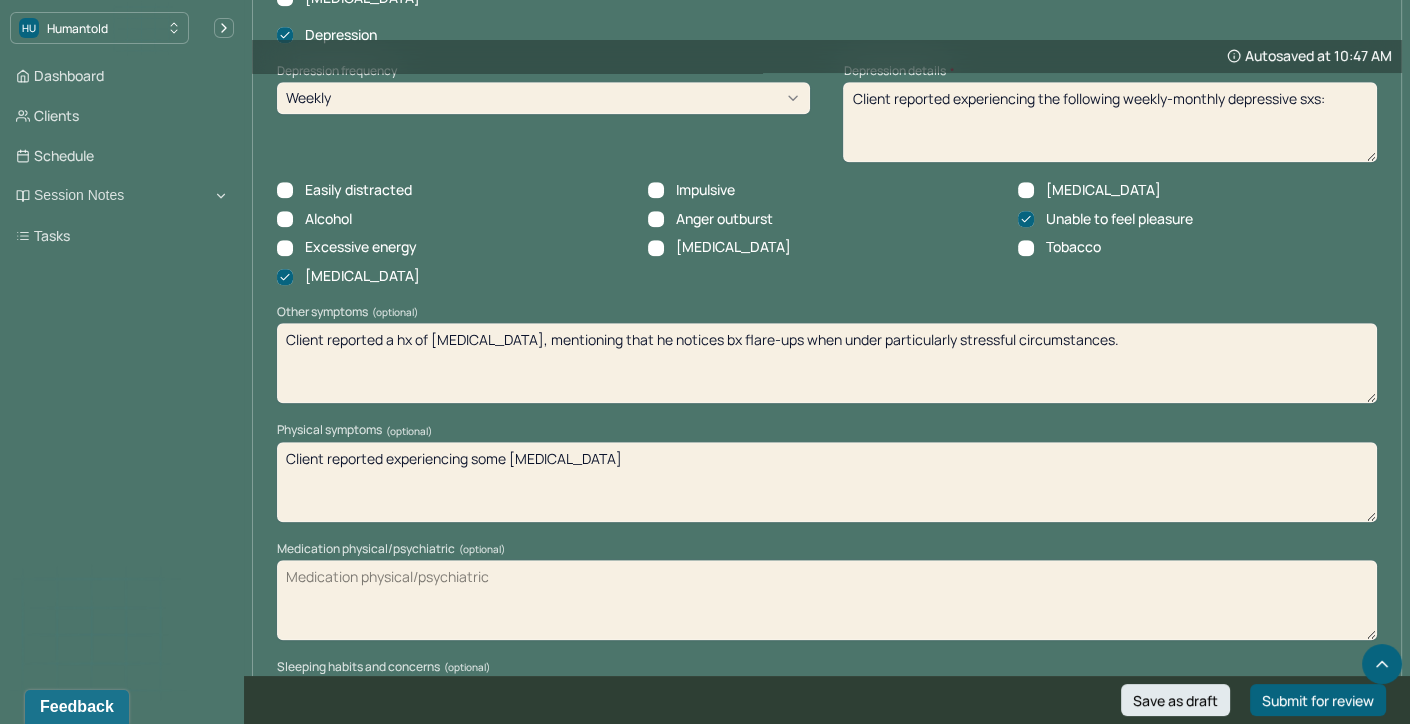 click on "none reported" at bounding box center [827, 482] 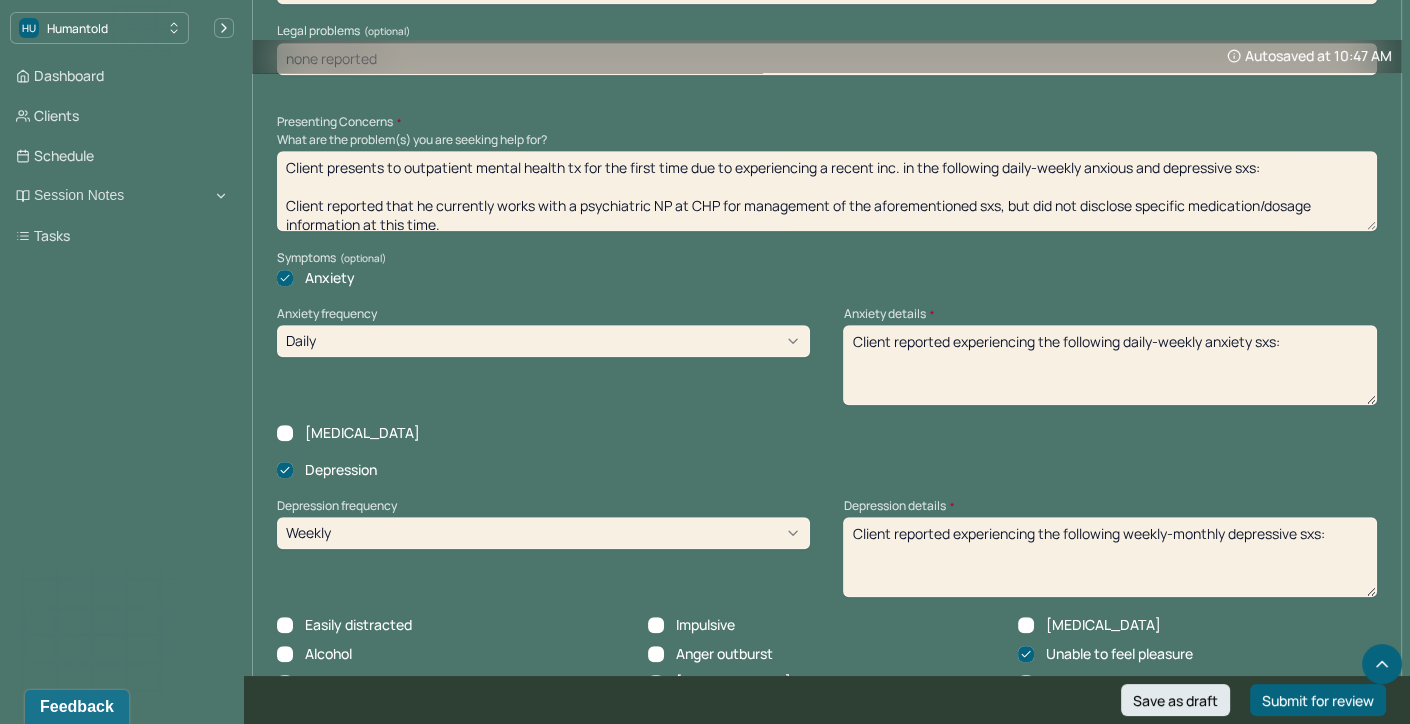 scroll, scrollTop: 1733, scrollLeft: 0, axis: vertical 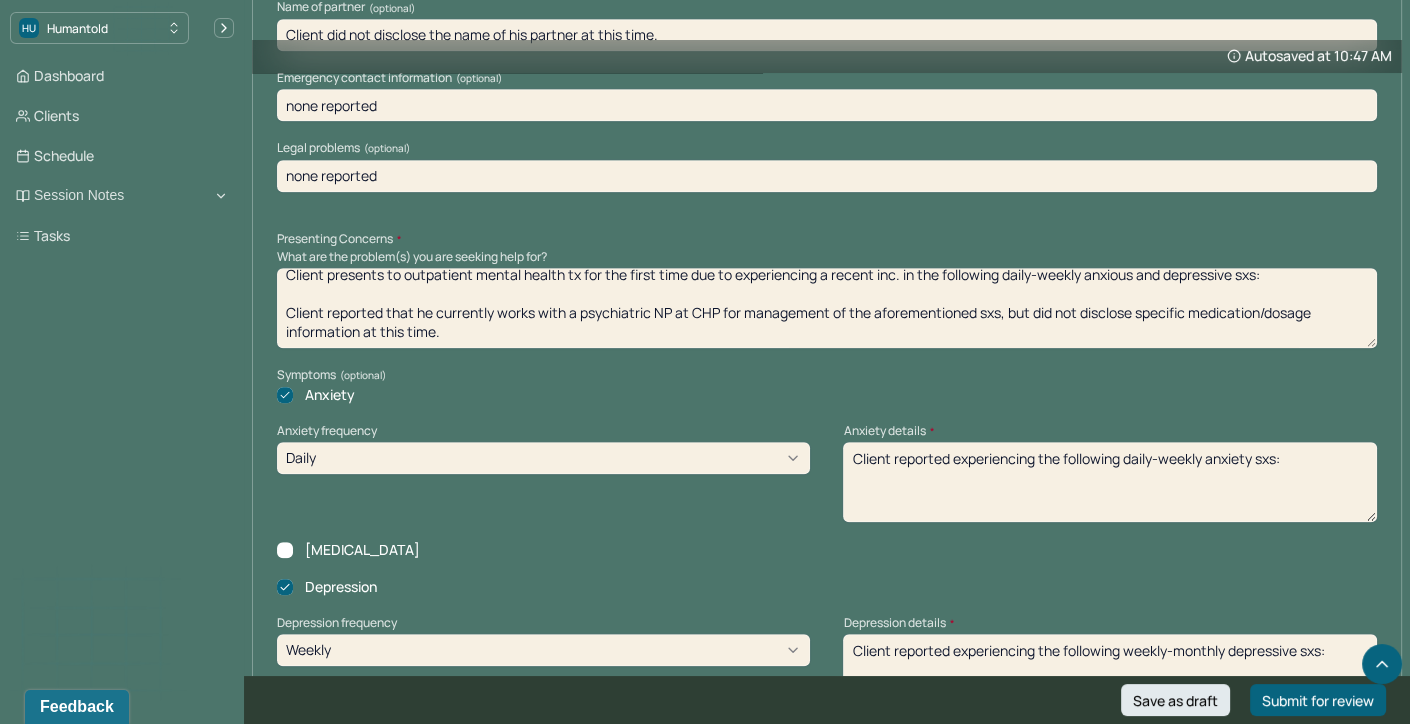 type on "none reported" 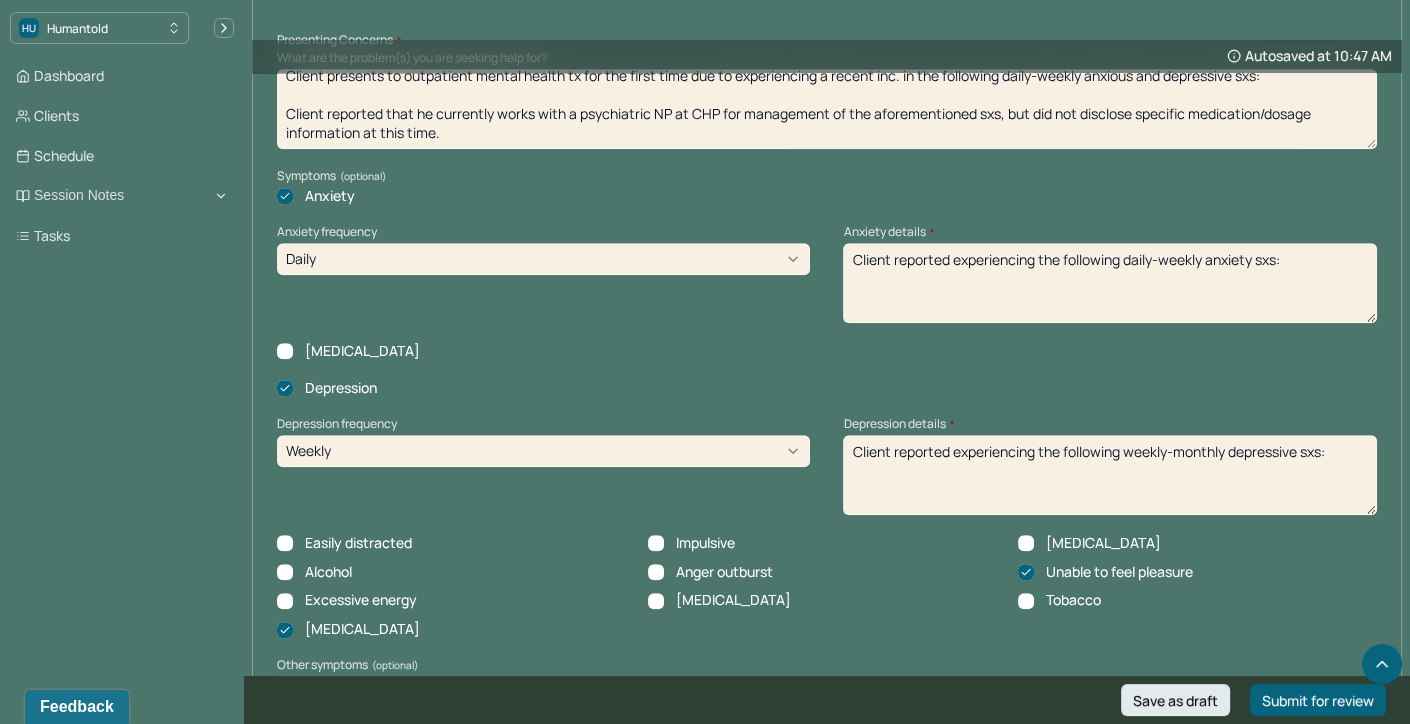 scroll, scrollTop: 2356, scrollLeft: 0, axis: vertical 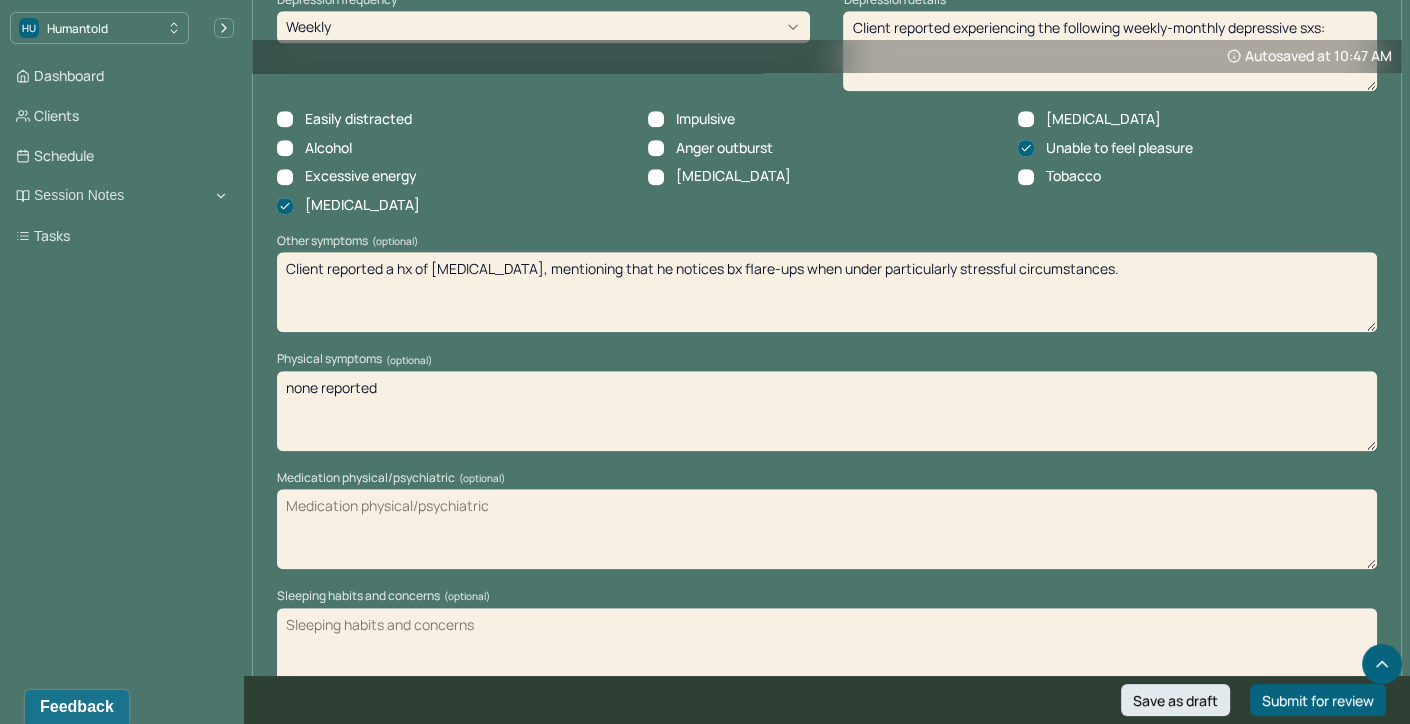 click on "Medication physical/psychiatric (optional)" at bounding box center (827, 529) 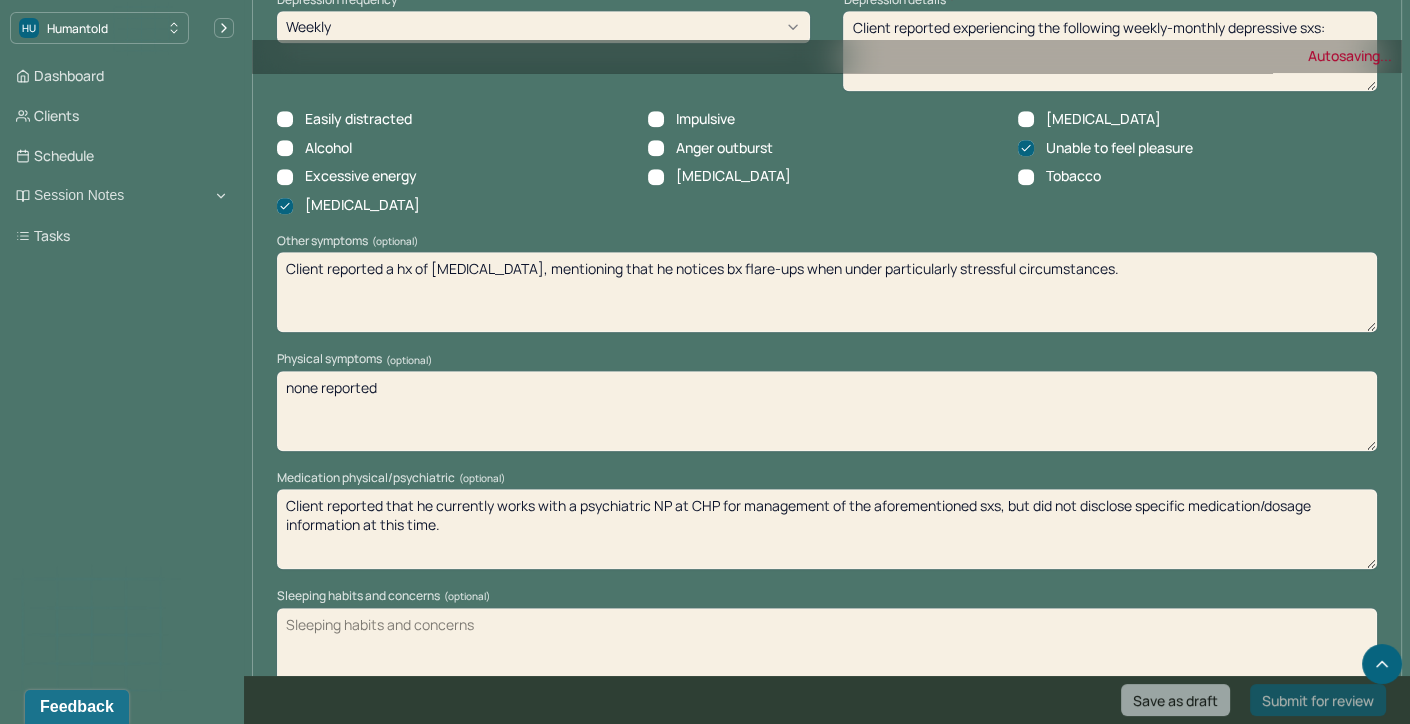 type on "Client reported that he currently works with a psychiatric NP at CHP for management of the aforementioned sxs, but did not disclose specific medication/dosage information at this time." 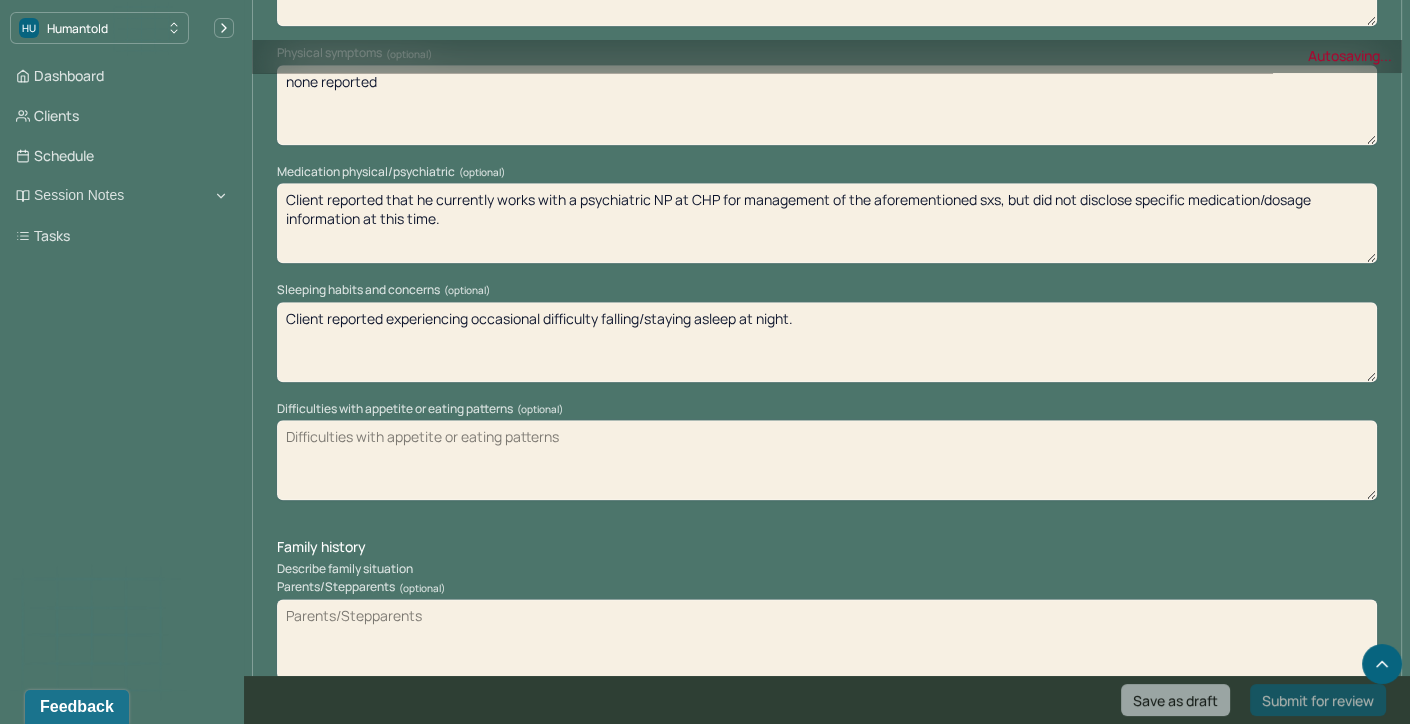 scroll, scrollTop: 2677, scrollLeft: 0, axis: vertical 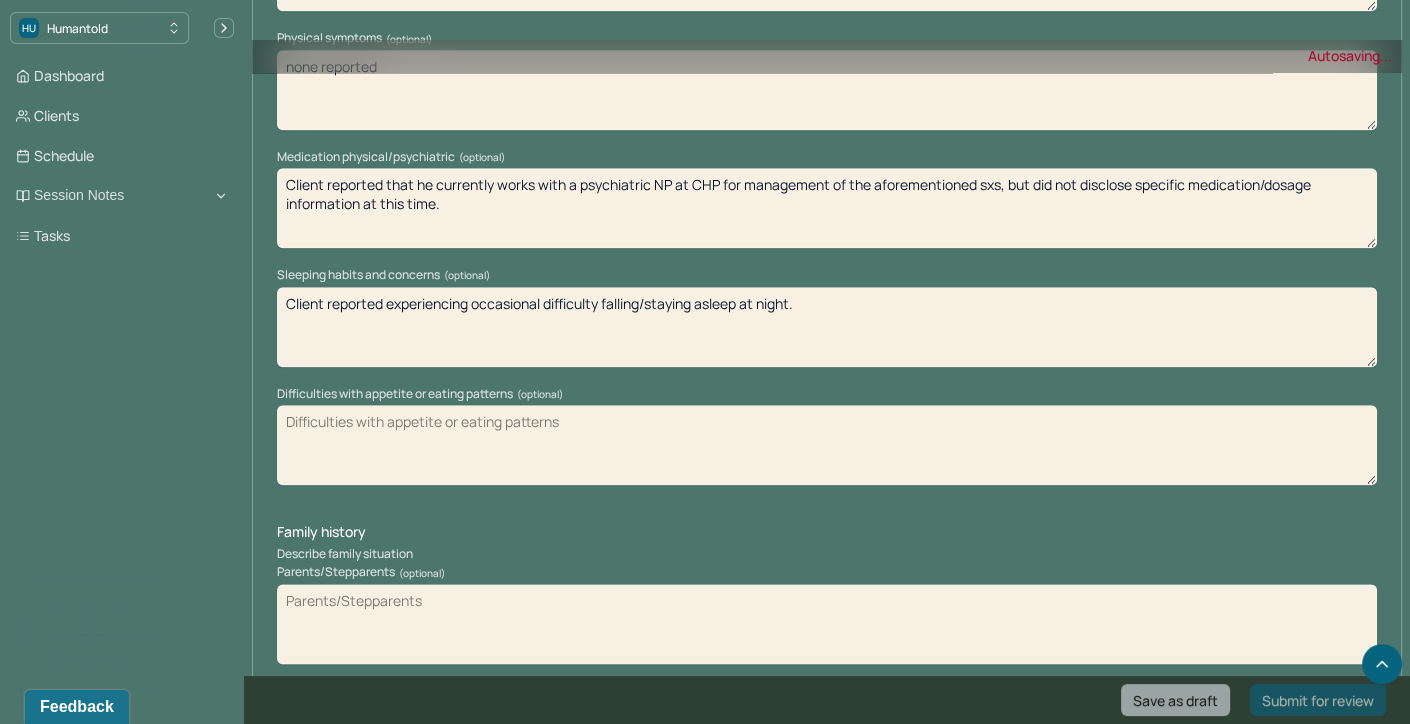 type on "Client reported experiencing occasional difficulty falling/staying asleep at night." 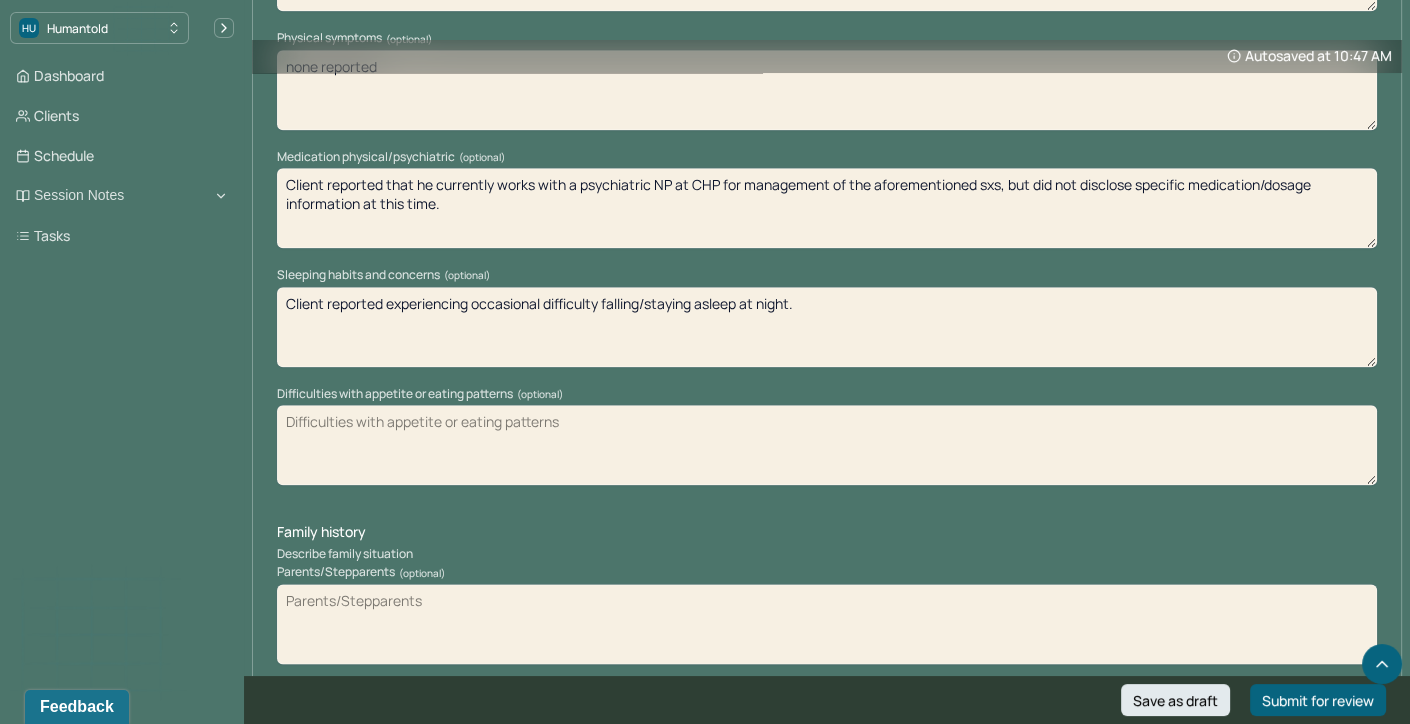 click on "Difficulties with appetite or eating patterns (optional)" at bounding box center [827, 445] 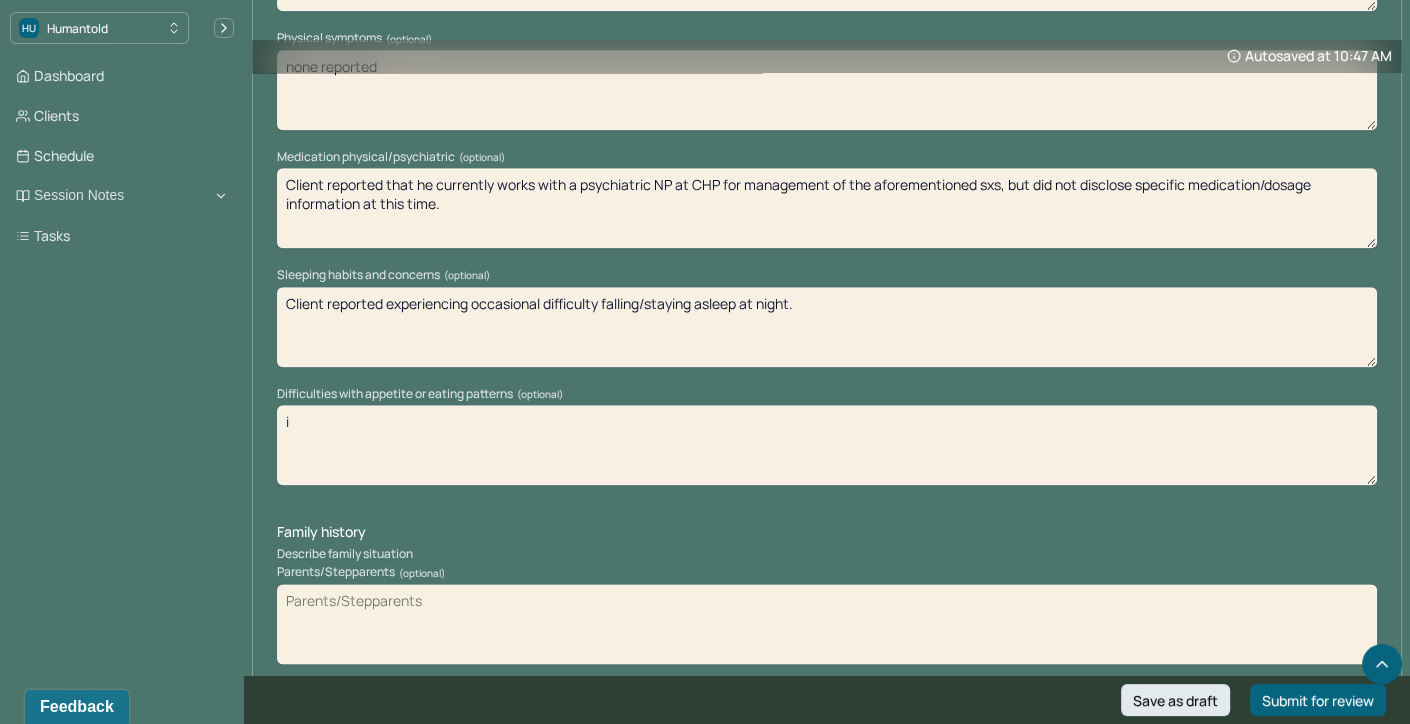 type on "i" 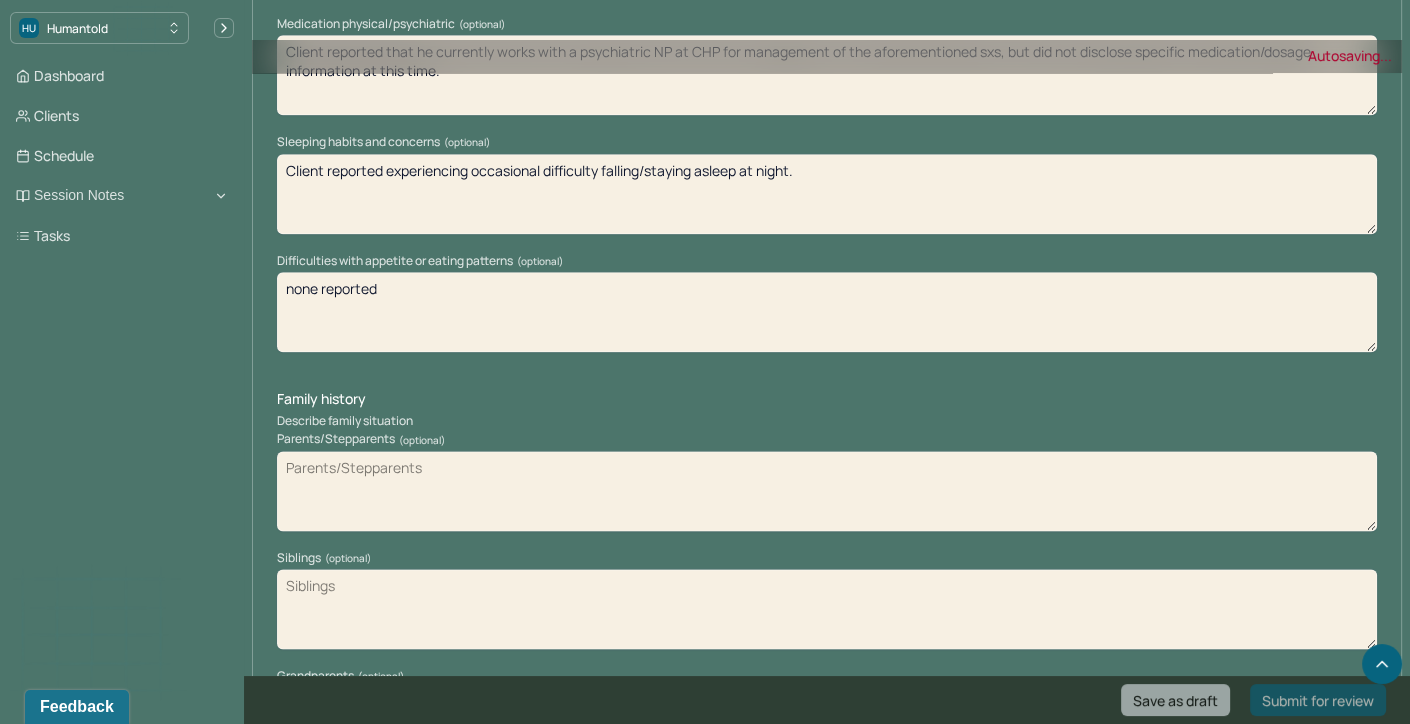 scroll, scrollTop: 2818, scrollLeft: 0, axis: vertical 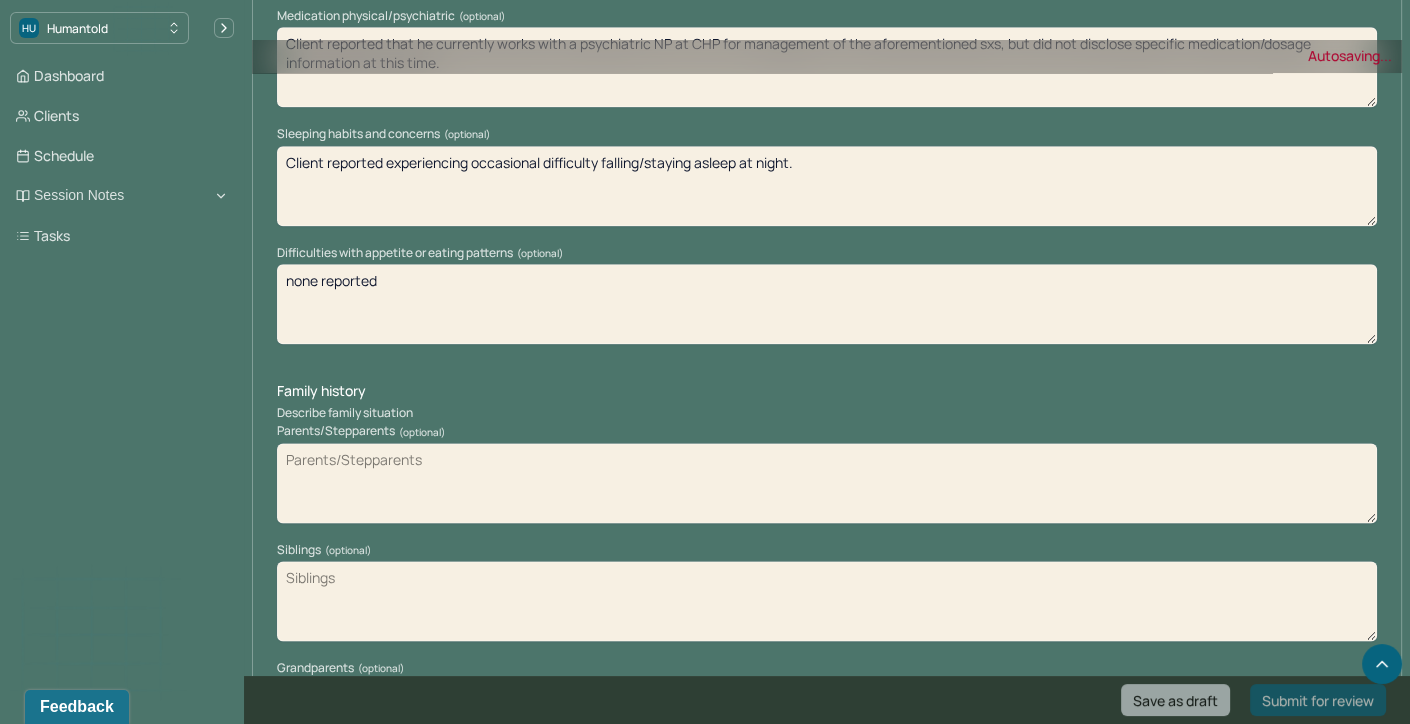 type on "none reported" 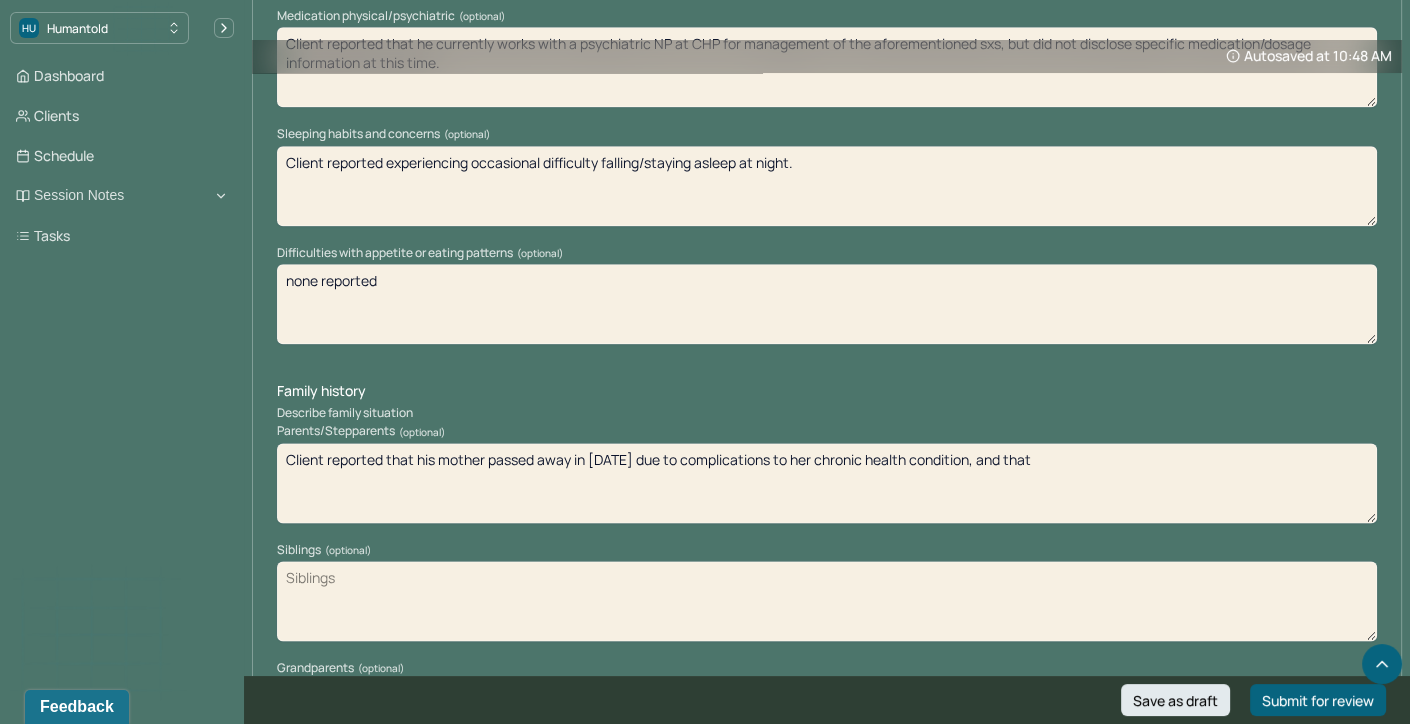 click on "Client reported that his mother passed away in [DATE] due to complications to her chronic health condition, and that" at bounding box center [827, 483] 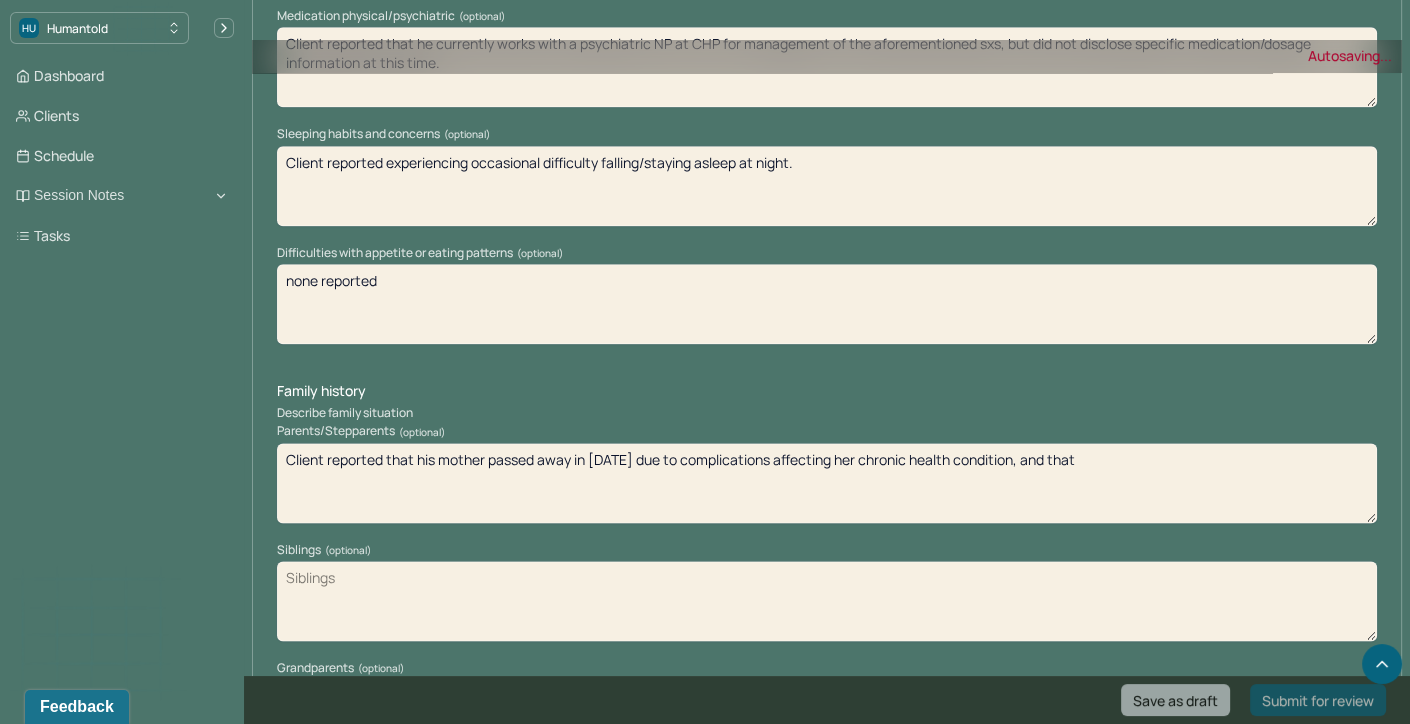 click on "Client reported that his mother passed away in [DATE] due to complications to her chronic health condition, and that" at bounding box center [827, 483] 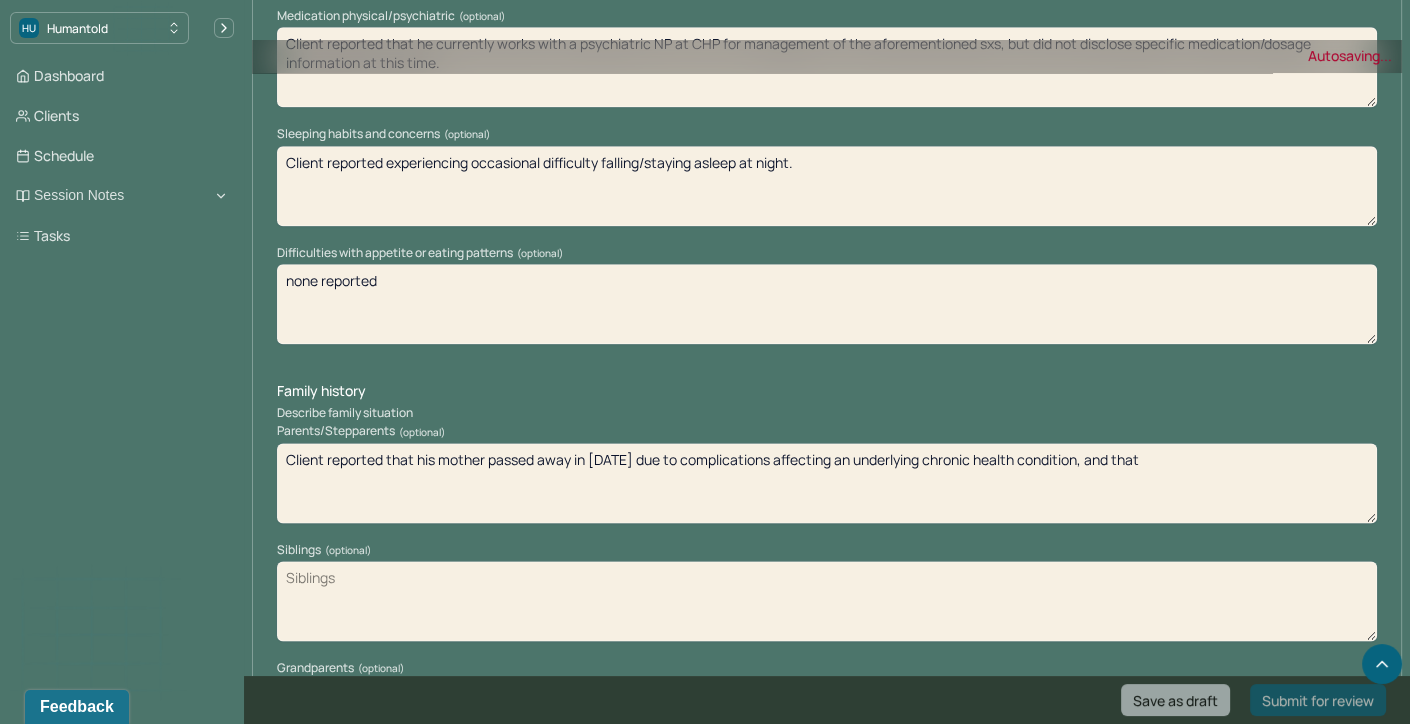 click on "Client reported that his mother passed away in [DATE] due to complications affecting her chronic health condition, and that" at bounding box center (827, 483) 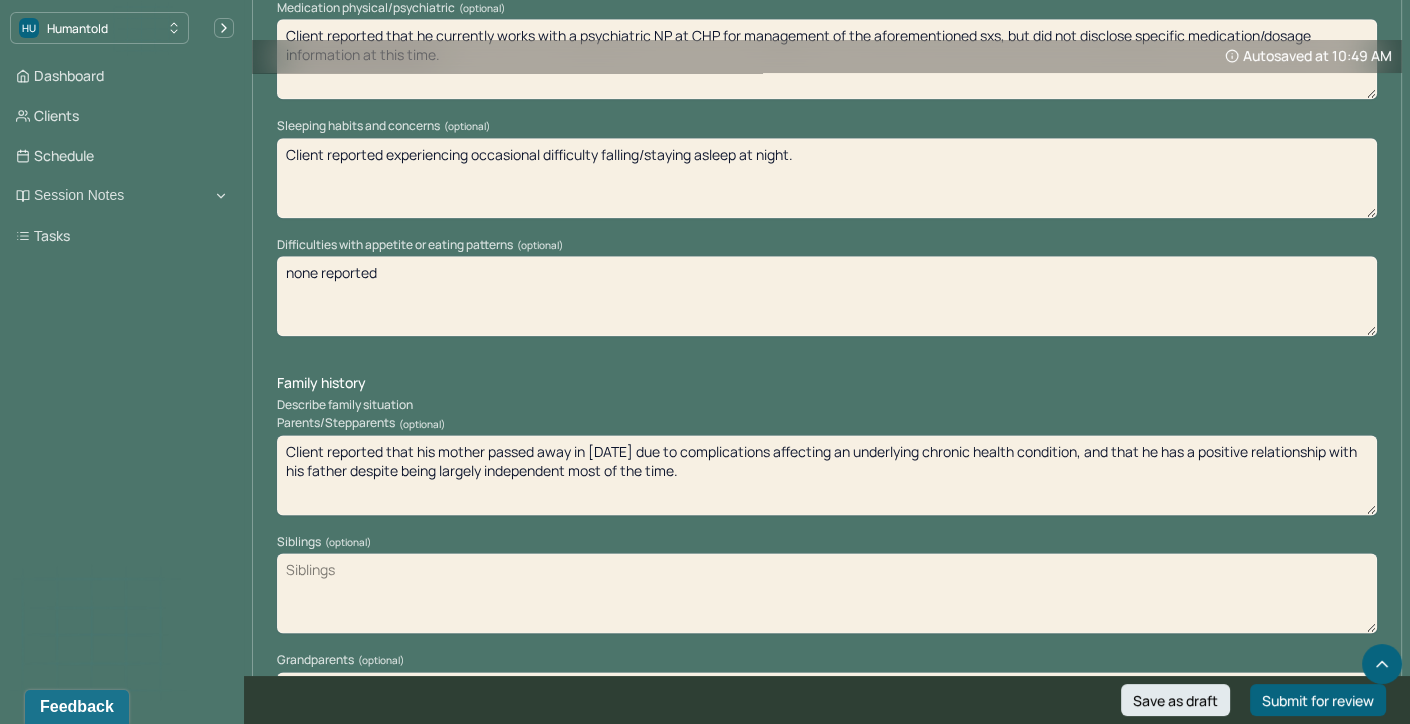 scroll, scrollTop: 2829, scrollLeft: 0, axis: vertical 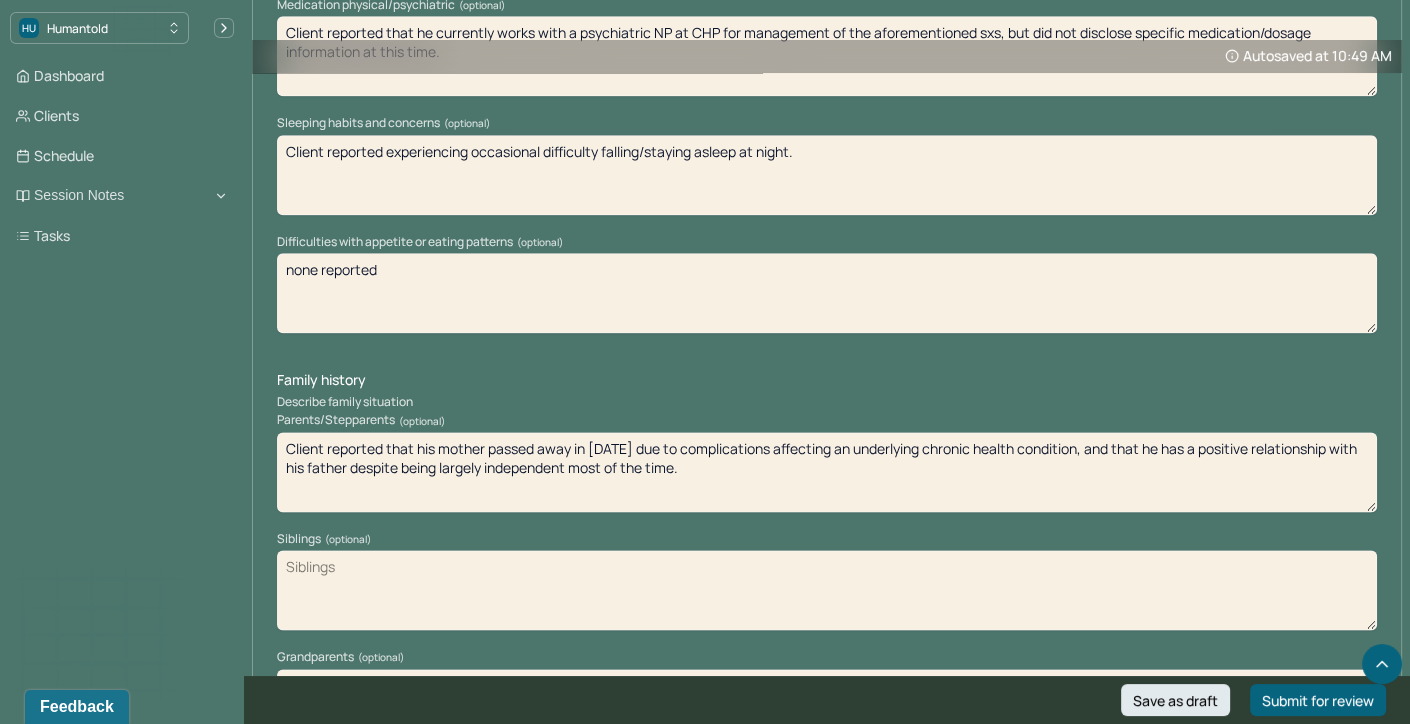 type on "Client reported that his mother passed away in [DATE] due to complications affecting an underlying chronic health condition, and that he has a positive relationship with his father despite being largely independent most of the time." 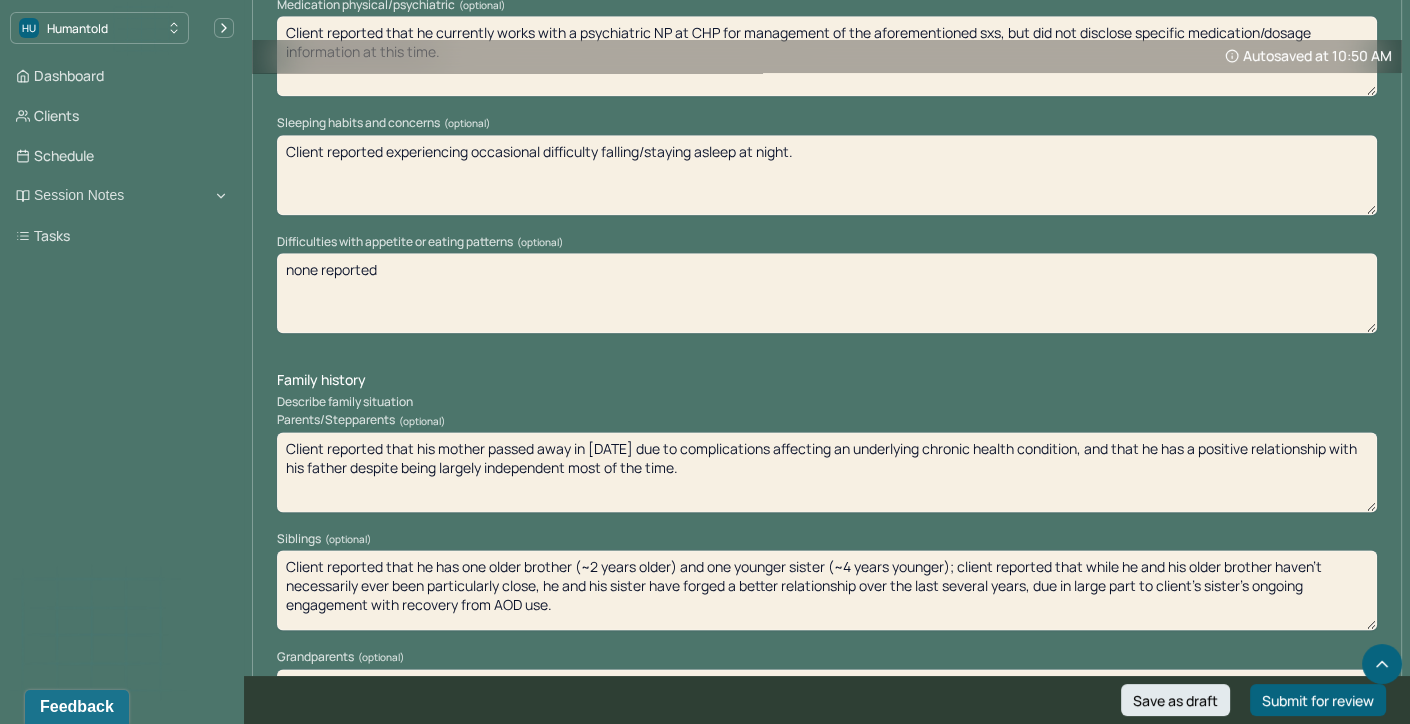 click on "Client reported that he has one older brother (~2 years older) and one younger sister (~4 years younger); client reported that while he and his older brother haven't necessarily ever been particularly close, he and his sister have forged a better relationship over the last several years, due in large part to client's sis" at bounding box center (827, 590) 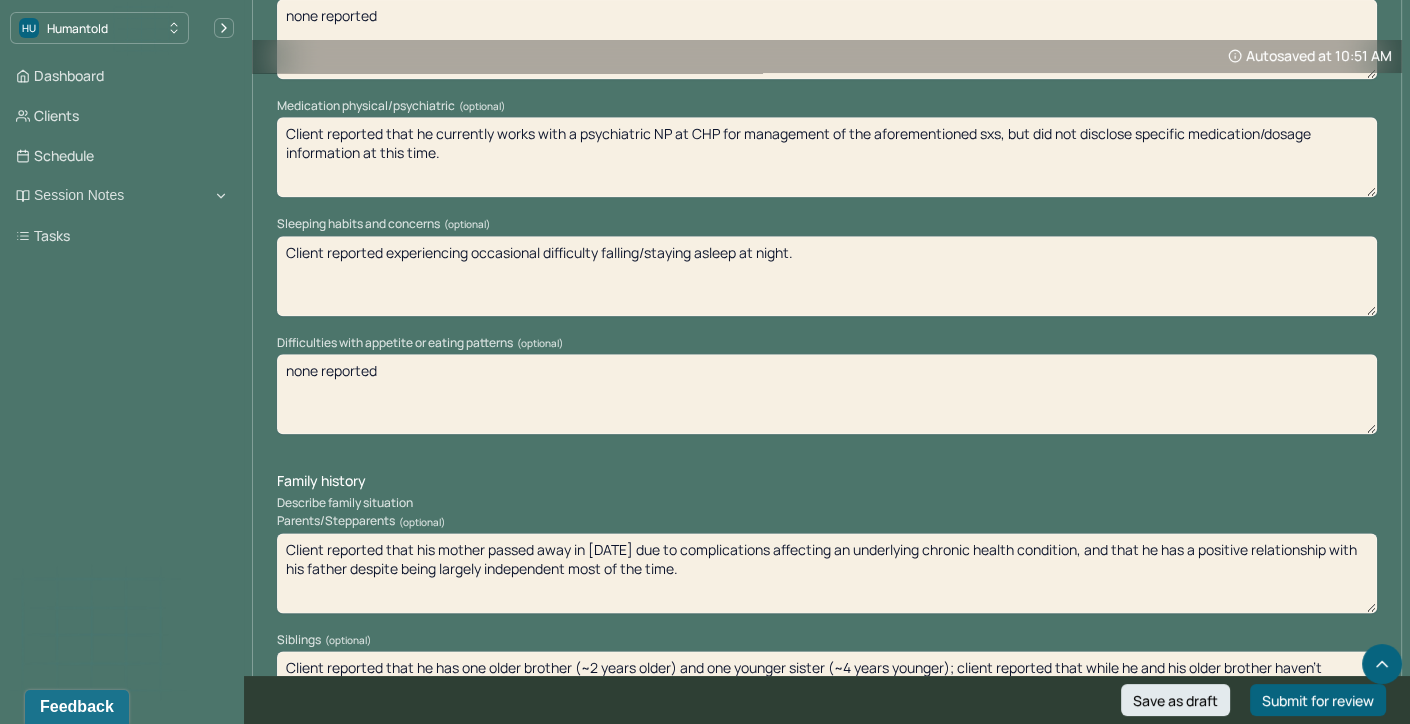 scroll, scrollTop: 2624, scrollLeft: 0, axis: vertical 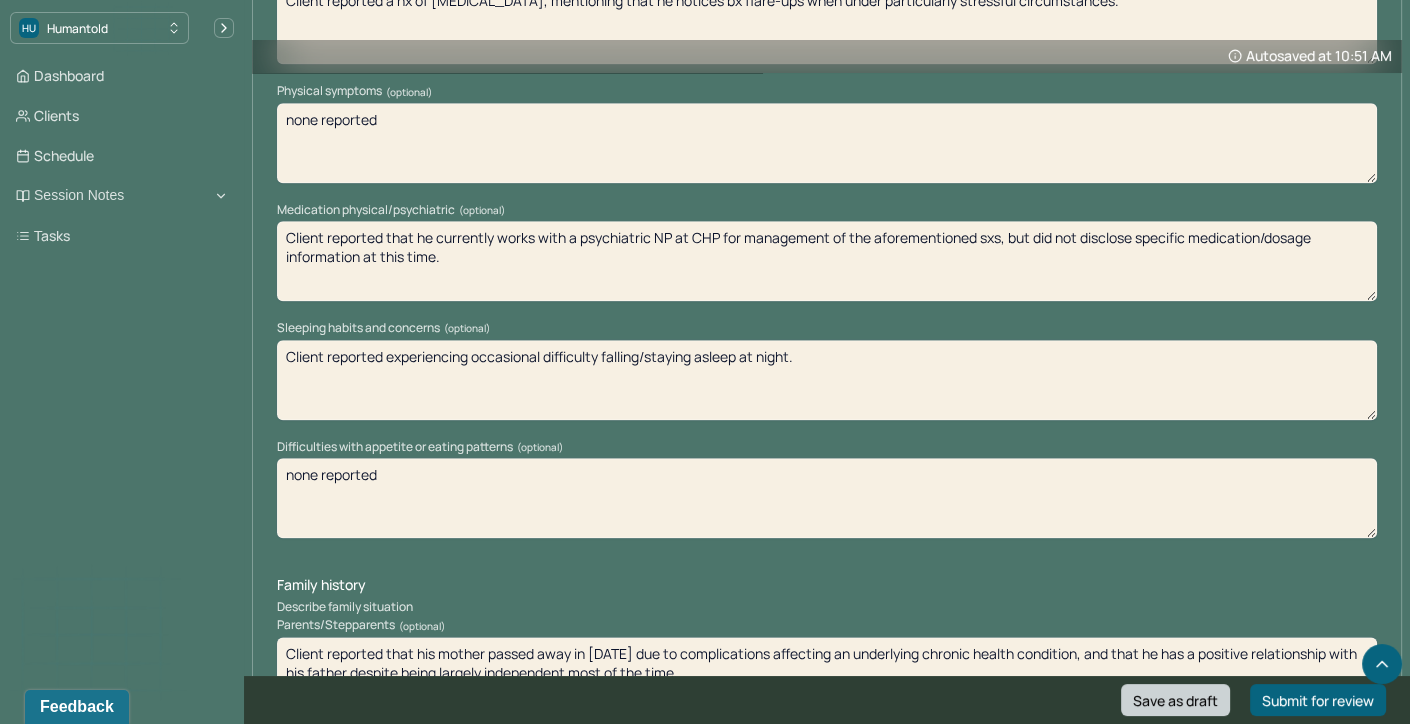 type on "Client reported that he has one older brother (~2 years older) and one younger sister (~4 years younger); client reported that while he and his older brother haven't necessarily ever been particularly close, he and his sister have forged a better relationship over the last several years, due in large part to client's sister's ongoing engagement with recovery from AOD use (client did not provide additional details at this time)." 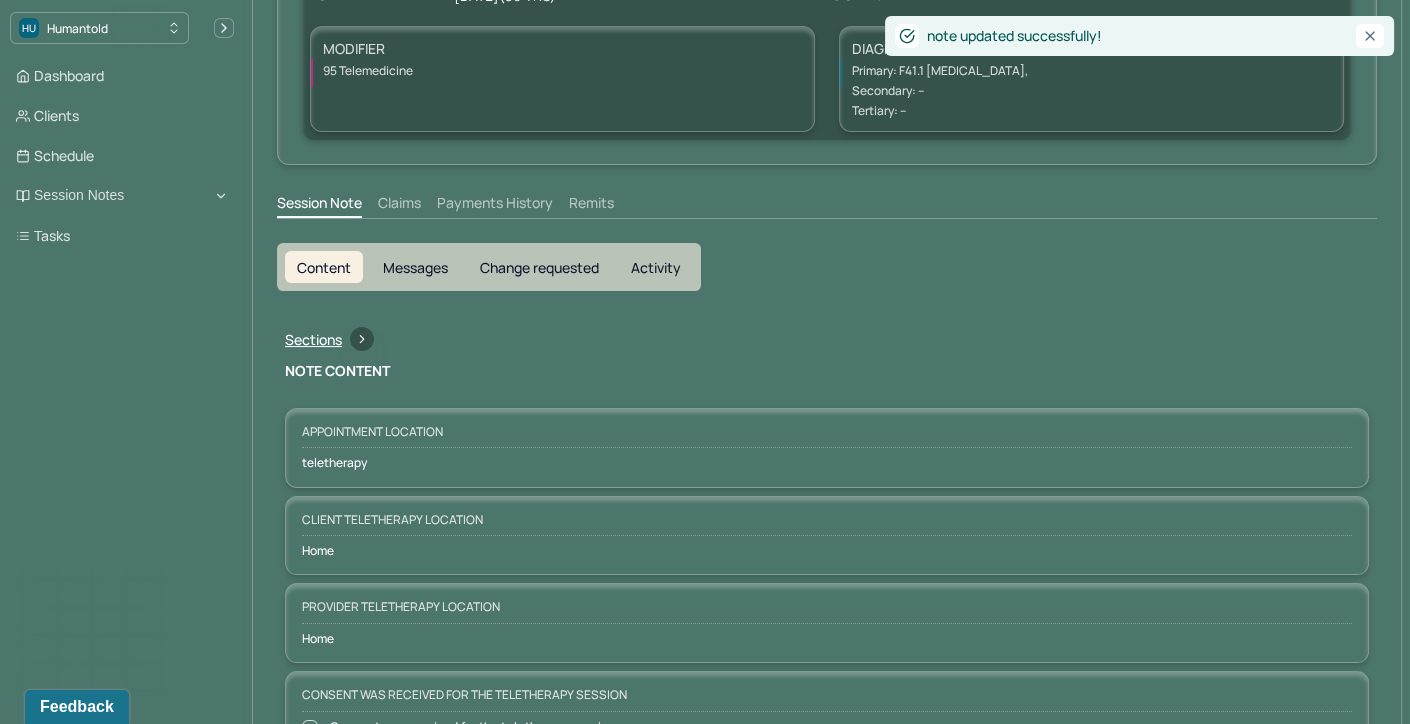 scroll, scrollTop: 0, scrollLeft: 0, axis: both 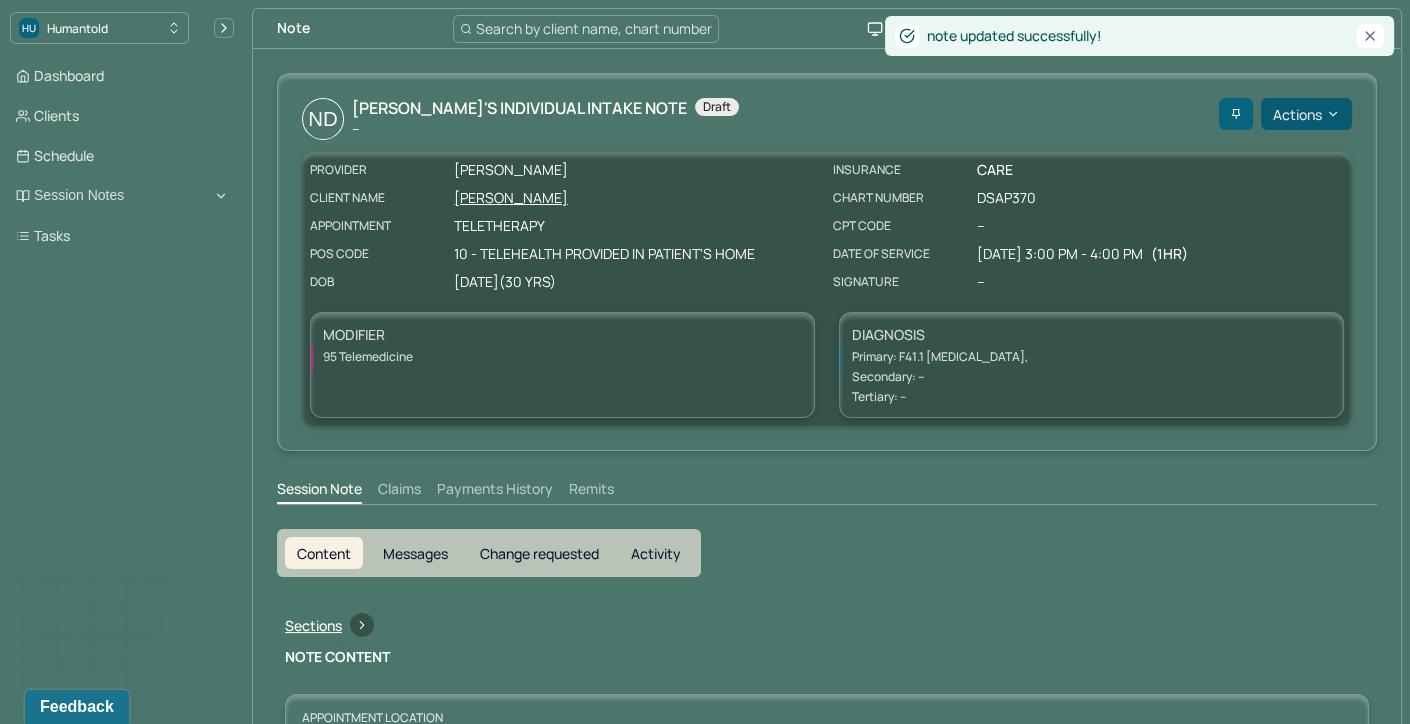 click on "Actions" at bounding box center (1306, 114) 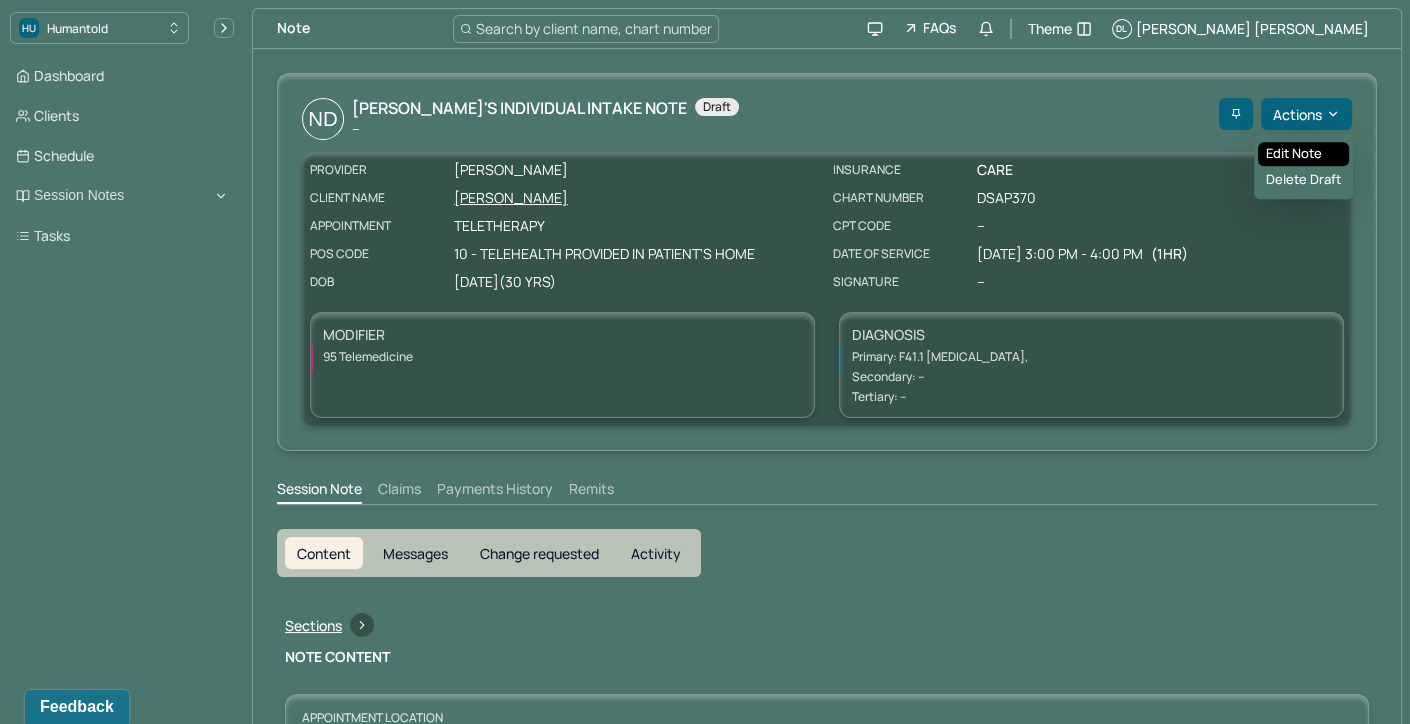 click on "Edit note" at bounding box center (1303, 154) 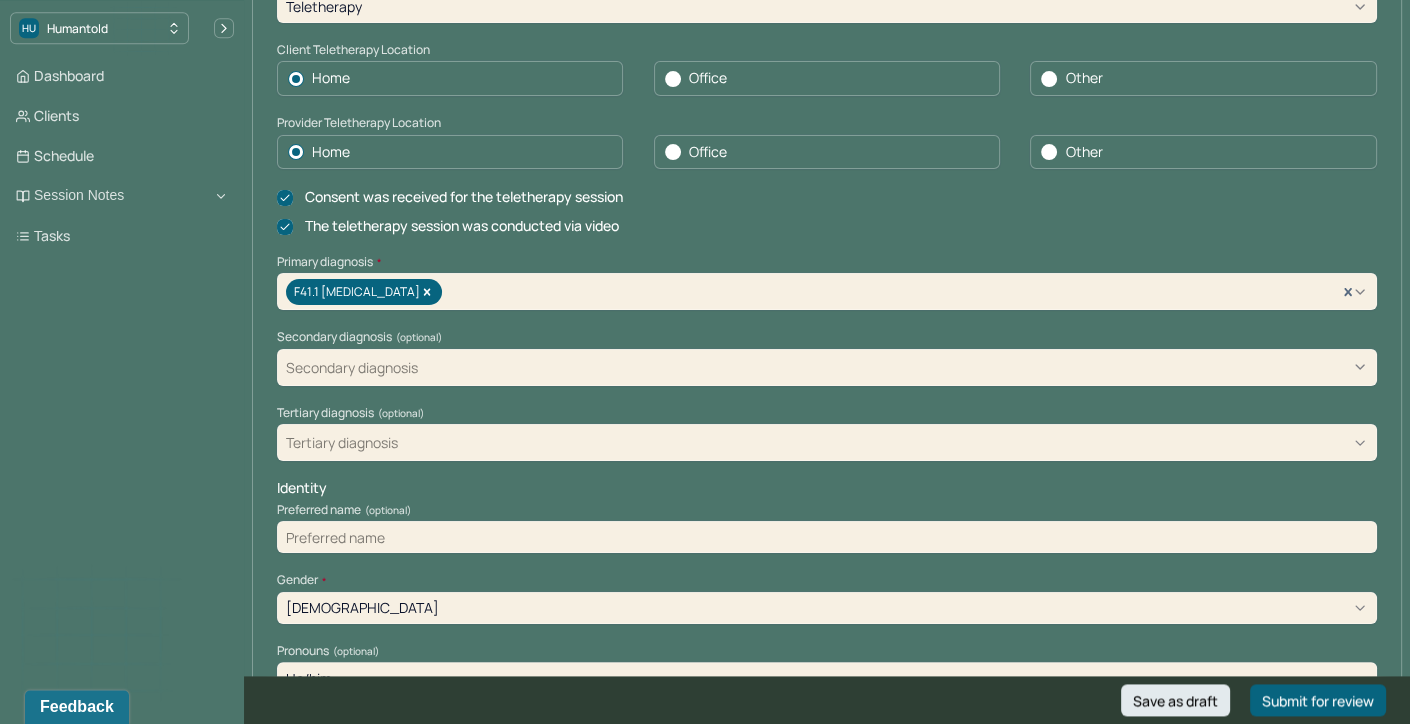 scroll, scrollTop: 411, scrollLeft: 0, axis: vertical 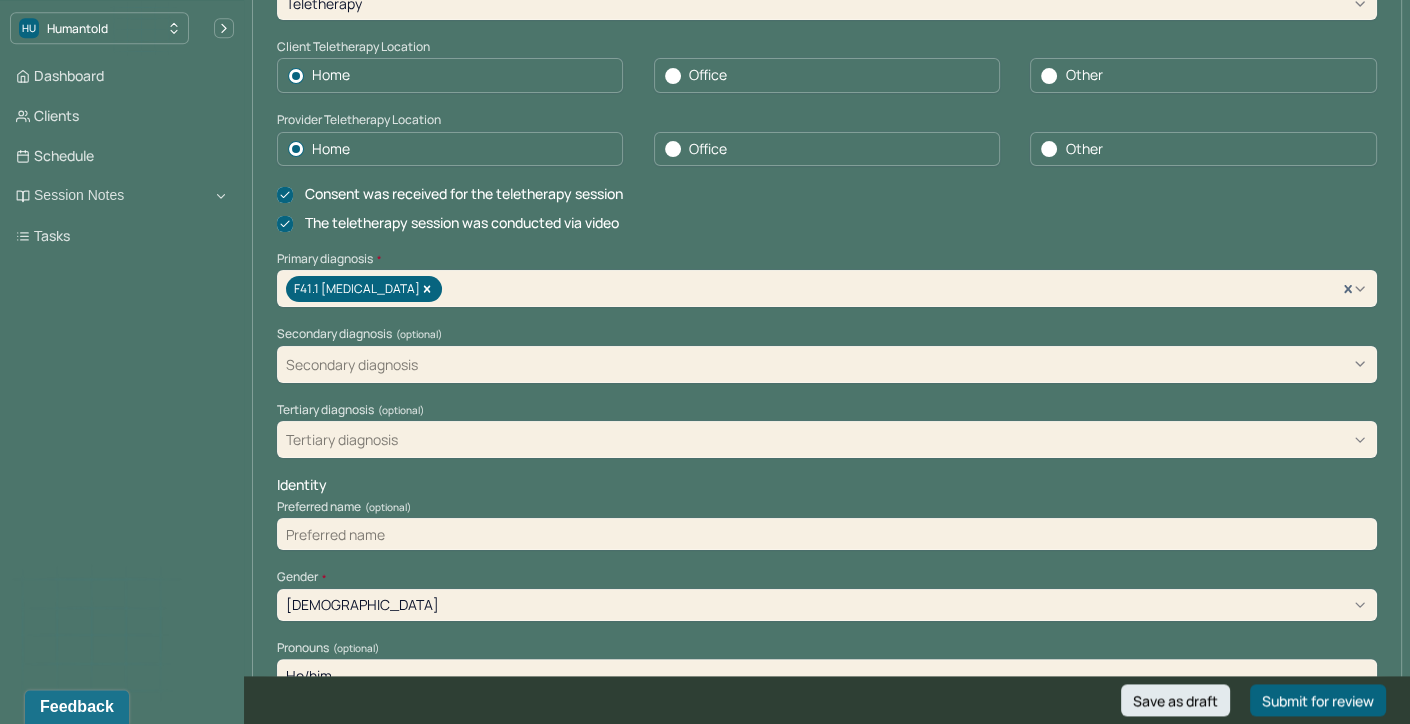 click at bounding box center [827, 534] 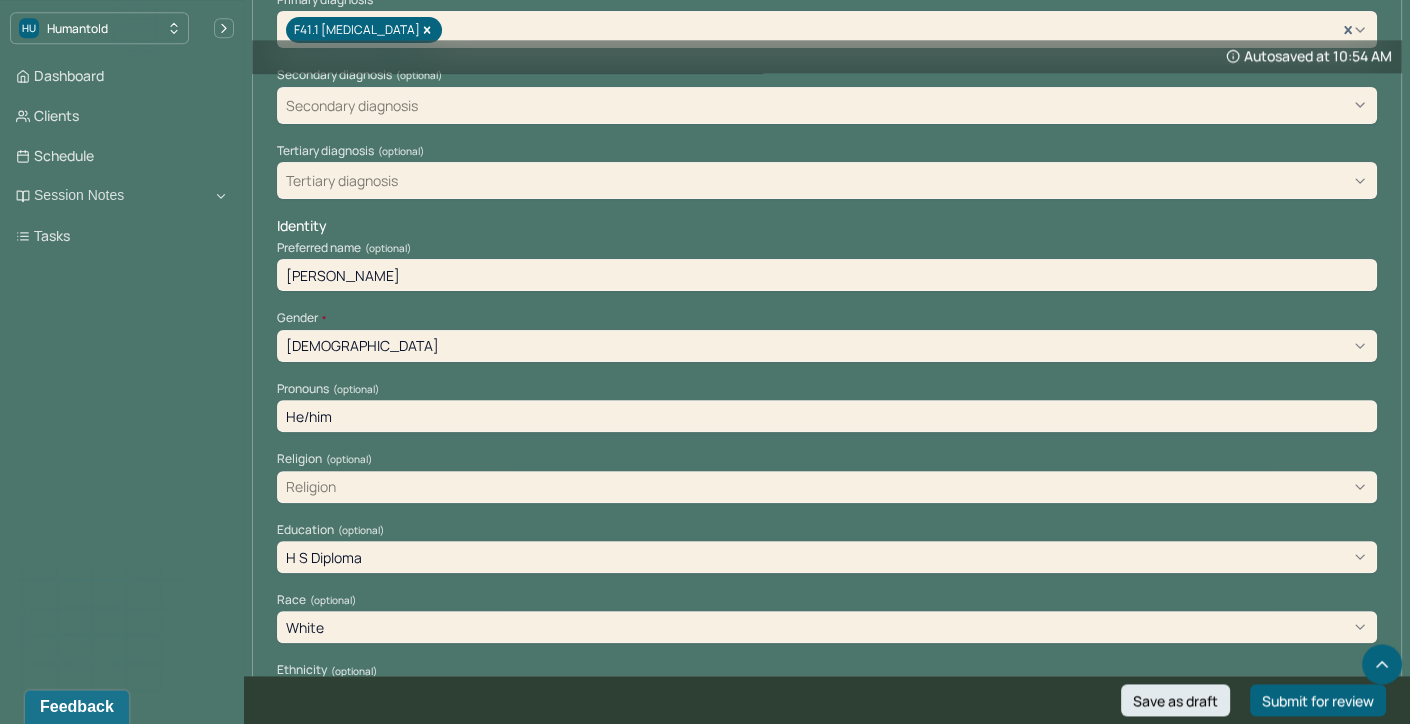 type on "[PERSON_NAME]" 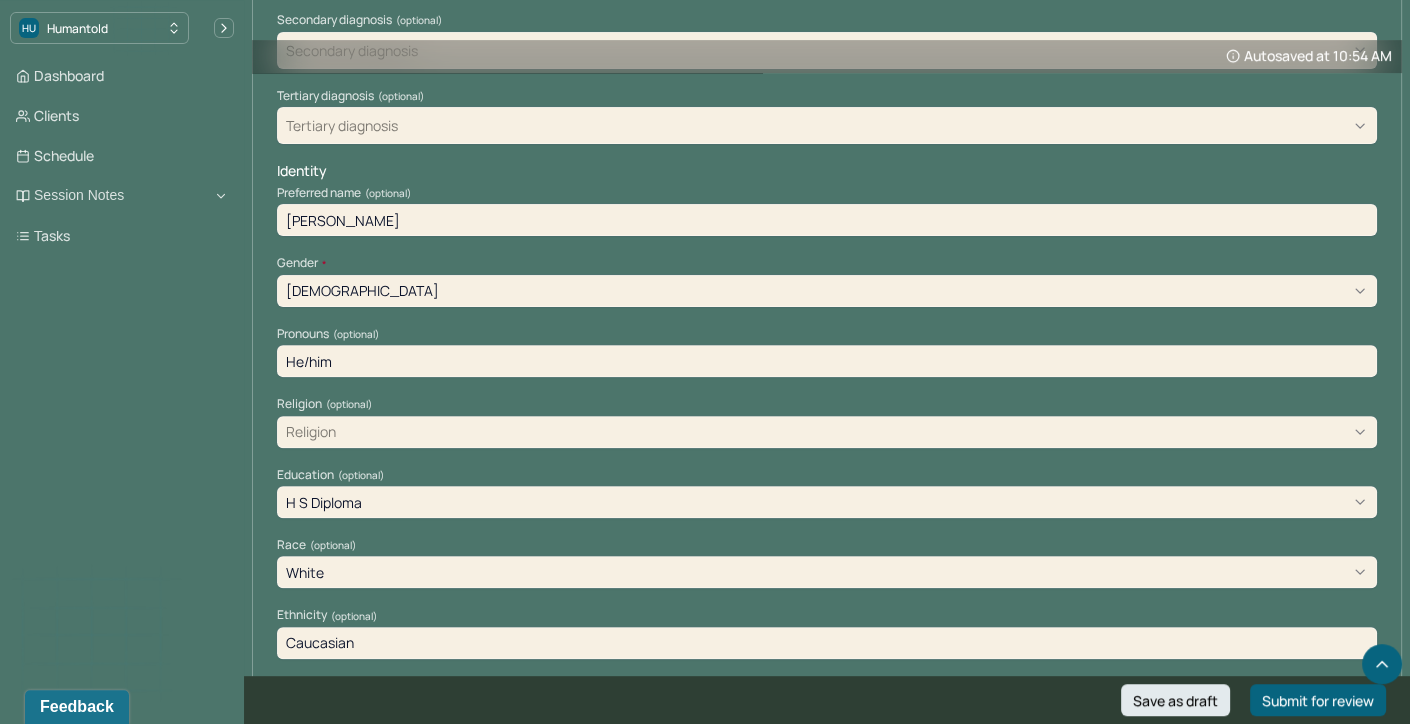 click on "Religion" at bounding box center (827, 432) 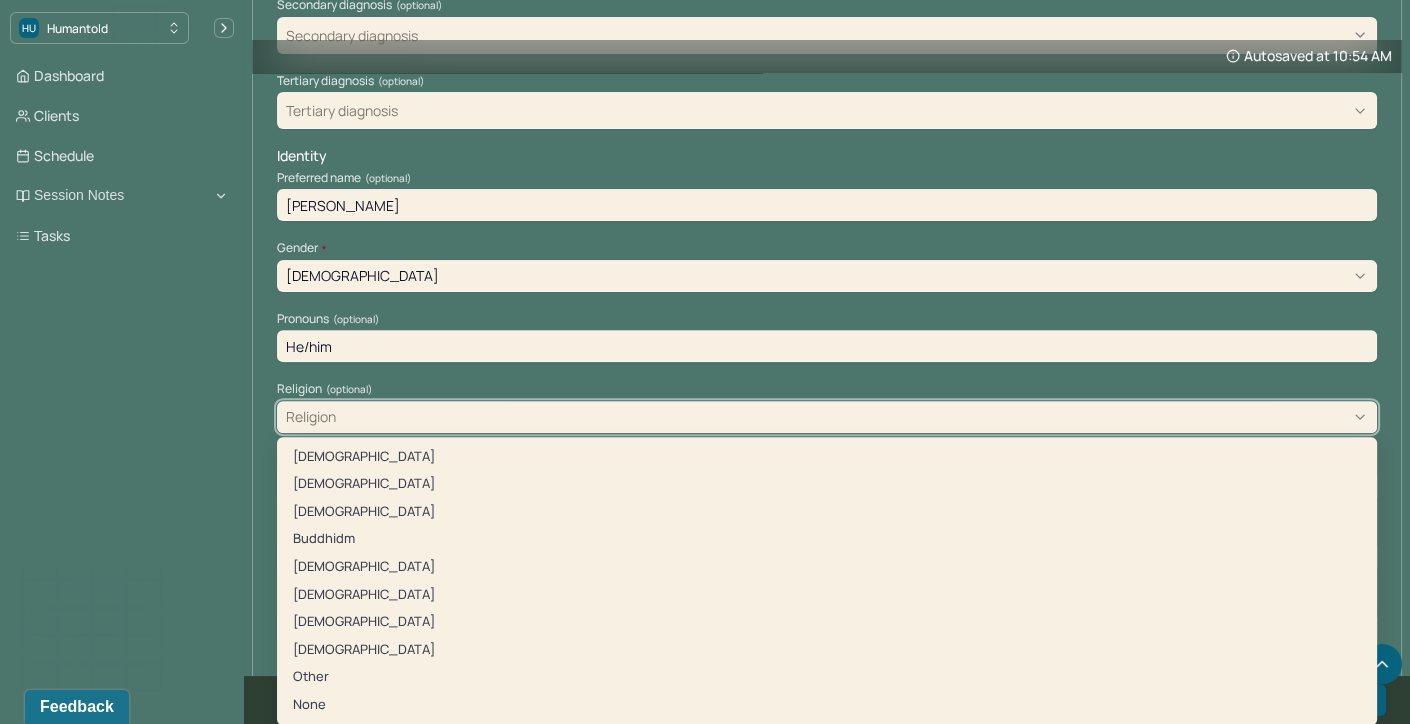 scroll, scrollTop: 750, scrollLeft: 0, axis: vertical 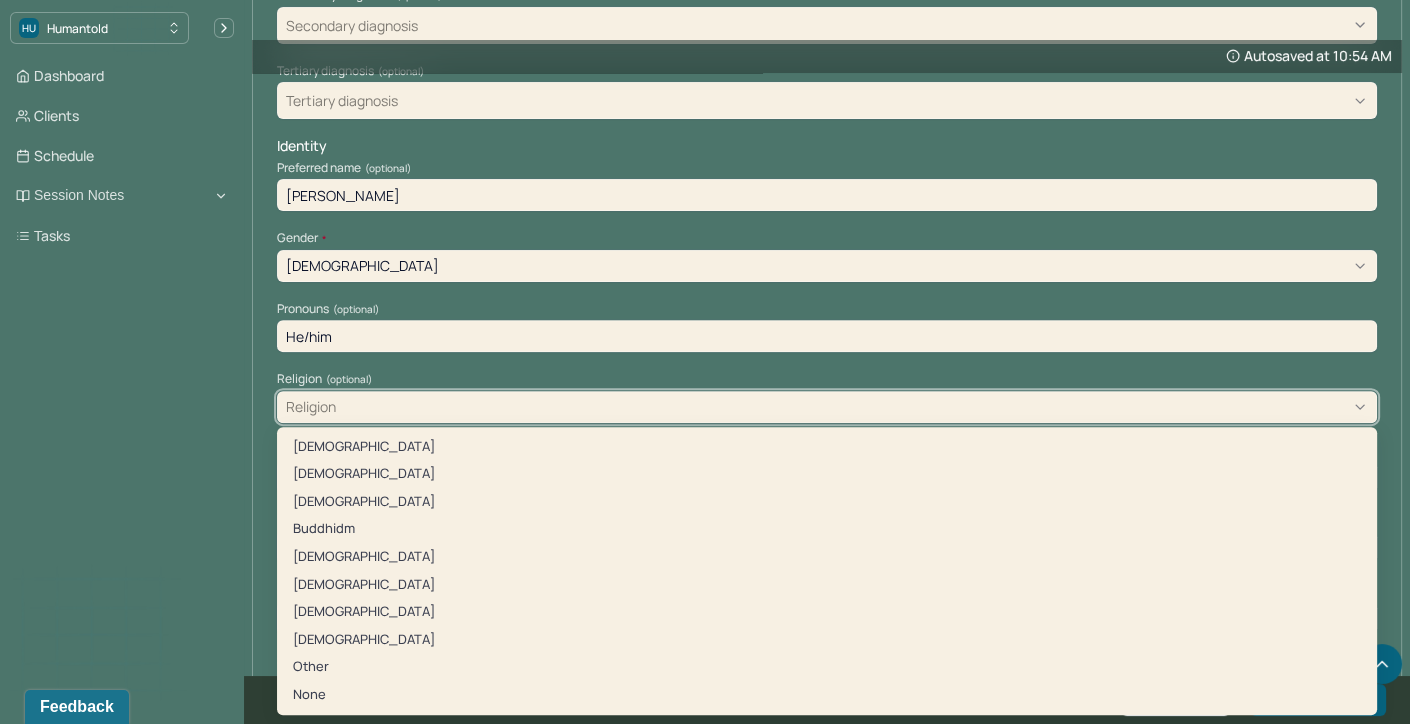 click on "Appointment location * Teletherapy Client Teletherapy Location Home Office Other Provider Teletherapy Location Home Office Other Consent was received for the teletherapy session The teletherapy session was conducted via video Primary diagnosis * F41.1 [MEDICAL_DATA] Secondary diagnosis (optional) Secondary diagnosis Tertiary diagnosis (optional) Tertiary diagnosis Identity Preferred name (optional) Nick Gender * [DEMOGRAPHIC_DATA] Pronouns (optional) He/him Religion (optional) [DEMOGRAPHIC_DATA], 2 of 10. 10 results available. Use Up and Down to choose options, press Enter to select the currently focused option, press Escape to exit the menu, press Tab to select the option and exit the menu. Religion [DEMOGRAPHIC_DATA] [DEMOGRAPHIC_DATA] [DEMOGRAPHIC_DATA] [DEMOGRAPHIC_DATA] [DEMOGRAPHIC_DATA] Agnostic [DEMOGRAPHIC_DATA] Other None Education (optional) H S  Diploma Race (optional) White Ethnicity (optional) [DEMOGRAPHIC_DATA] Sexual orientation (optional) [DEMOGRAPHIC_DATA] Current employment (optional) Client reported that he currently works for the NY [DEMOGRAPHIC_DATA]. Current employment details" at bounding box center [827, 403] 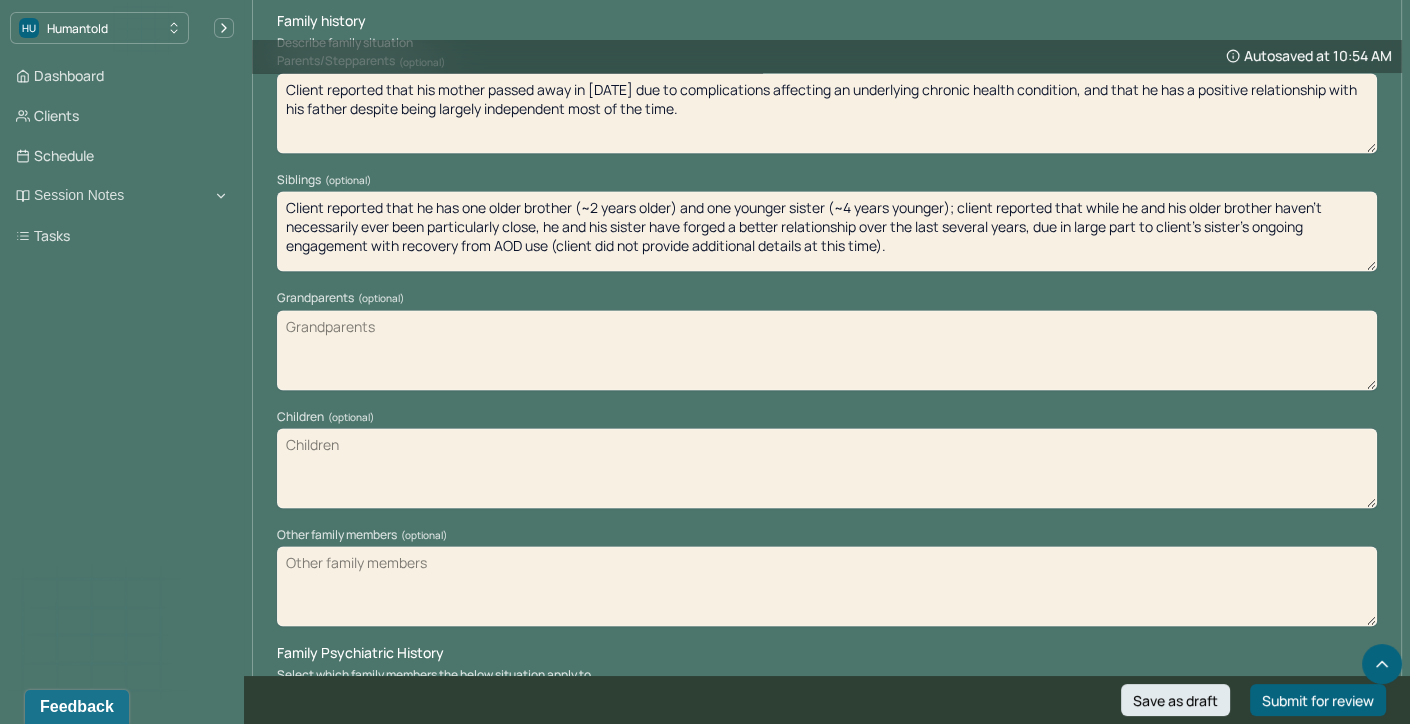 scroll, scrollTop: 3233, scrollLeft: 0, axis: vertical 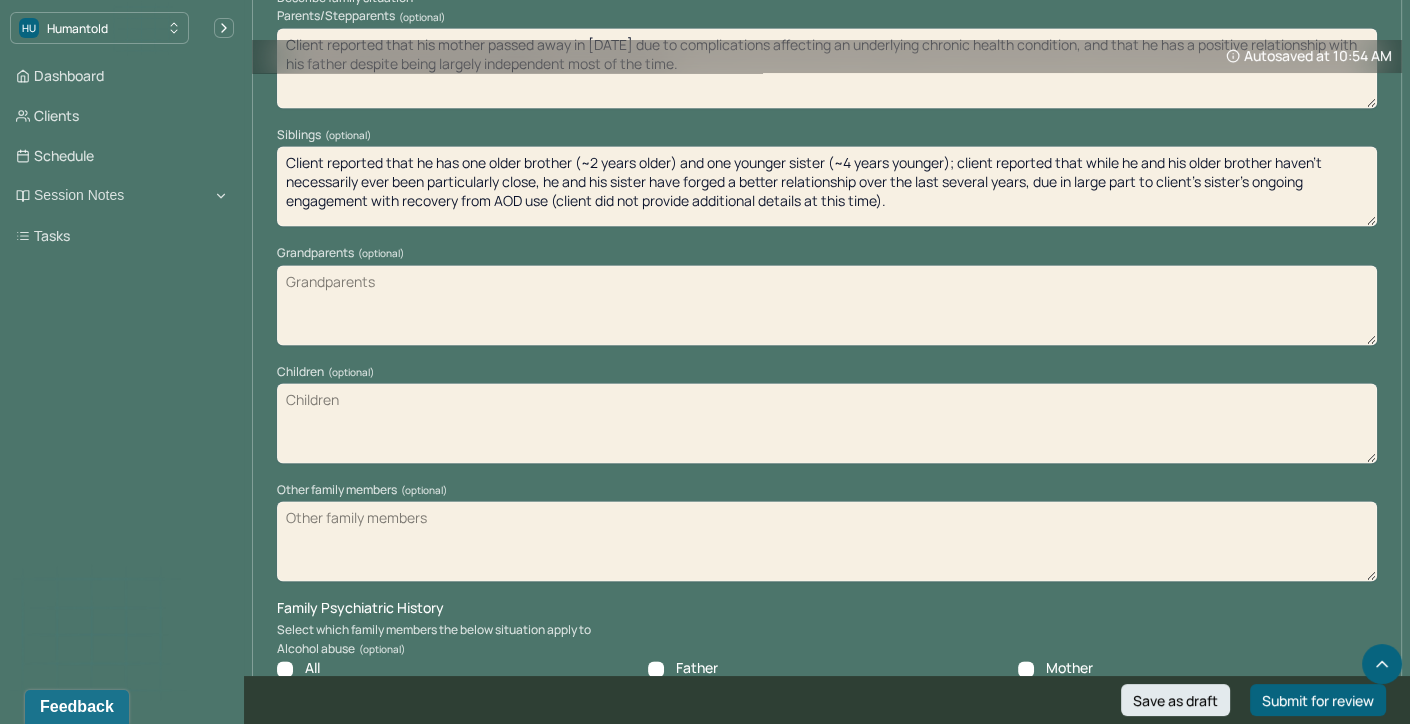 click on "Grandparents (optional)" at bounding box center (827, 305) 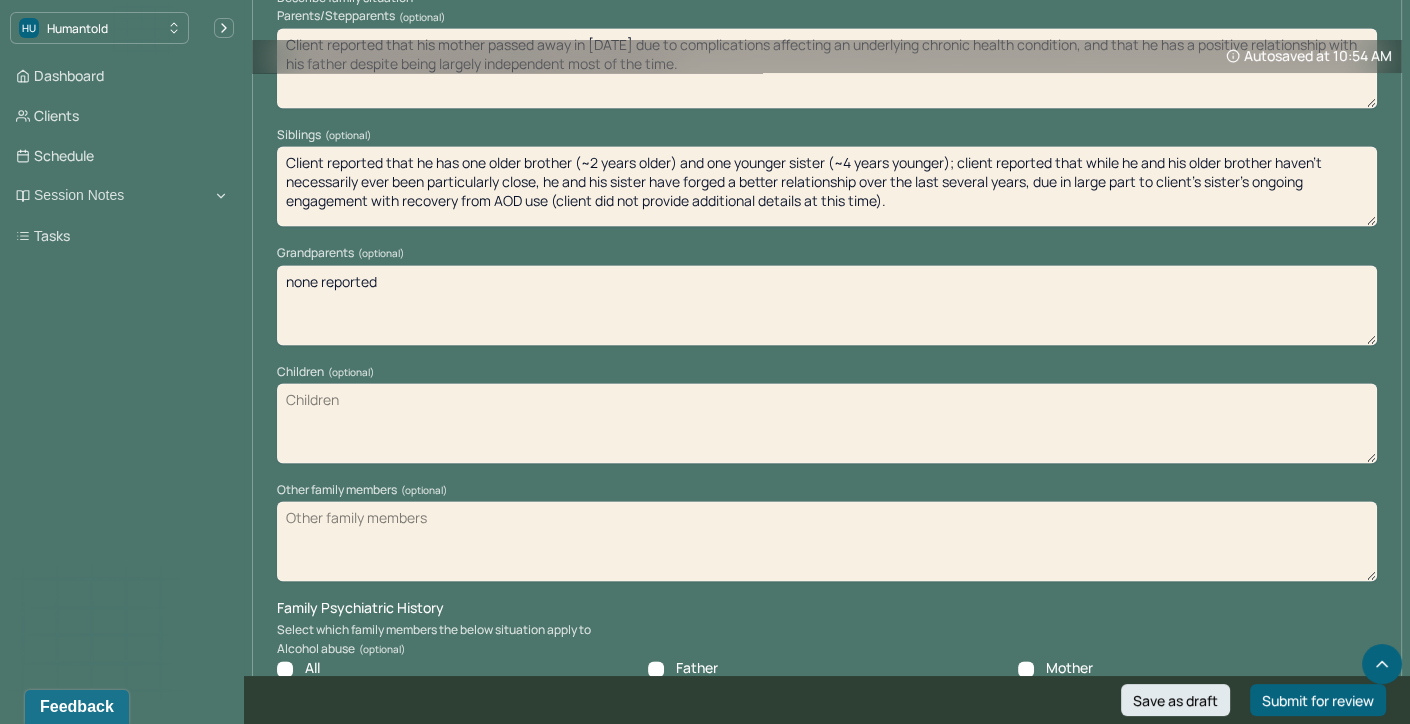 type on "none reported" 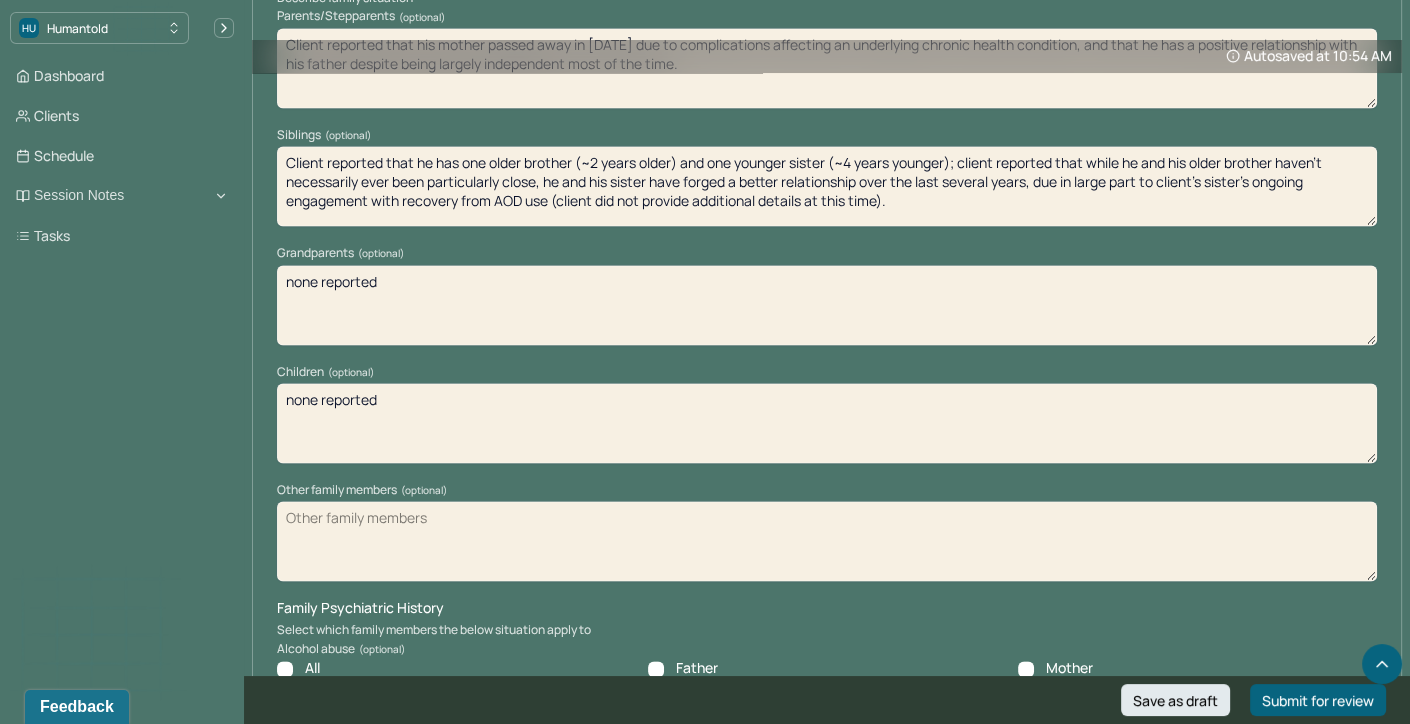 type on "none reported" 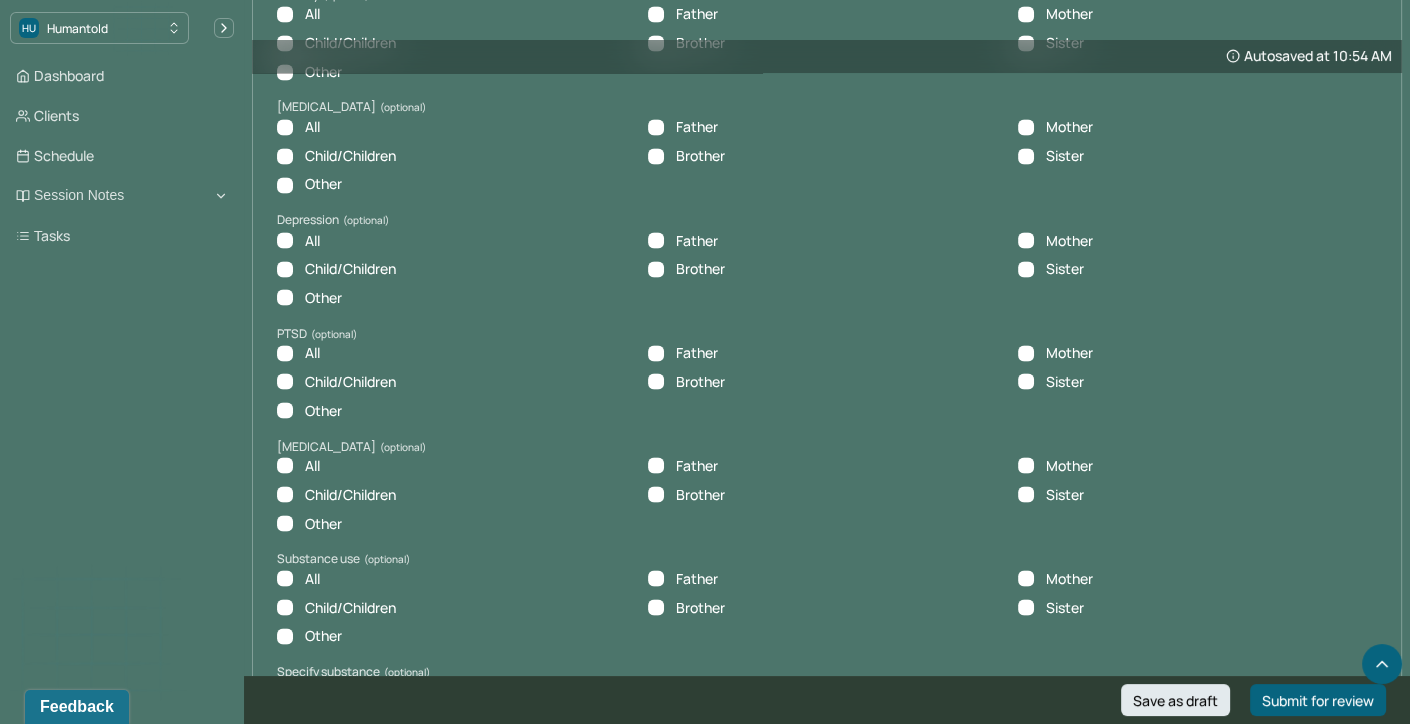 scroll, scrollTop: 4021, scrollLeft: 0, axis: vertical 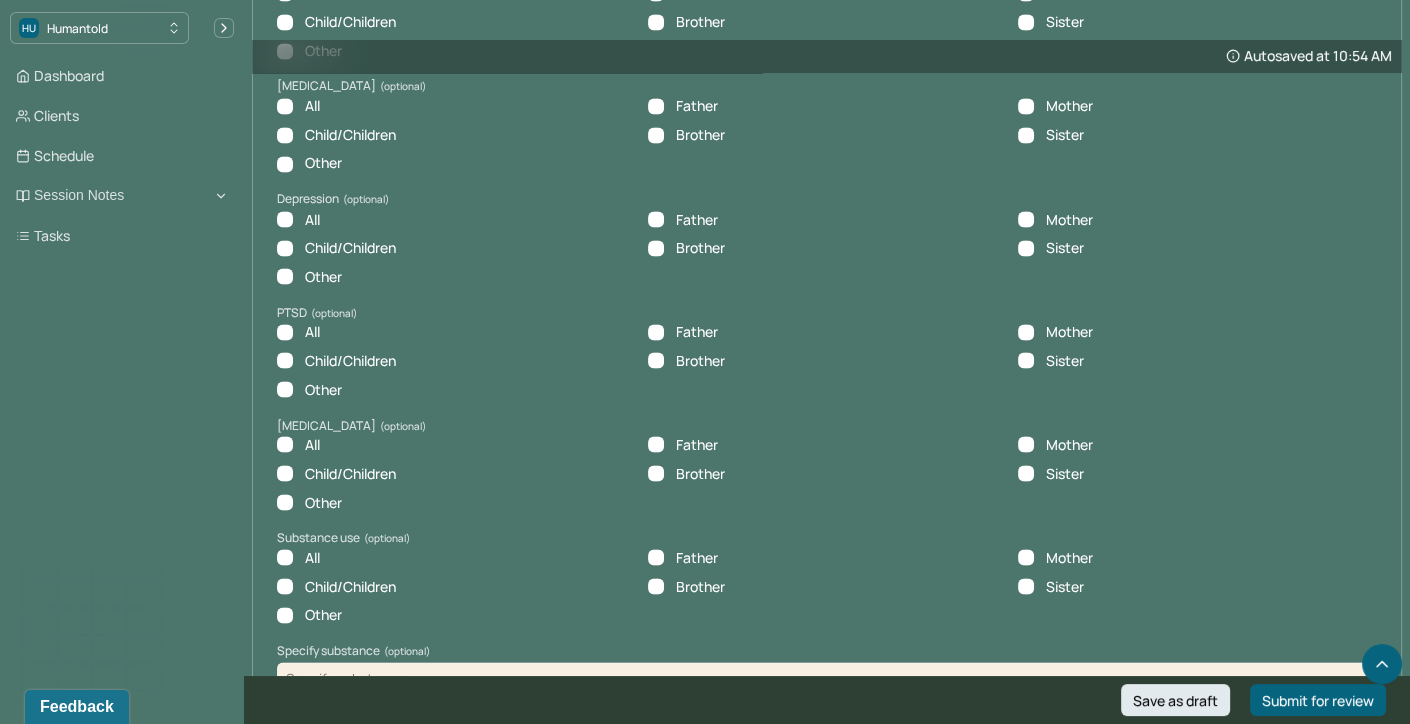 type on "none reported" 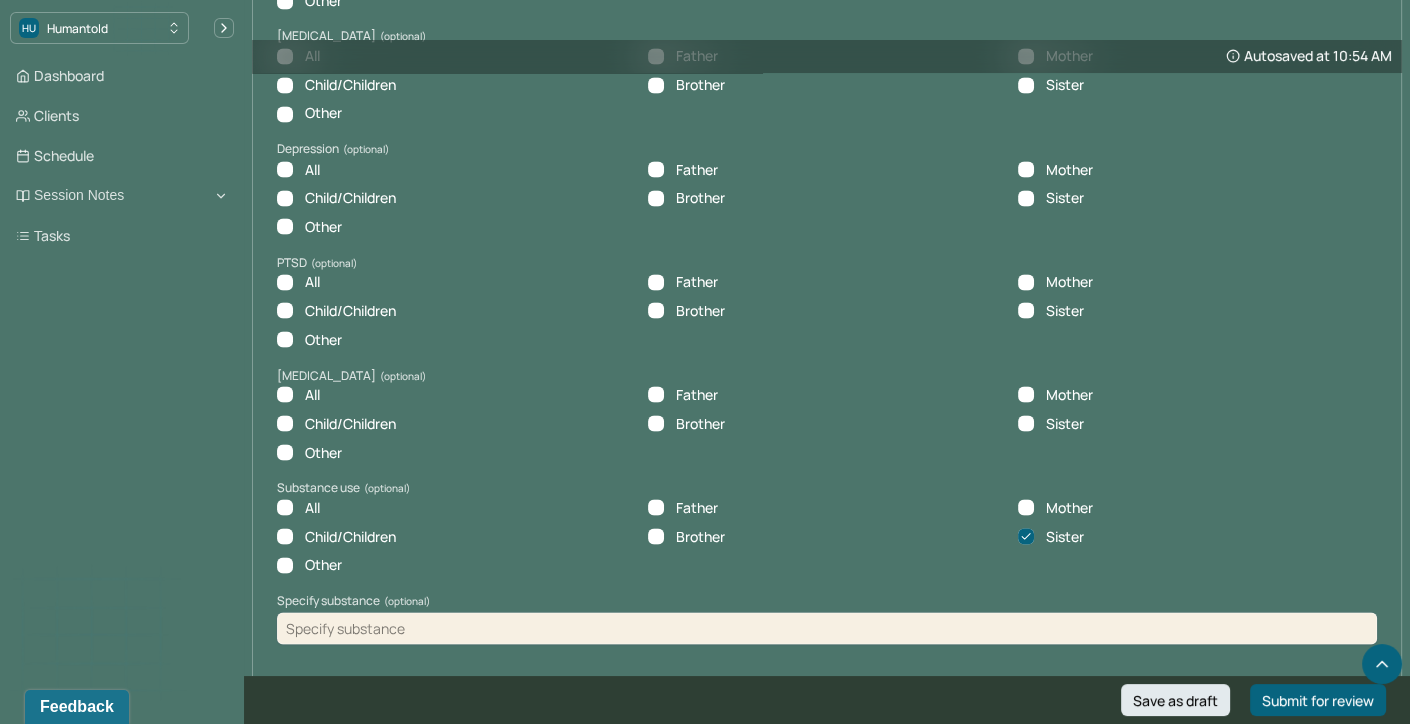 scroll, scrollTop: 4072, scrollLeft: 0, axis: vertical 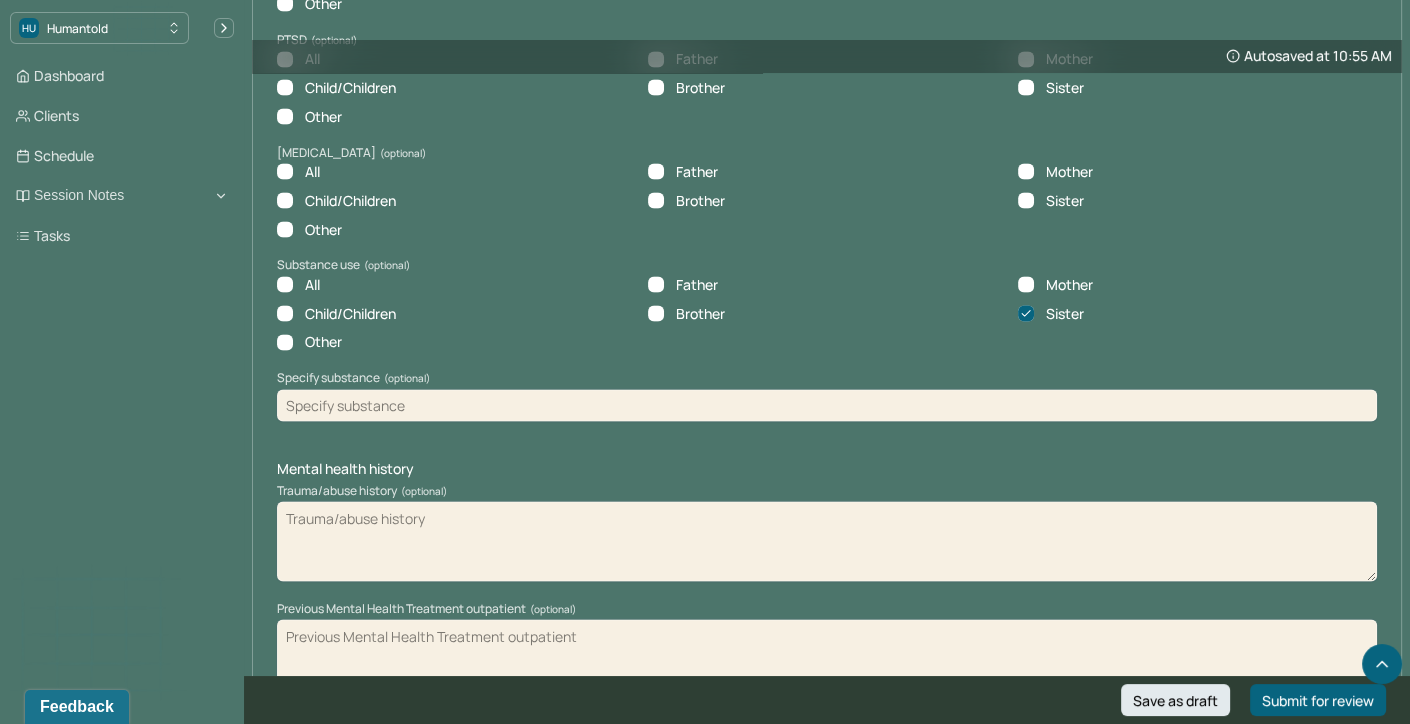 click at bounding box center (827, 406) 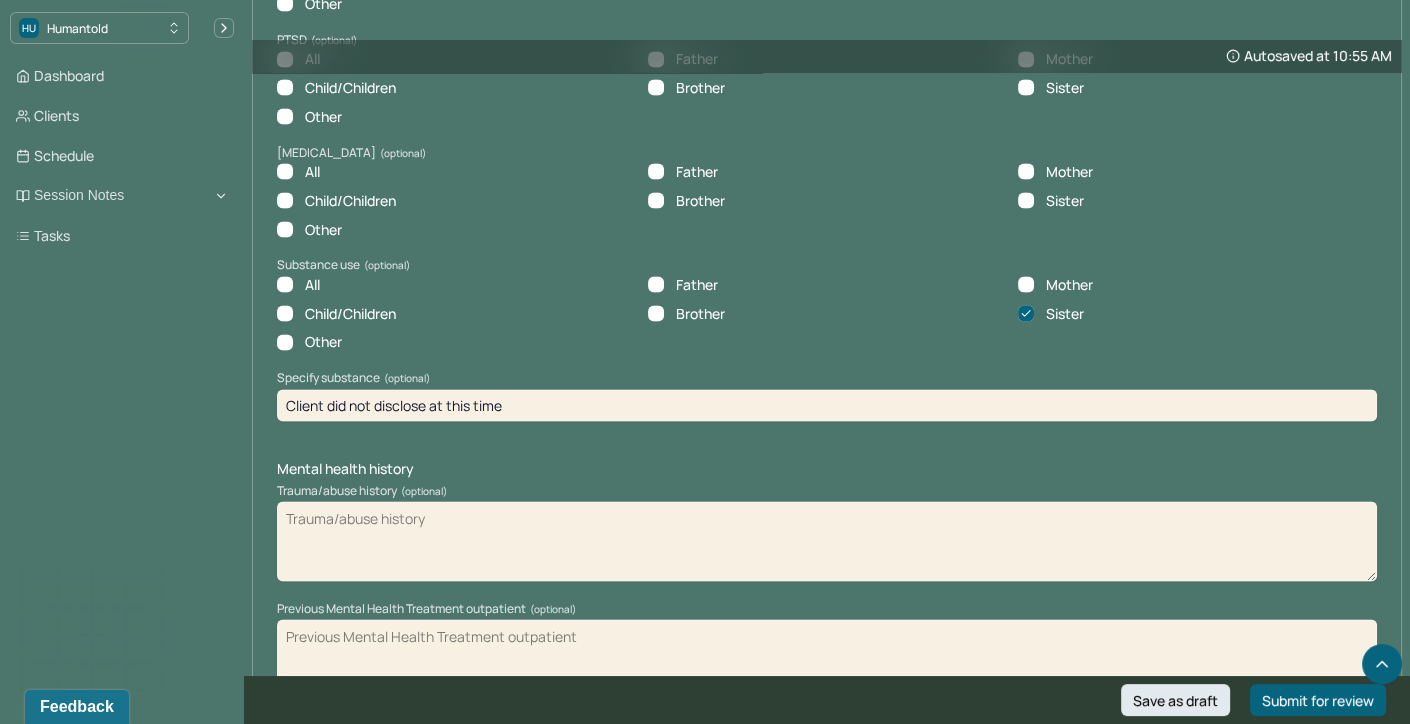 type on "Client did not disclose at this time" 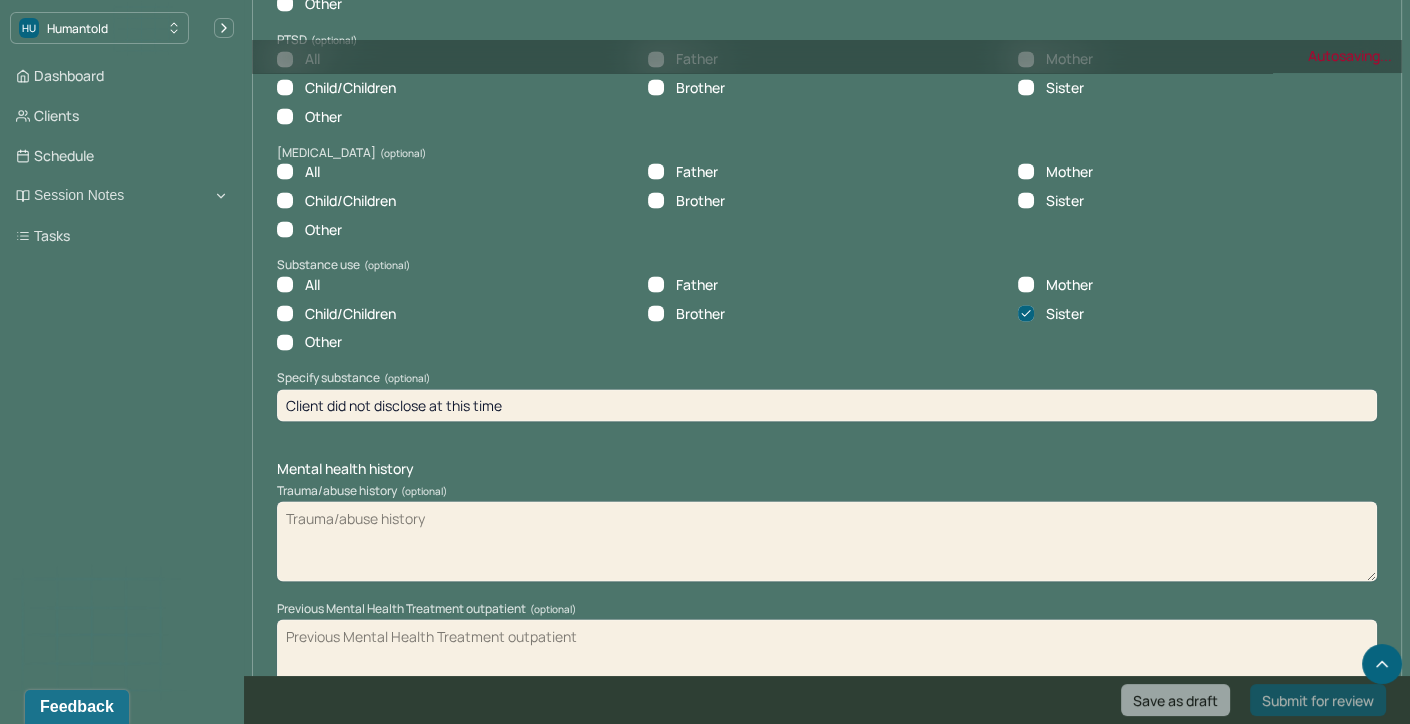 scroll, scrollTop: 4653, scrollLeft: 0, axis: vertical 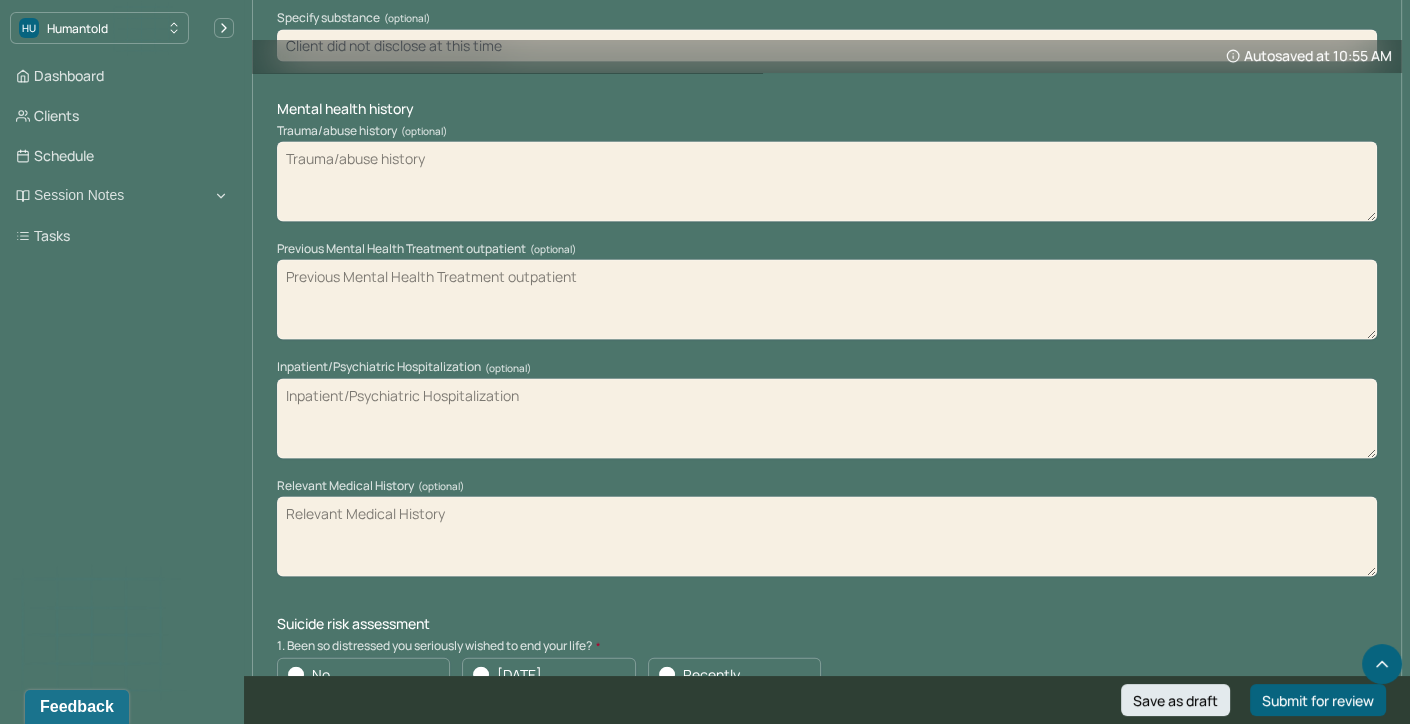 click on "Previous Mental Health Treatment outpatient (optional)" at bounding box center [827, 300] 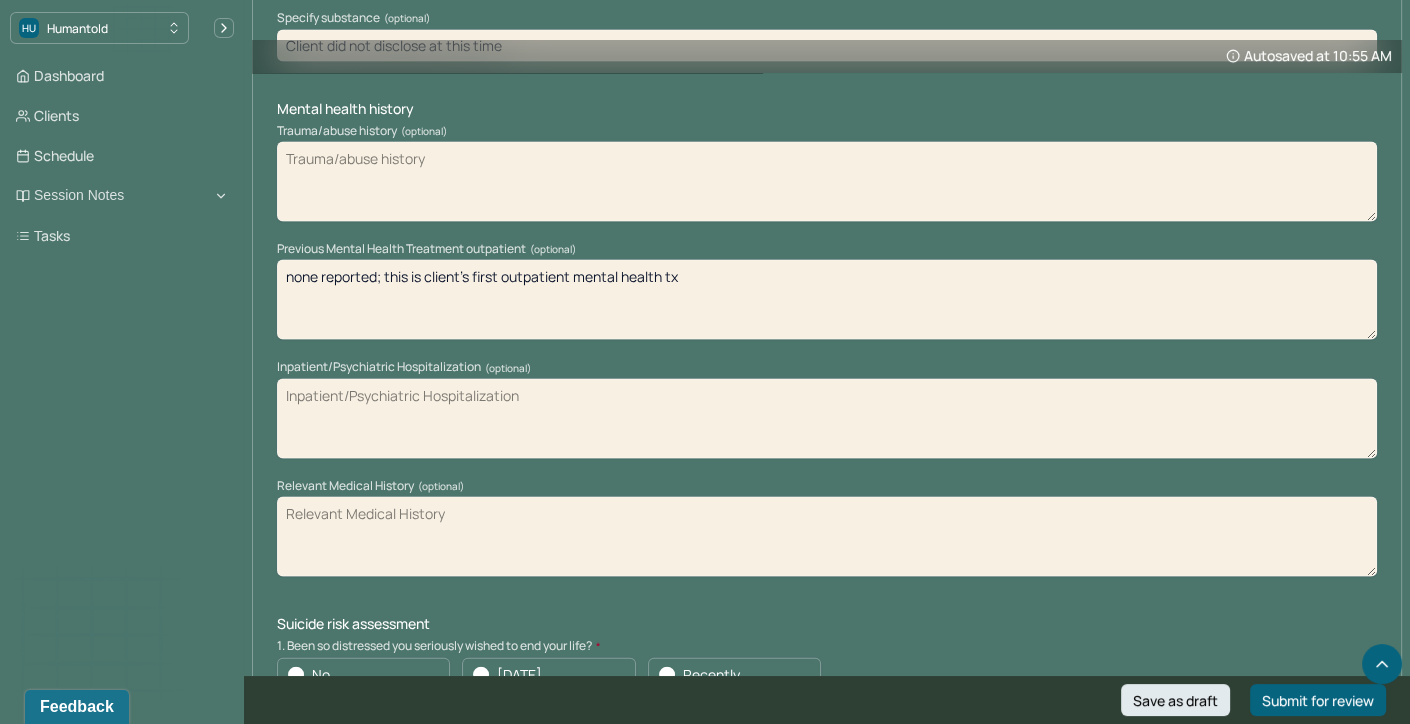 click on "none reported; this is client's first outpatient mental health tx" at bounding box center [827, 300] 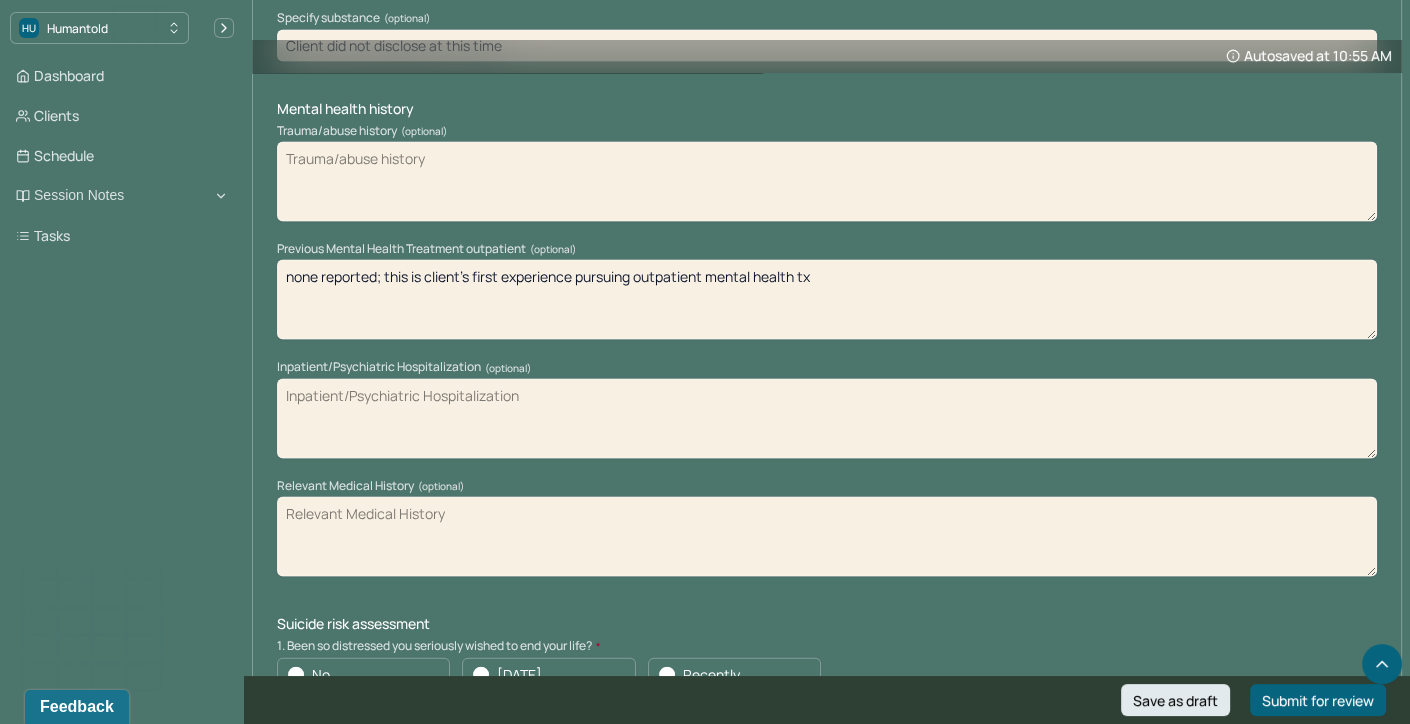 type on "none reported; this is client's first experience pursuing outpatient mental health tx" 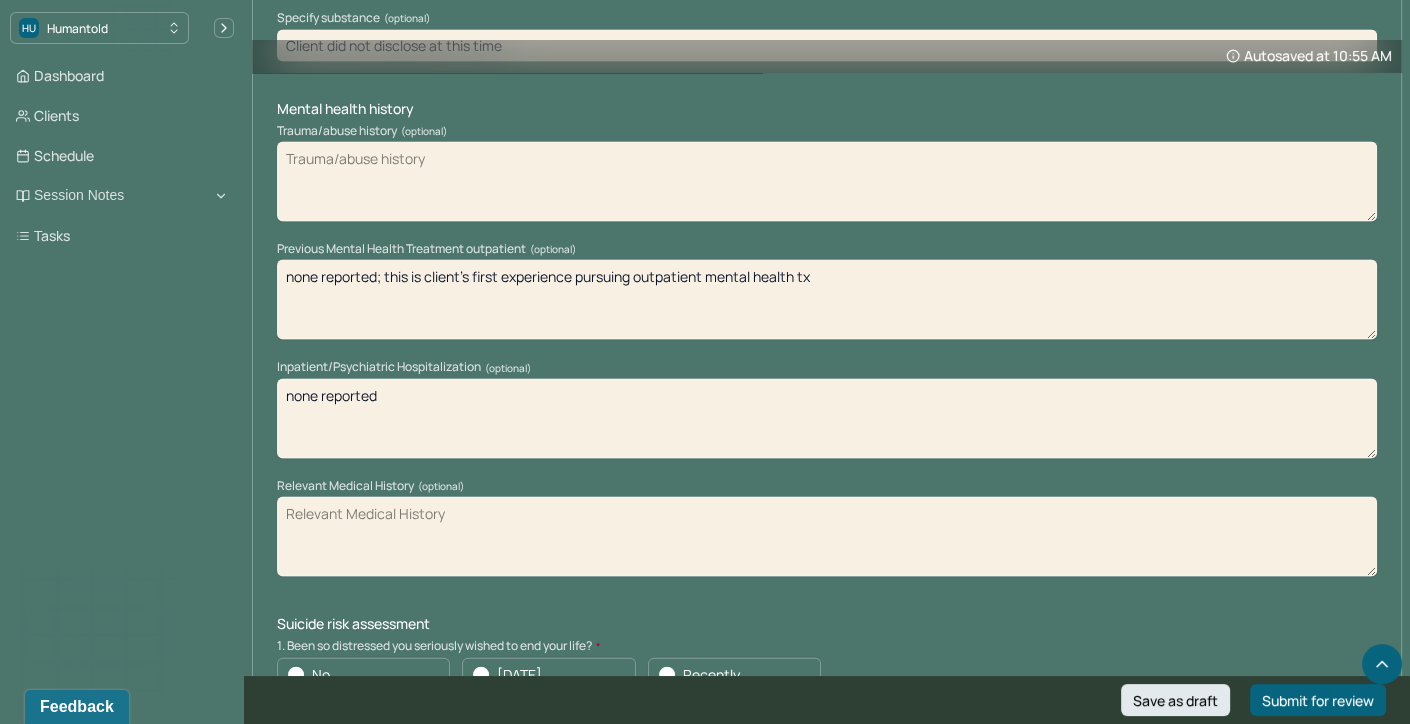 type on "none reported" 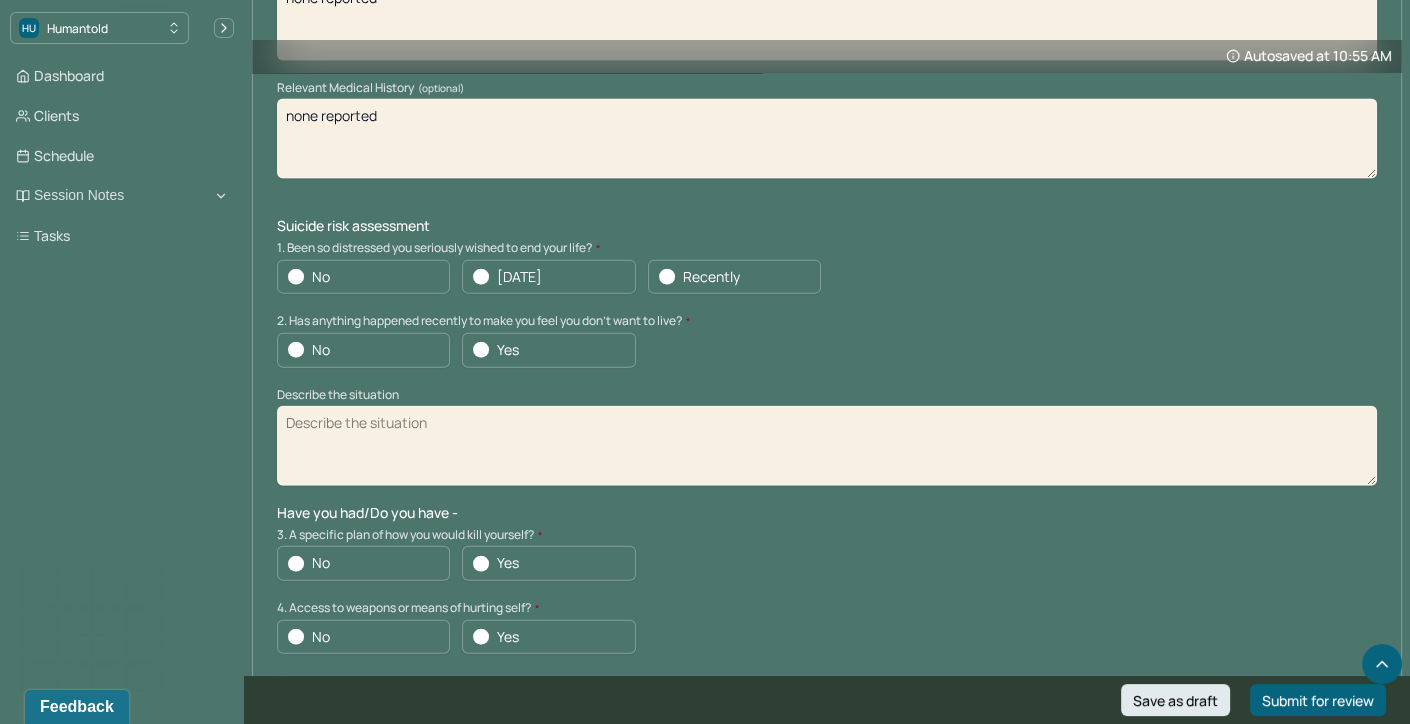 scroll, scrollTop: 5057, scrollLeft: 0, axis: vertical 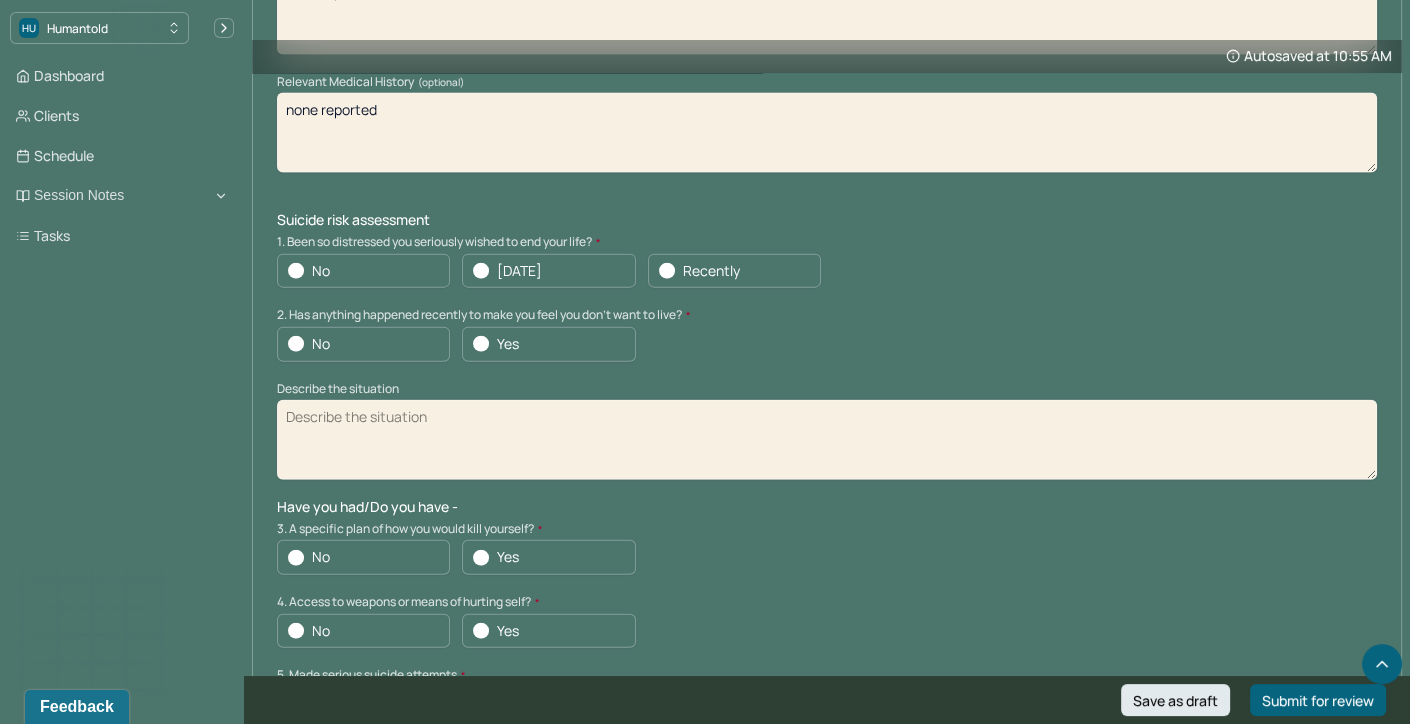 type on "none reported" 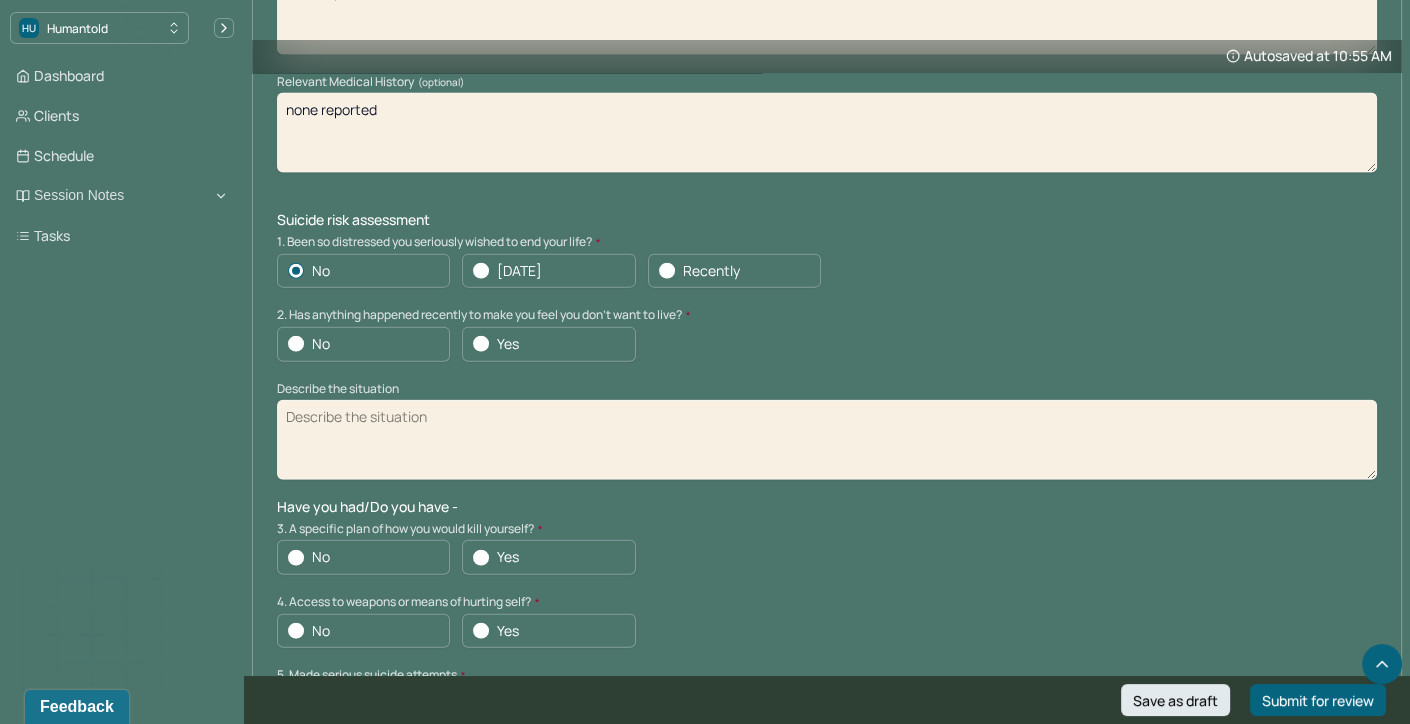 click at bounding box center (296, 344) 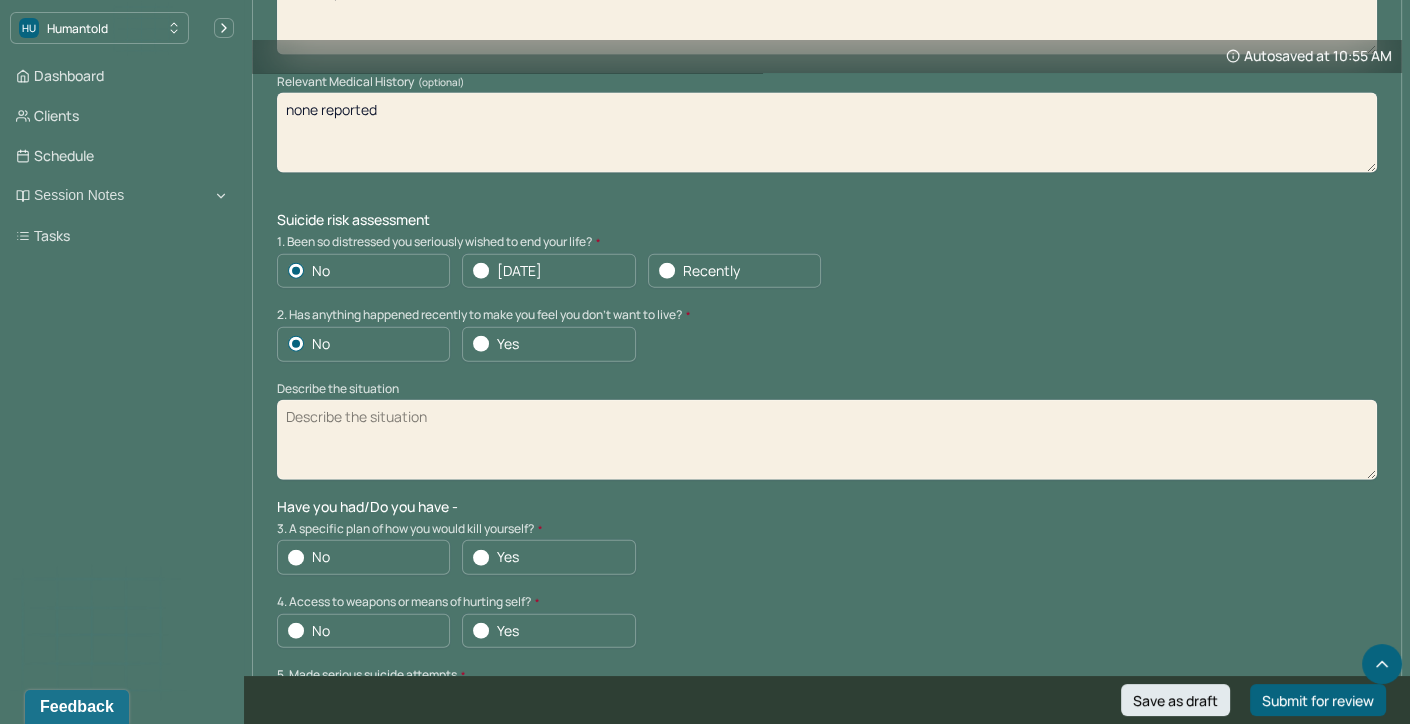 click at bounding box center (296, 558) 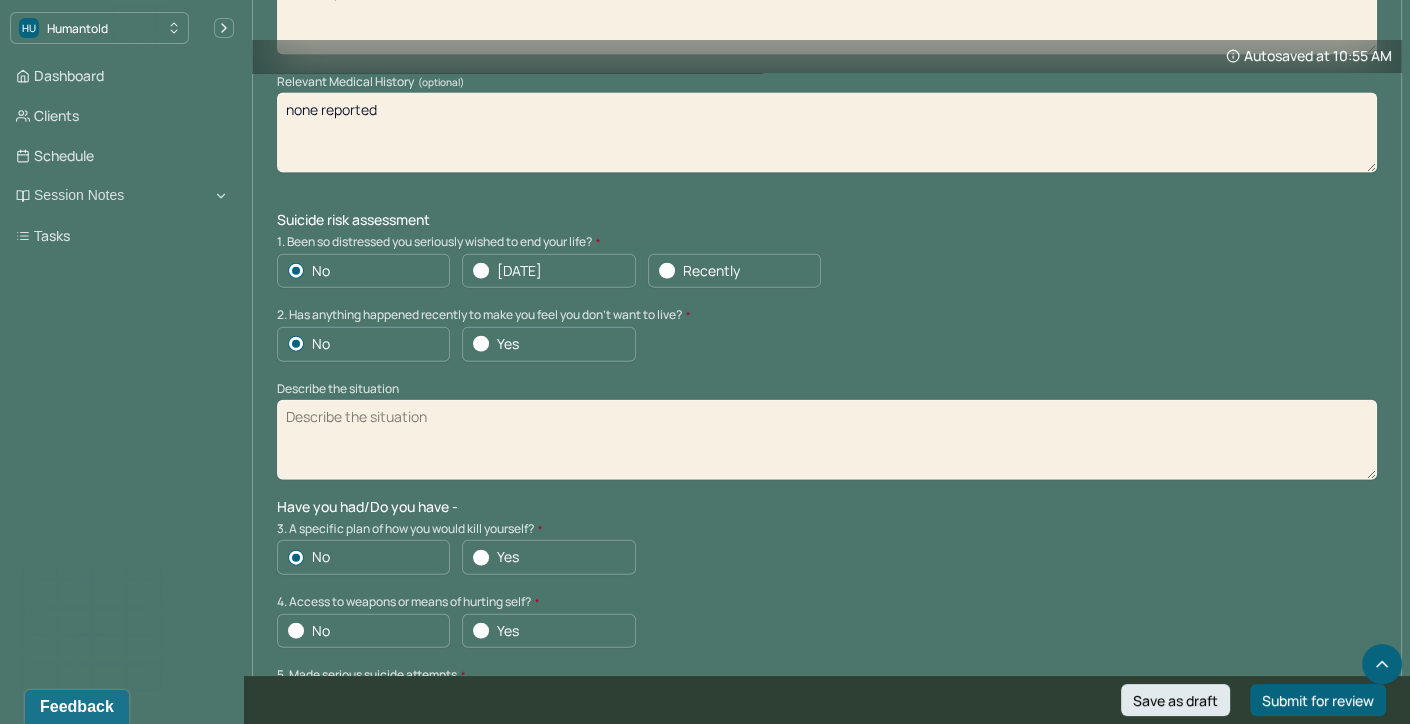 click at bounding box center (296, 631) 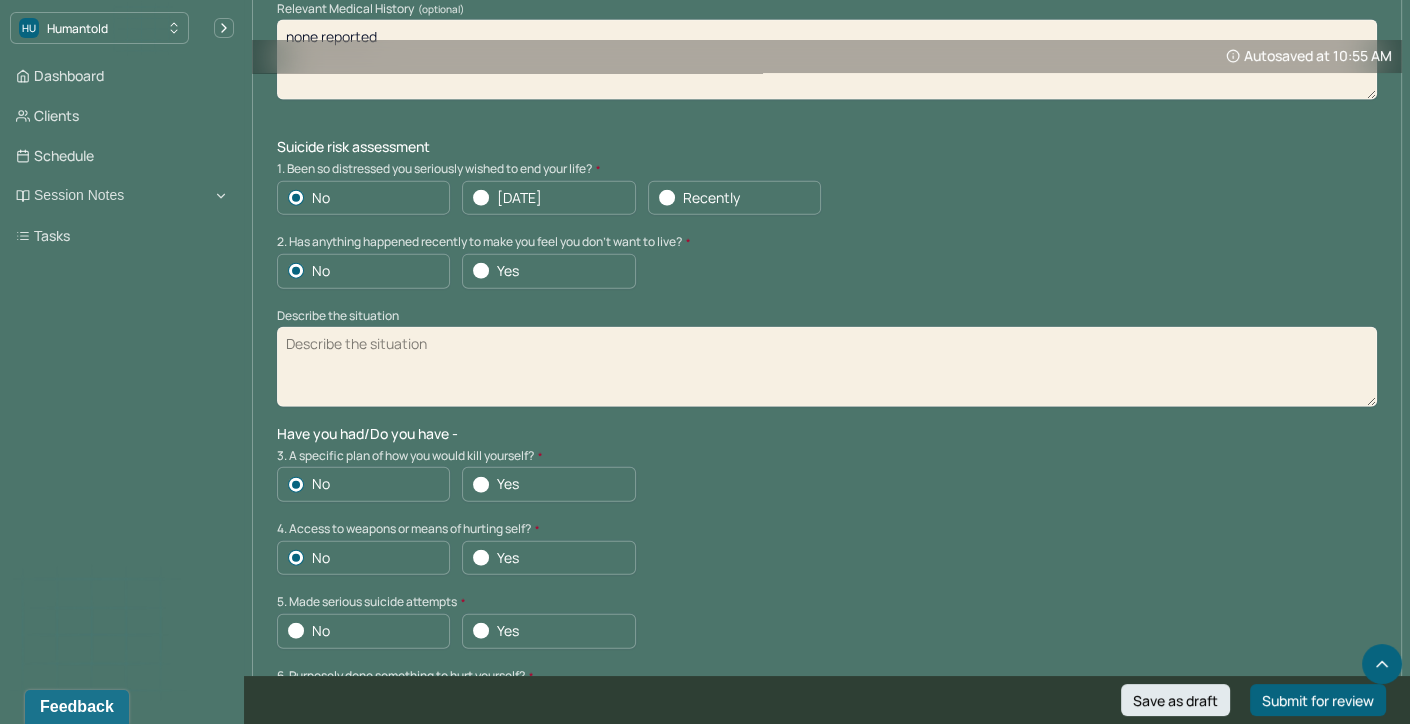 click at bounding box center [296, 631] 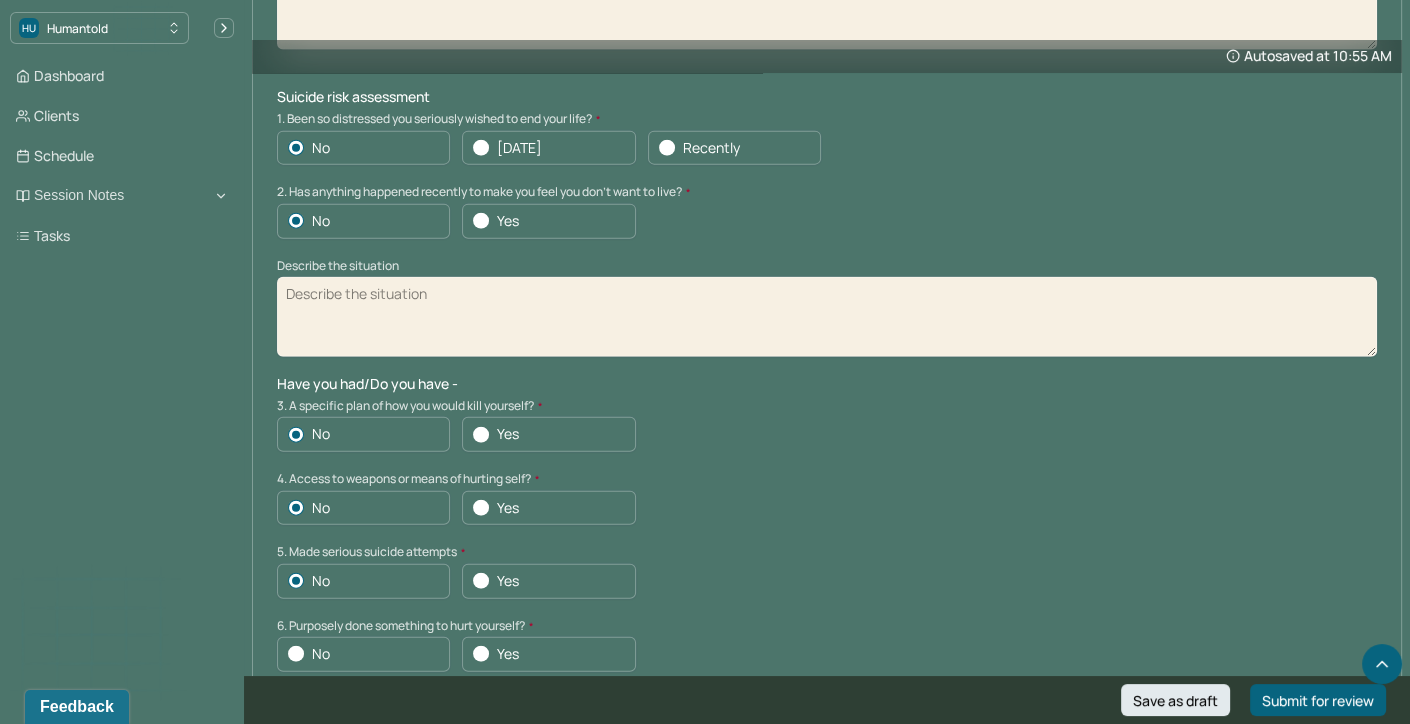click at bounding box center [296, 654] 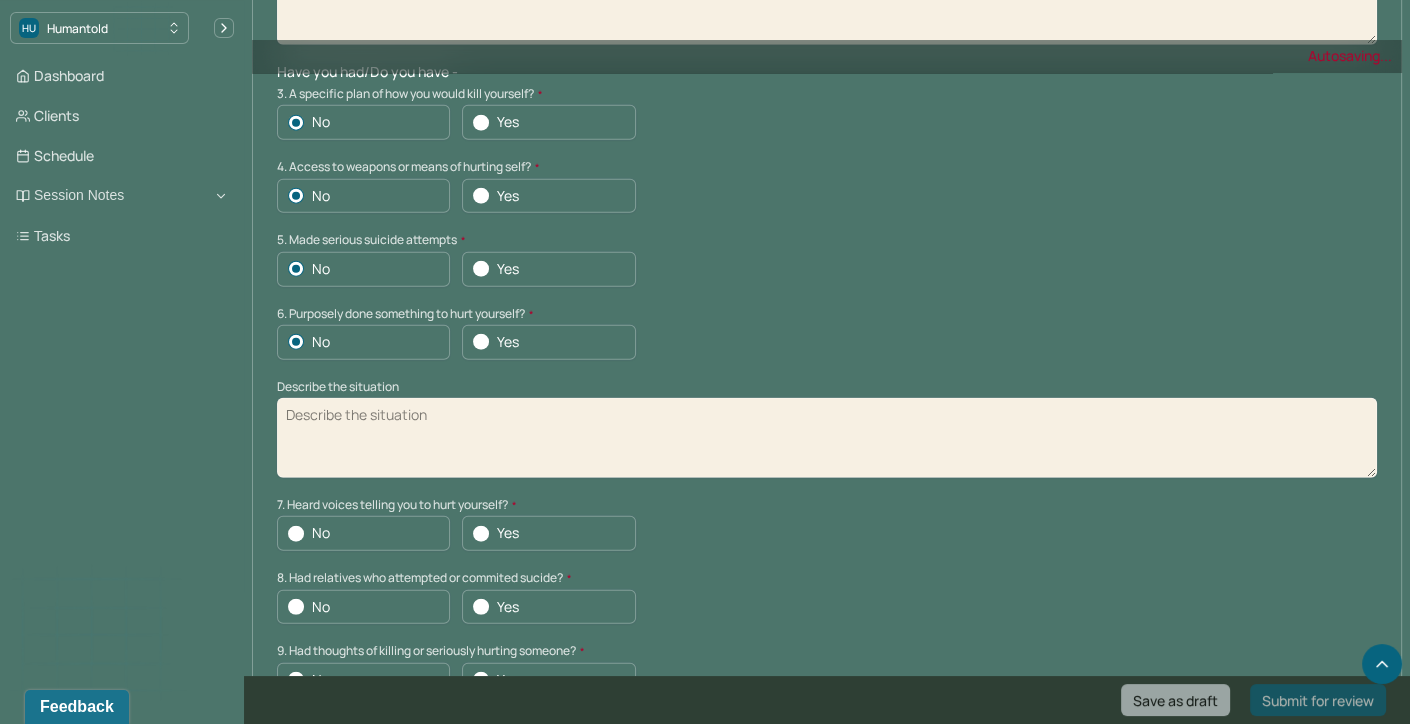 scroll, scrollTop: 5504, scrollLeft: 0, axis: vertical 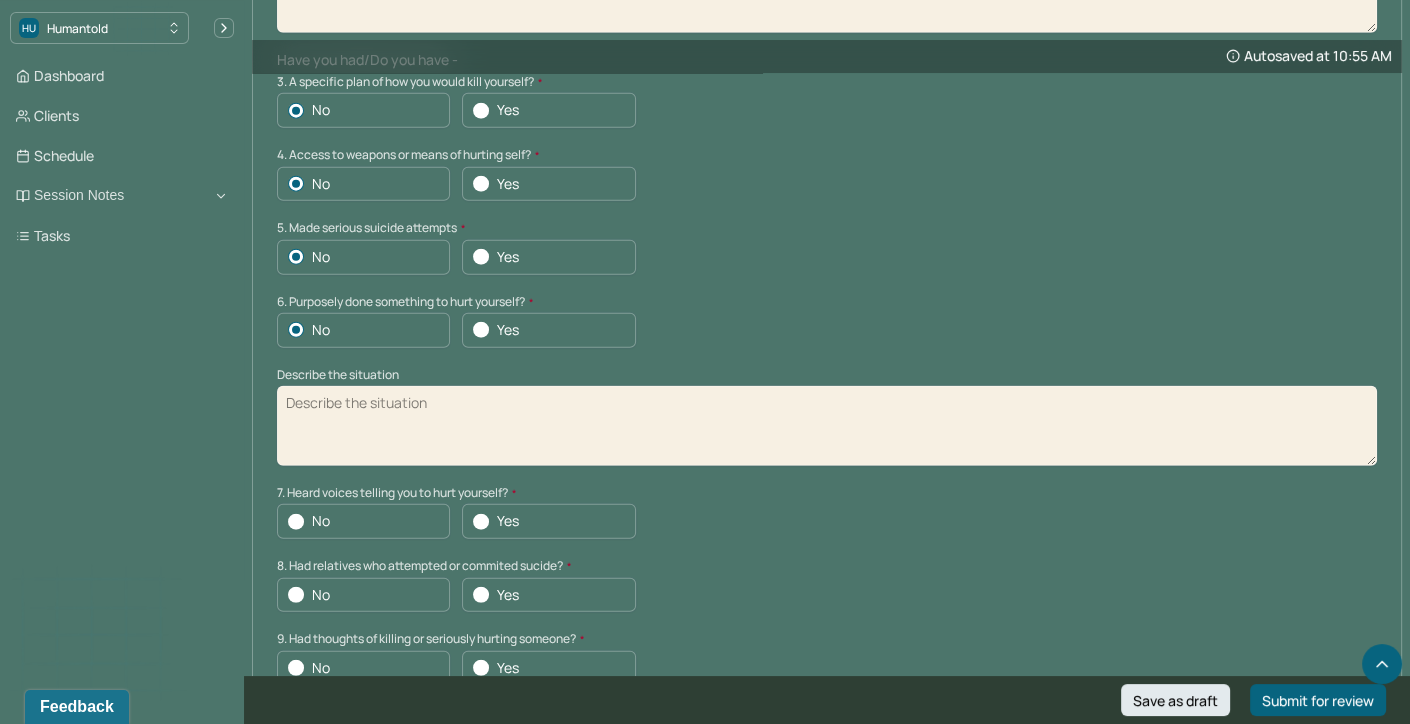 click at bounding box center (296, 522) 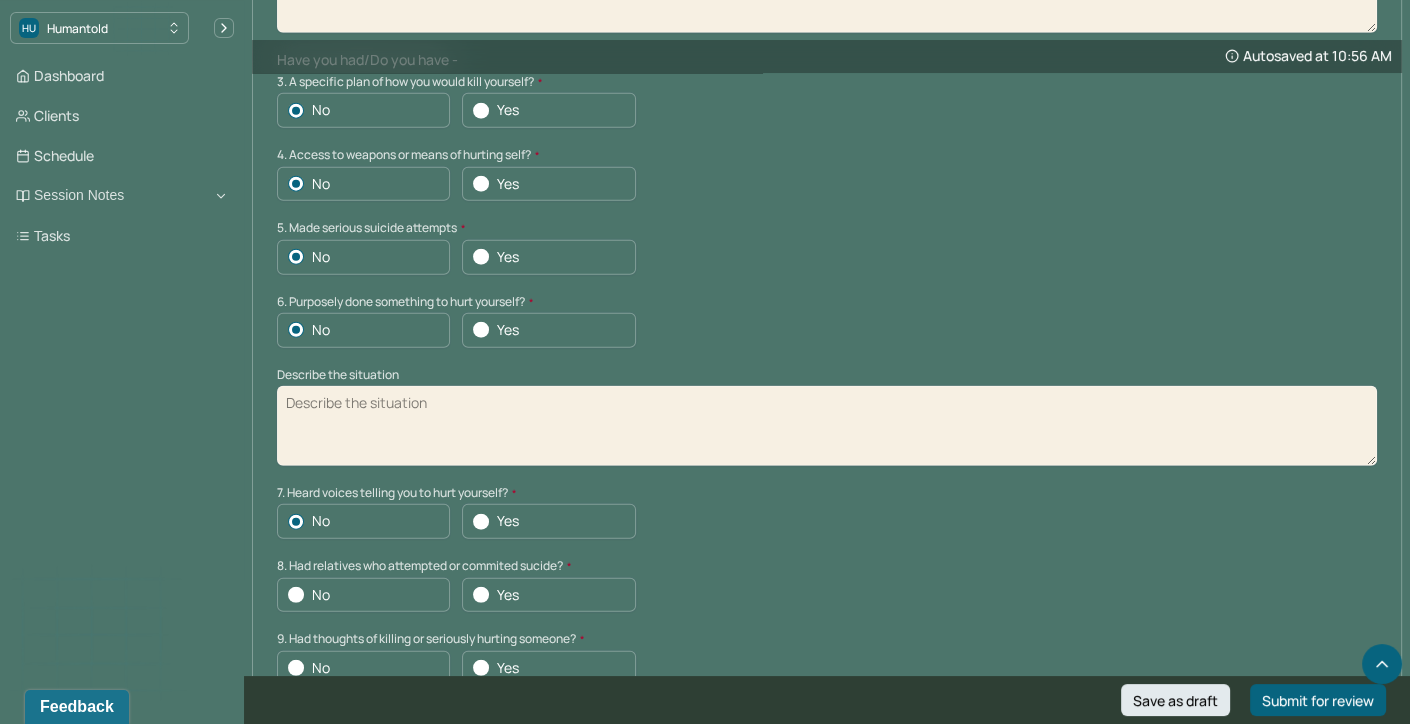 click at bounding box center [296, 595] 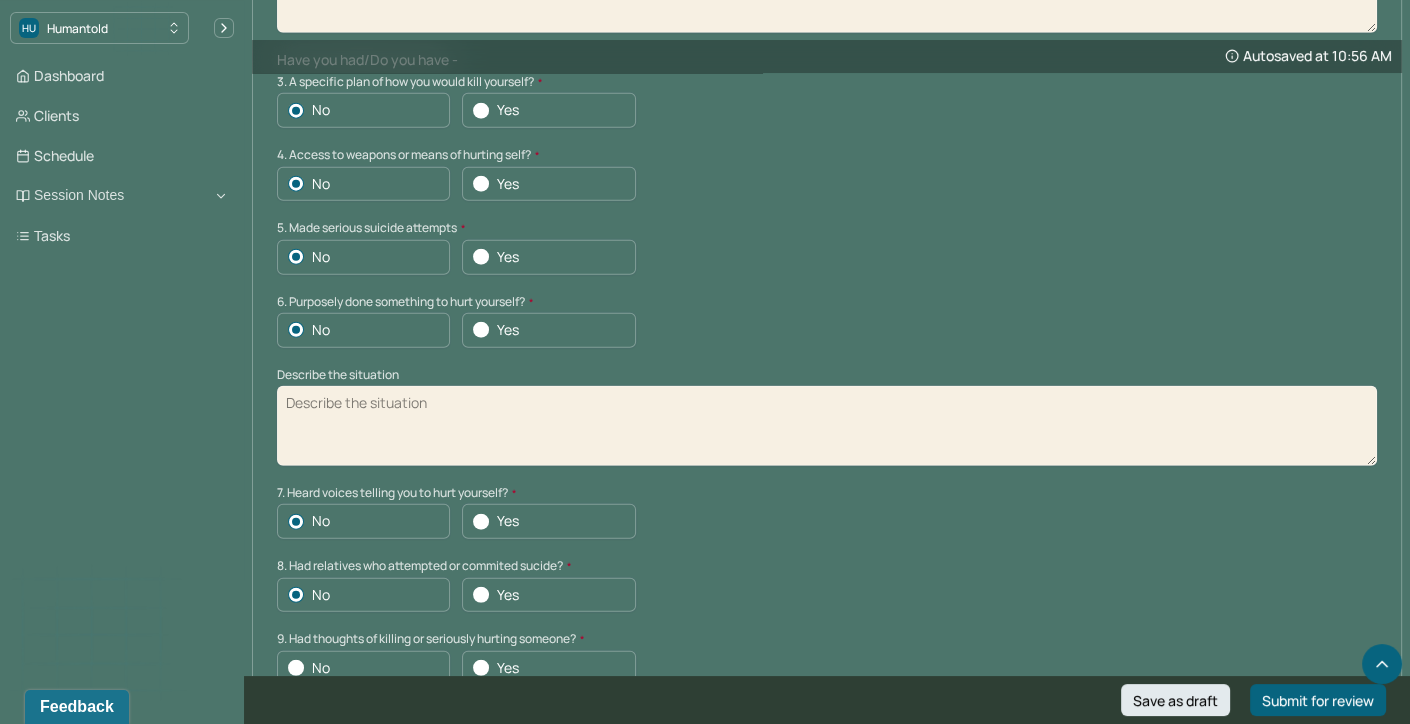 click at bounding box center (296, 668) 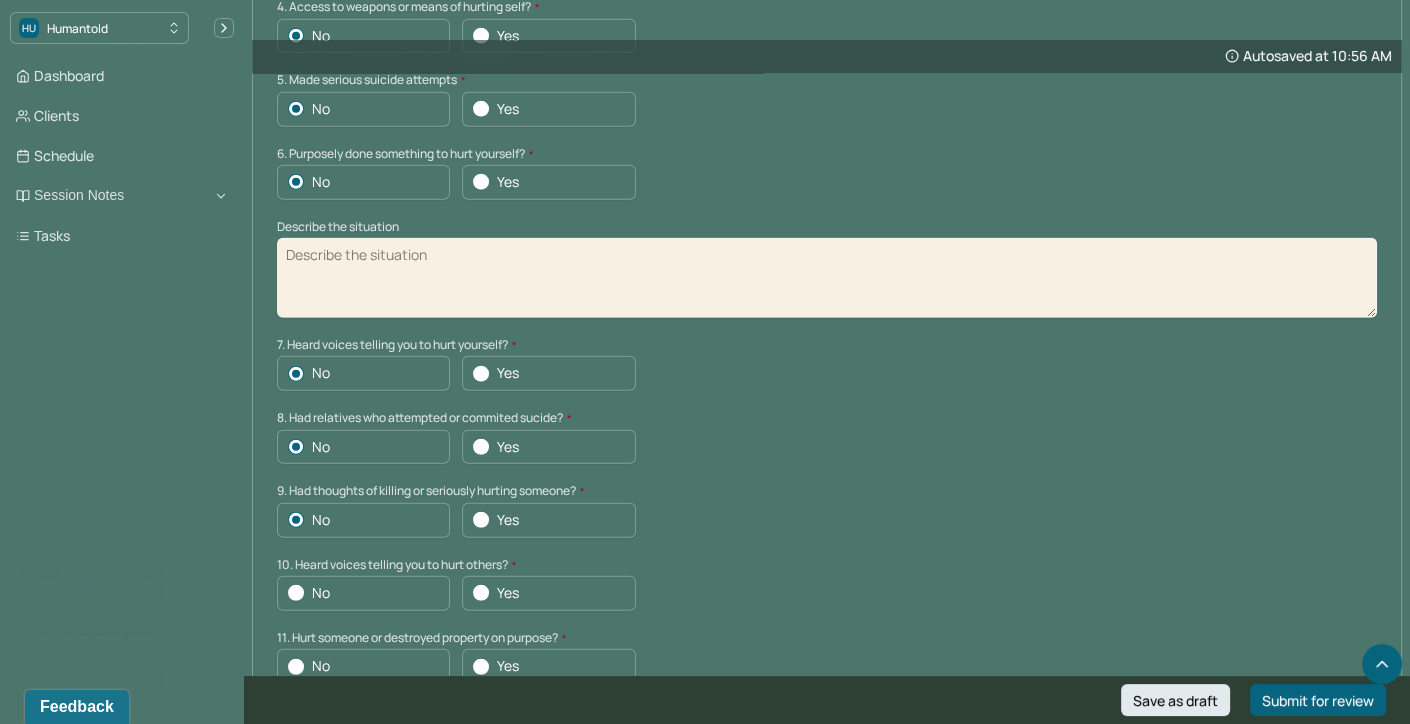 scroll, scrollTop: 5731, scrollLeft: 0, axis: vertical 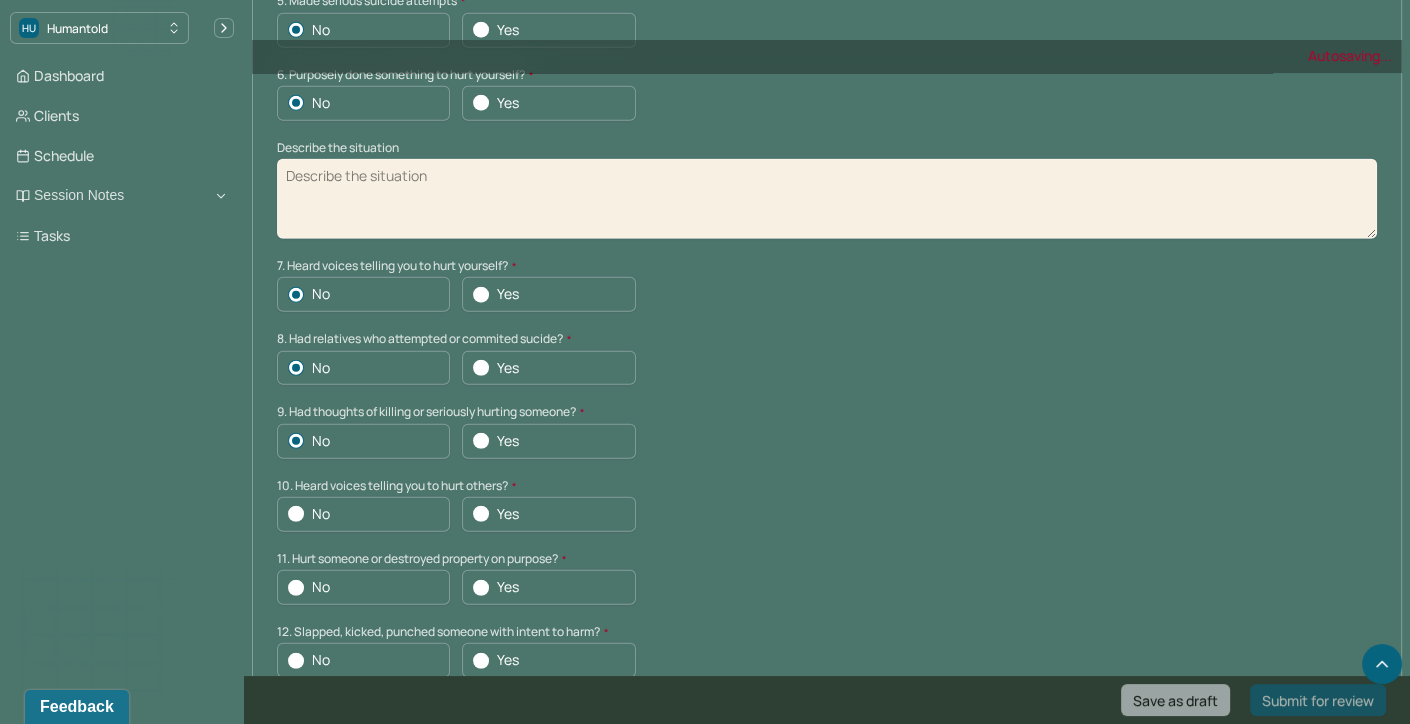 click at bounding box center (296, 514) 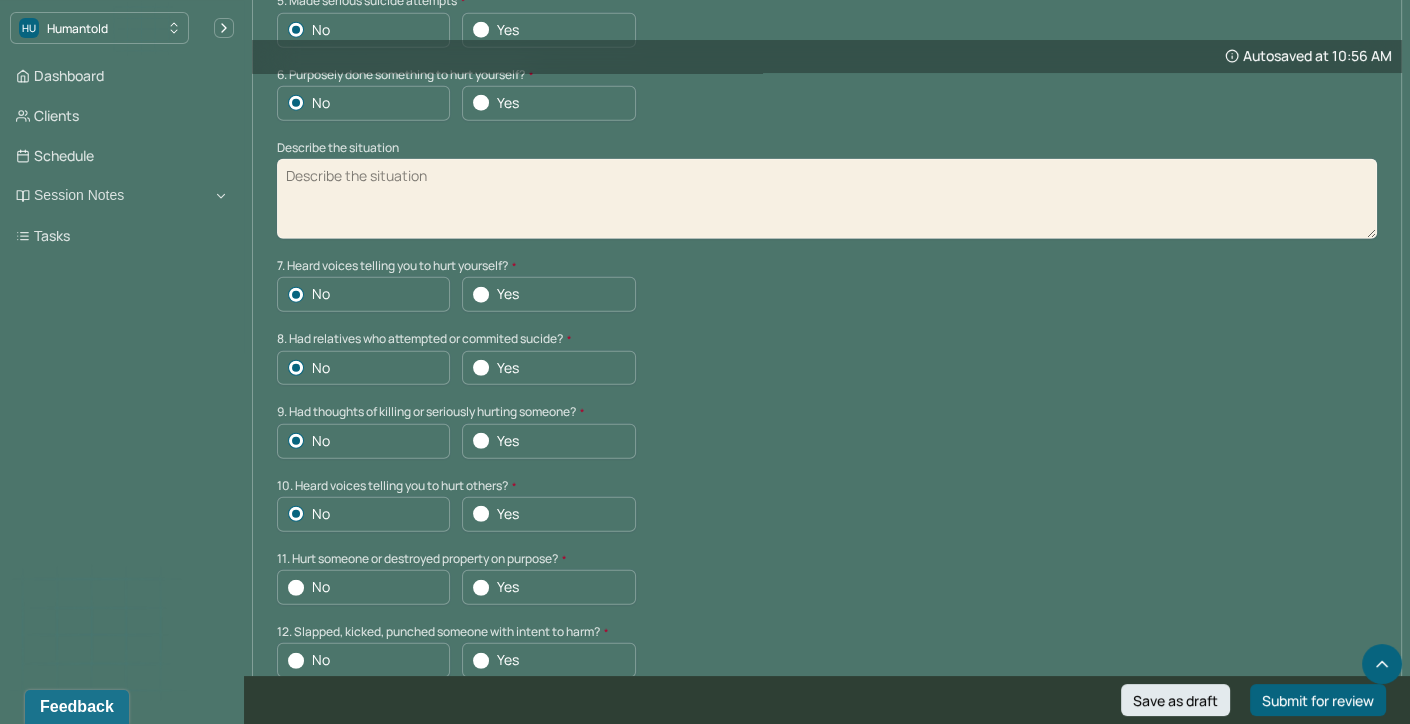 click on "No" at bounding box center (363, 587) 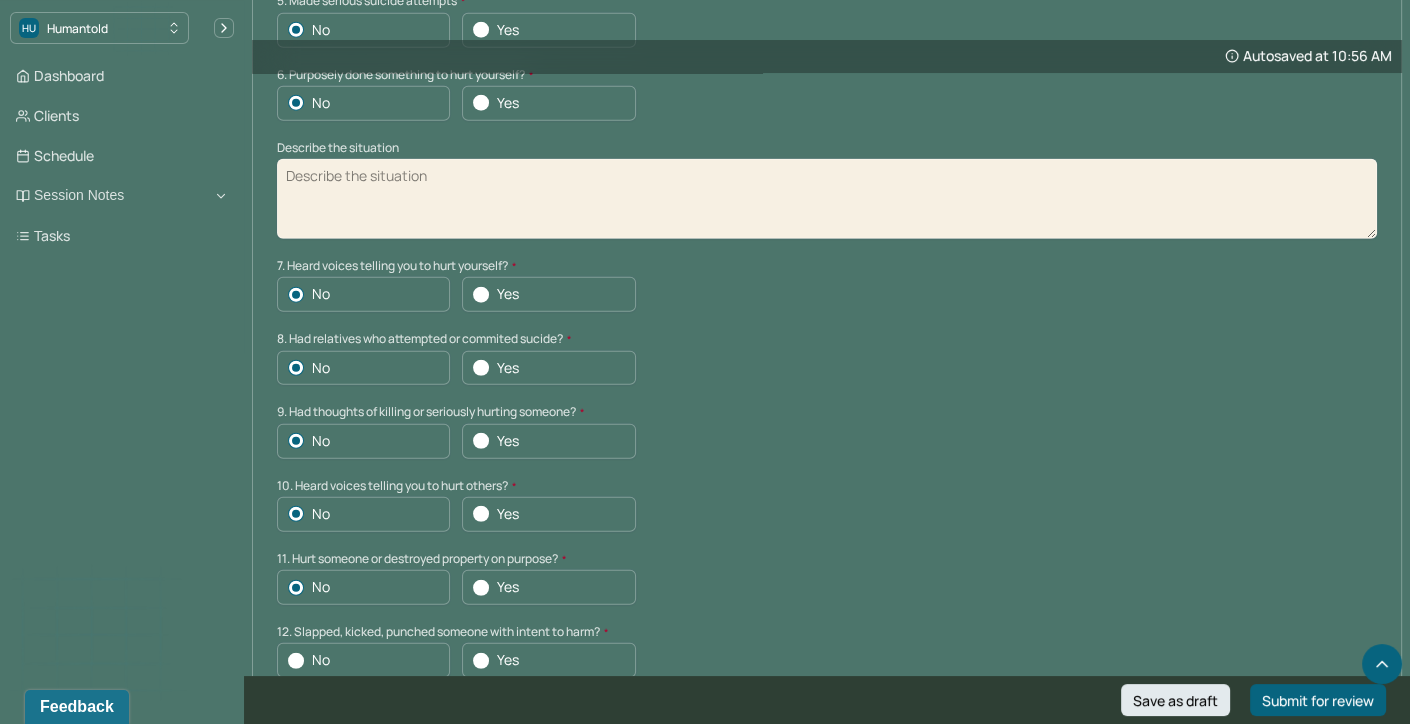 click at bounding box center [296, 661] 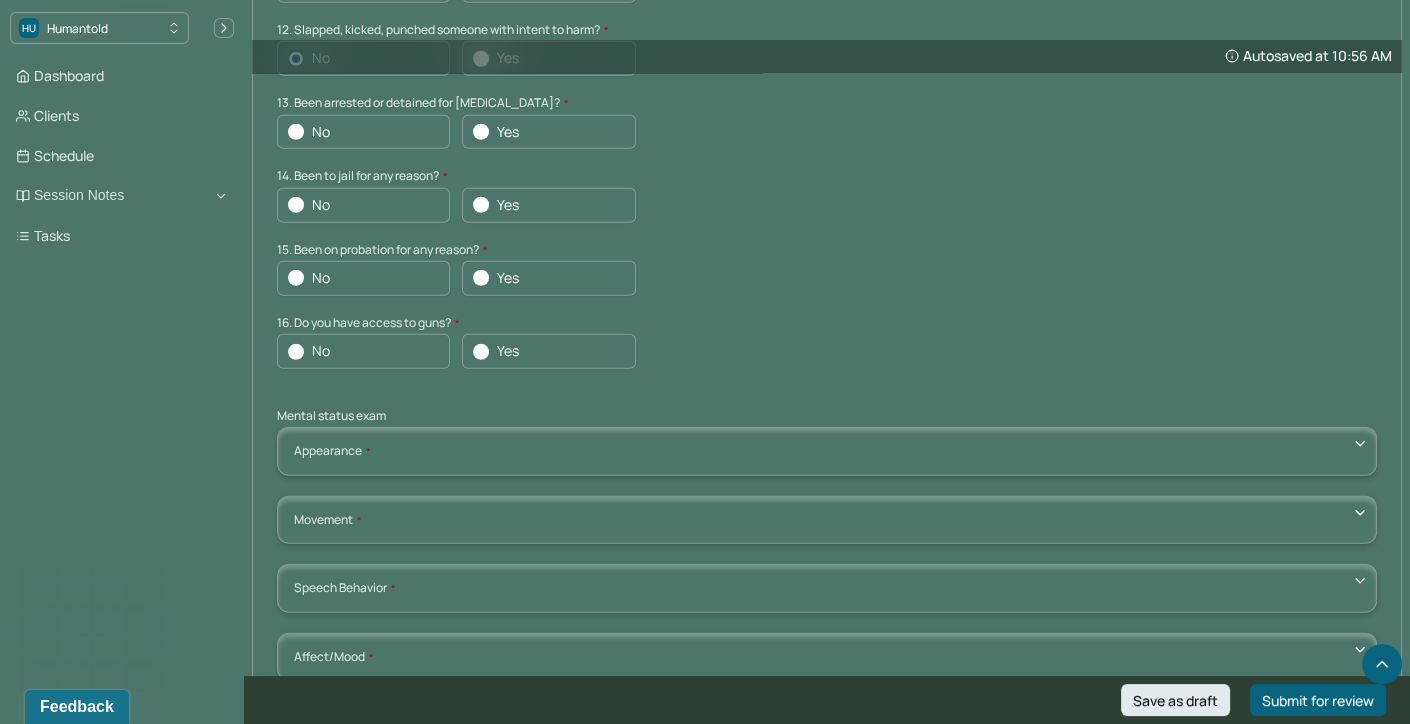 scroll, scrollTop: 6429, scrollLeft: 0, axis: vertical 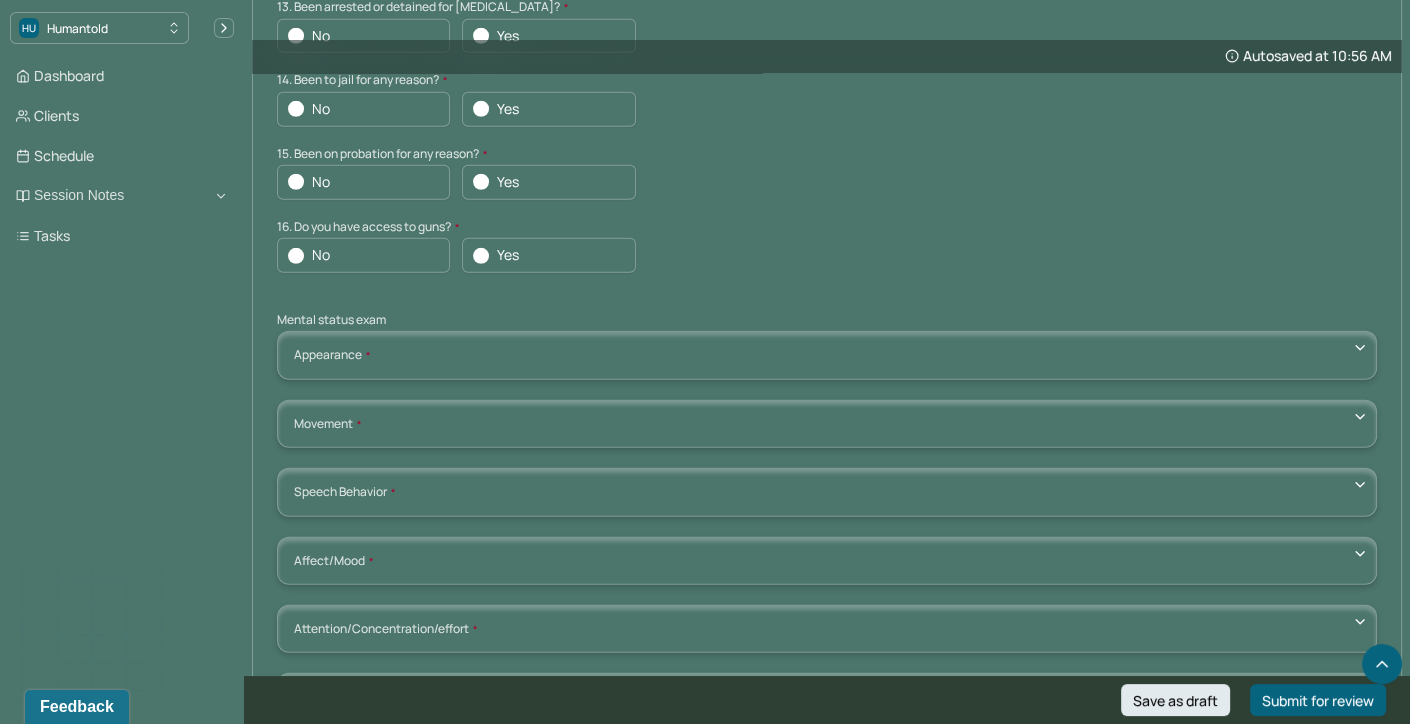 click at bounding box center (296, 256) 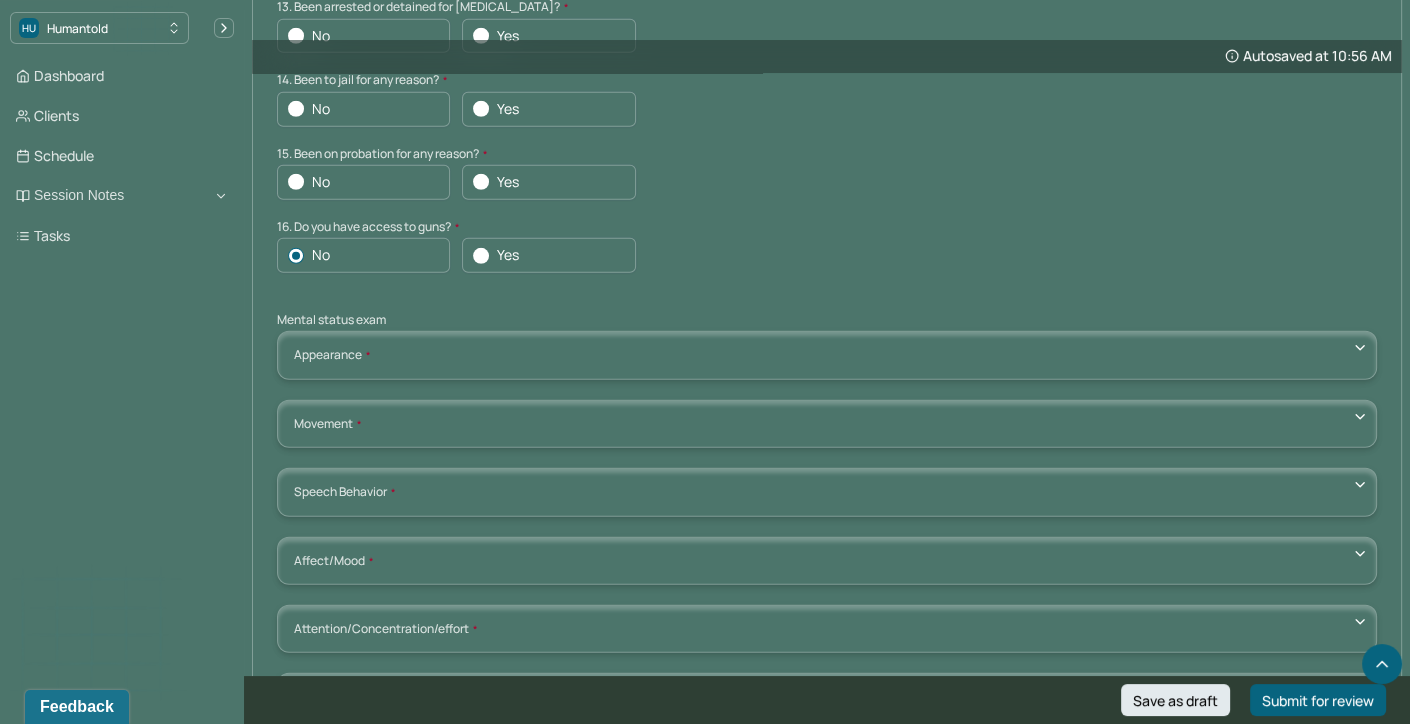 click on "No" at bounding box center [363, 182] 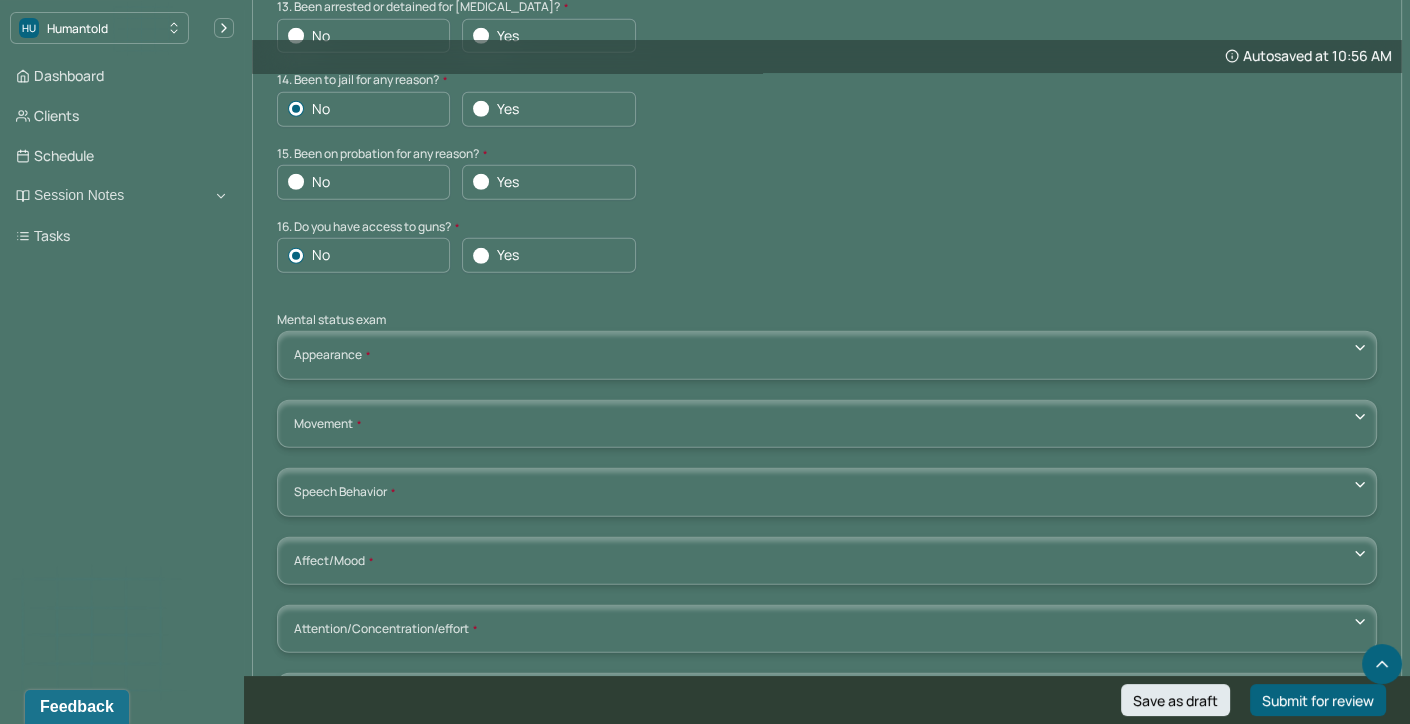 click at bounding box center [296, 182] 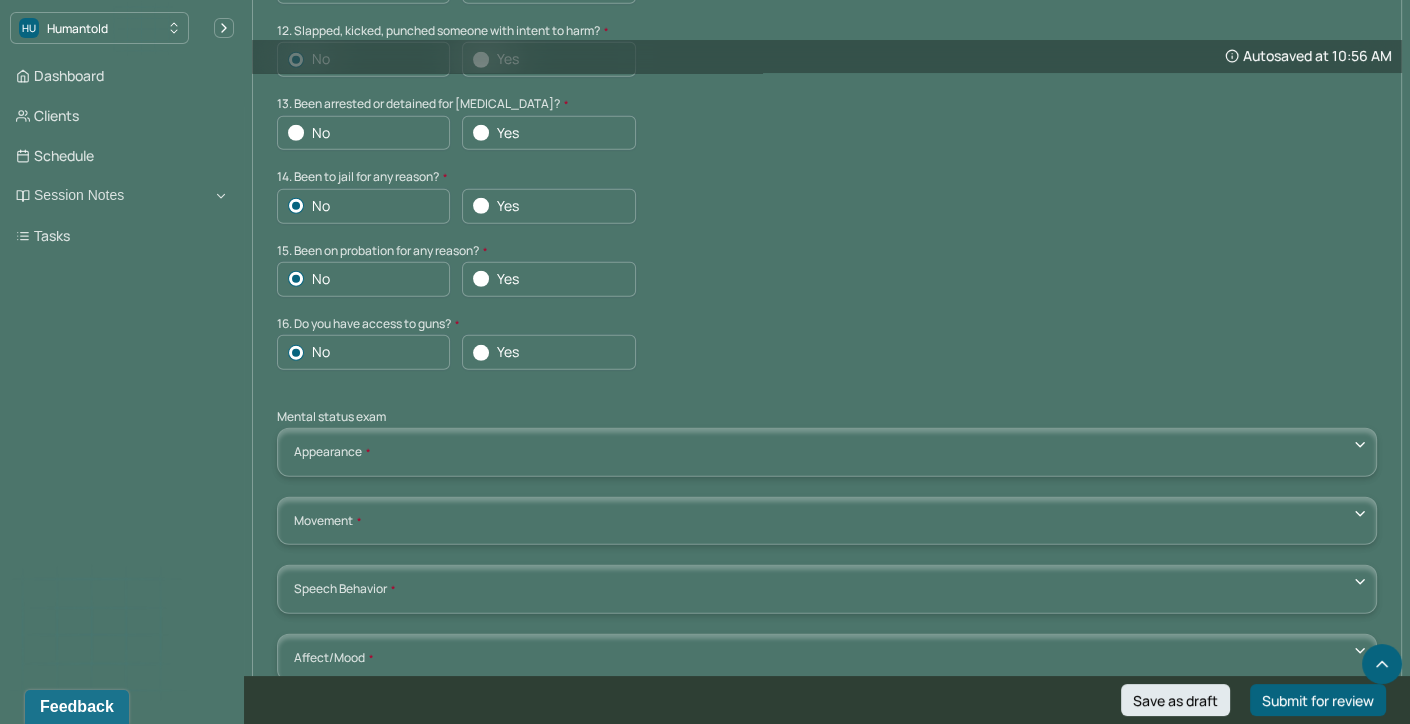 scroll, scrollTop: 6277, scrollLeft: 0, axis: vertical 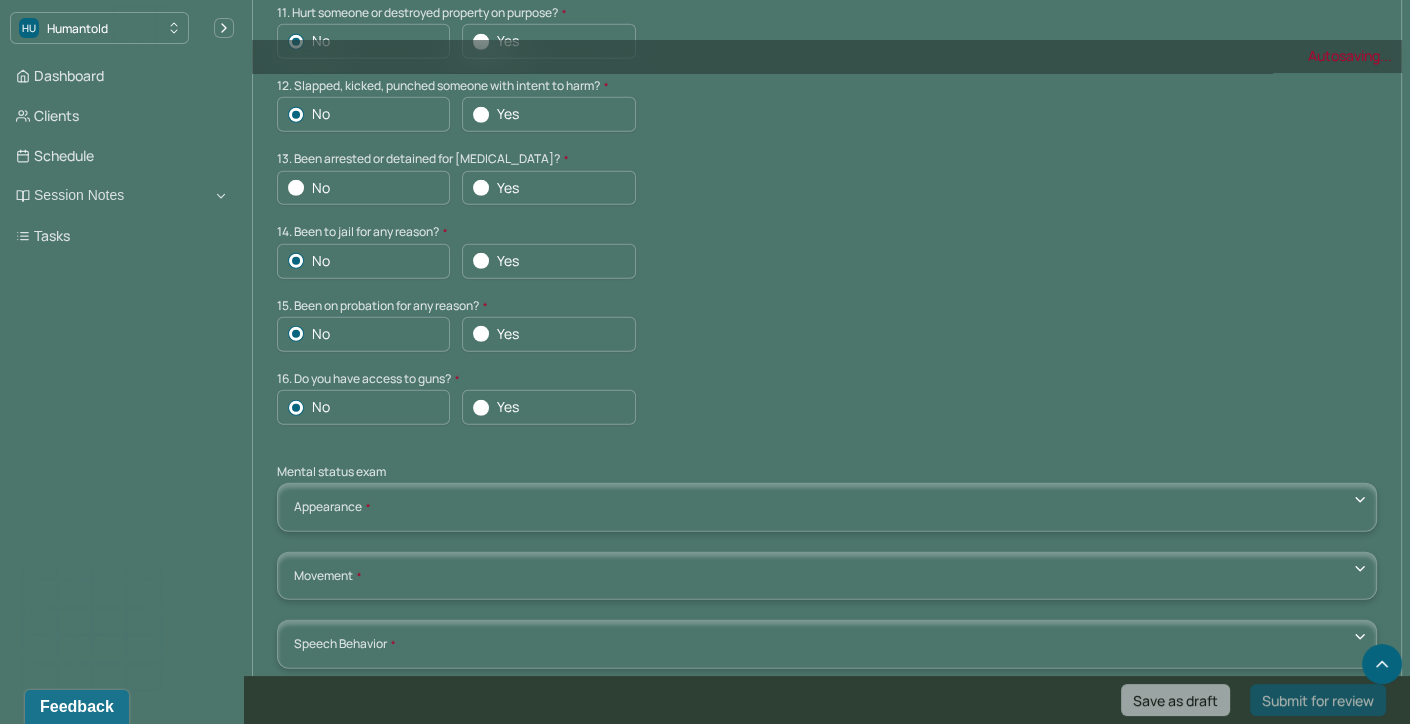 click at bounding box center [296, 188] 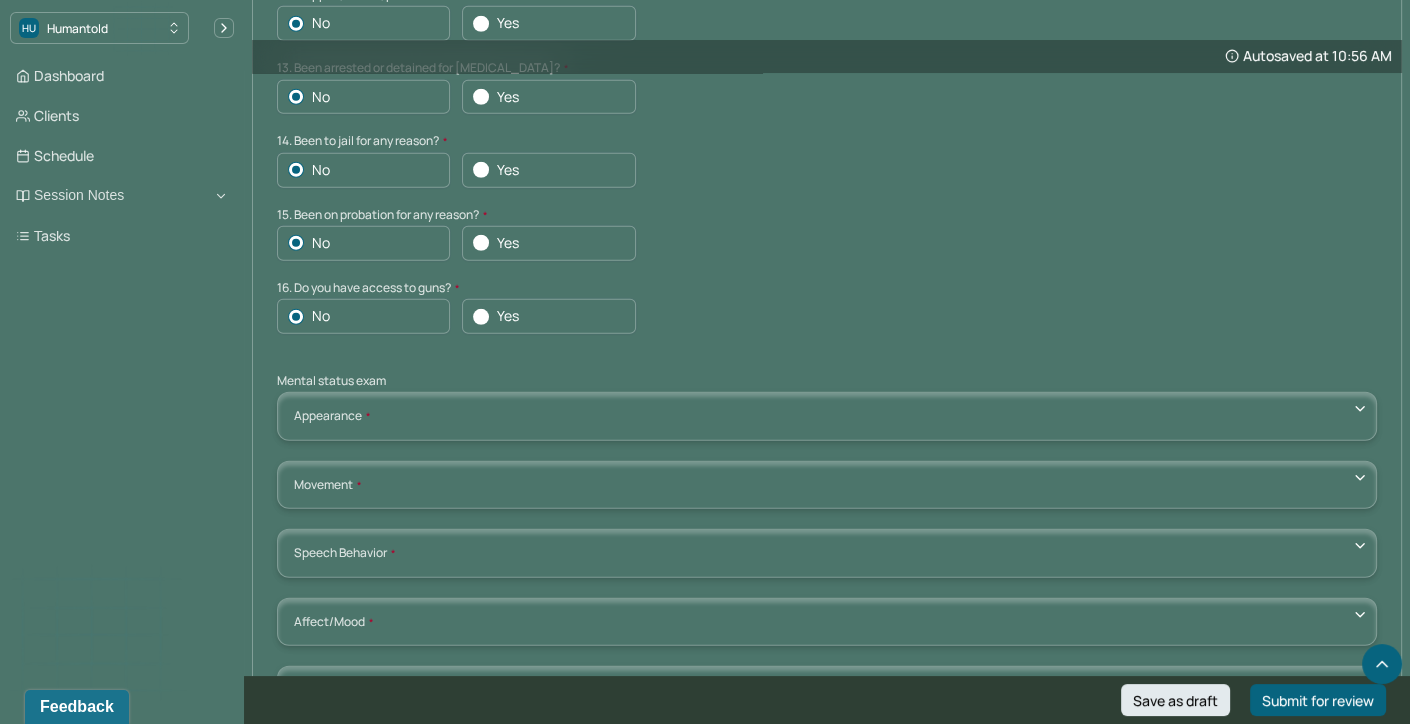 scroll, scrollTop: 6369, scrollLeft: 0, axis: vertical 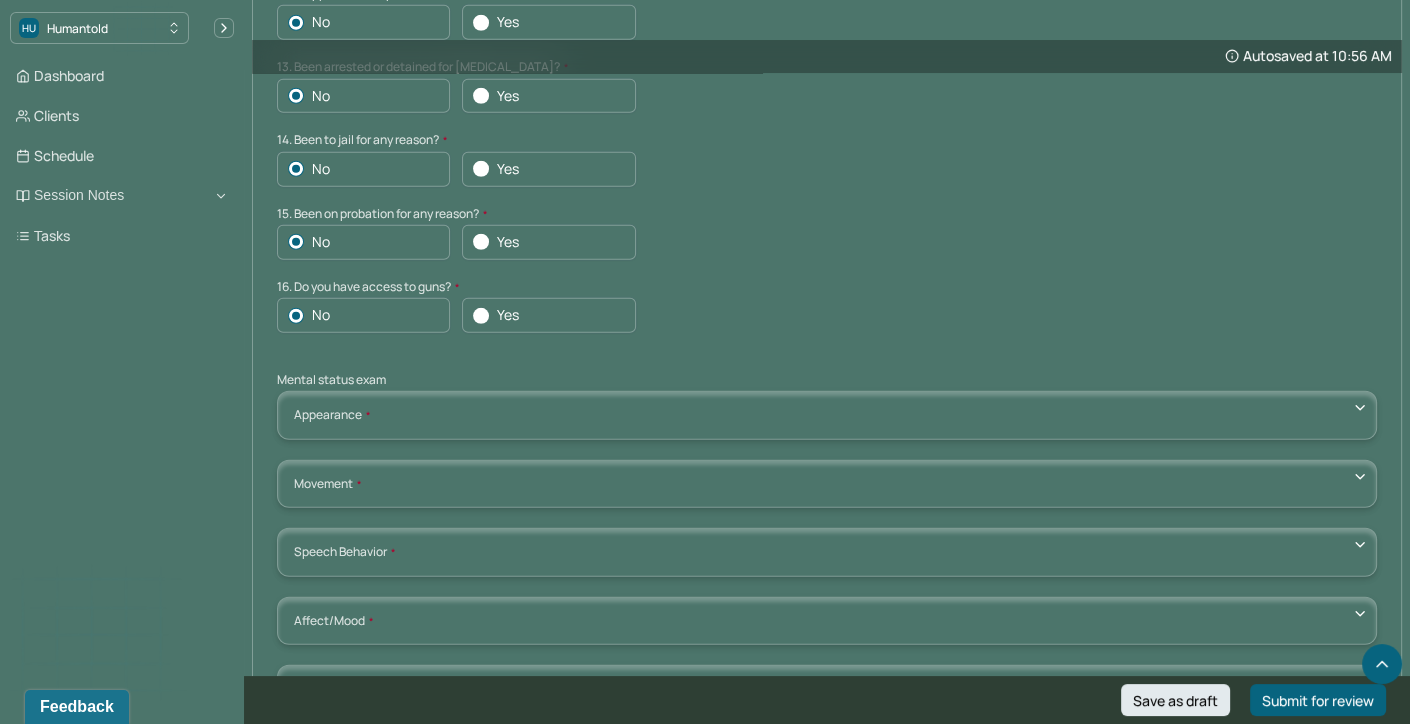 click on "Appearance Neat Unkempt Thin Average Overweight Pale Tanned" at bounding box center (827, 415) 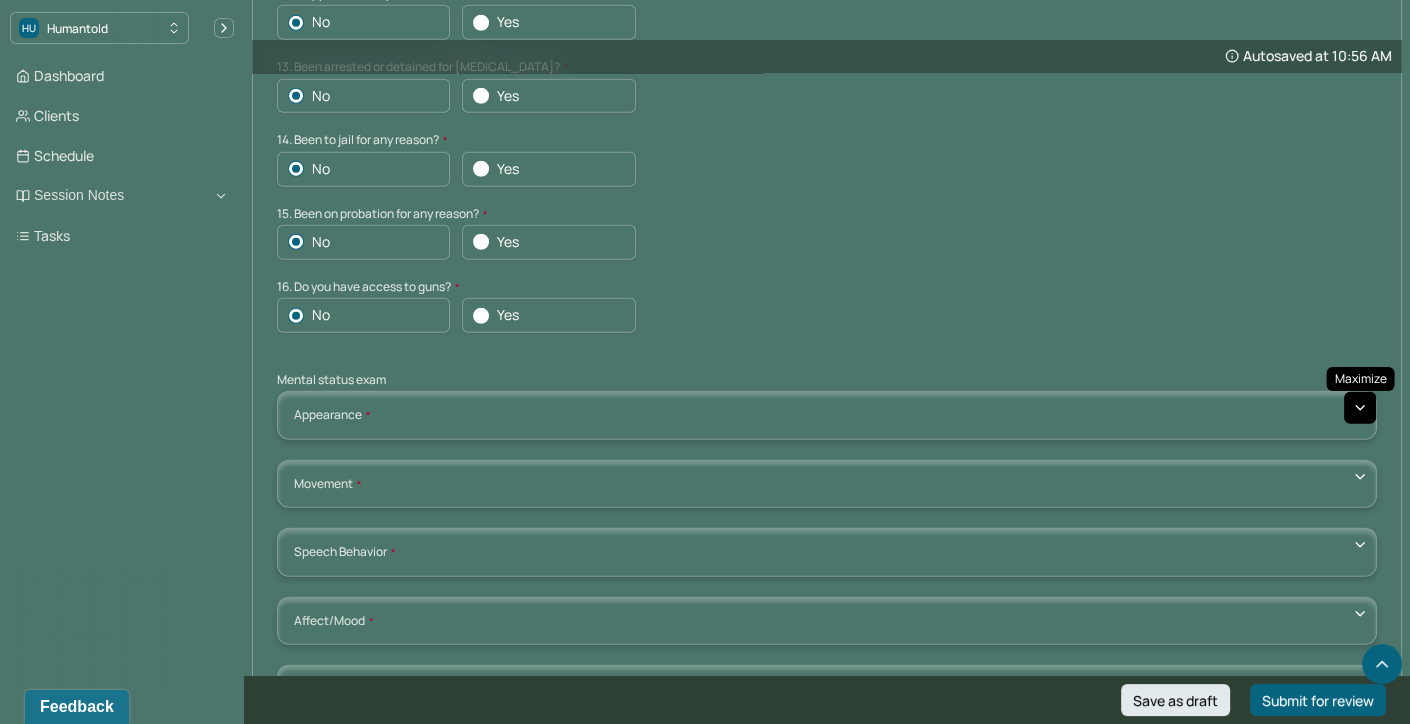 click 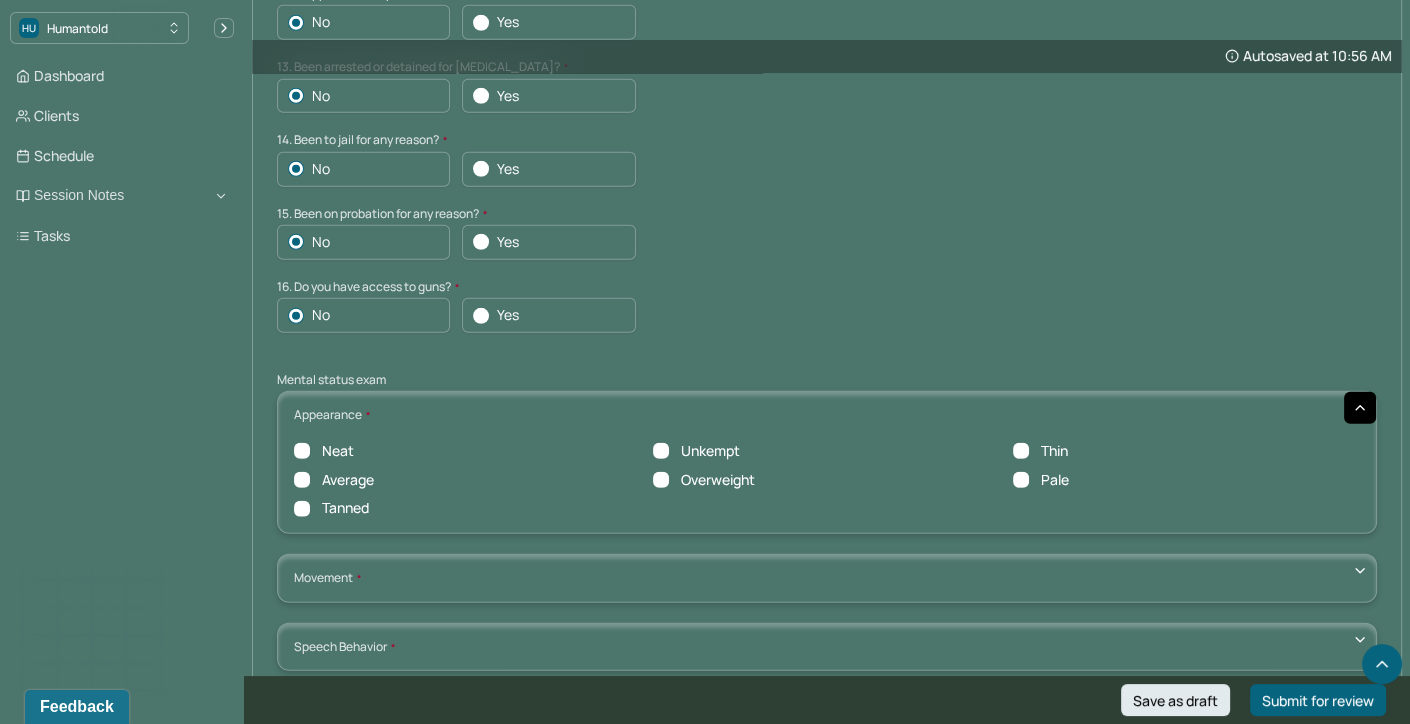 click on "Neat" at bounding box center (302, 451) 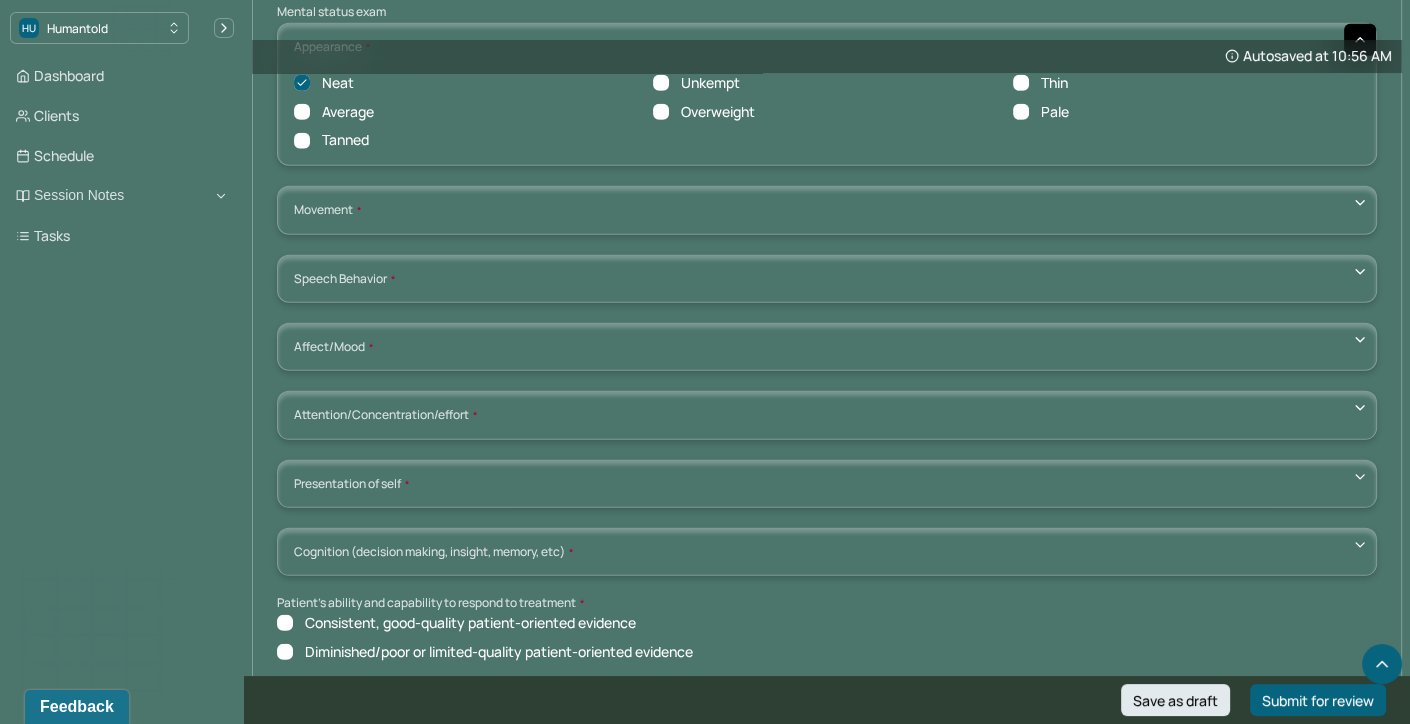 scroll, scrollTop: 6742, scrollLeft: 0, axis: vertical 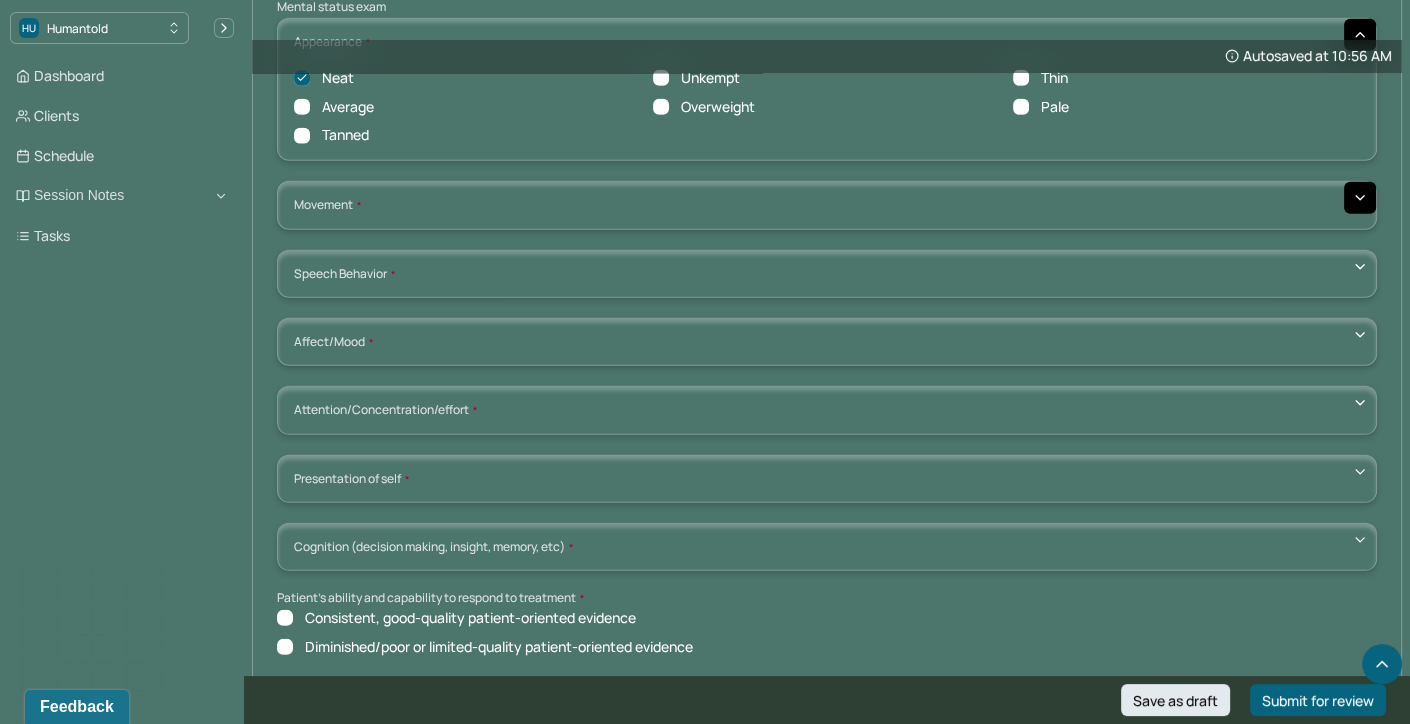 click 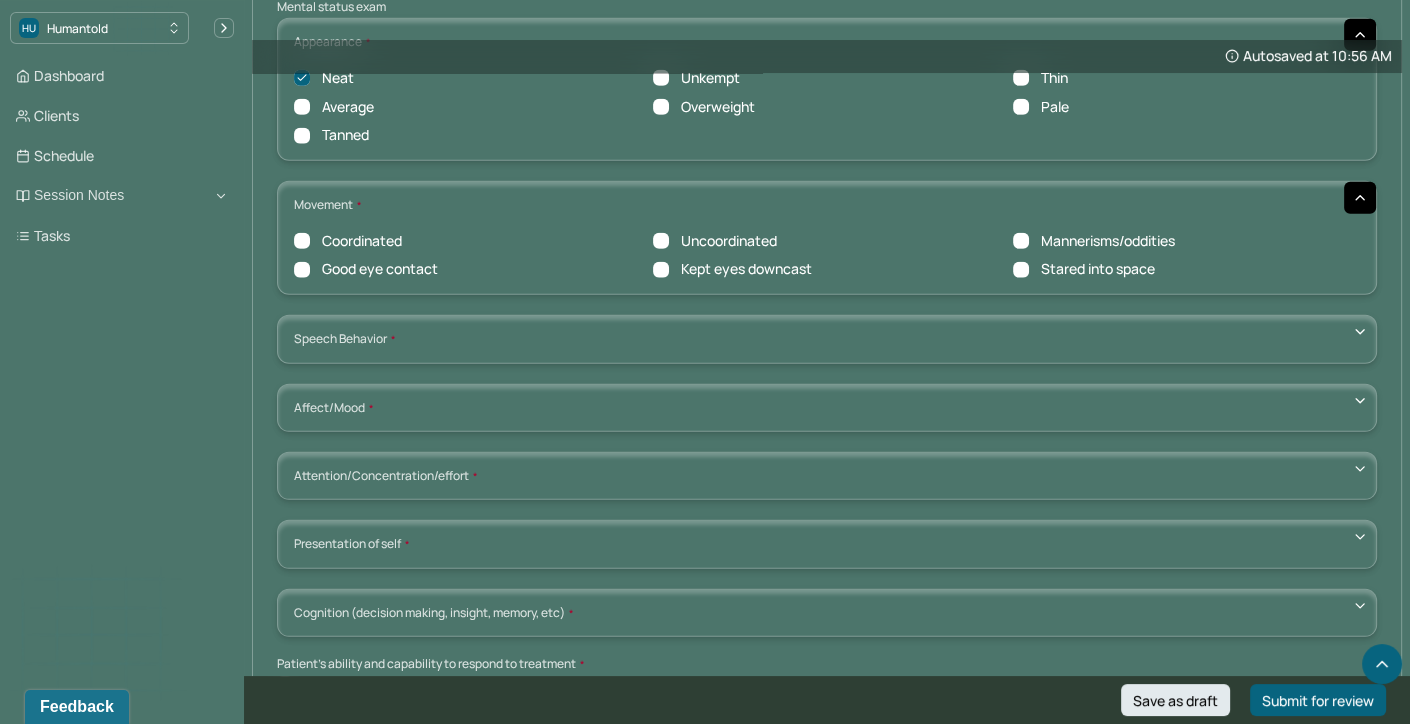 click on "Coordinated" at bounding box center [302, 241] 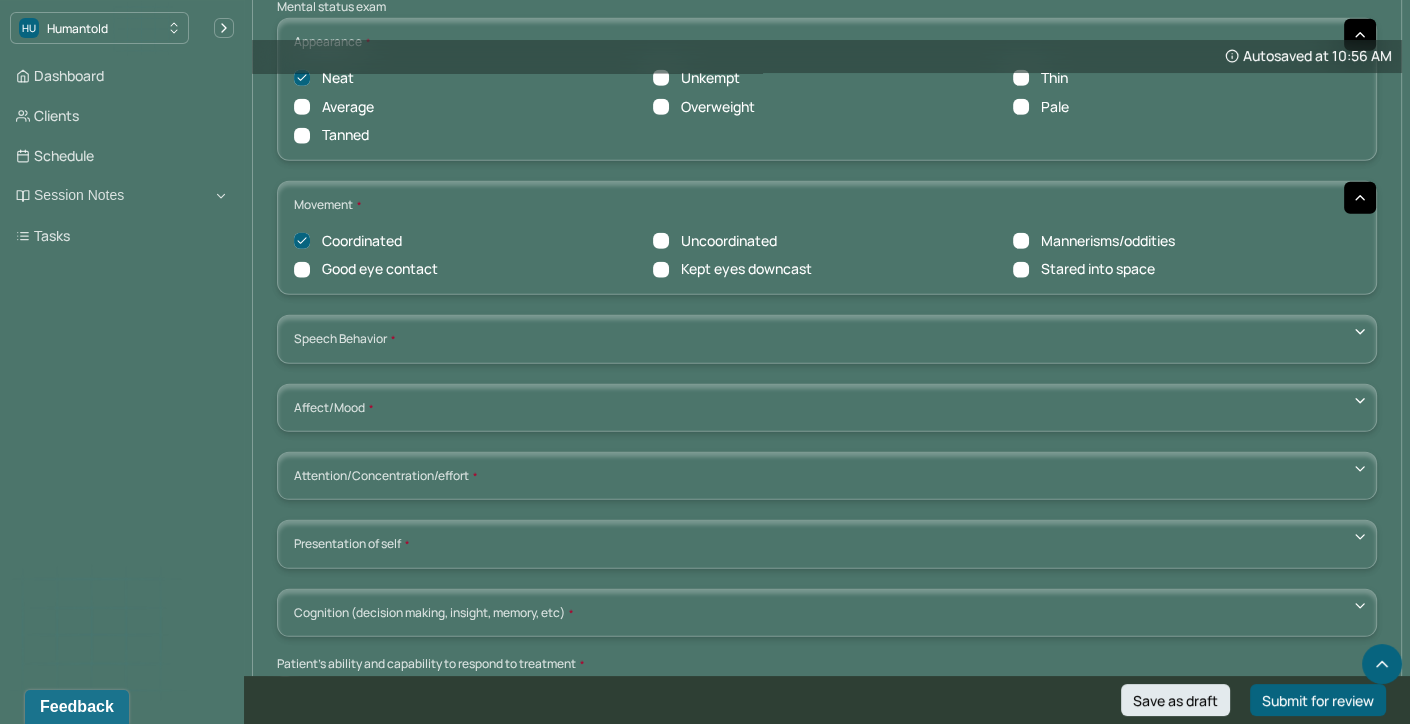click on "Good eye contact" at bounding box center [302, 270] 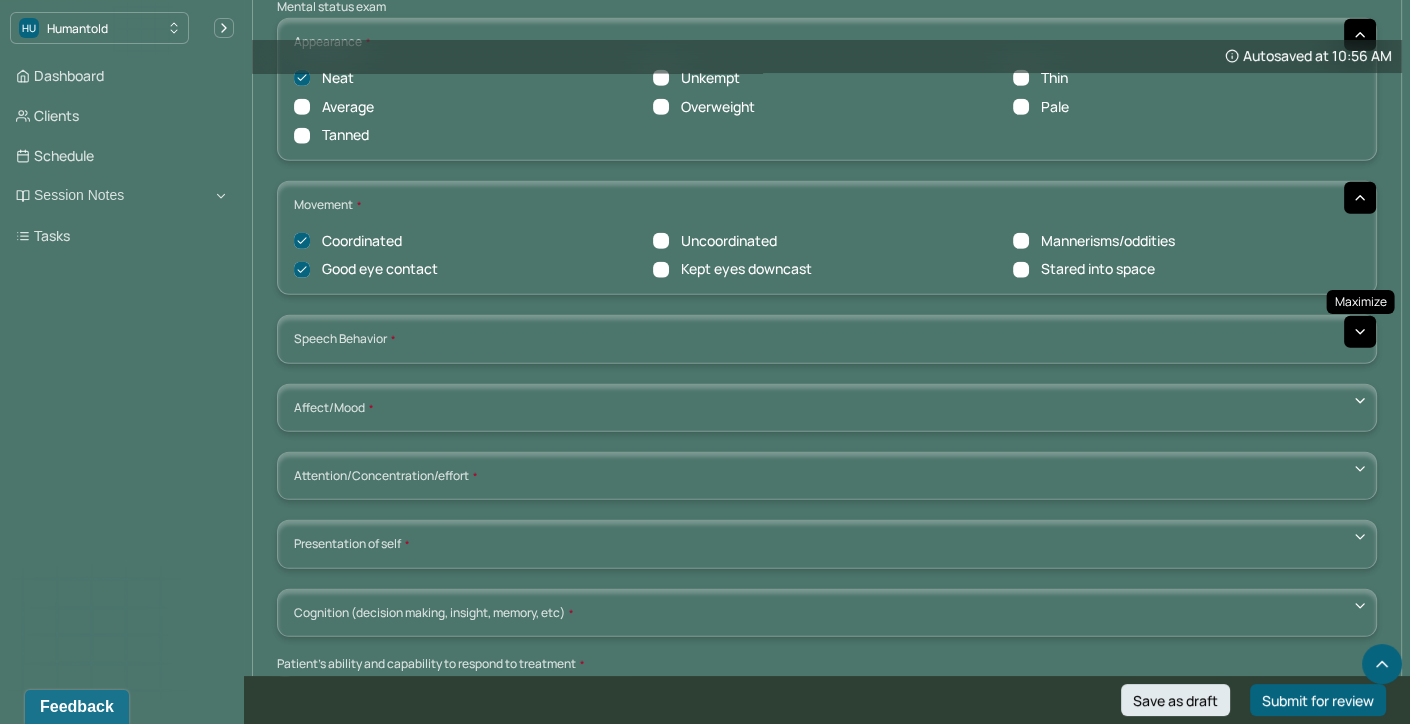 click 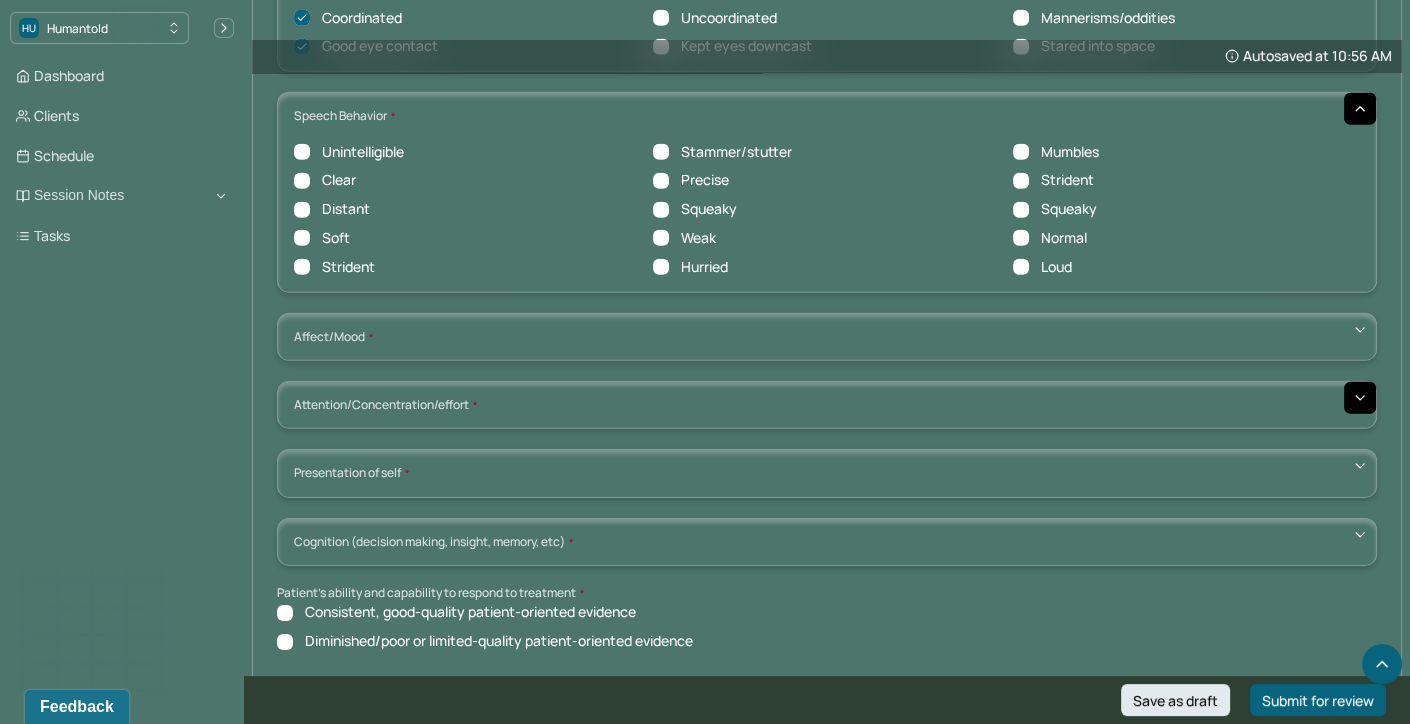 scroll, scrollTop: 6963, scrollLeft: 0, axis: vertical 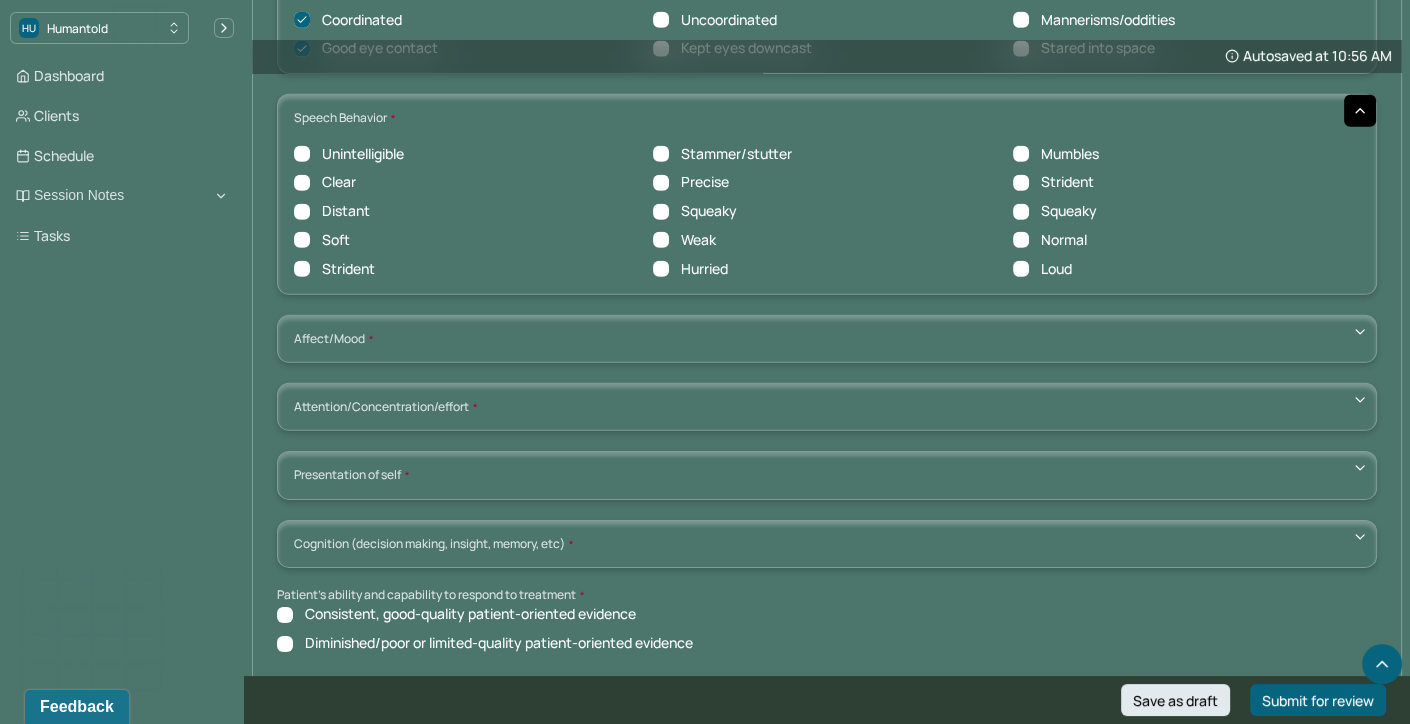 click on "Clear" at bounding box center [302, 183] 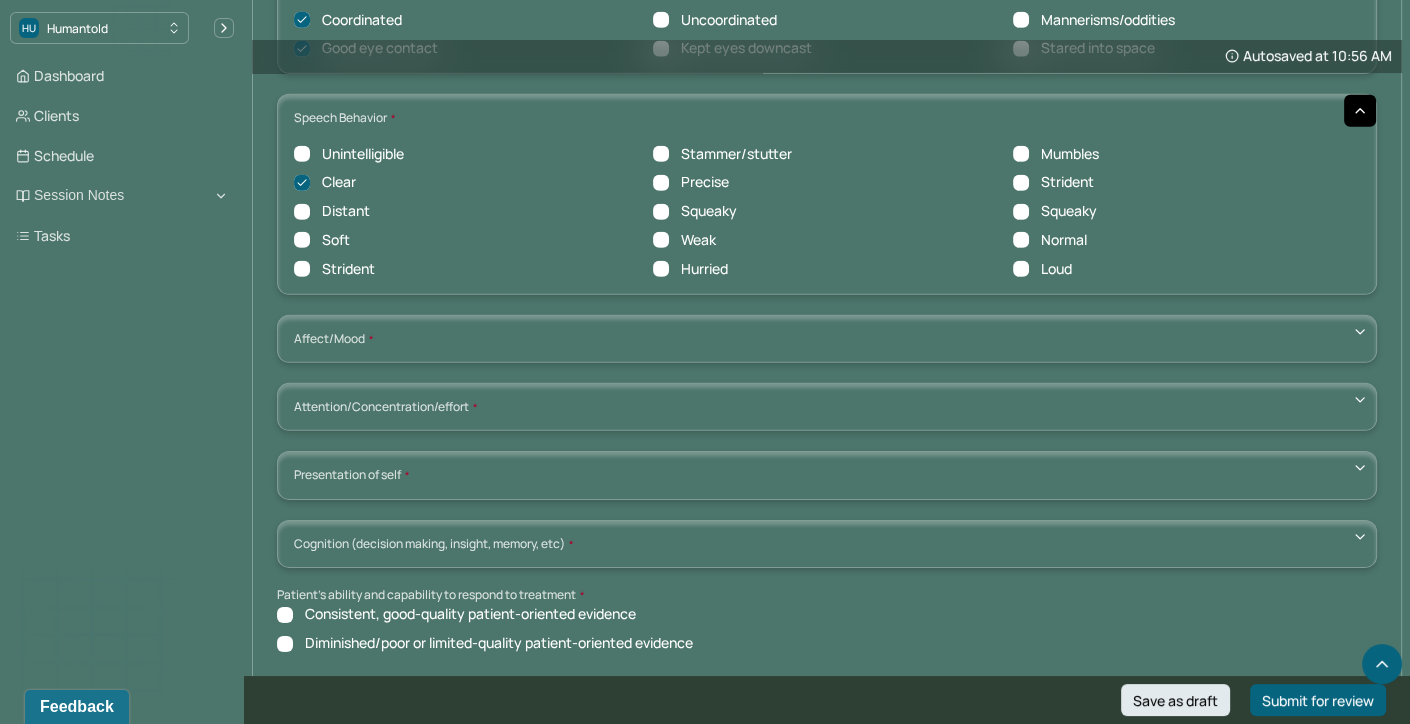 click on "Normal" at bounding box center [1021, 240] 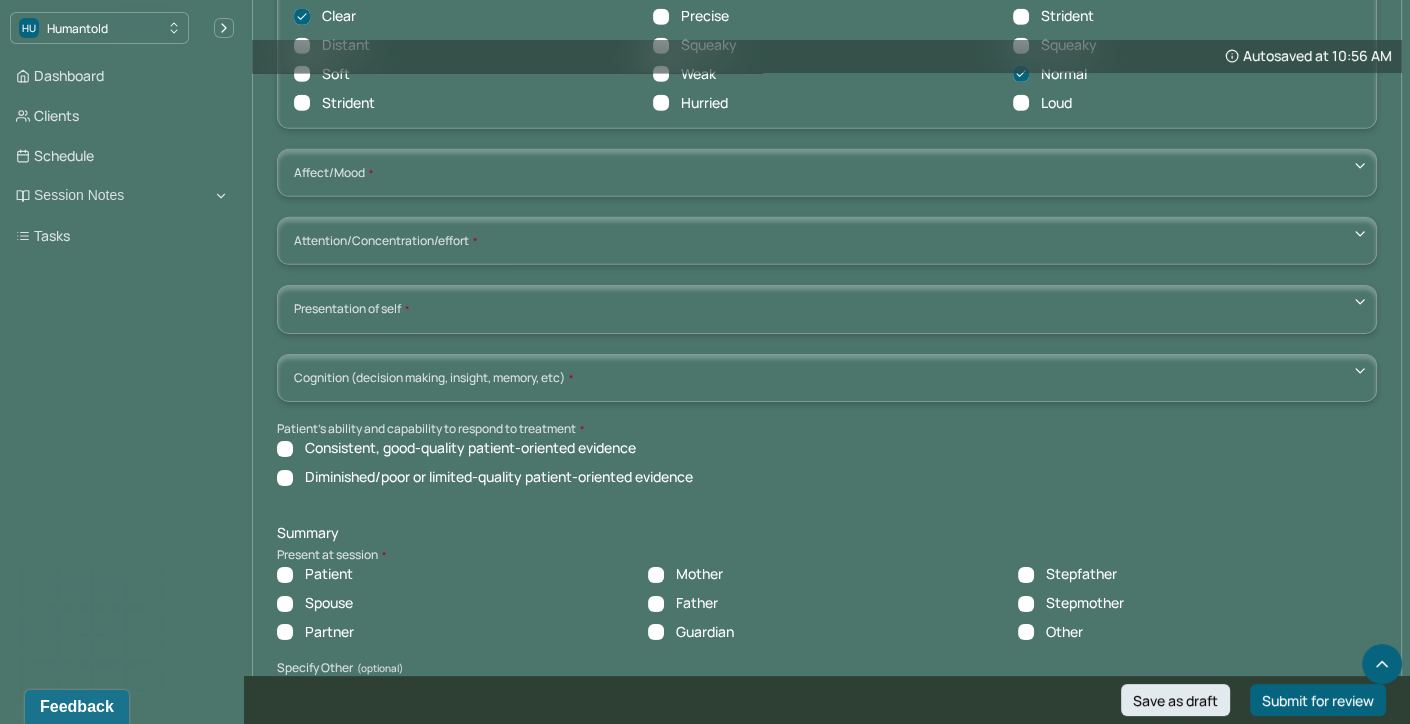 scroll, scrollTop: 7147, scrollLeft: 0, axis: vertical 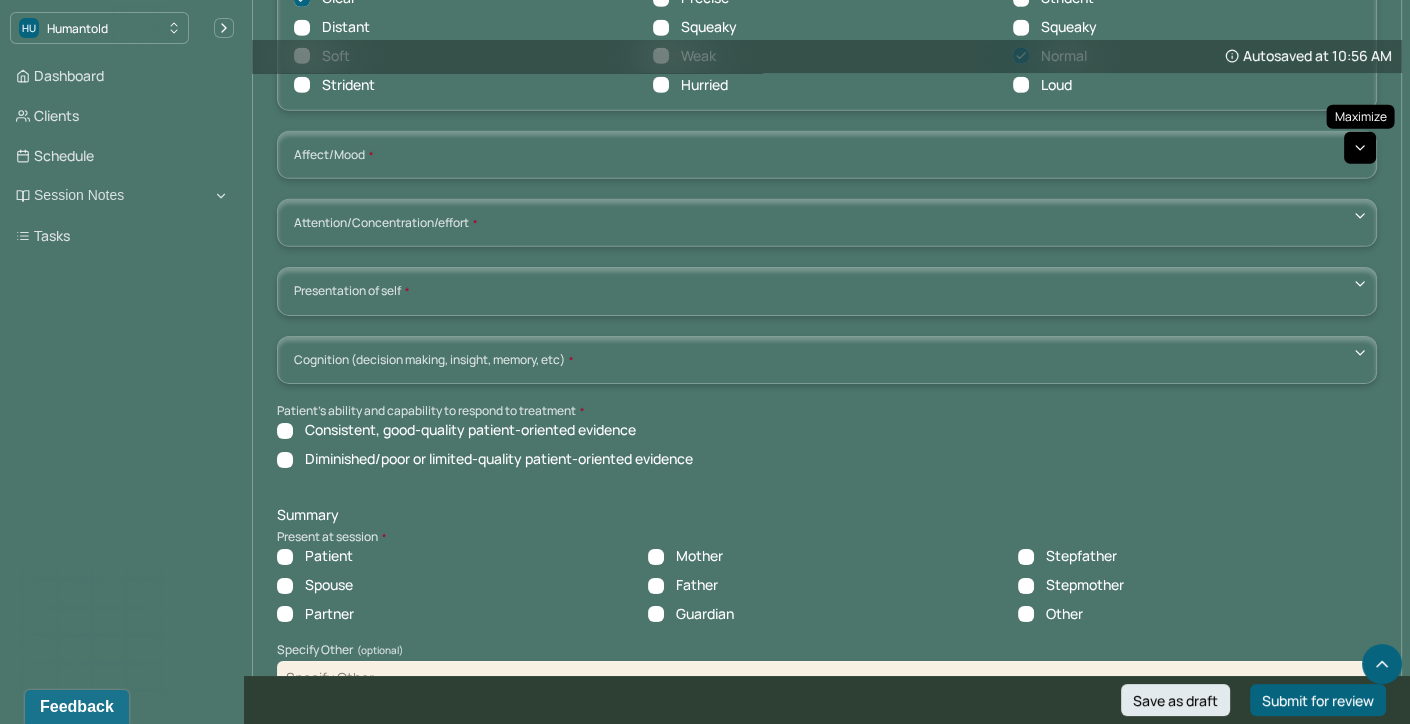 click 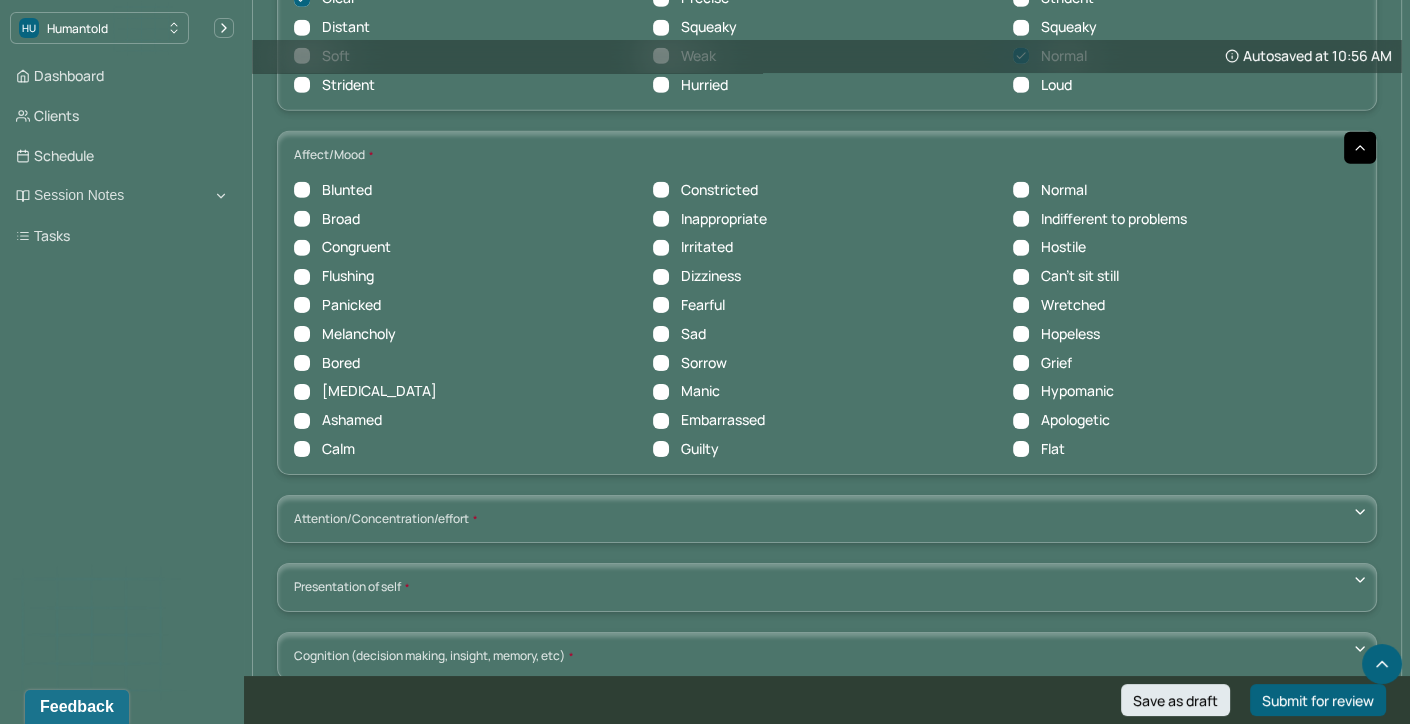 click on "Congruent" at bounding box center [302, 248] 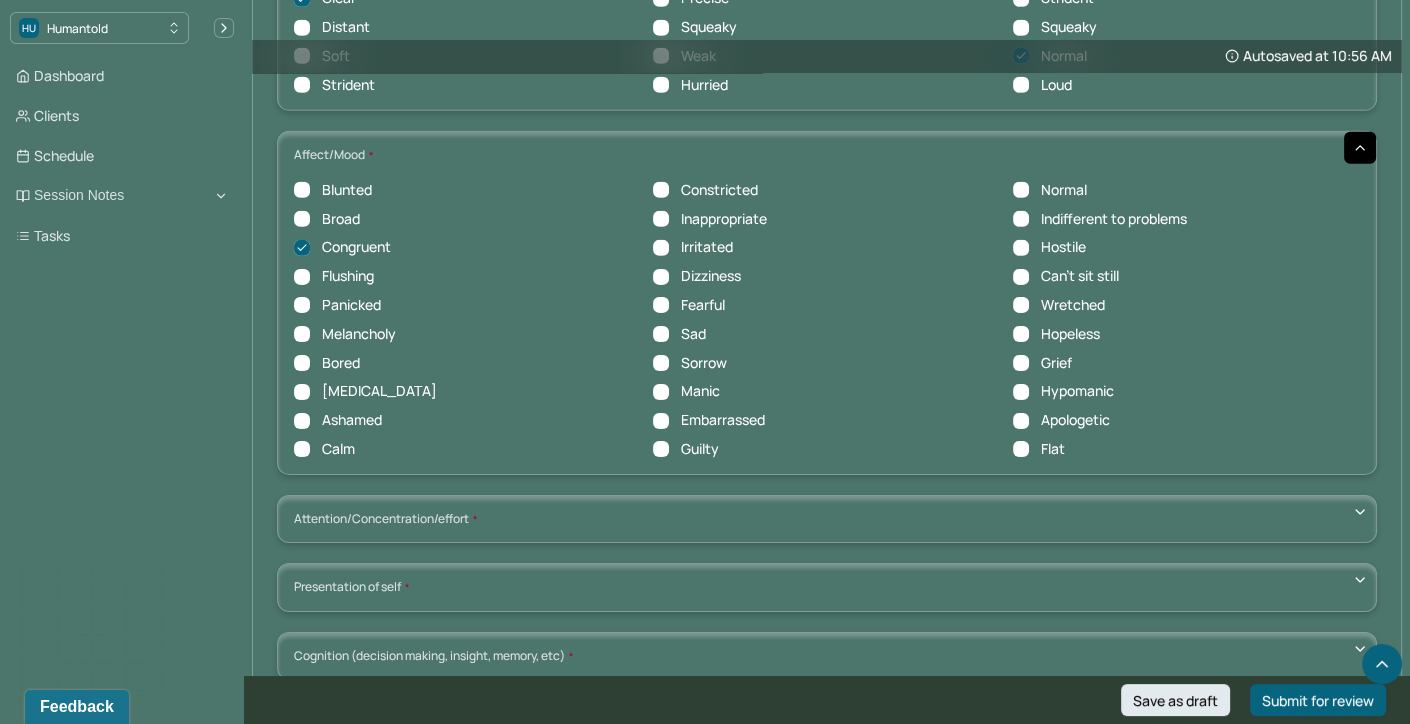 click on "Calm" at bounding box center [302, 449] 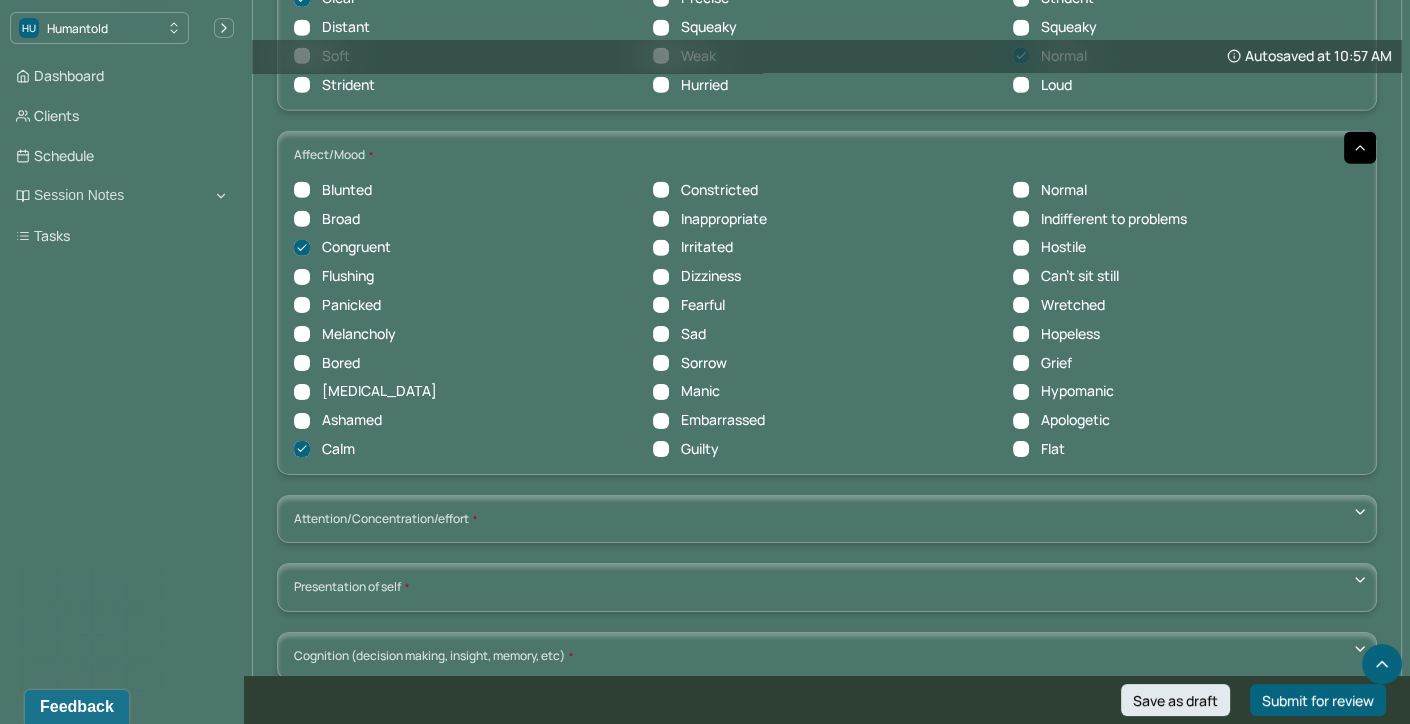 click on "Normal" at bounding box center (1021, 190) 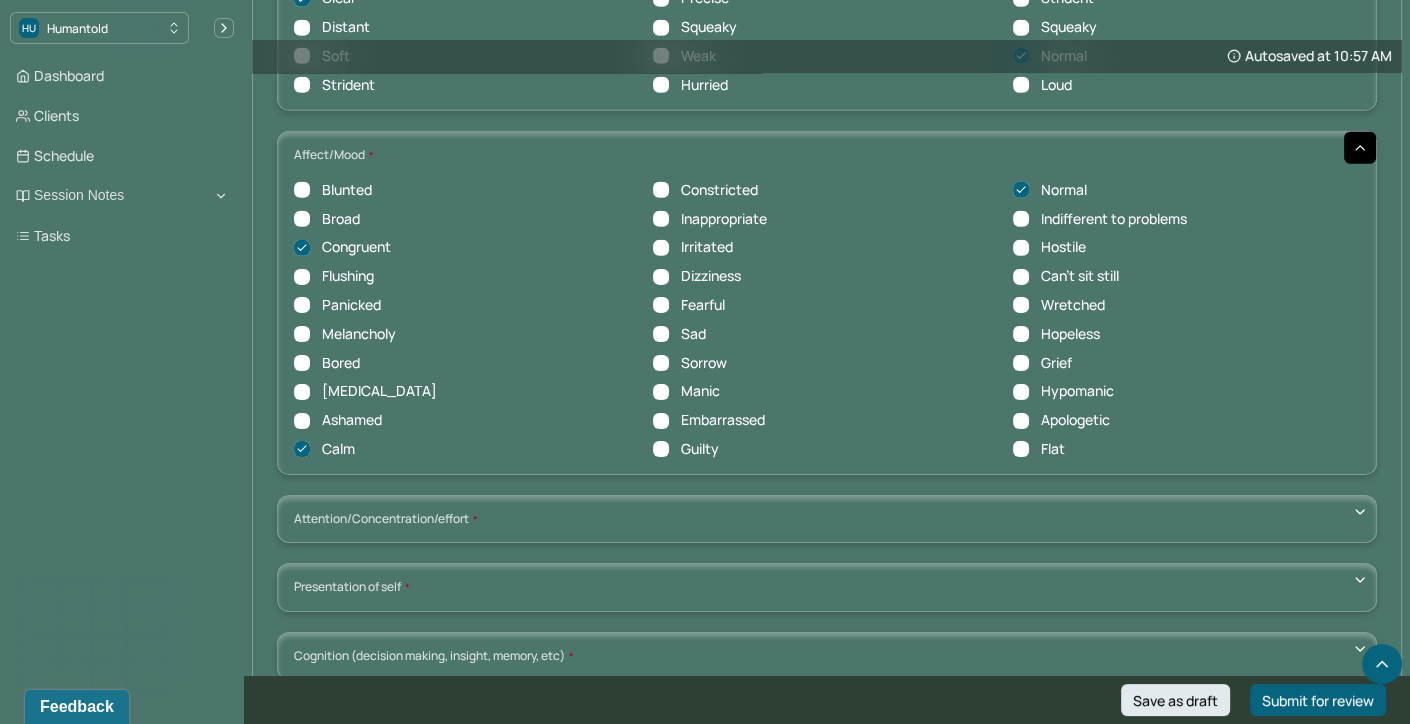 click on "Can't sit still" at bounding box center (1021, 277) 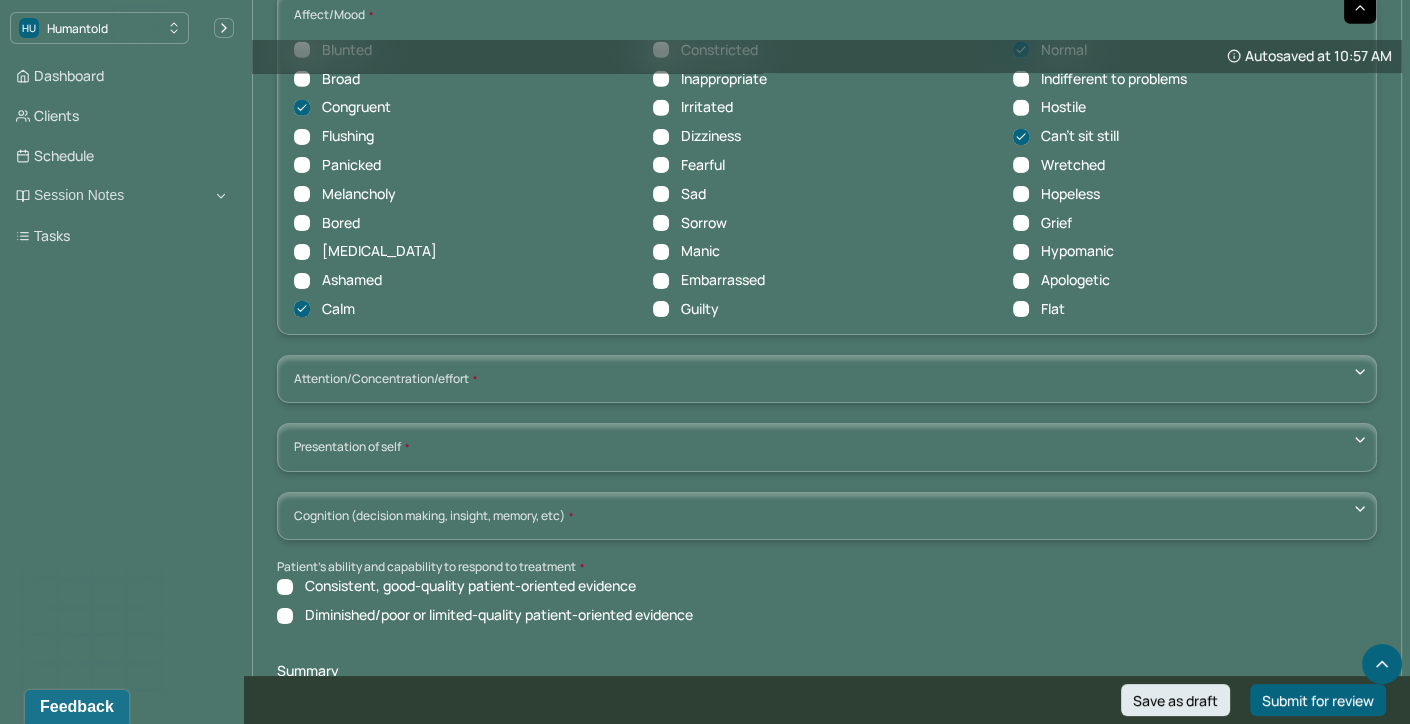 scroll, scrollTop: 7290, scrollLeft: 0, axis: vertical 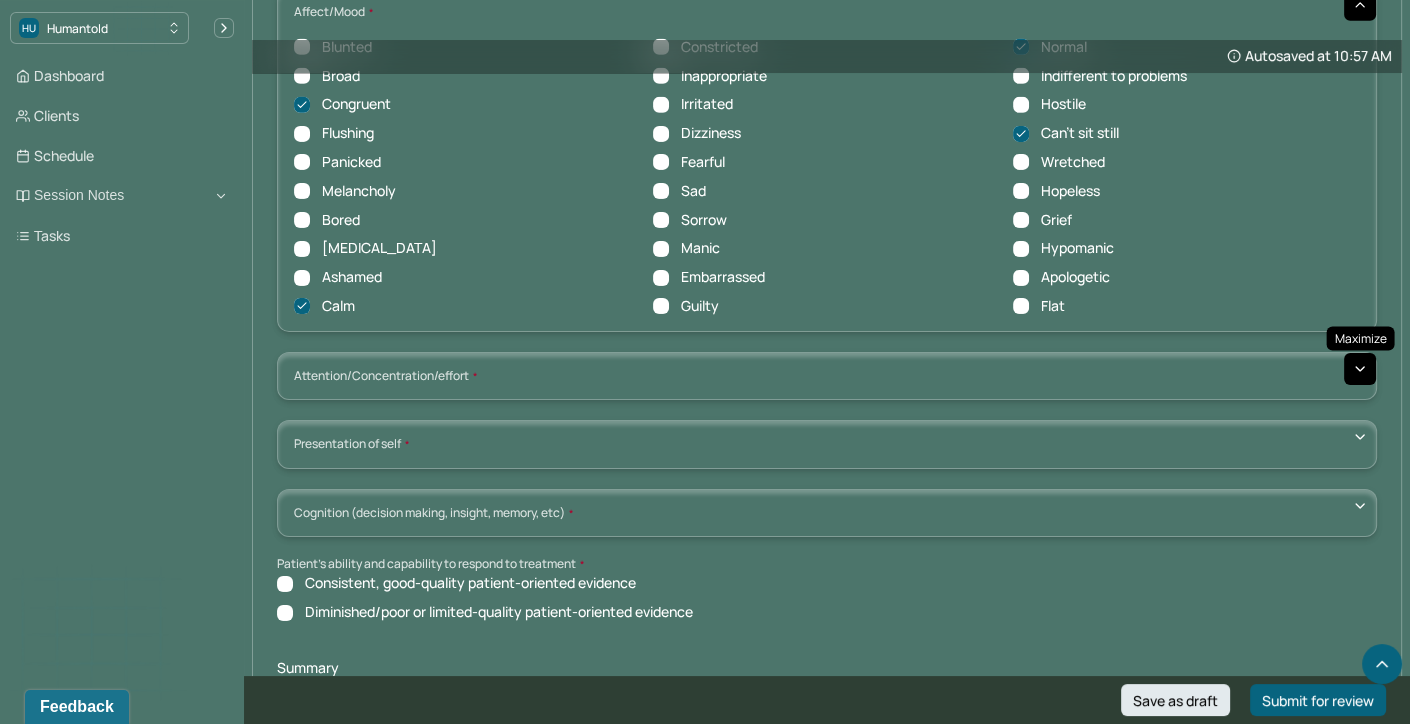 click 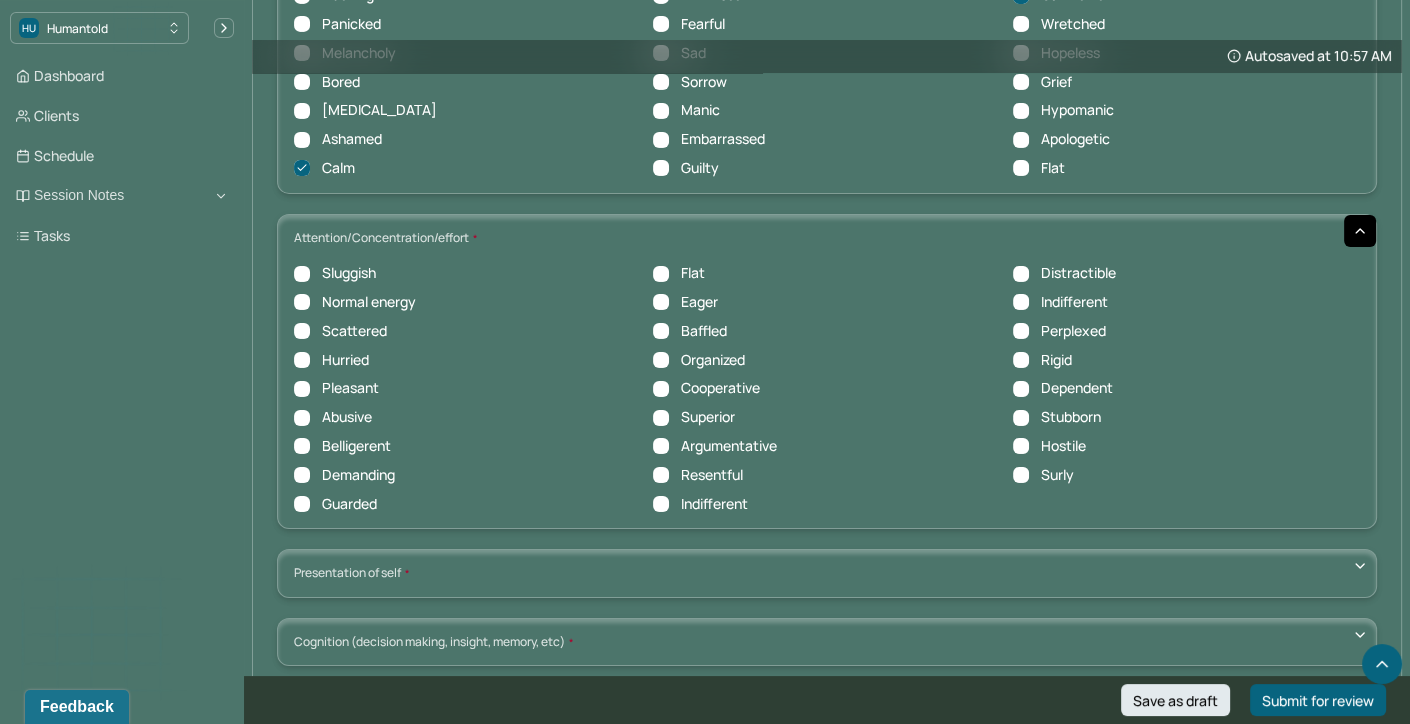 scroll, scrollTop: 7431, scrollLeft: 0, axis: vertical 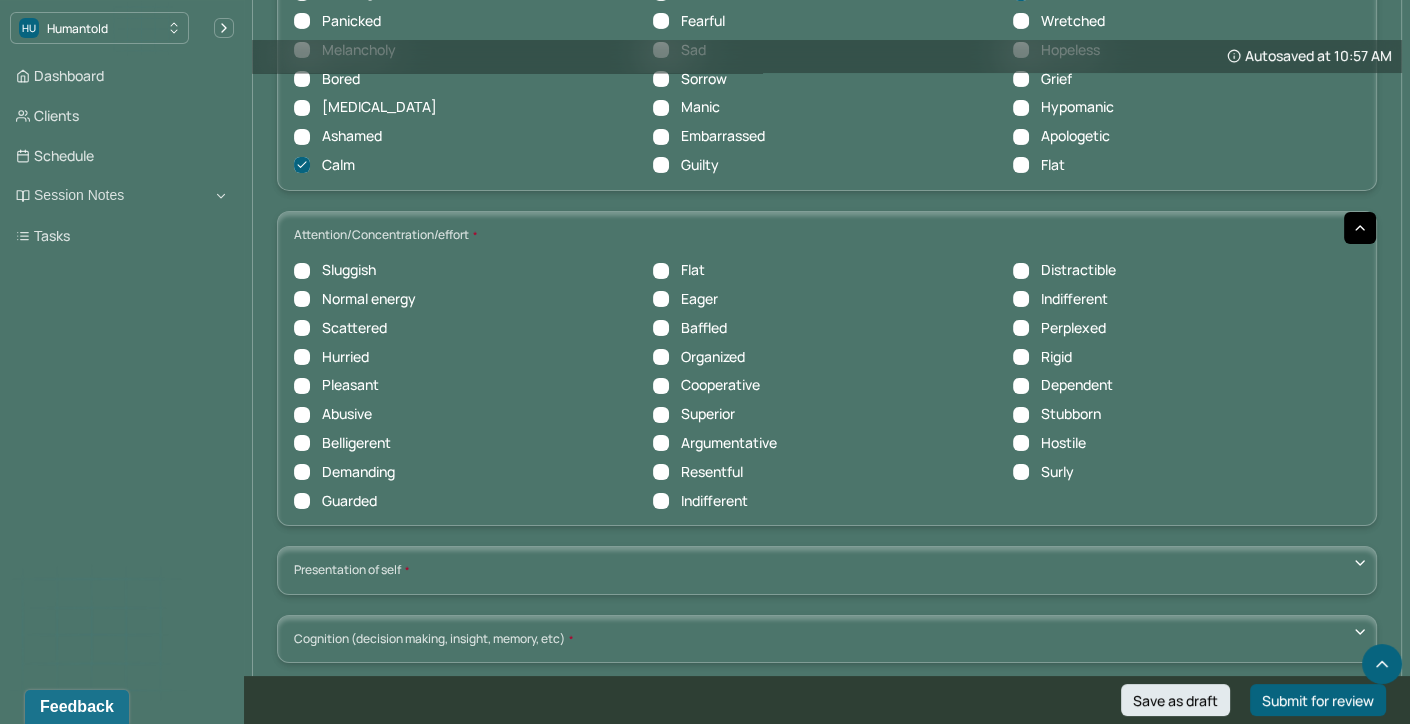 click on "Normal energy" at bounding box center [302, 299] 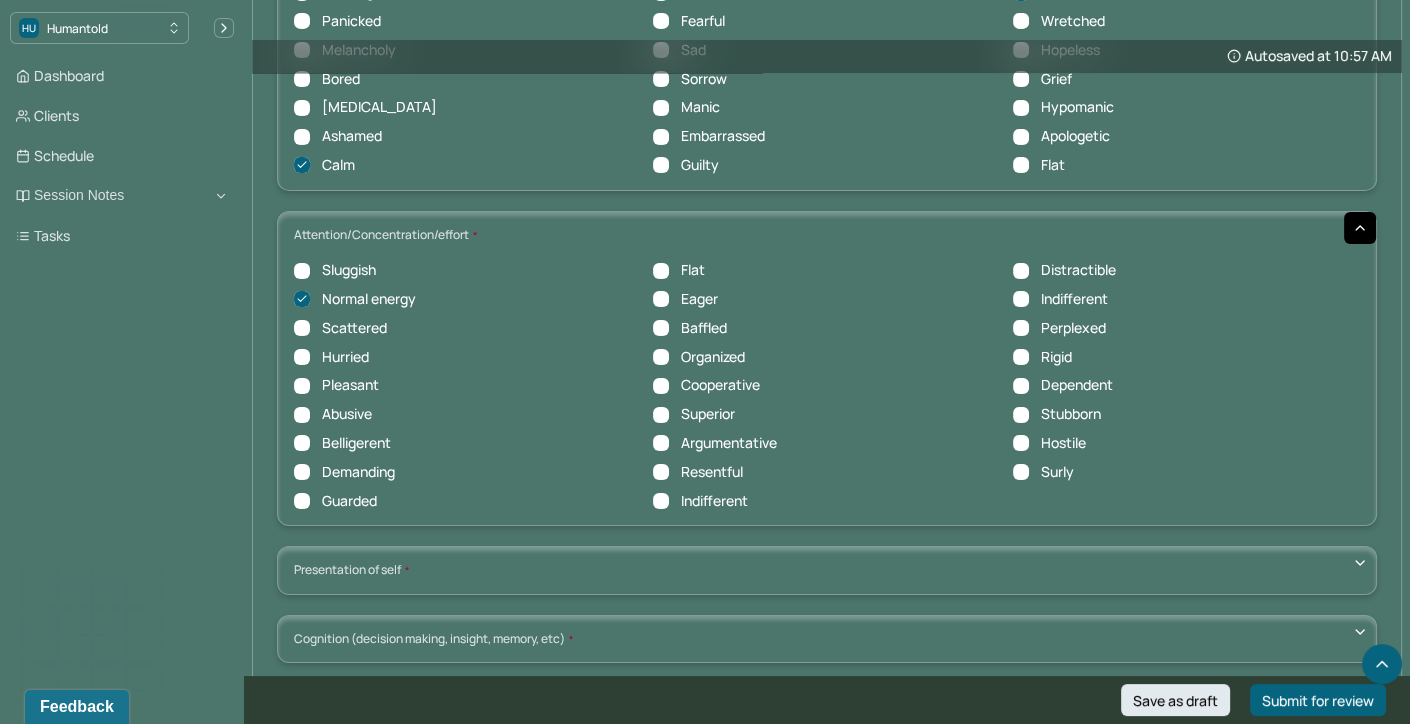 click on "Pleasant" at bounding box center (302, 386) 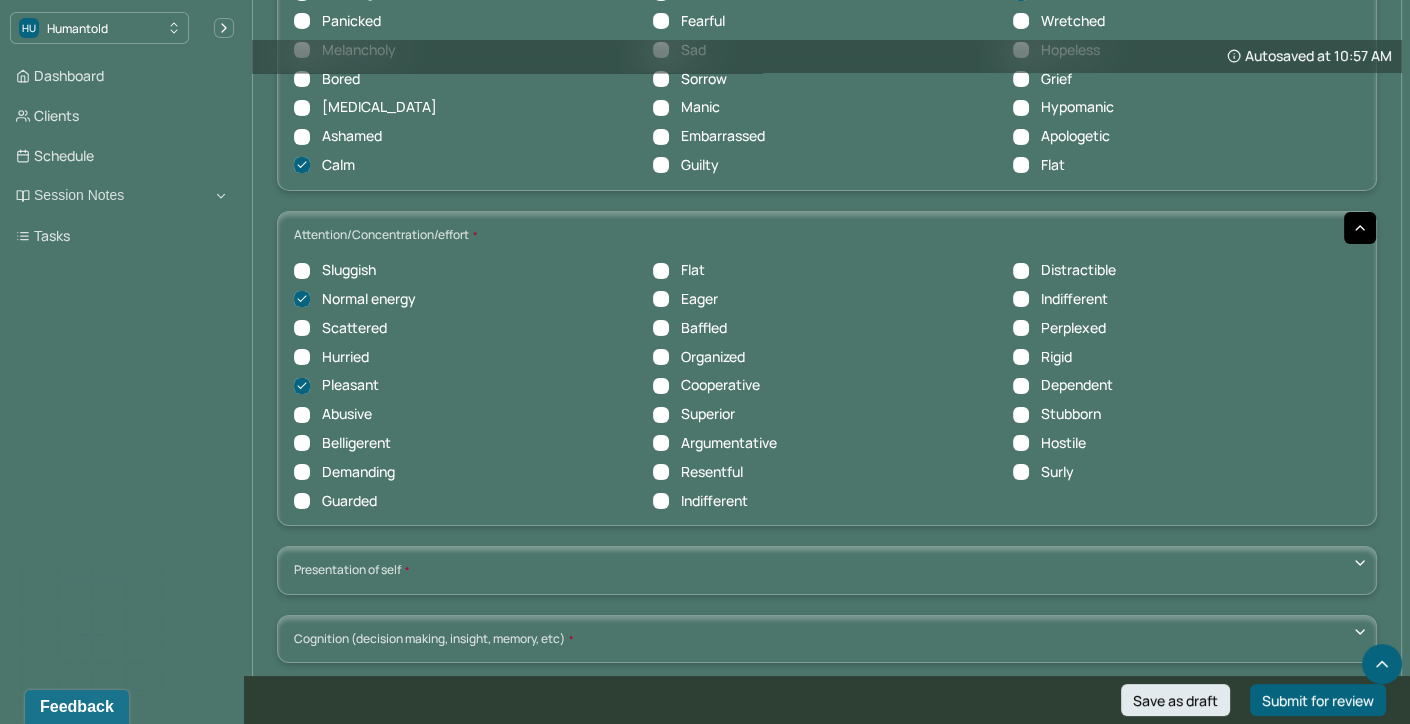 click on "Sluggish Flat Distractible Normal energy Eager Indifferent Scattered Baffled Perplexed Hurried Organized Rigid Pleasant Cooperative Dependent Abusive Superior Stubborn Belligerent Argumentative Hostile Demanding Resentful Surly Guarded Indifferent" at bounding box center (827, 385) 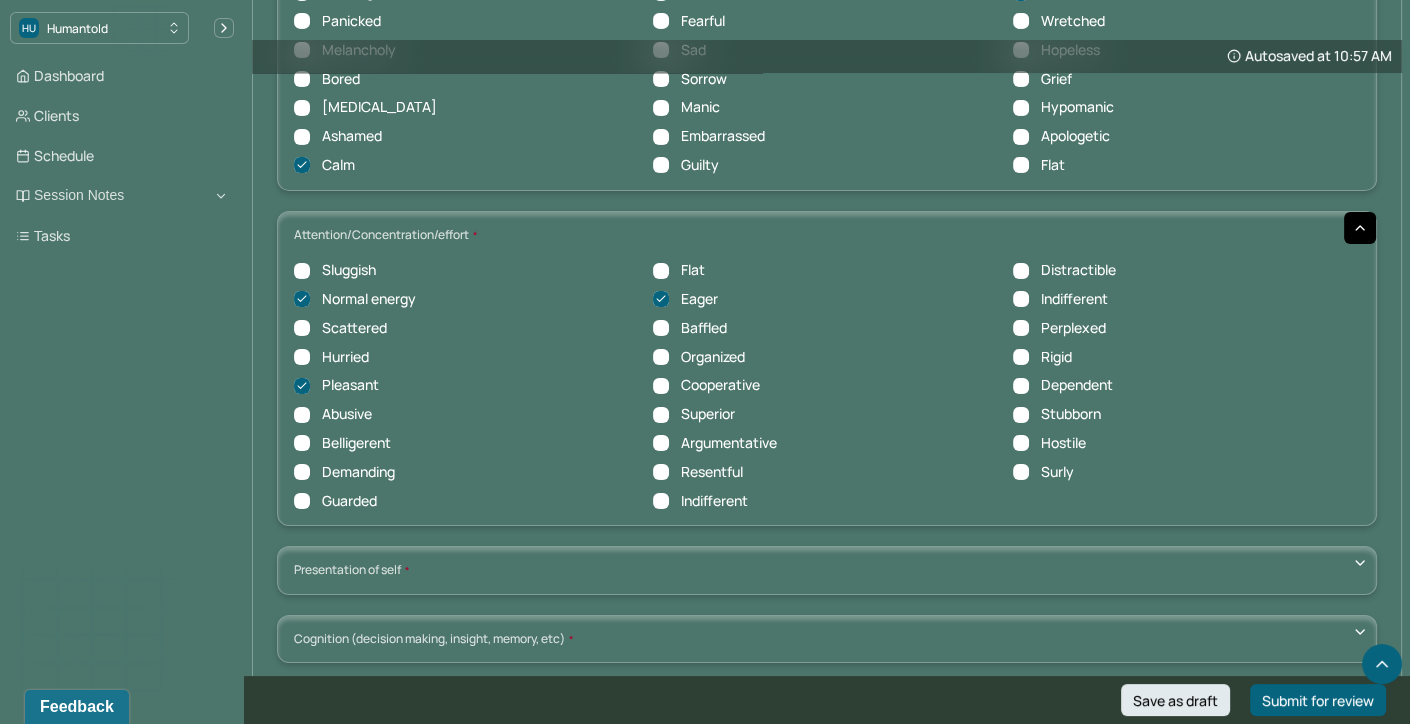 click on "Organized" at bounding box center (661, 357) 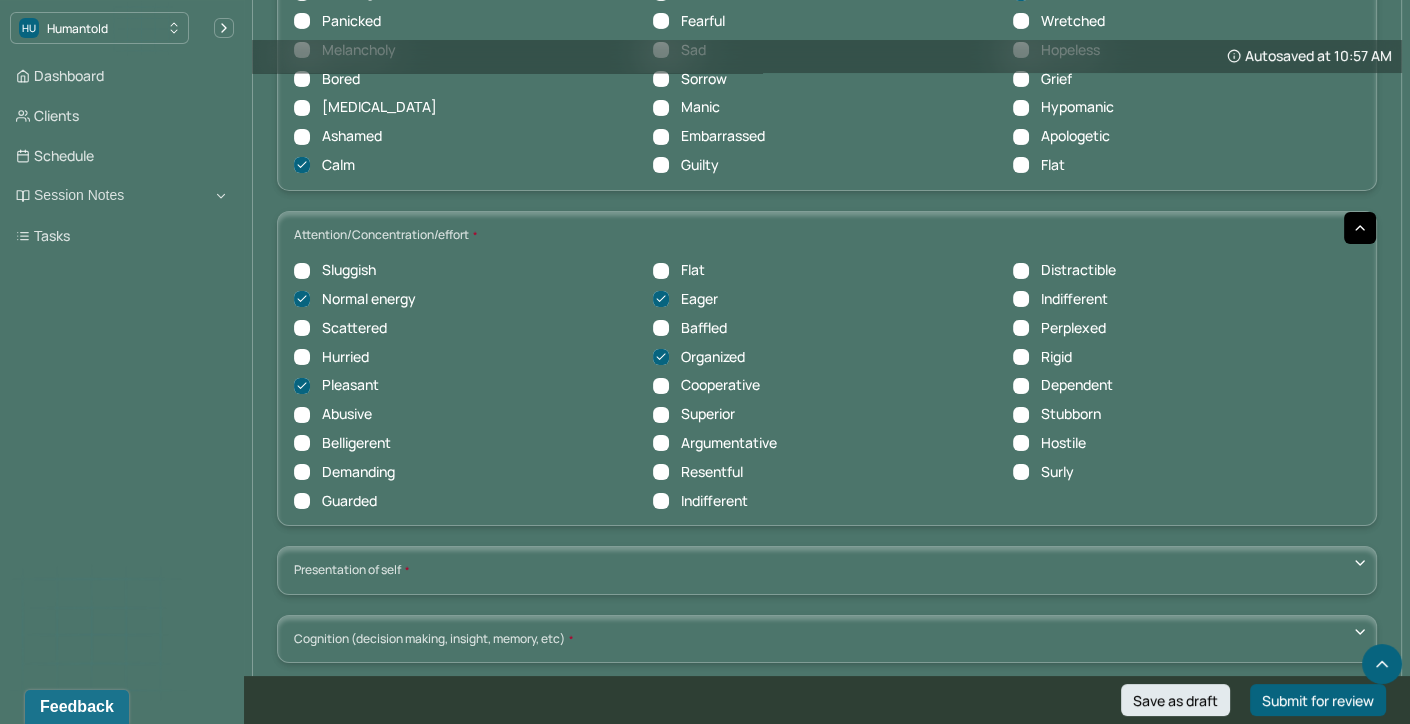 click on "Cooperative" at bounding box center [661, 386] 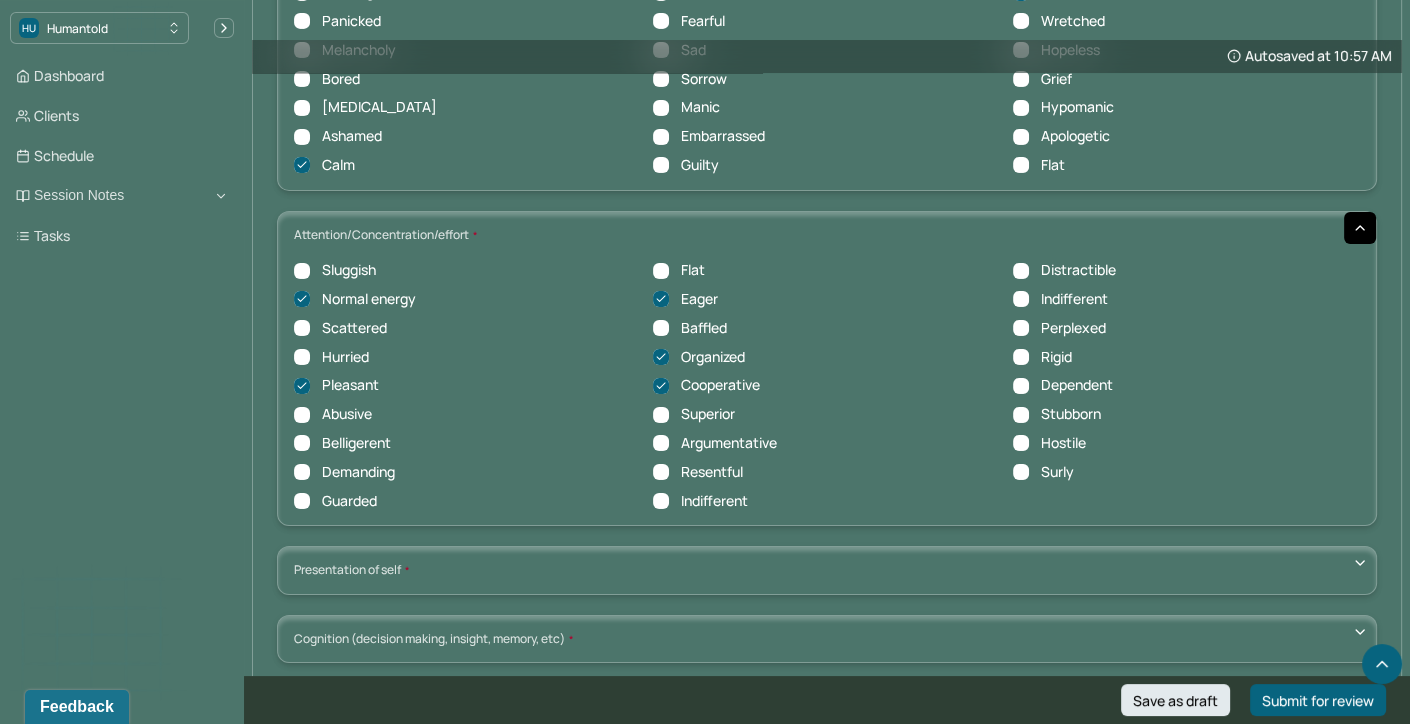 scroll, scrollTop: 1, scrollLeft: 0, axis: vertical 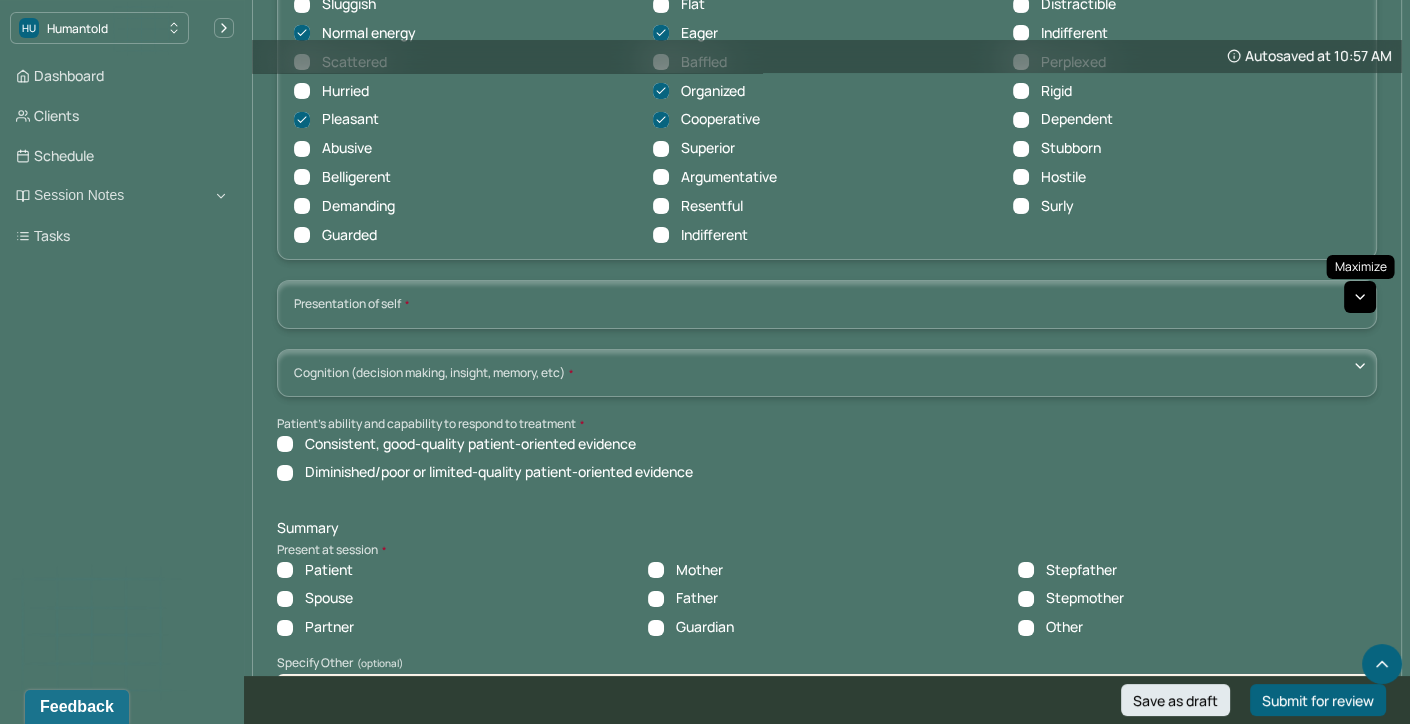 click 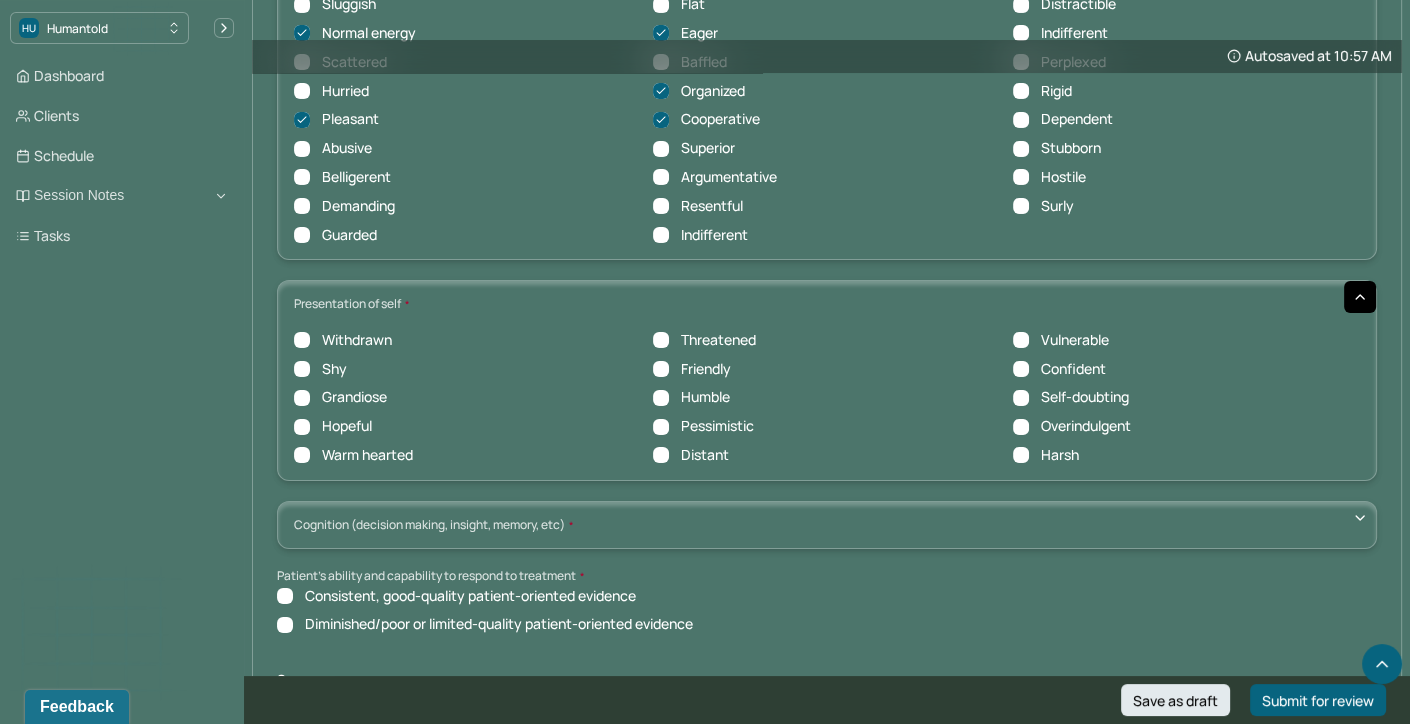 click on "Hopeful" at bounding box center [302, 427] 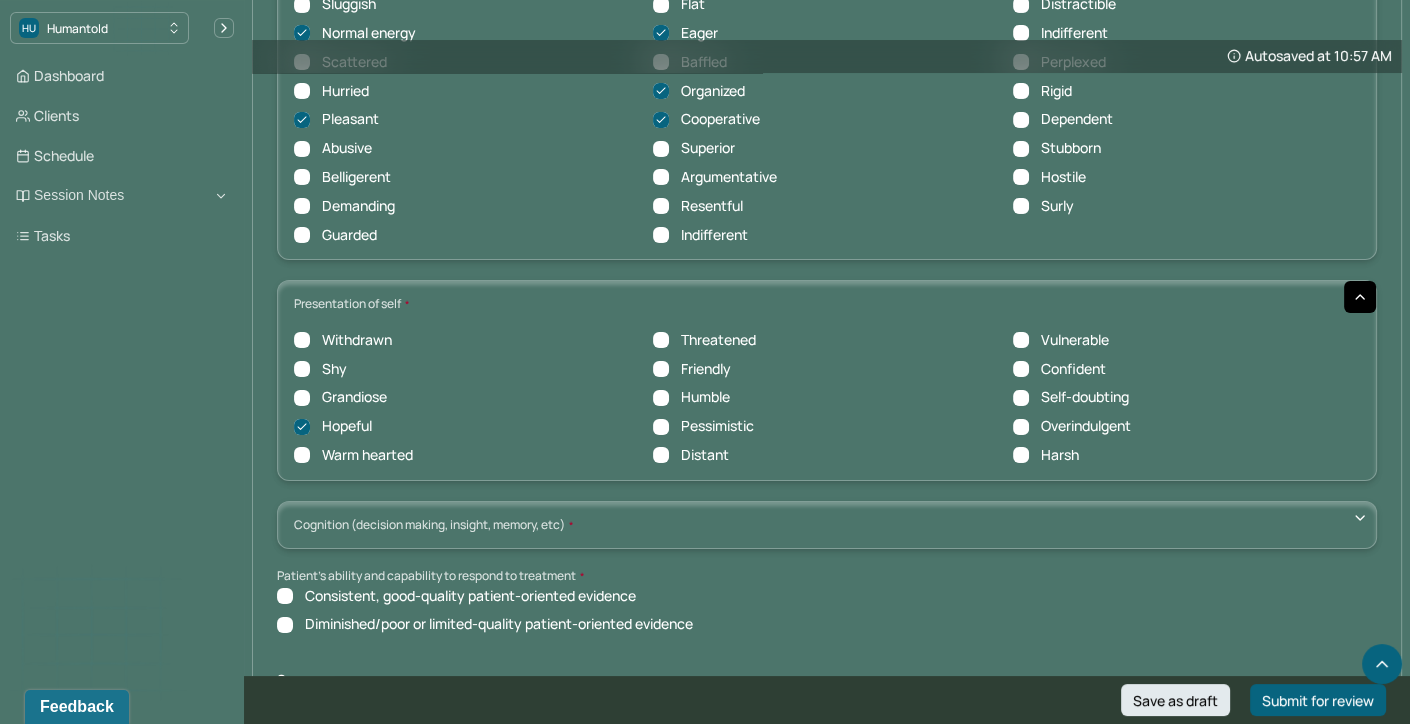 click on "Warm hearted" at bounding box center (302, 455) 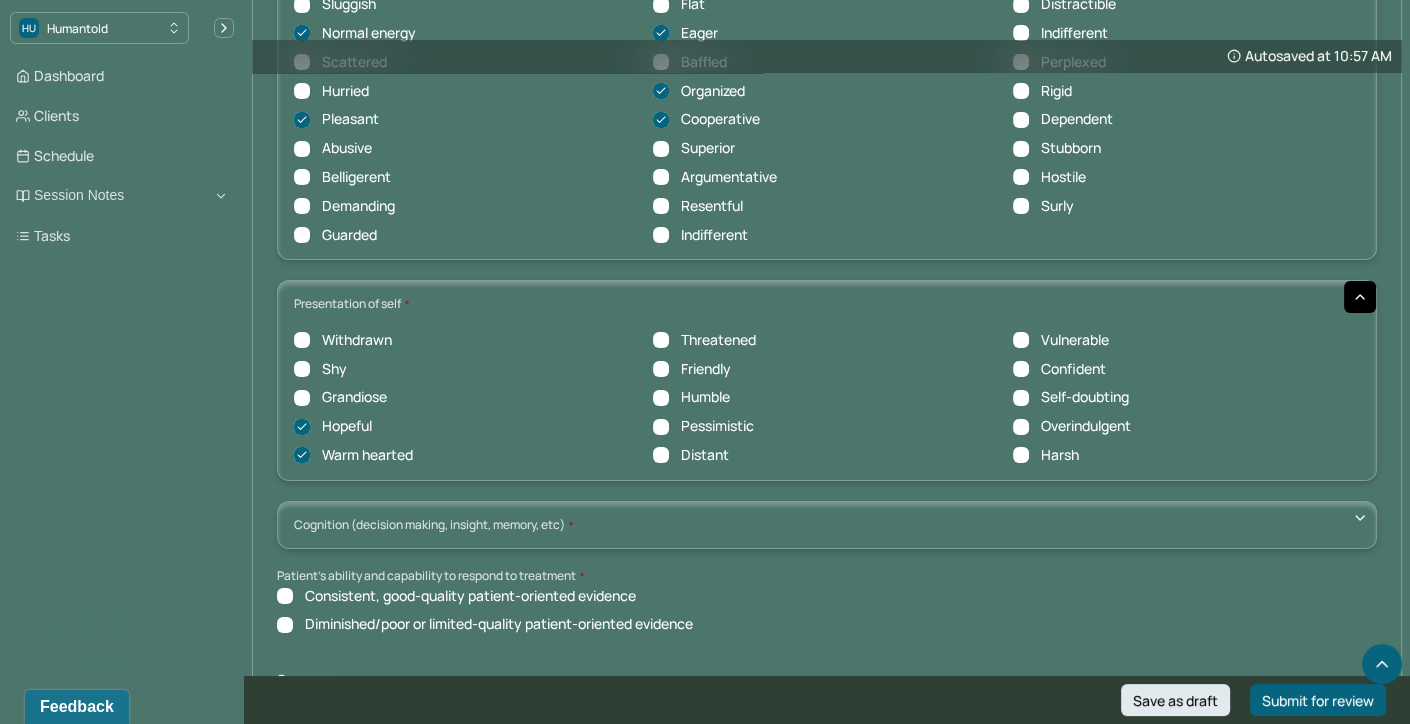 click on "Friendly" at bounding box center [661, 369] 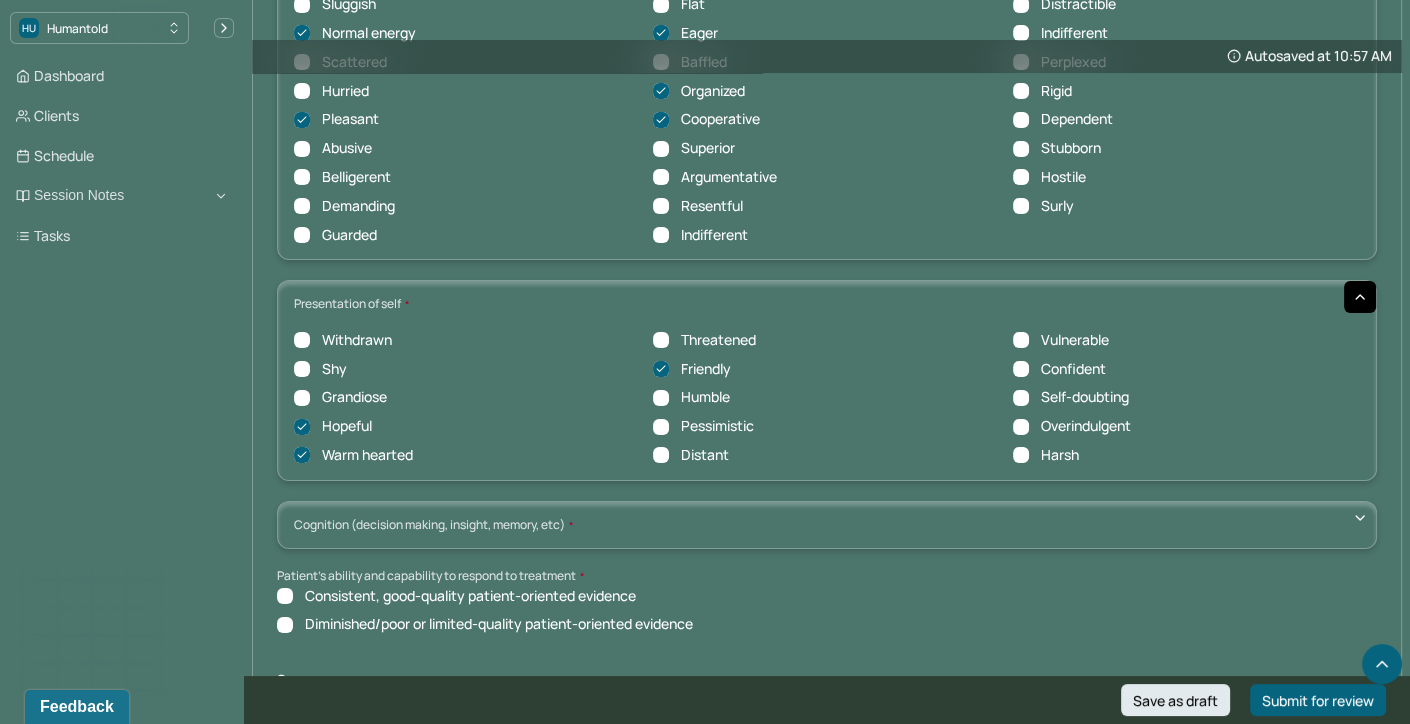 click on "Humble" at bounding box center (661, 398) 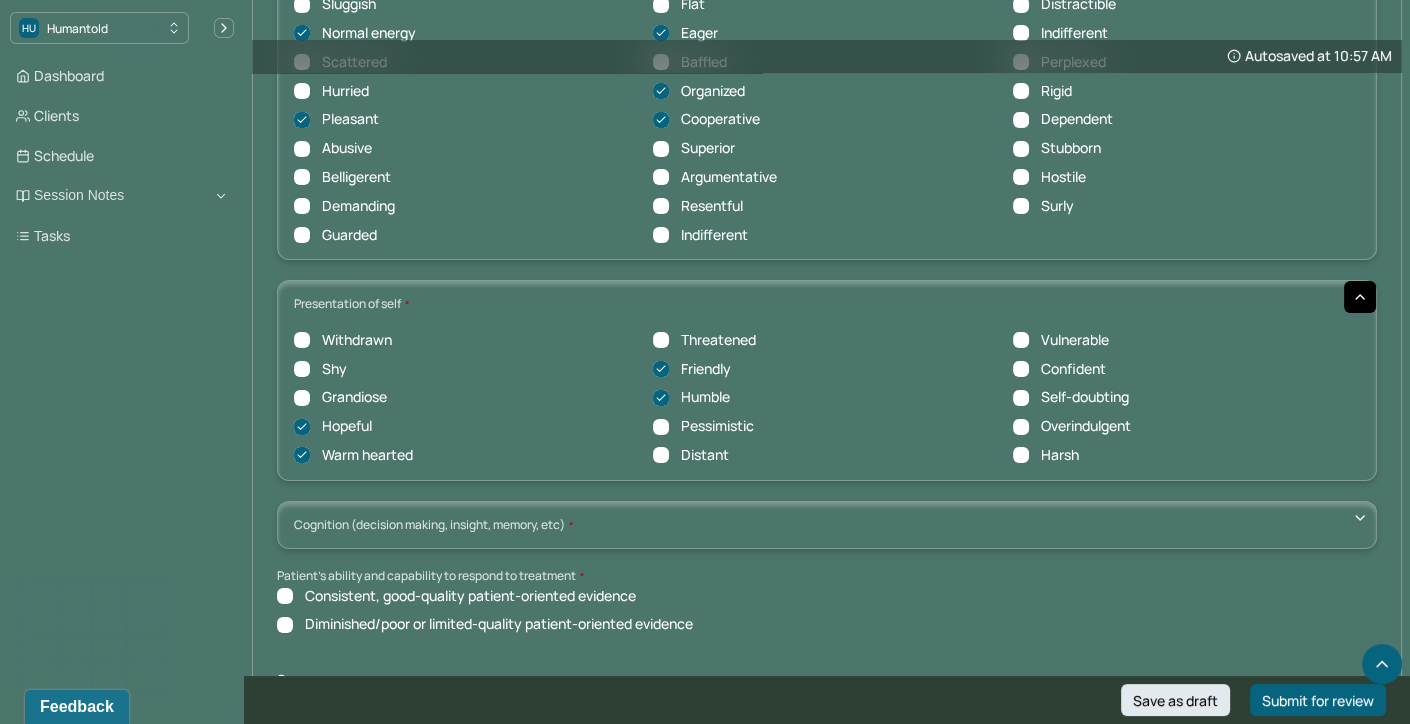 click on "Vulnerable" at bounding box center [1061, 340] 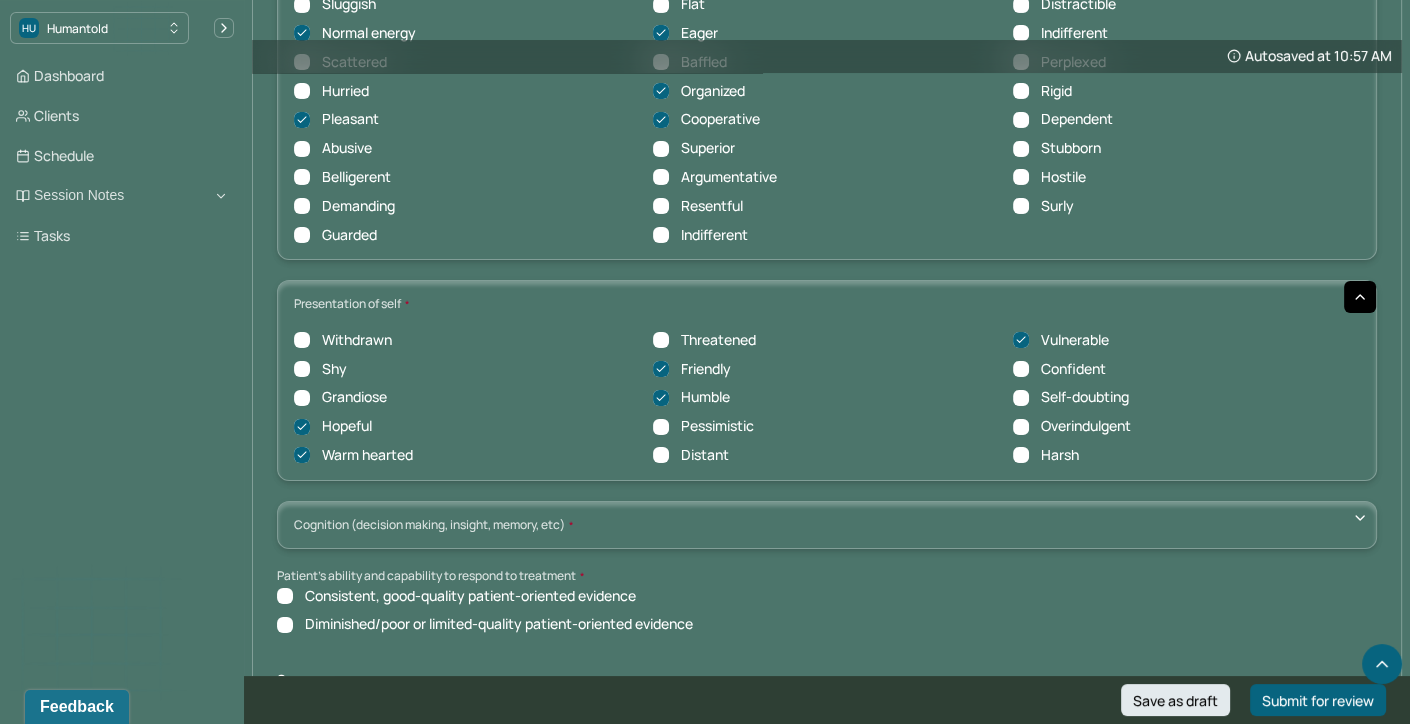 click on "Confident" at bounding box center [1021, 369] 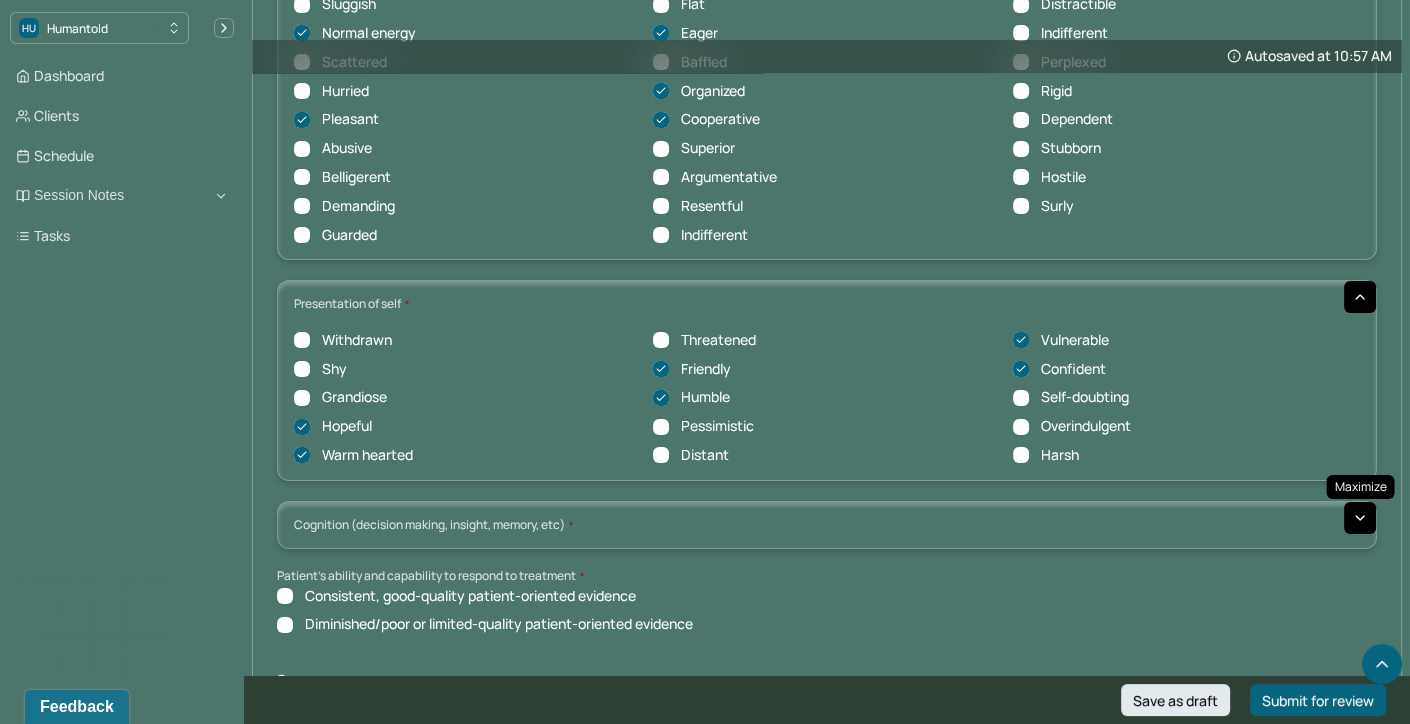 click 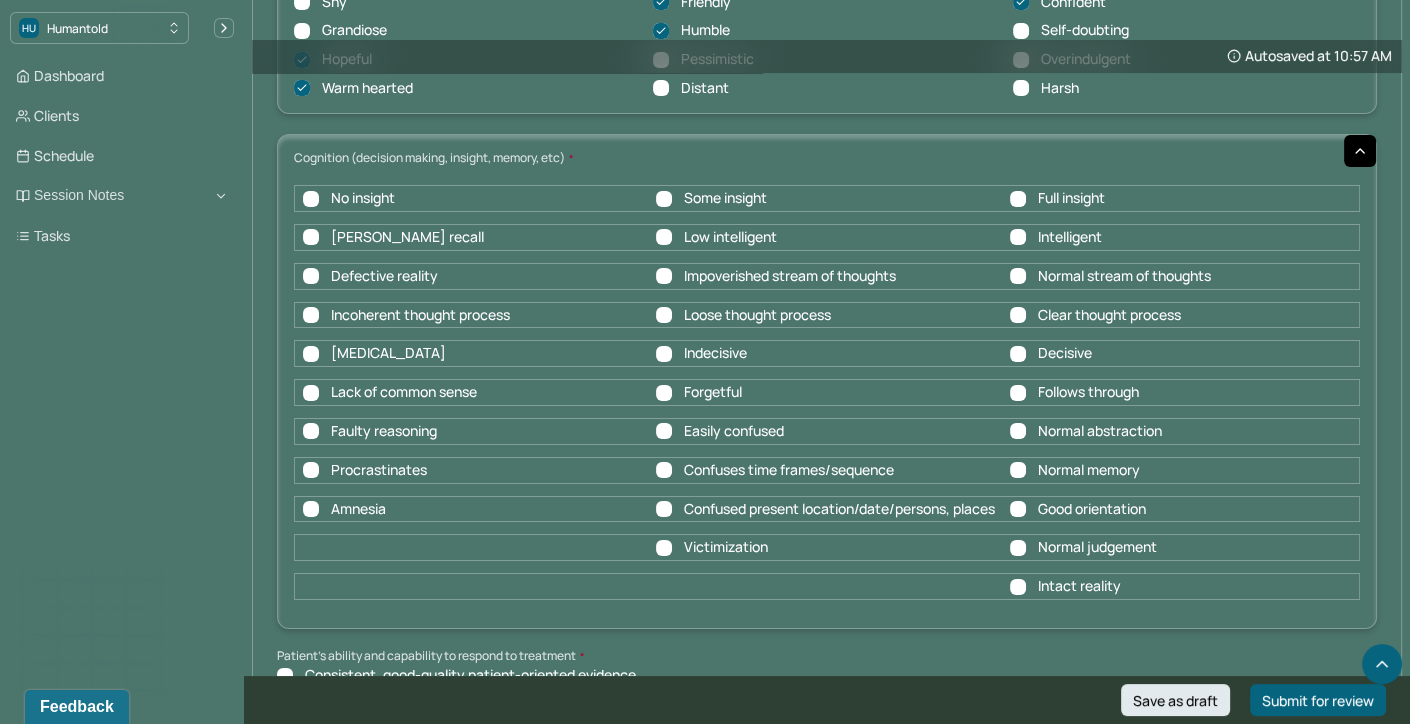 scroll, scrollTop: 8067, scrollLeft: 0, axis: vertical 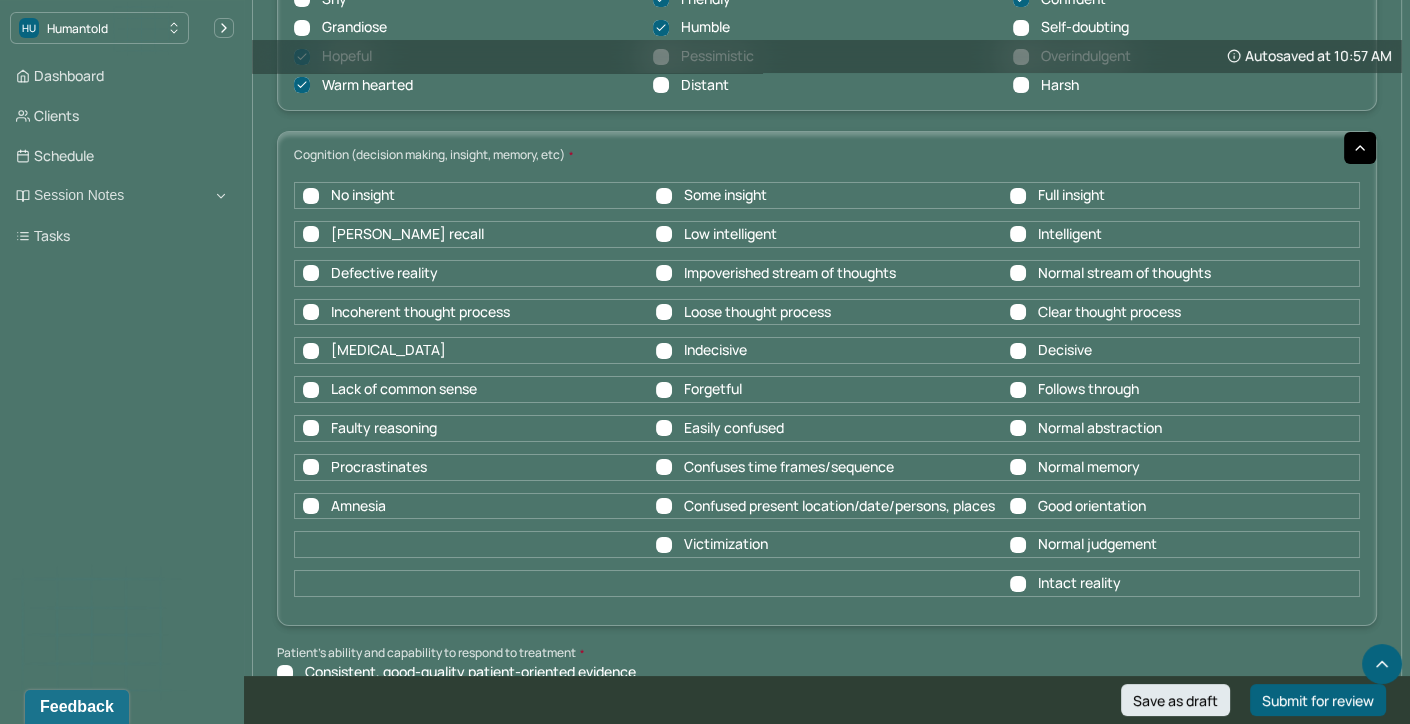 click on "Some insight" at bounding box center (664, 196) 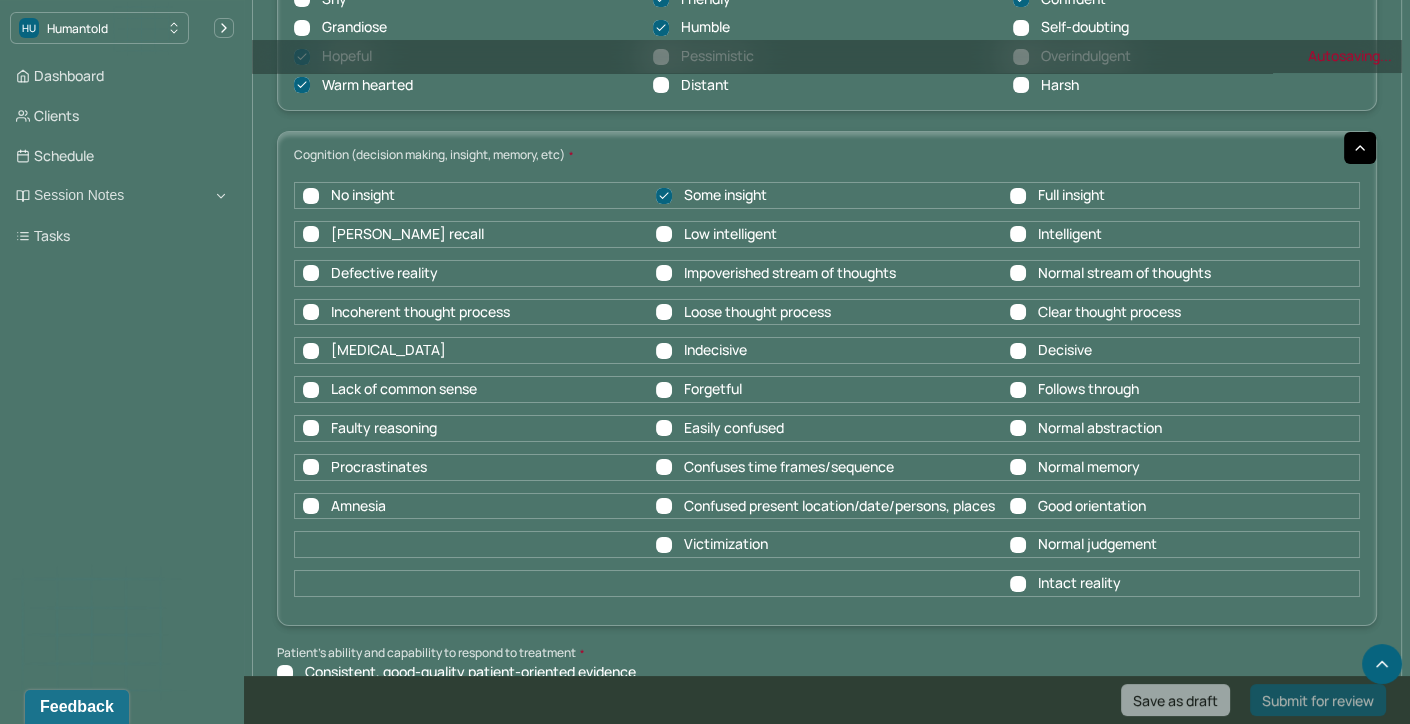click on "Intelligent" at bounding box center [1018, 234] 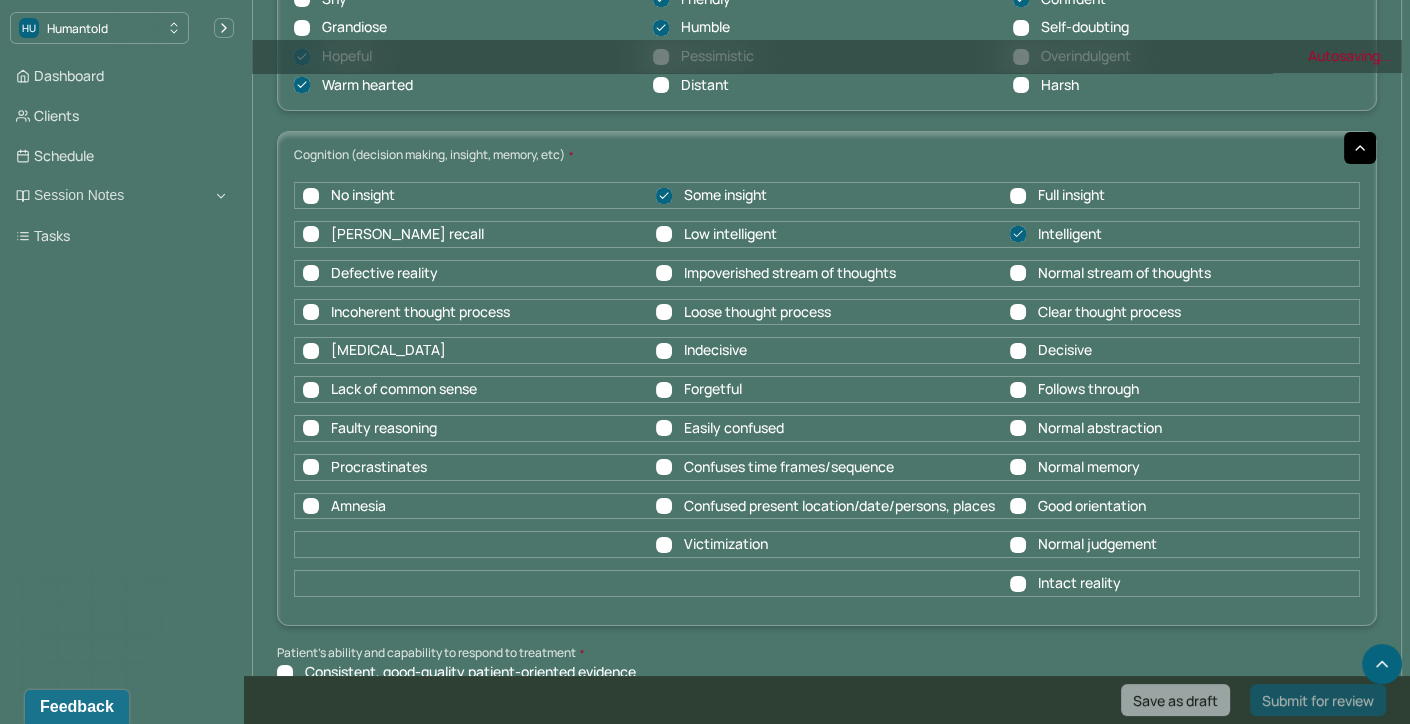 click on "Normal stream of thoughts" at bounding box center [1018, 273] 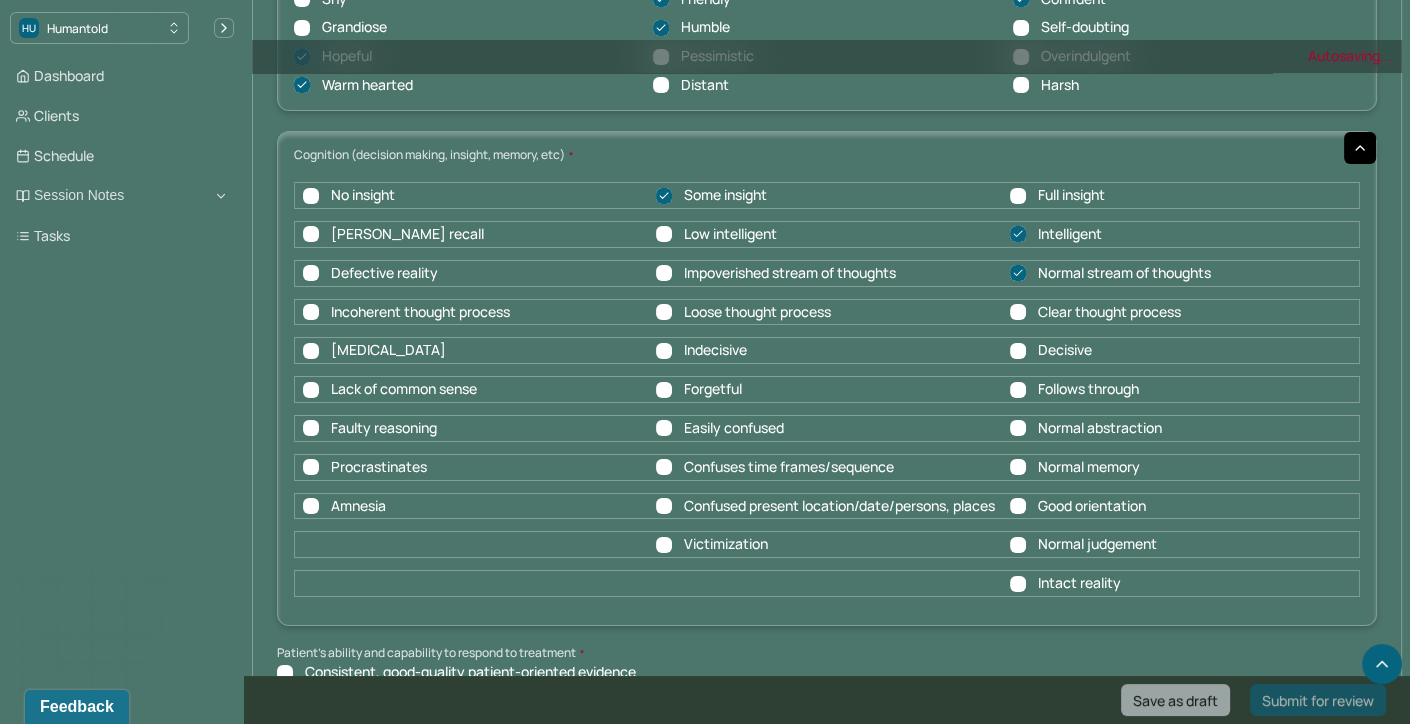 click on "Clear thought process" at bounding box center (1018, 312) 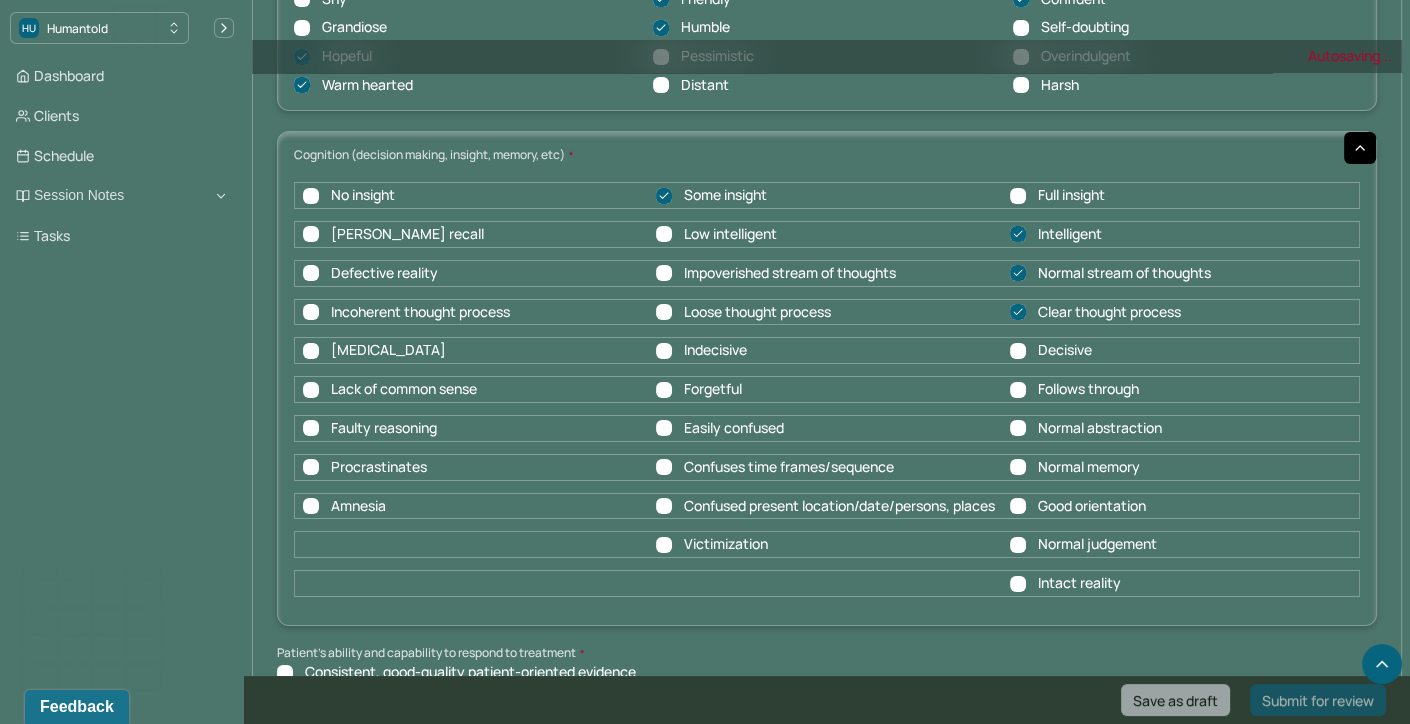 click on "Decisive" at bounding box center [1018, 351] 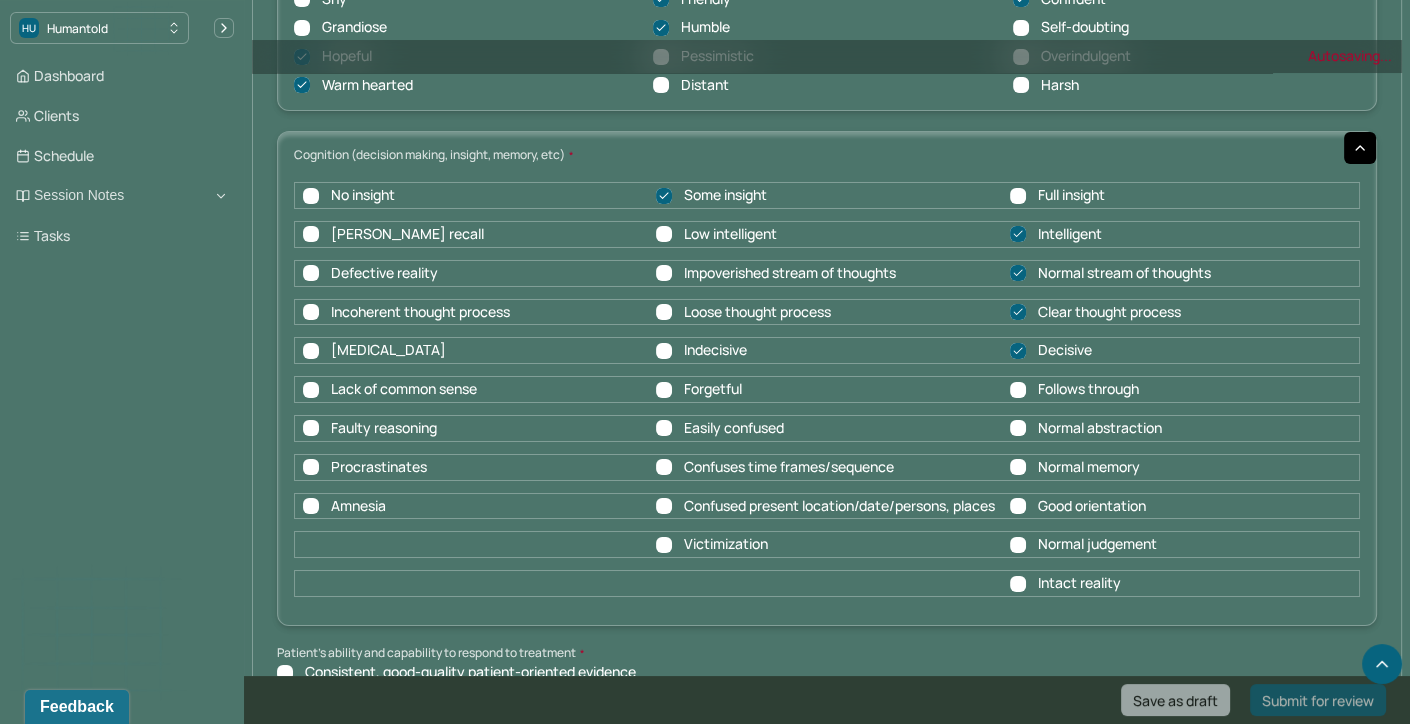 click on "Follows through" at bounding box center [1018, 390] 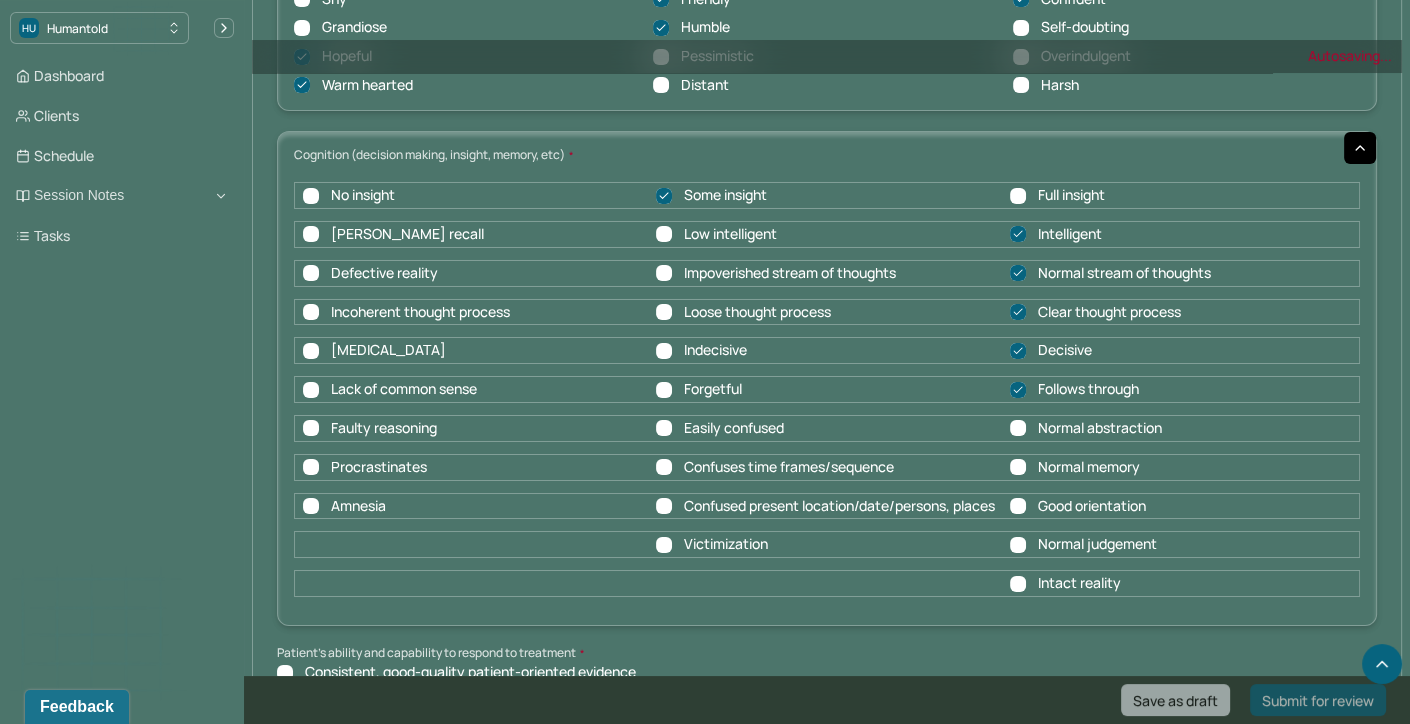 click on "Normal abstraction" at bounding box center (1018, 428) 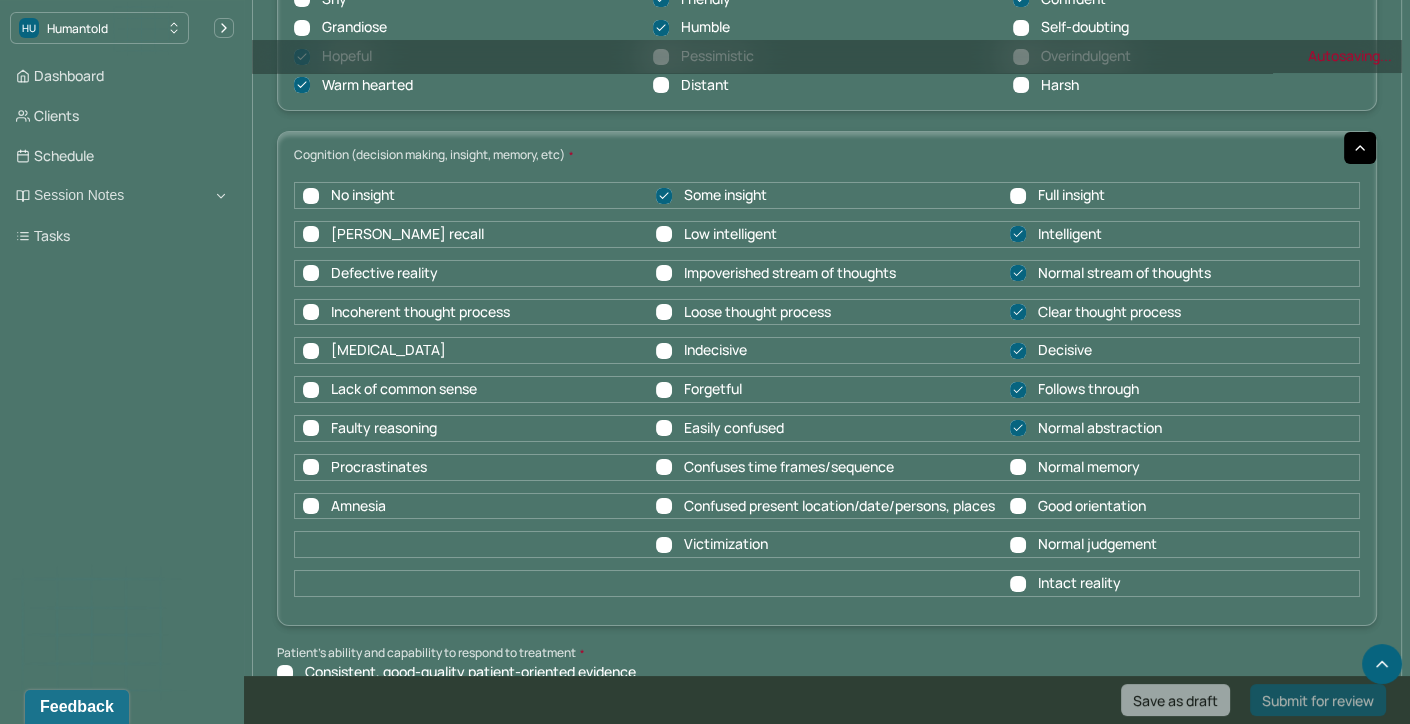 click on "Normal memory" at bounding box center [1018, 467] 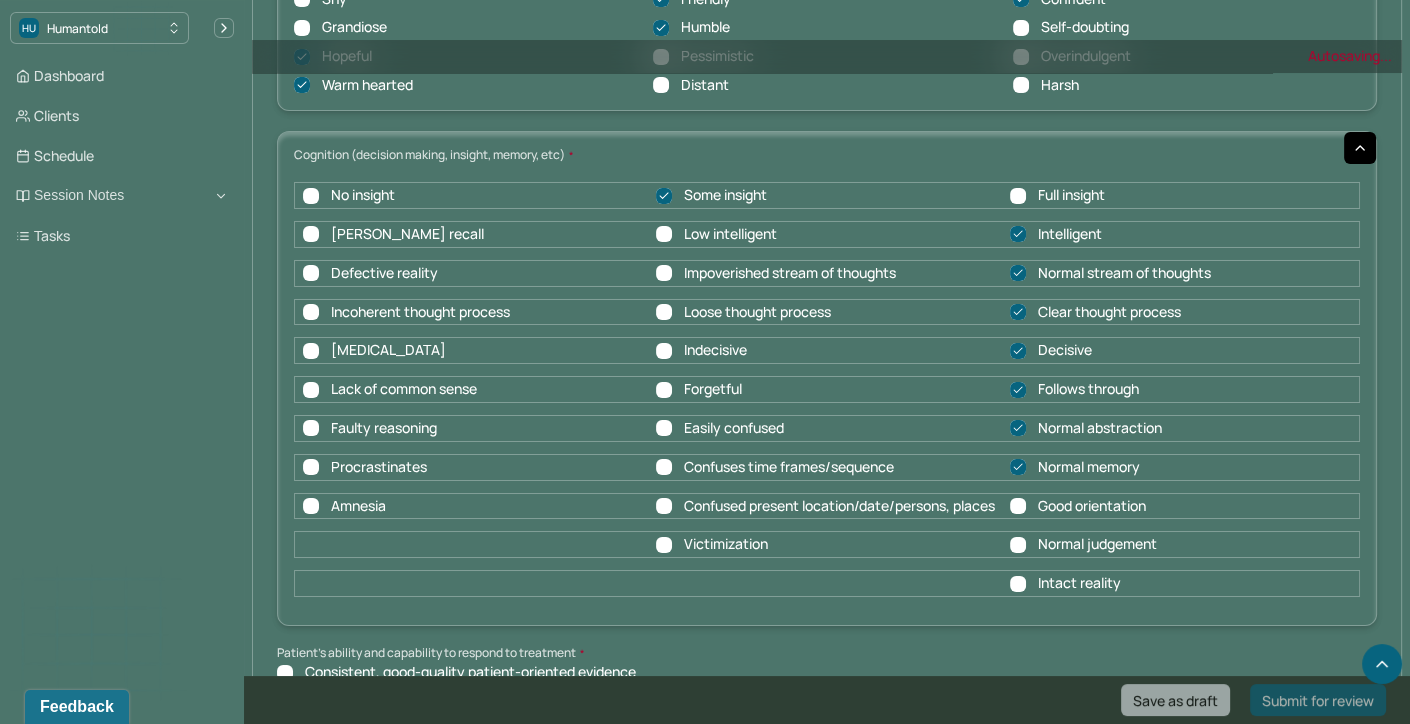 click on "Good orientation" at bounding box center (1018, 506) 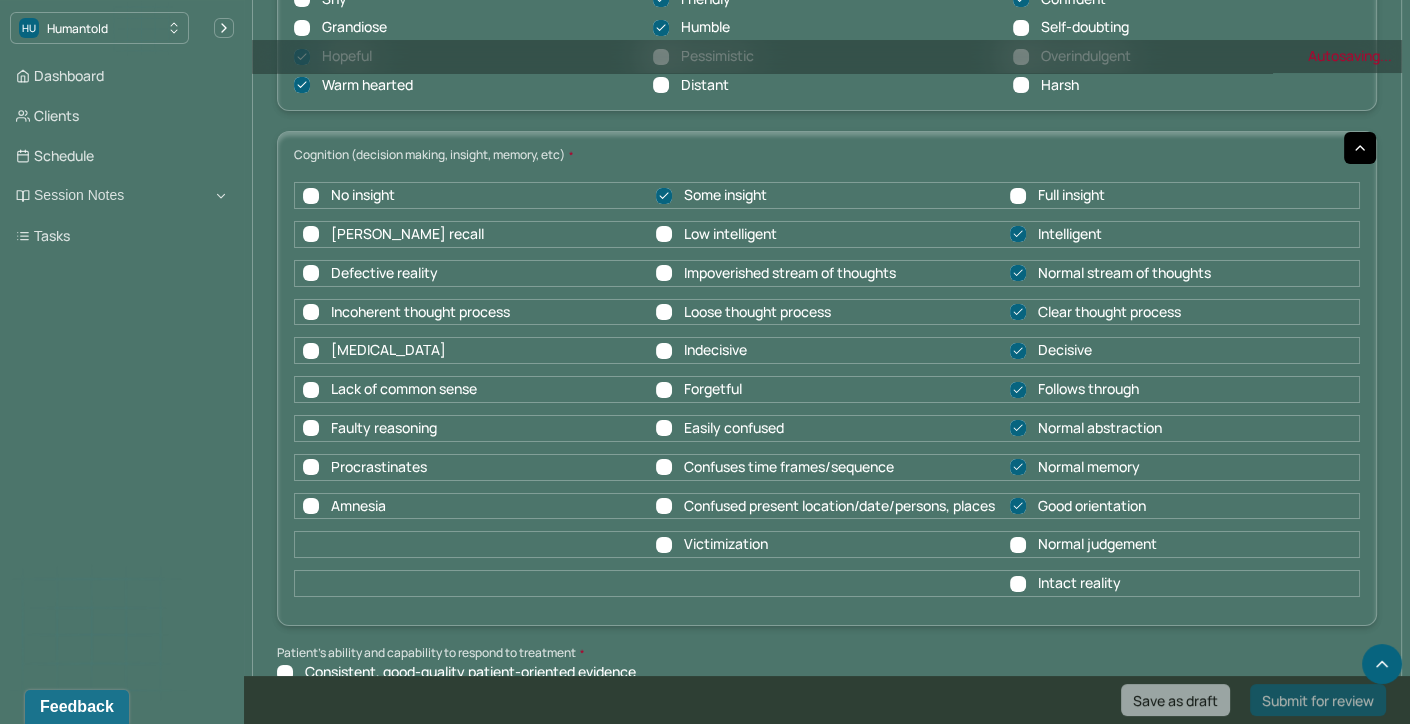 click on "Normal judgement" at bounding box center [1018, 545] 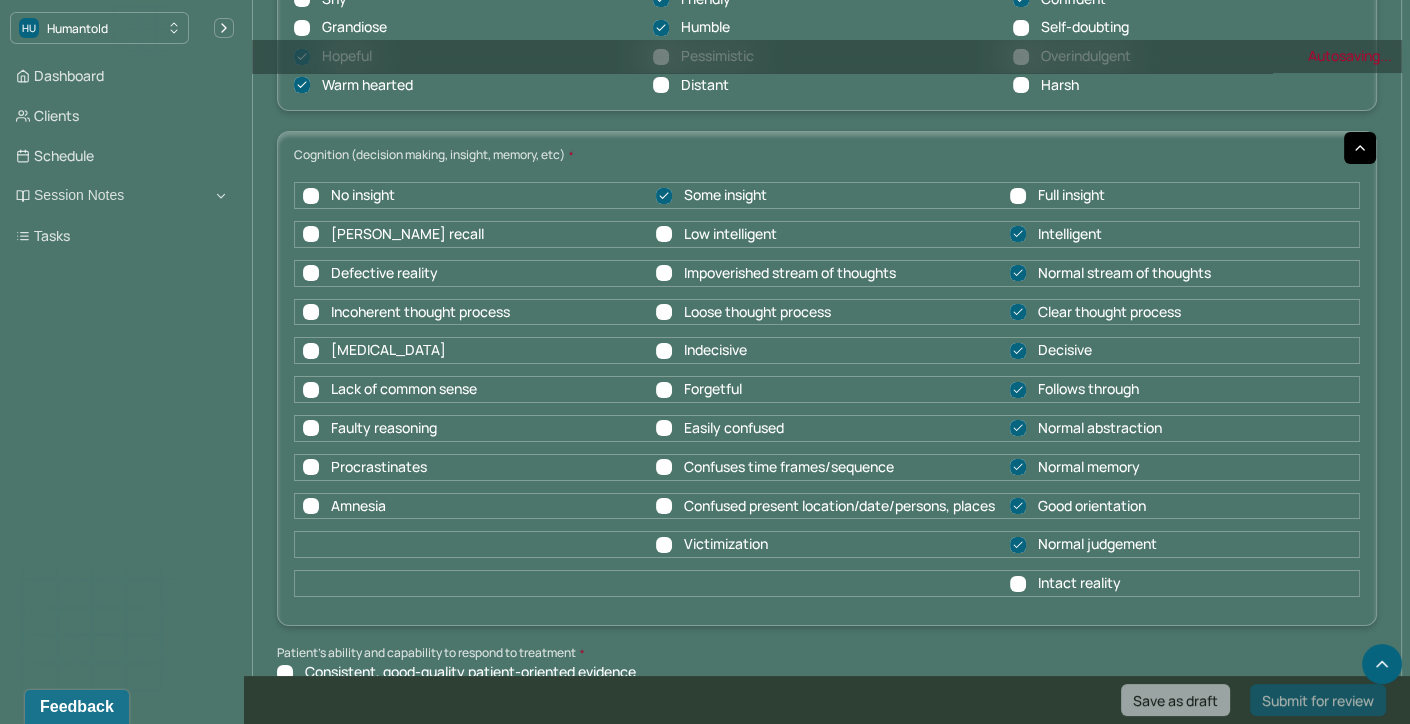 click on "Intact reality" at bounding box center (827, 583) 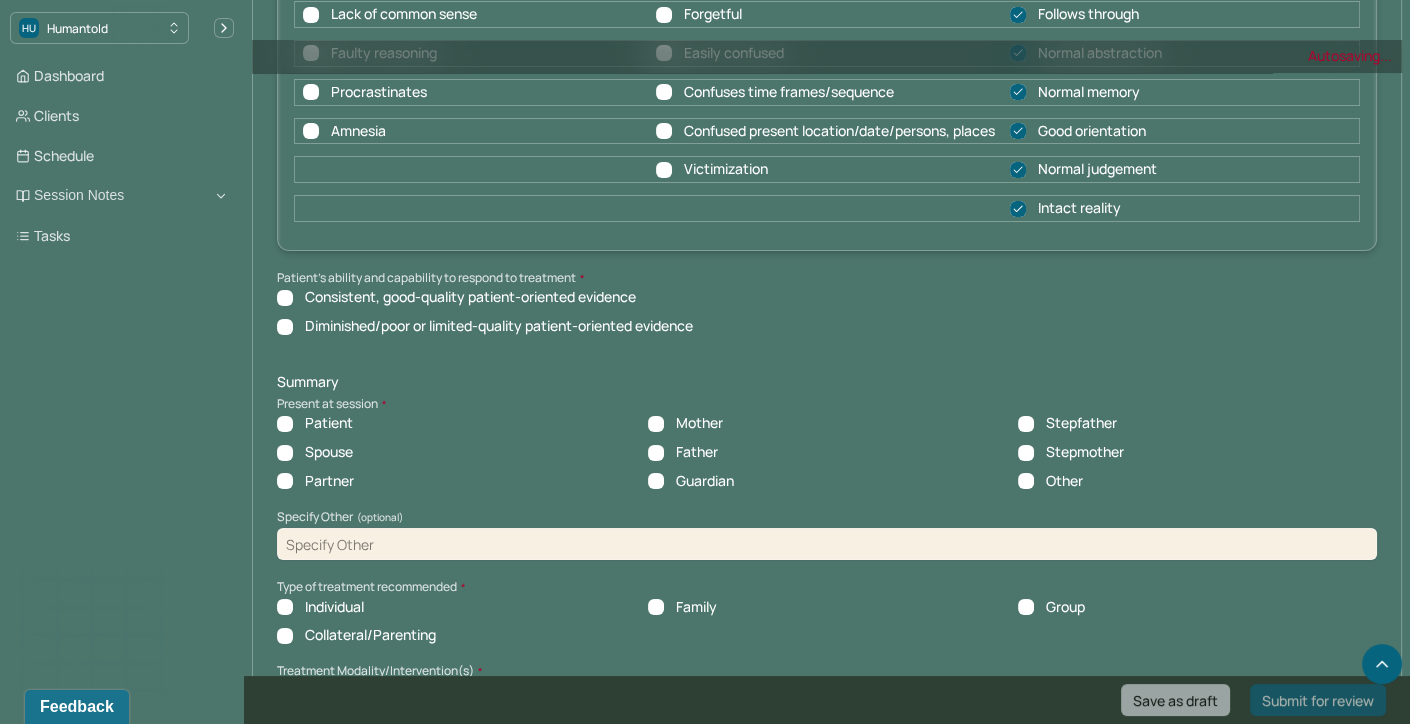 scroll, scrollTop: 8448, scrollLeft: 0, axis: vertical 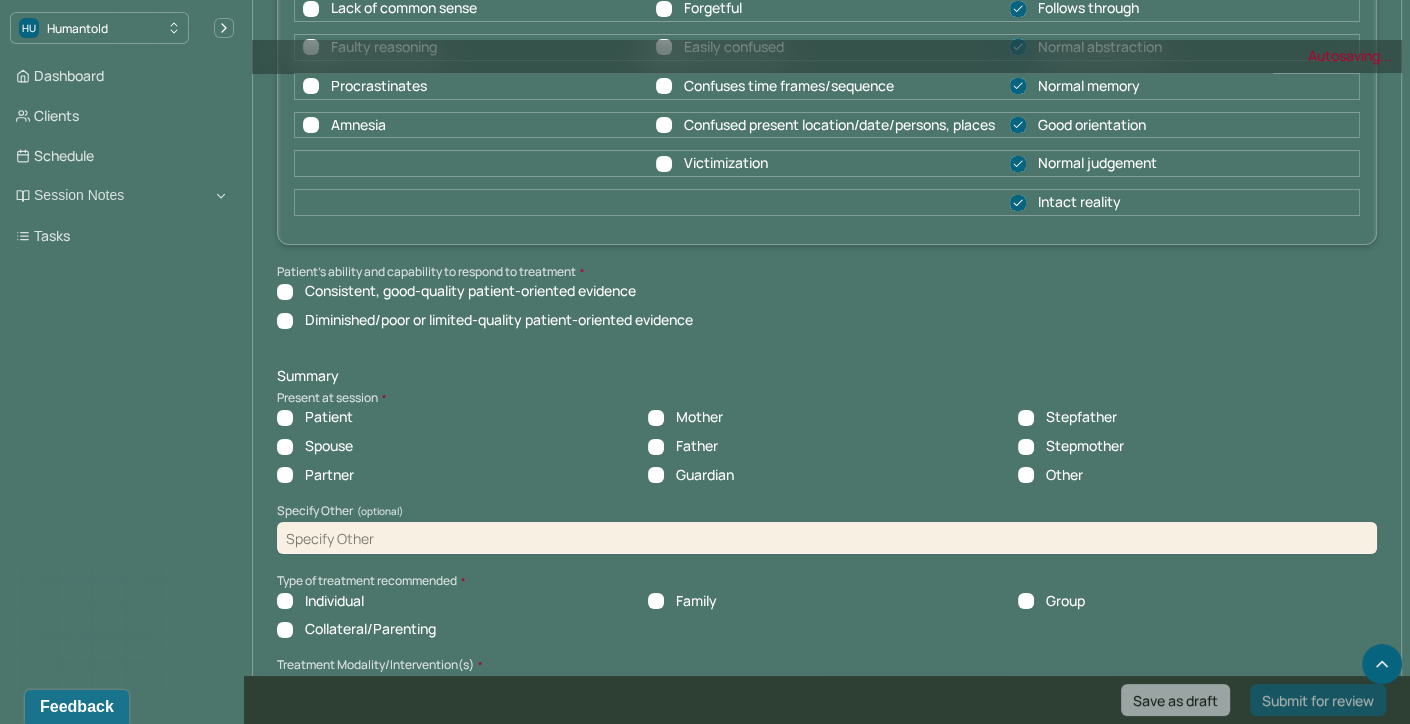 click on "Consistent, good-quality patient-oriented evidence" at bounding box center [285, 292] 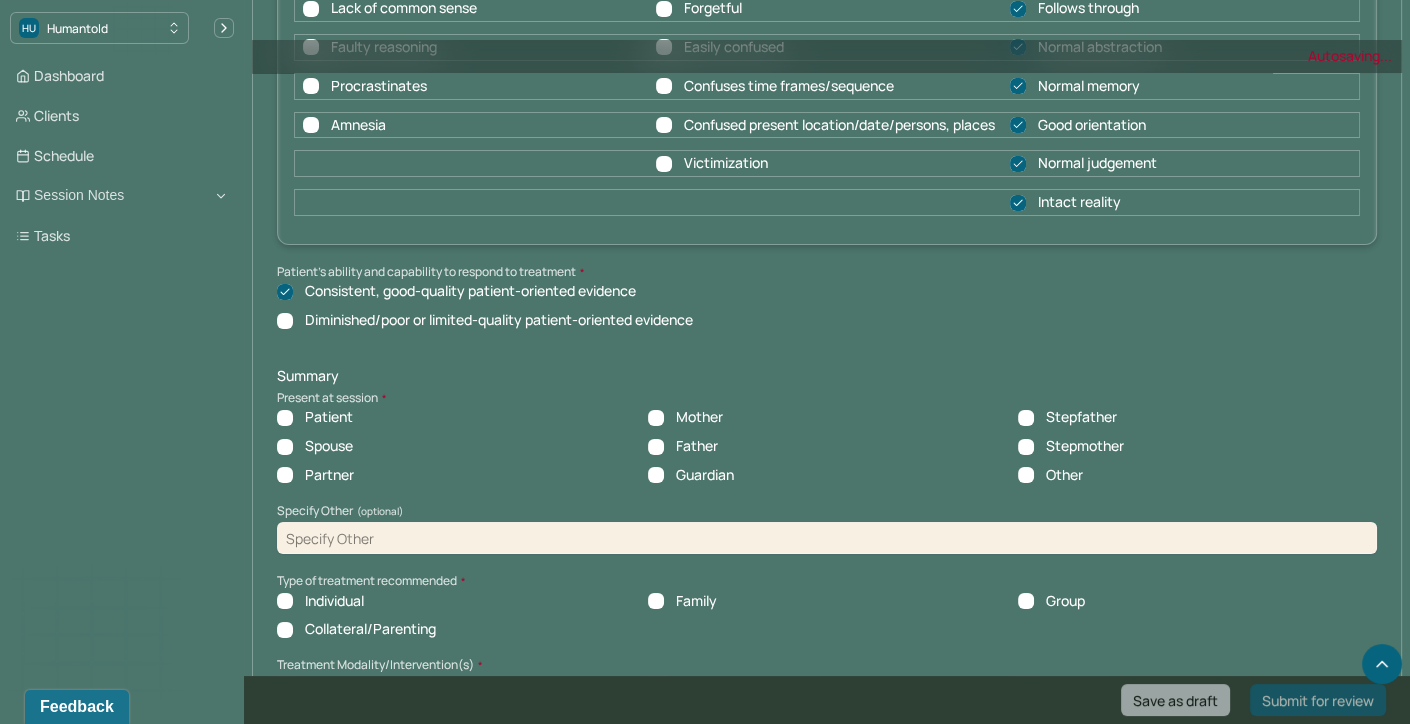 click on "Patient" at bounding box center (285, 418) 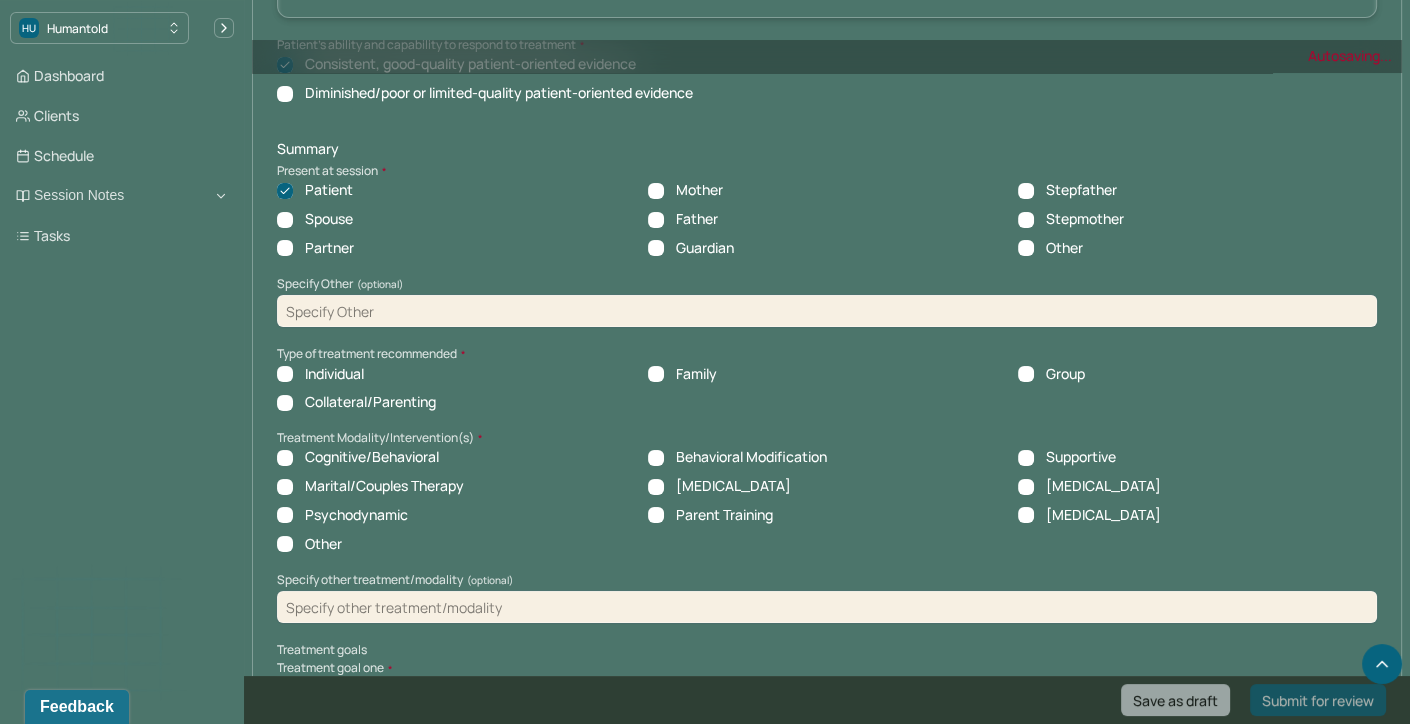 scroll, scrollTop: 8687, scrollLeft: 0, axis: vertical 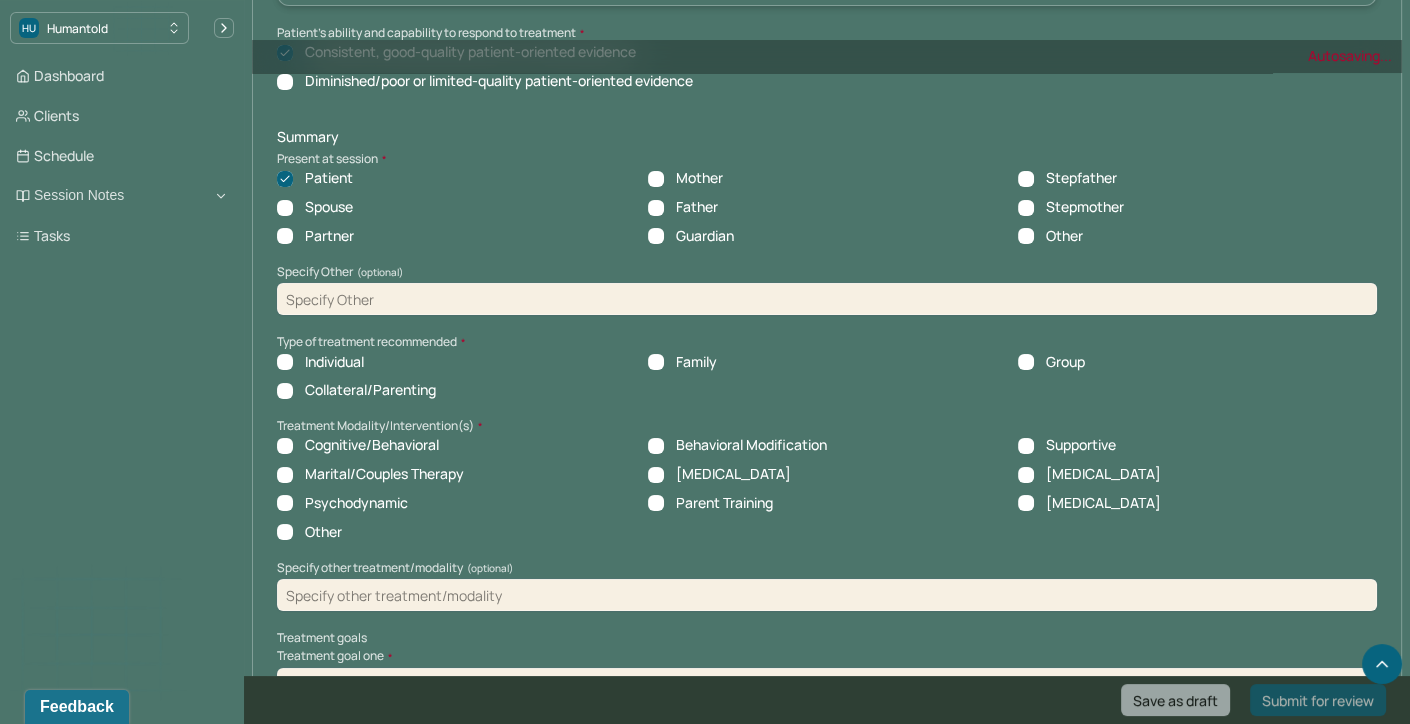 click on "Individual" at bounding box center (285, 362) 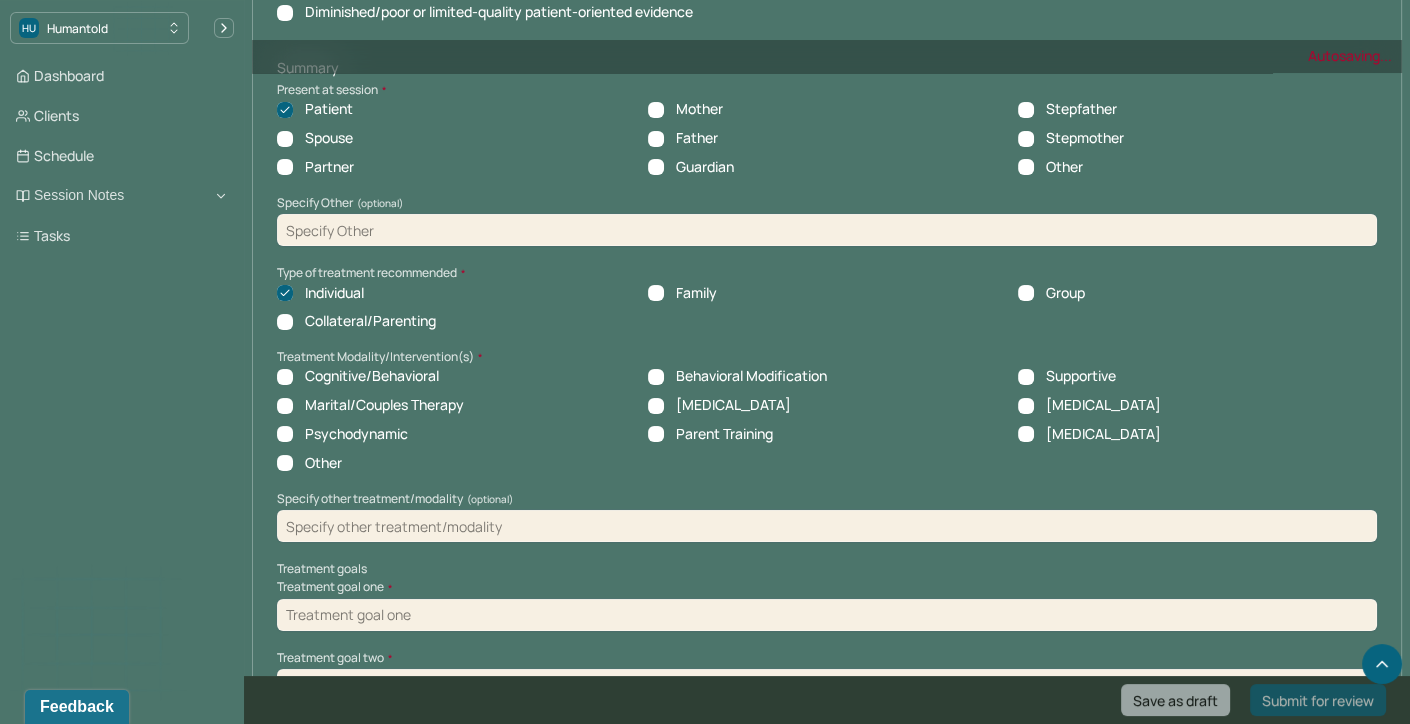 scroll, scrollTop: 8759, scrollLeft: 0, axis: vertical 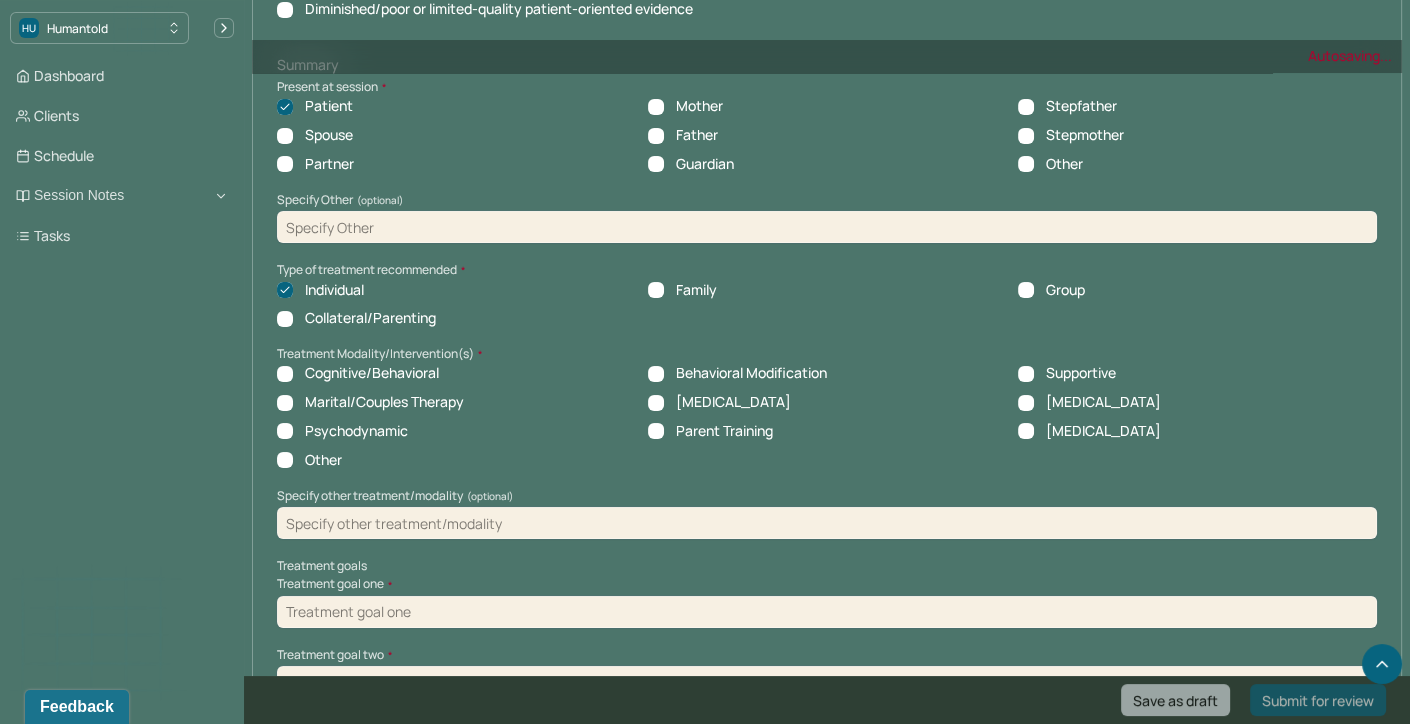 click on "Cognitive/Behavioral" at bounding box center [285, 374] 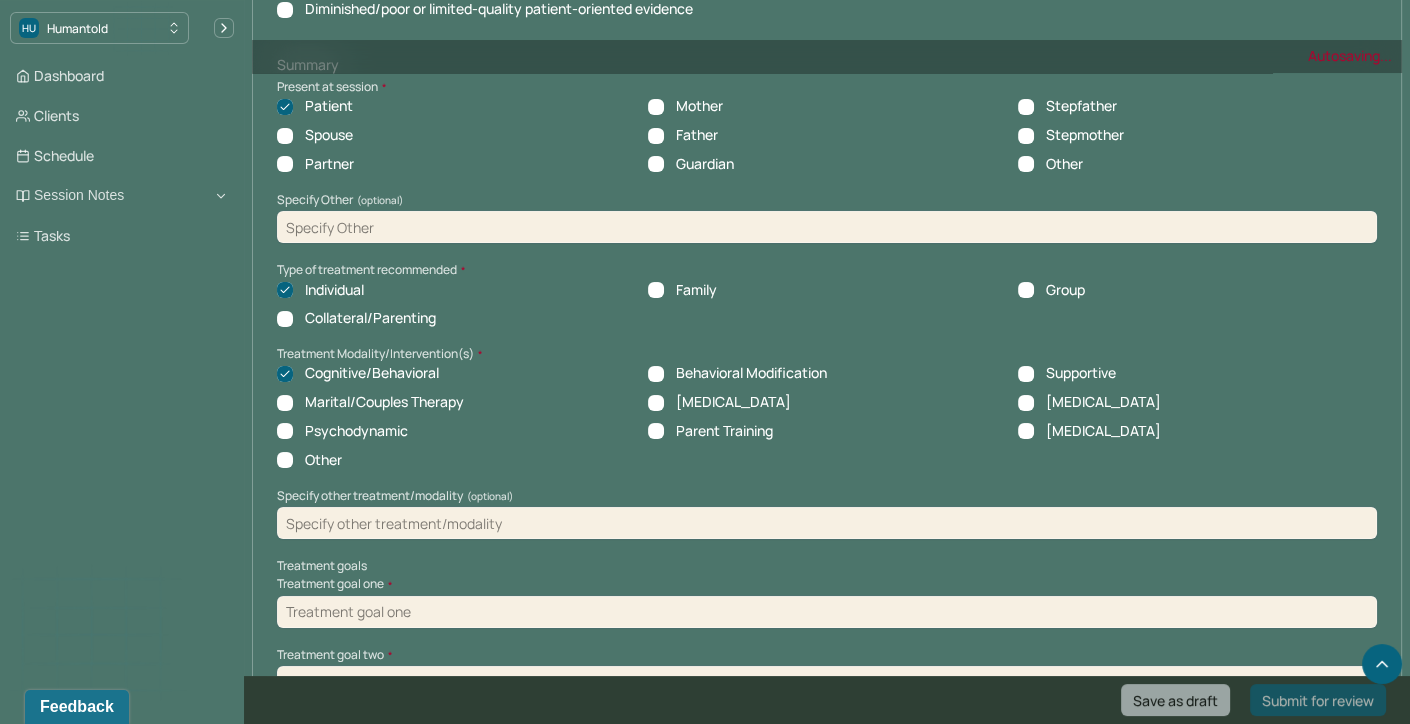 click on "Psychodynamic" at bounding box center [285, 431] 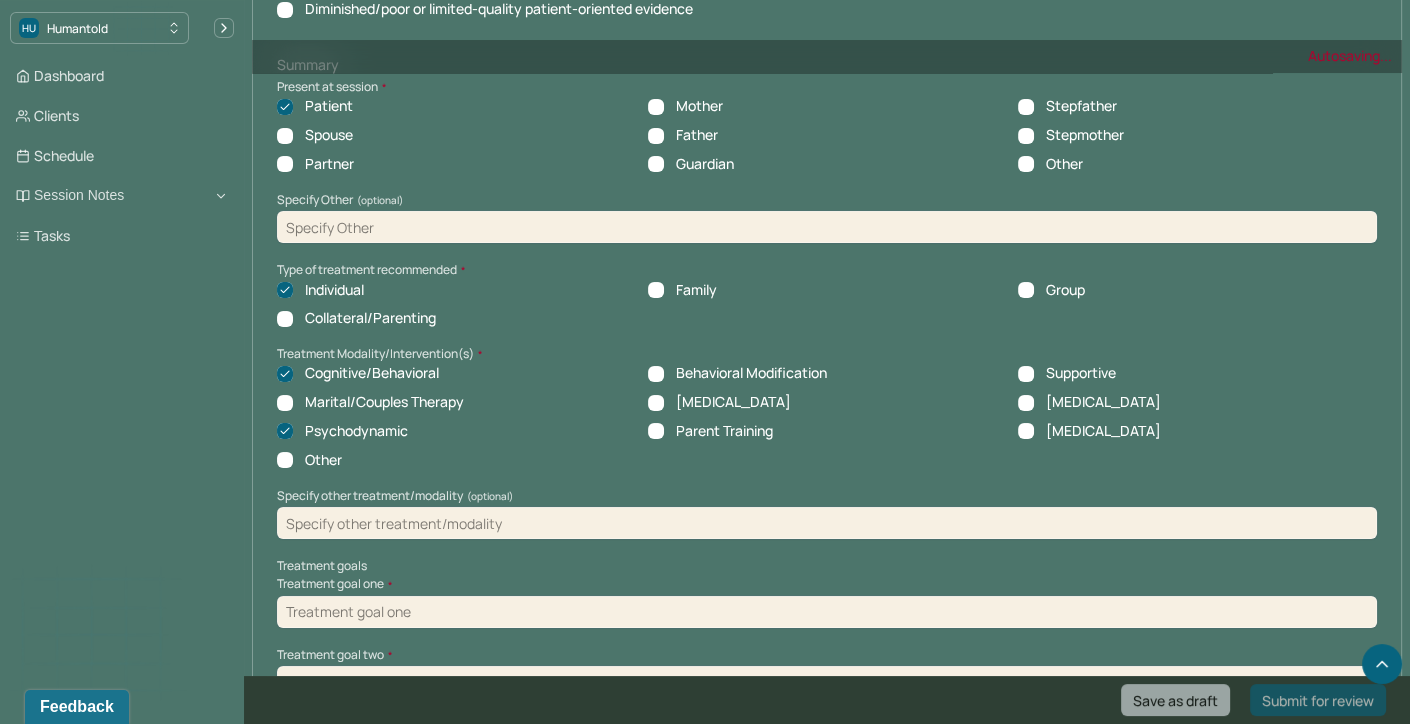 click on "[MEDICAL_DATA]" at bounding box center [1026, 403] 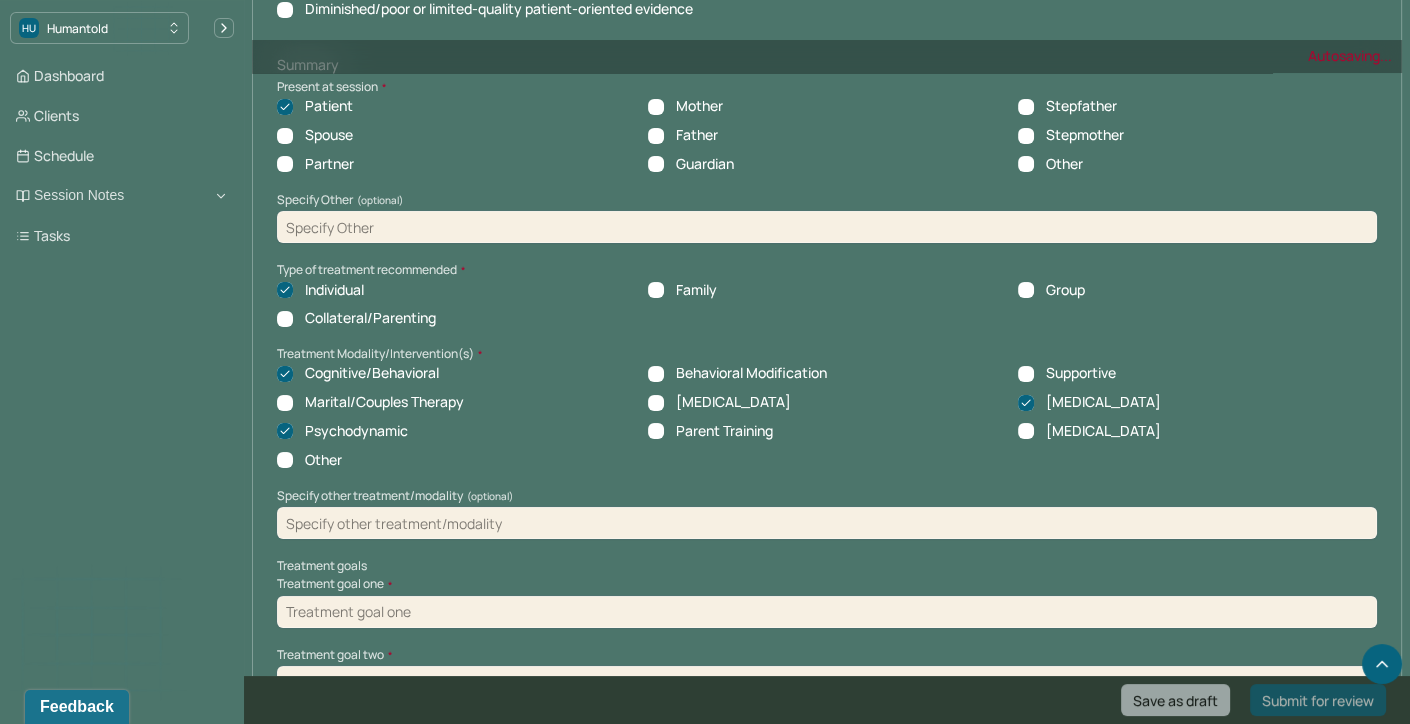 click on "Supportive" at bounding box center (1026, 374) 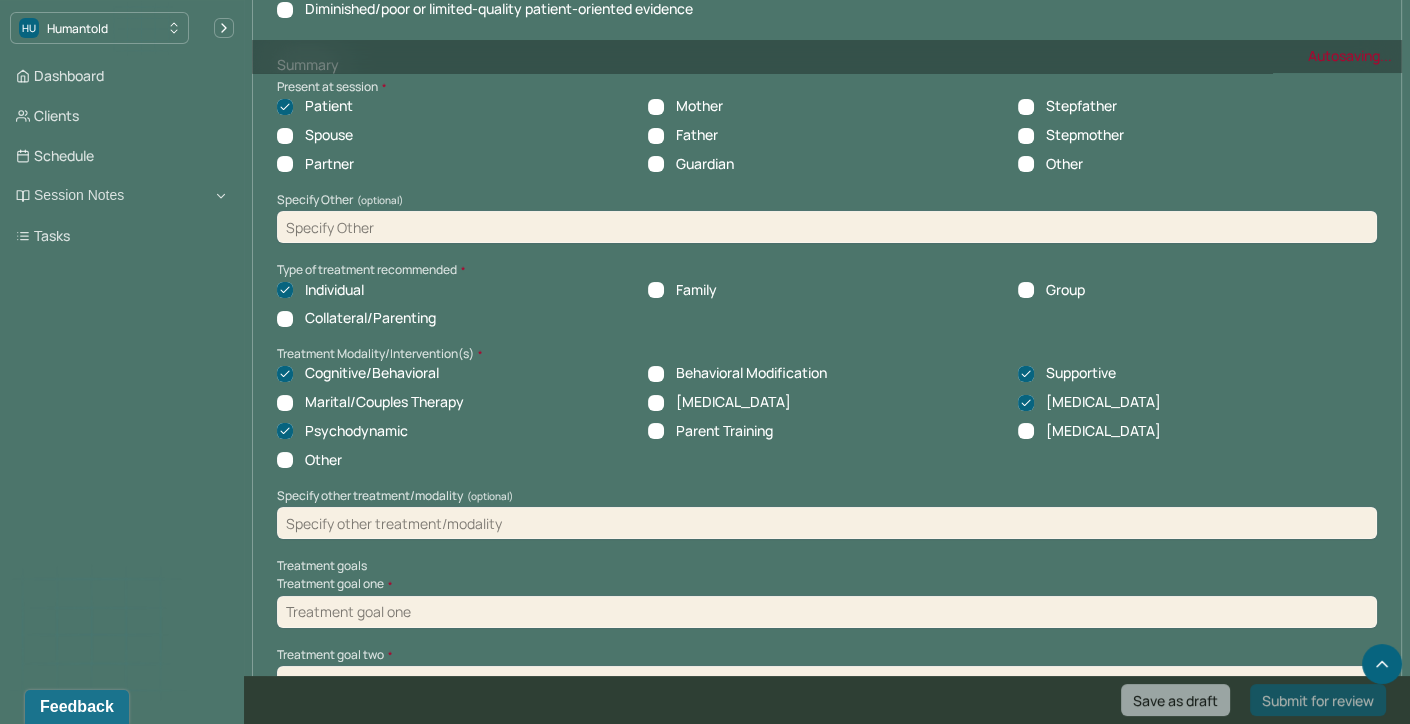 click on "Behavioral Modification" at bounding box center (656, 374) 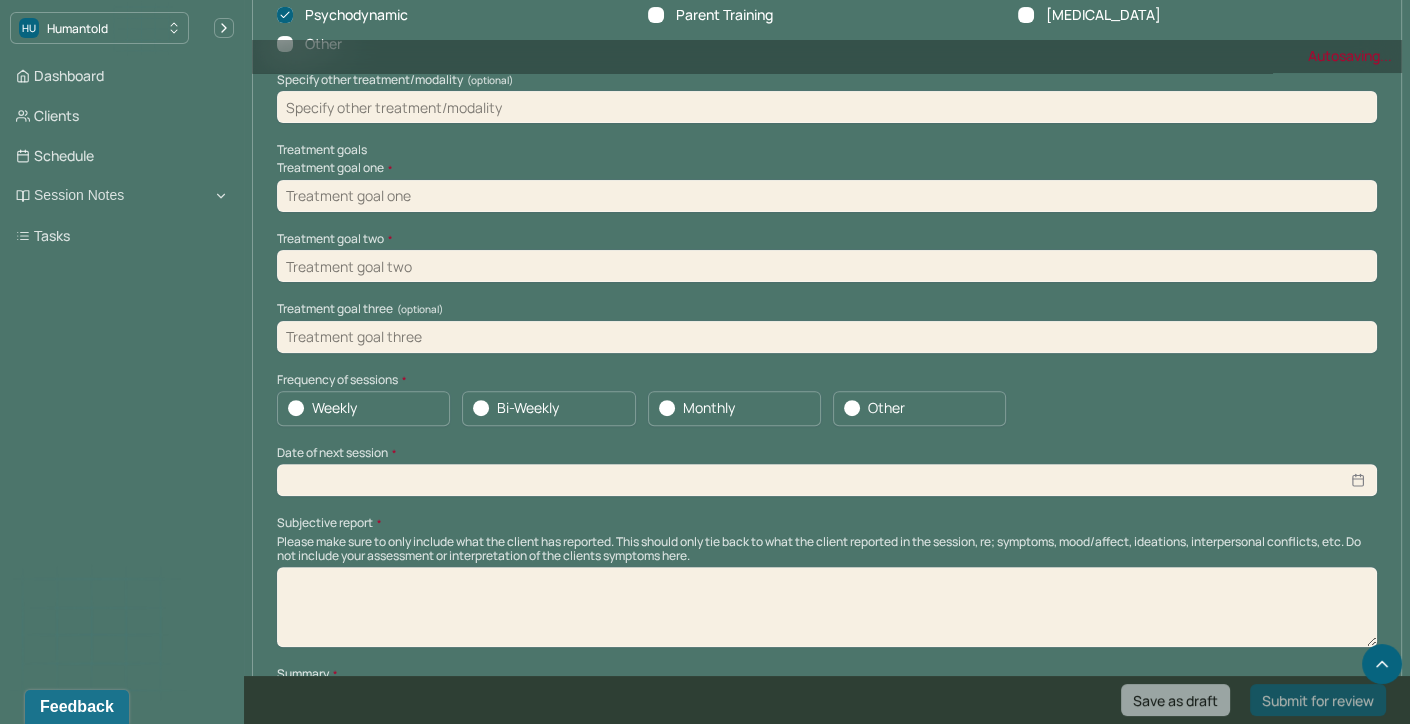 scroll, scrollTop: 9179, scrollLeft: 0, axis: vertical 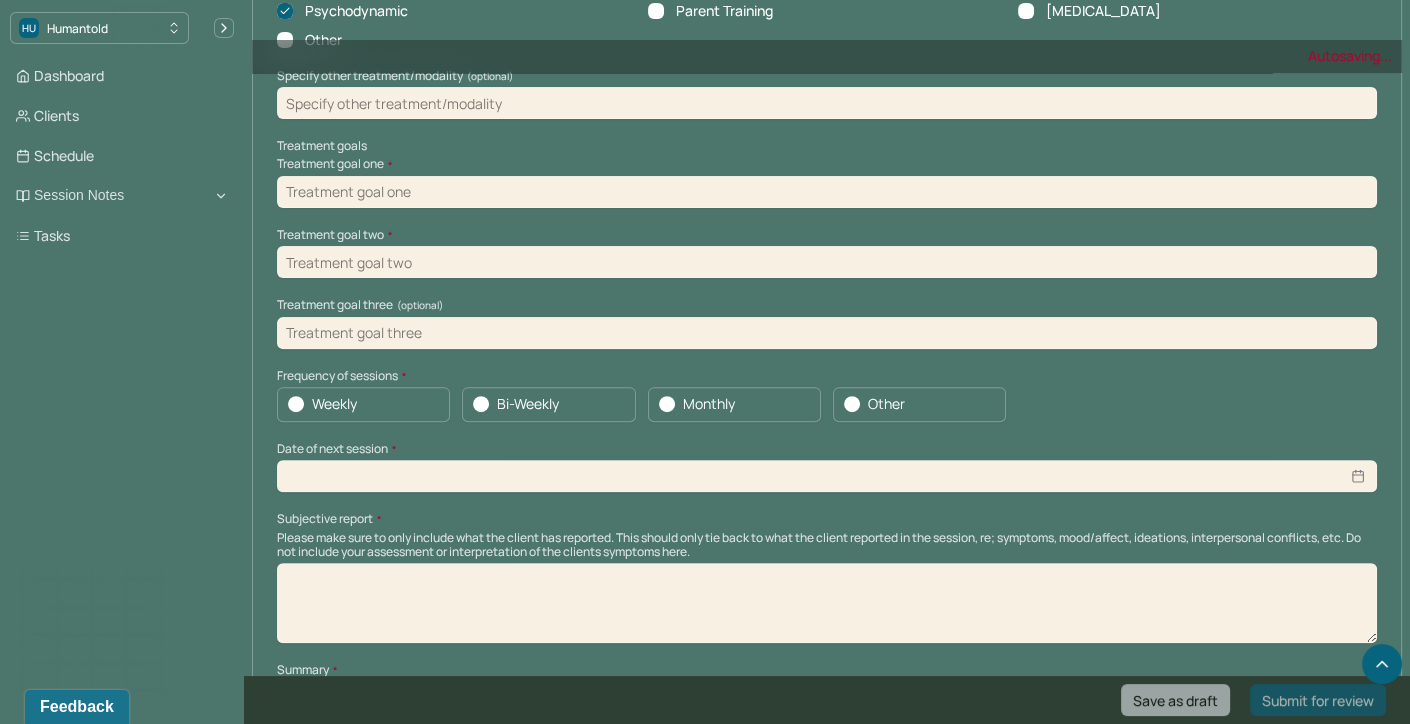 click at bounding box center [296, 404] 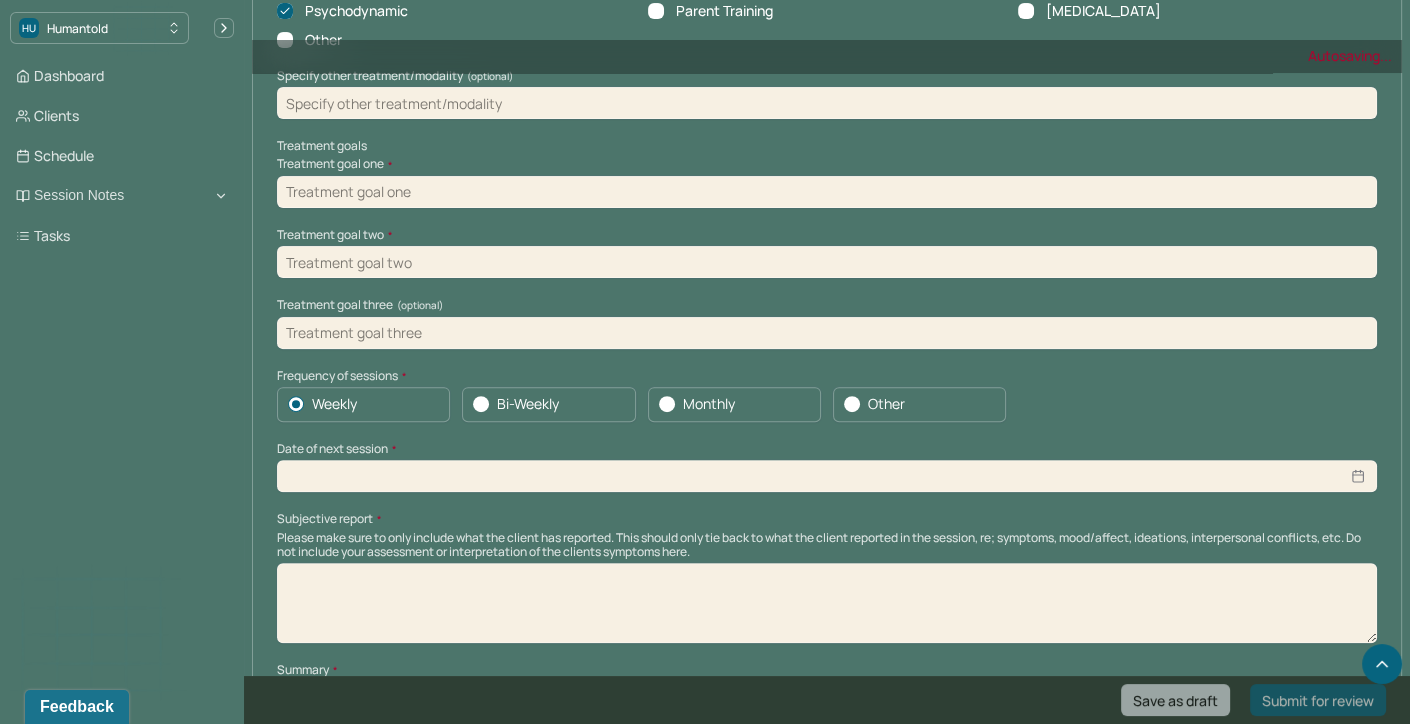 click at bounding box center [827, 476] 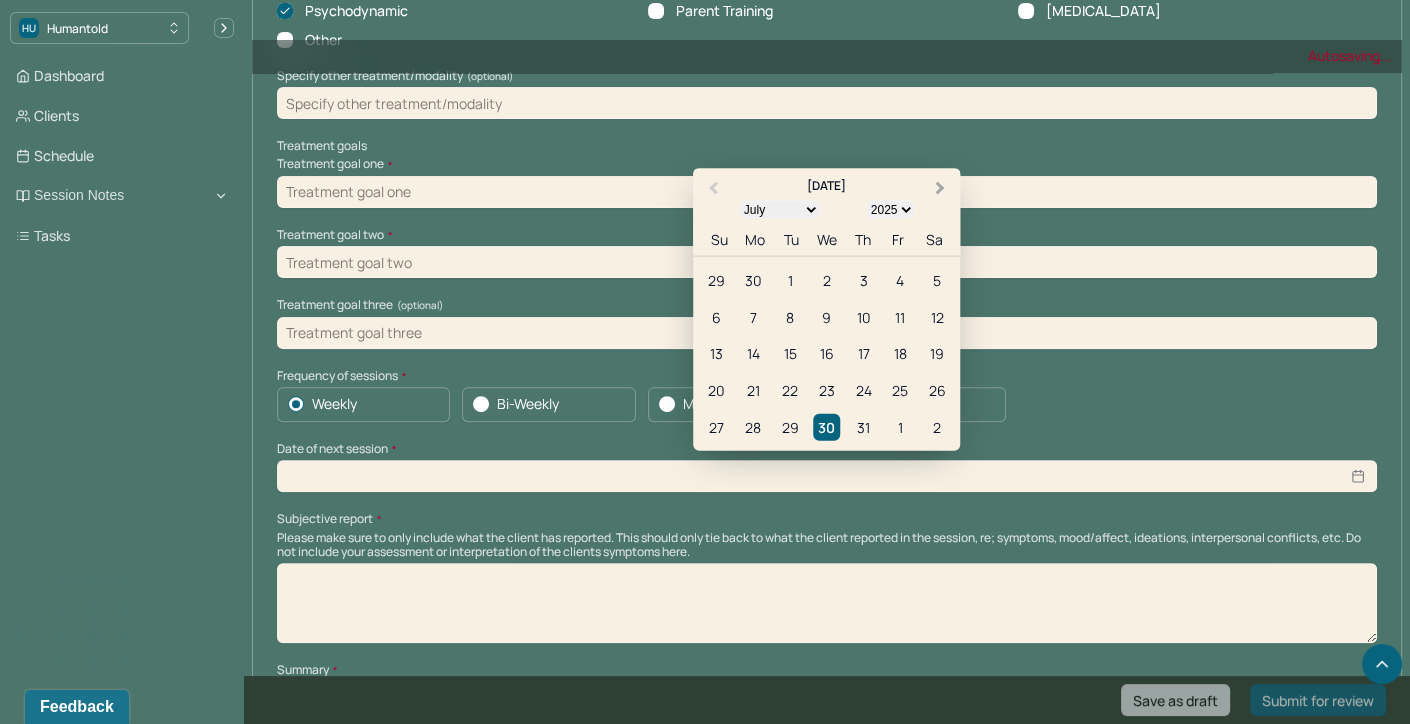 click on "Next Month" at bounding box center [942, 190] 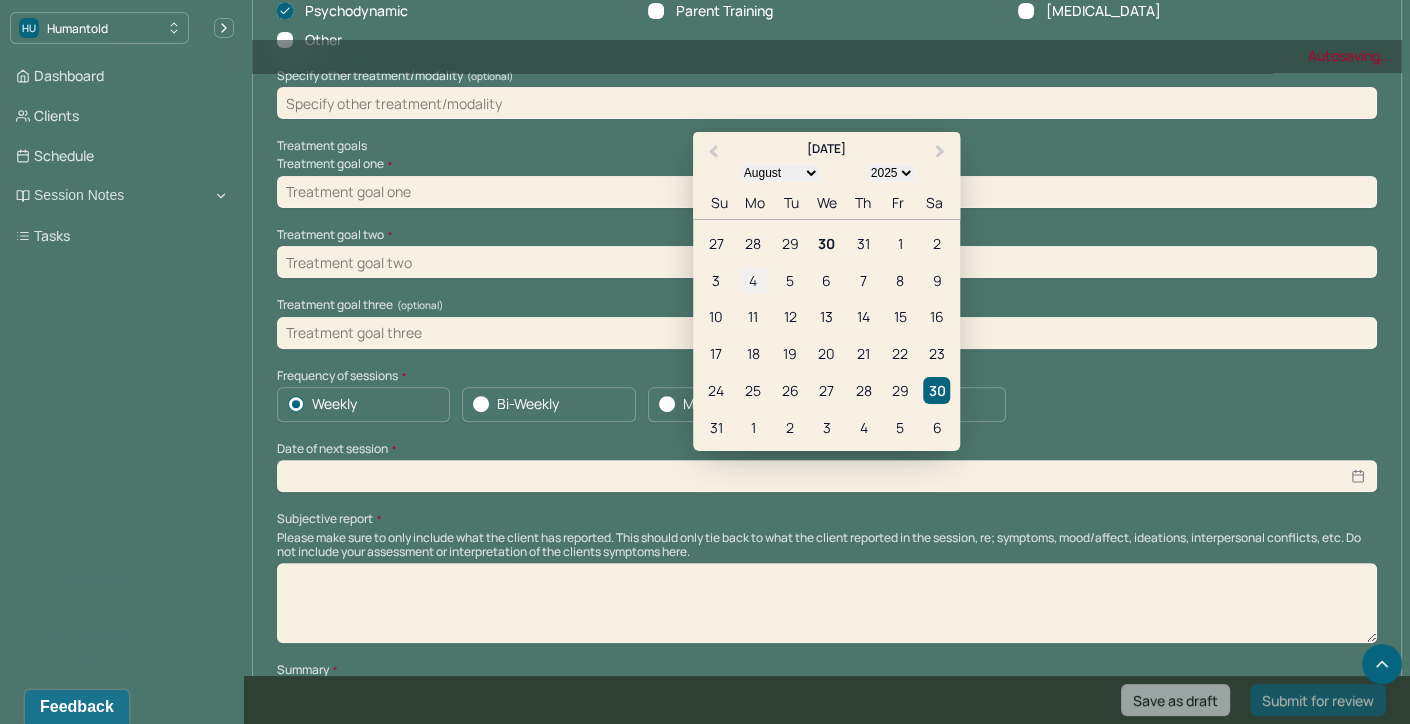click on "4" at bounding box center [753, 280] 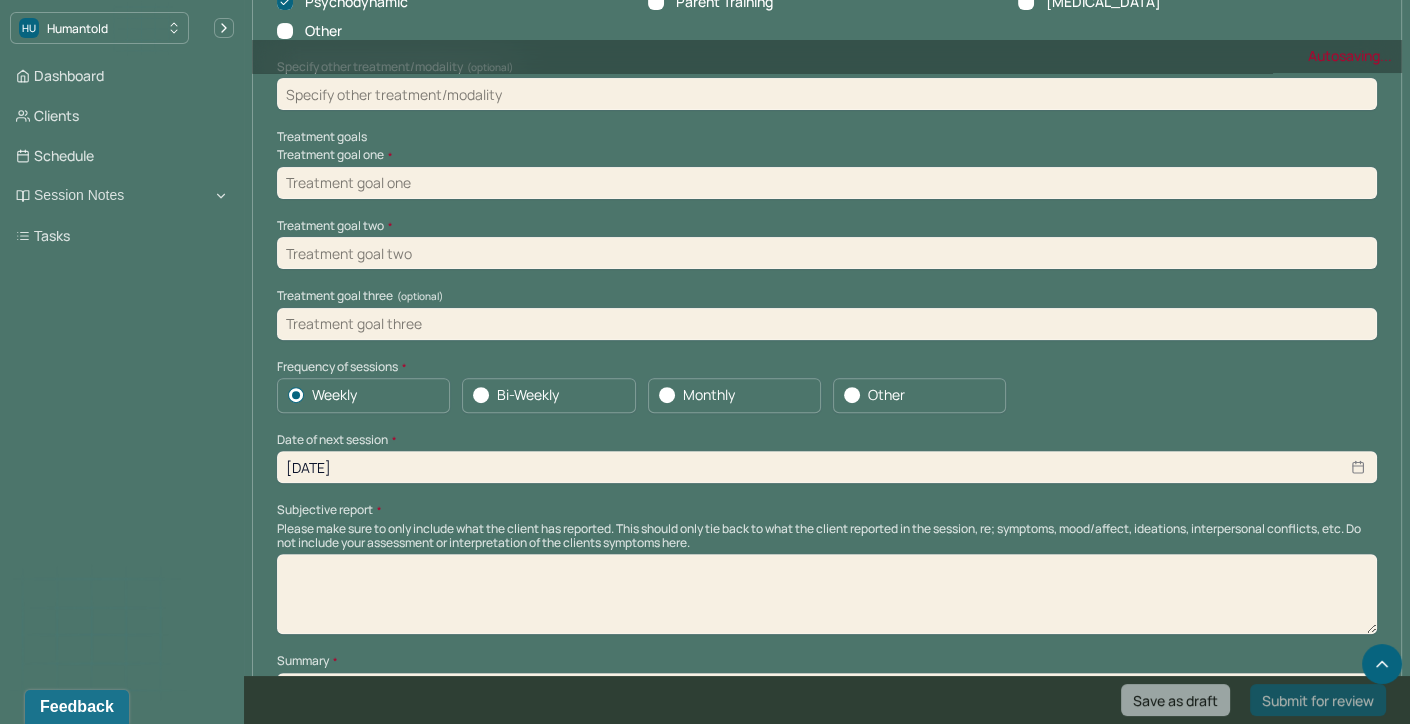 scroll, scrollTop: 9189, scrollLeft: 0, axis: vertical 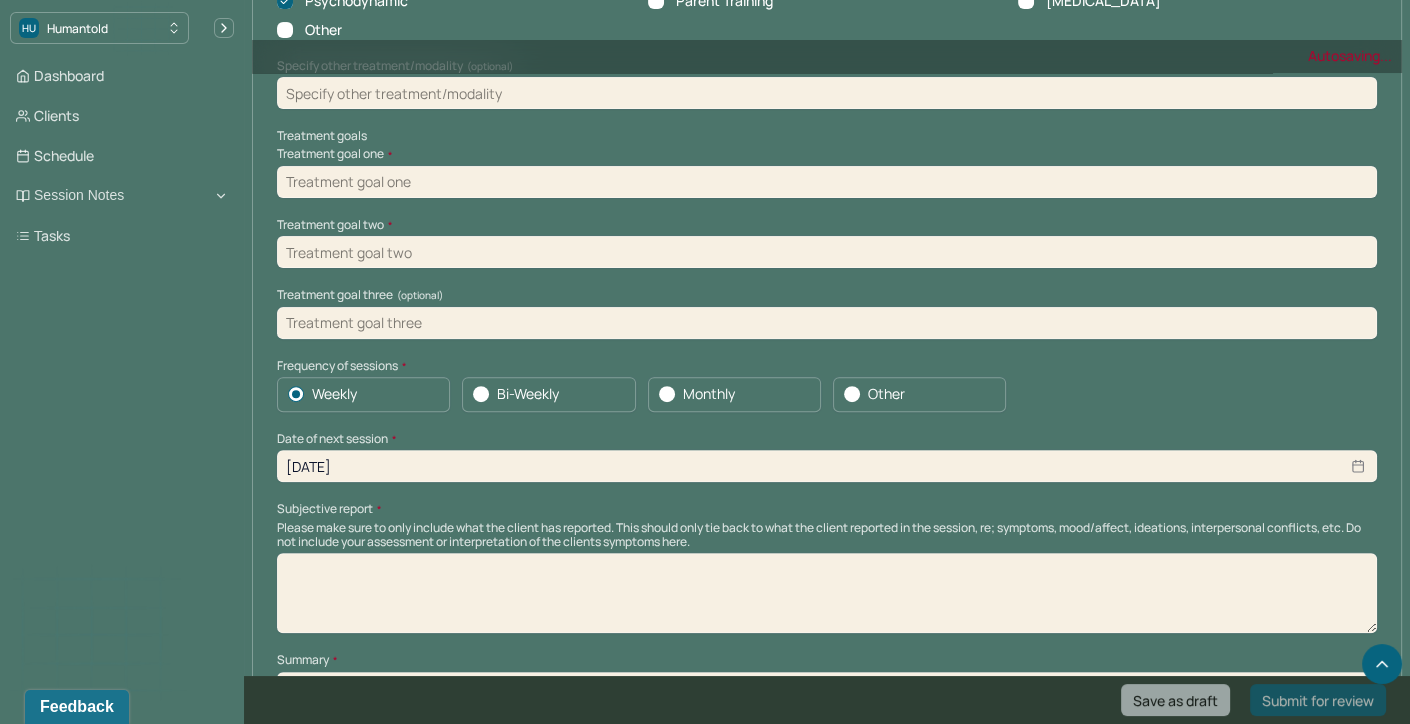 click at bounding box center [827, 593] 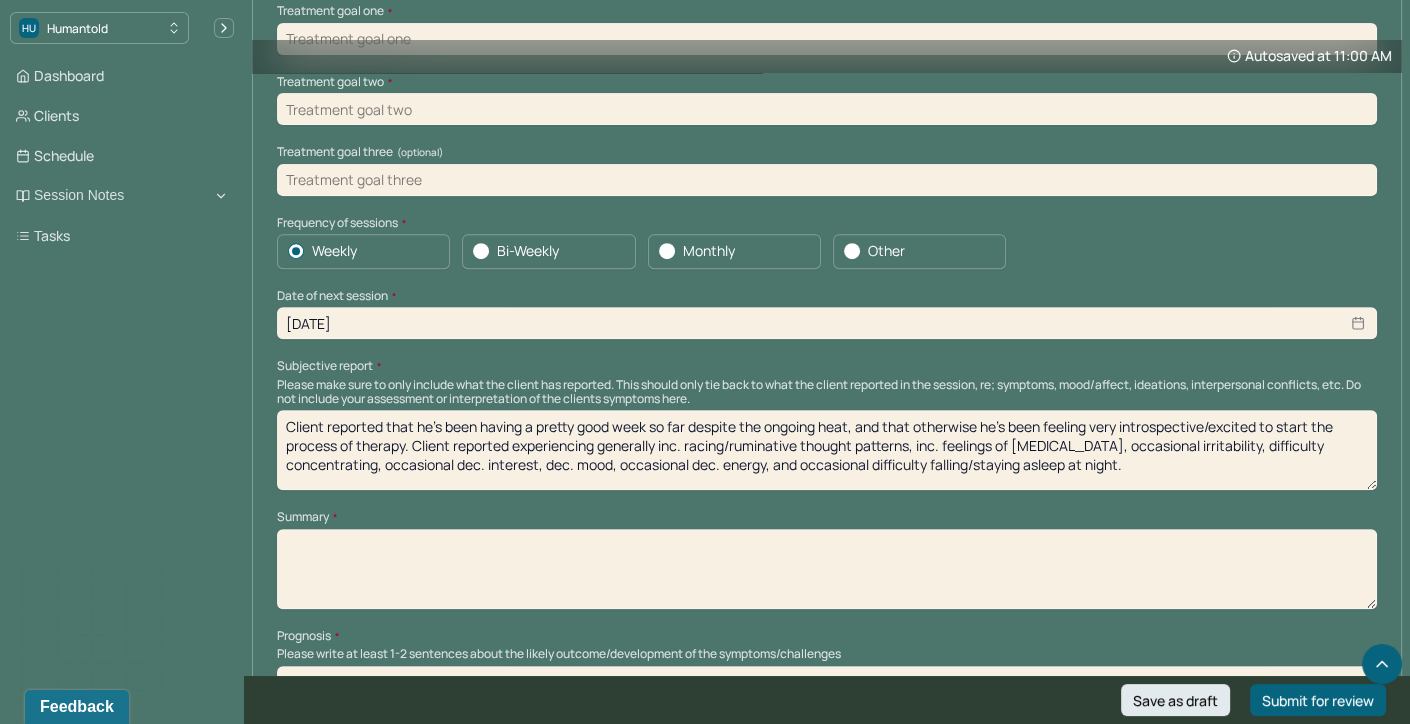 scroll, scrollTop: 9333, scrollLeft: 0, axis: vertical 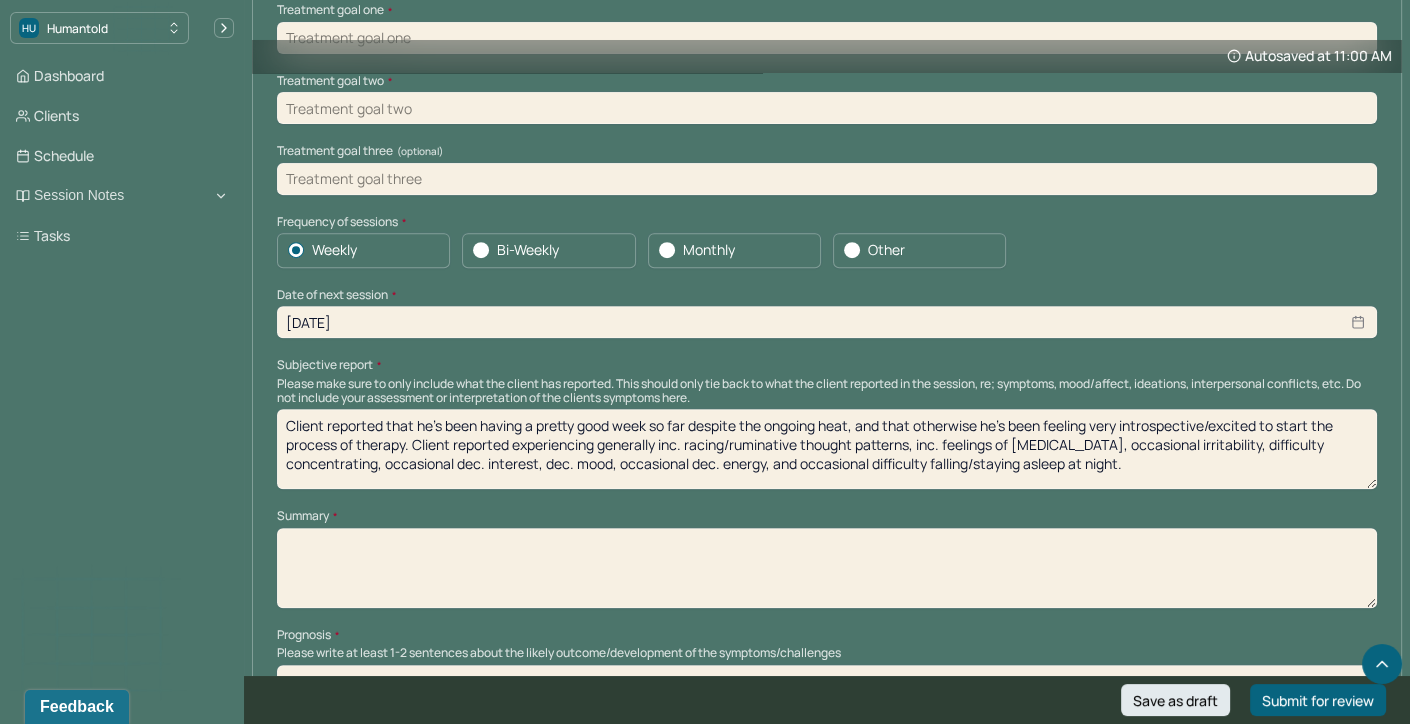 type on "Client reported that he's been having a pretty good week so far despite the ongoing heat, and that otherwise he's been feeling very introspective/excited to start the process of therapy. Client reported experiencing generally inc. racing/ruminative thought patterns, inc. feelings of [MEDICAL_DATA], occasional irritability, difficulty concentrating, occasional dec. interest, dec. mood, occasional dec. energy, and occasional difficulty falling/staying asleep at night." 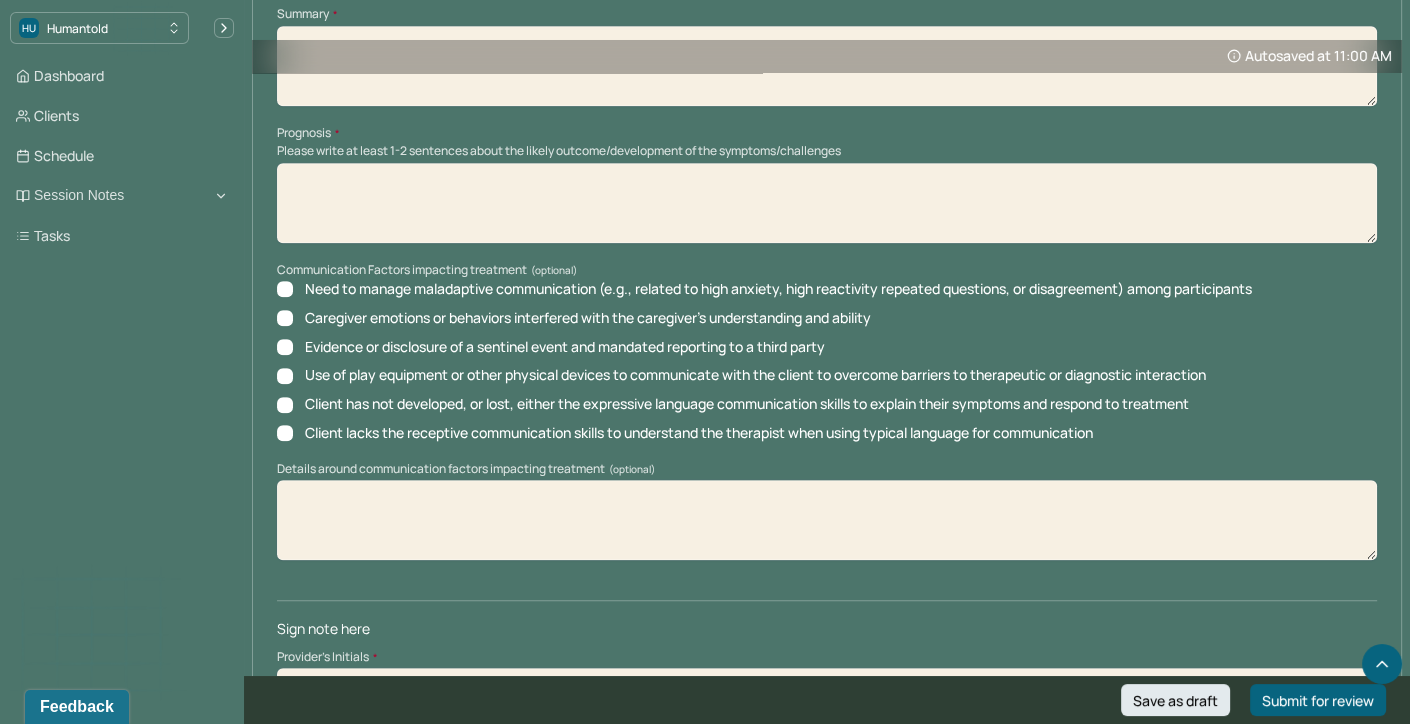 scroll, scrollTop: 9841, scrollLeft: 0, axis: vertical 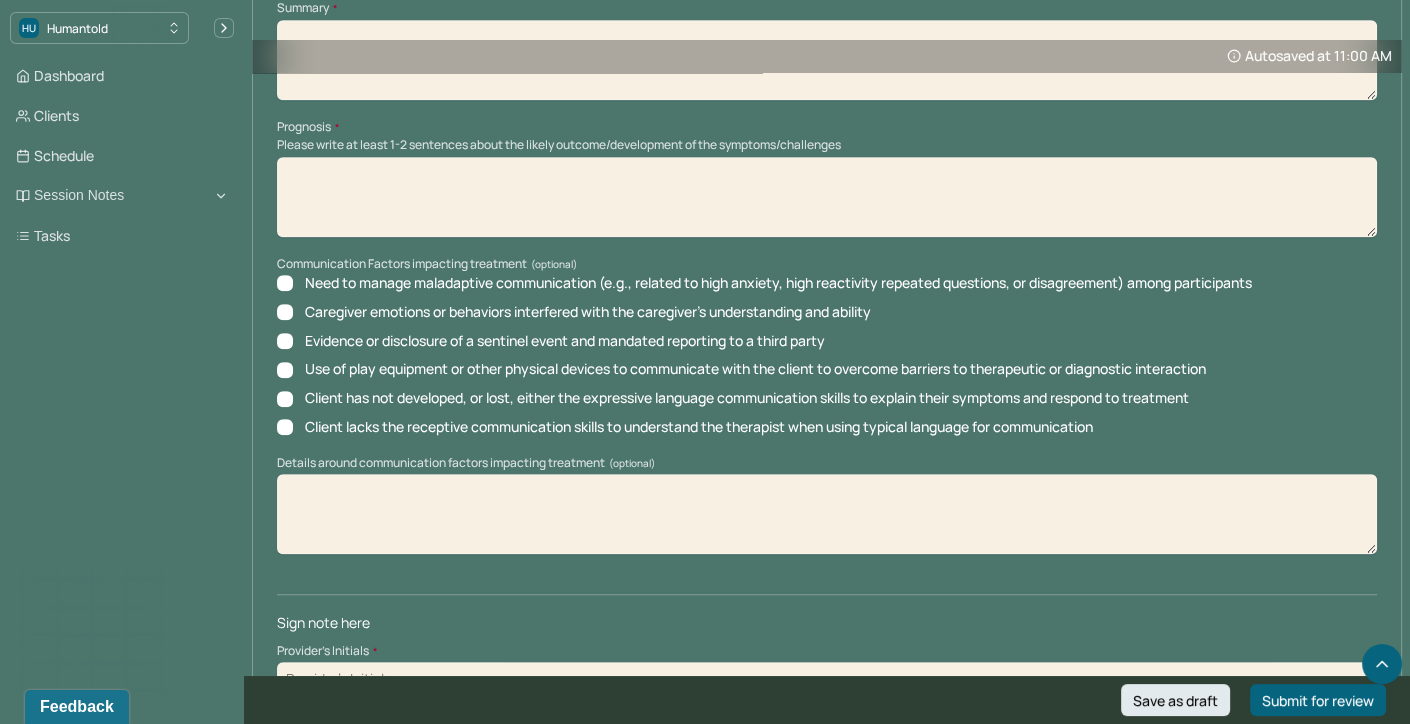click at bounding box center [827, 514] 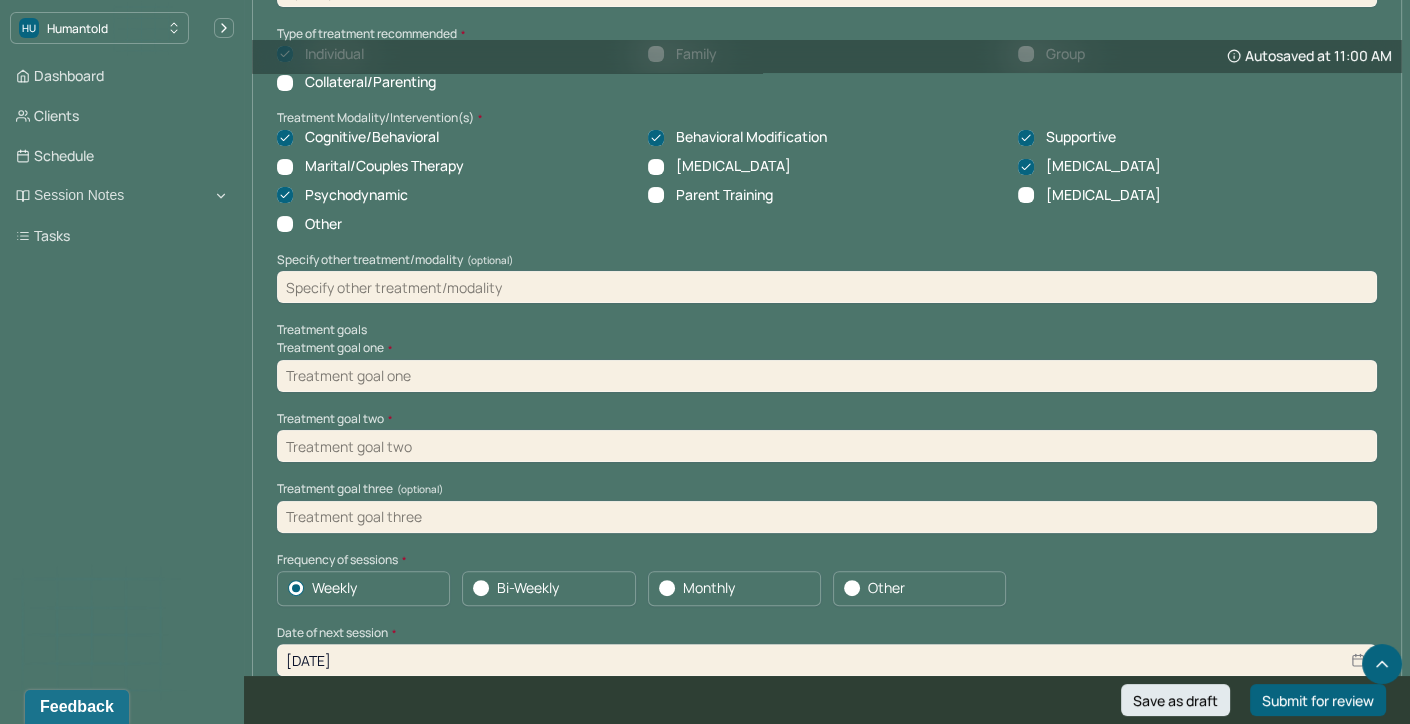 scroll, scrollTop: 8898, scrollLeft: 0, axis: vertical 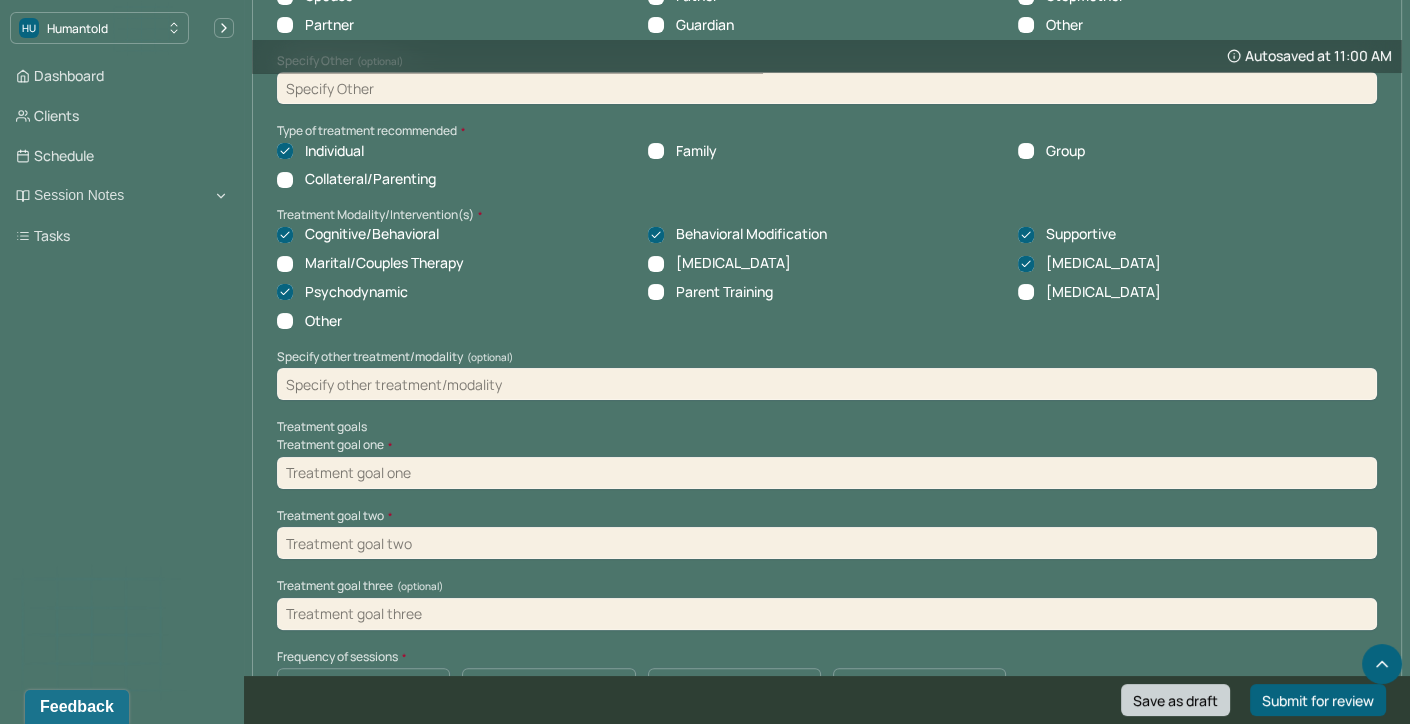 type on "There are no significant communication factors impacting client's experience in session at this time." 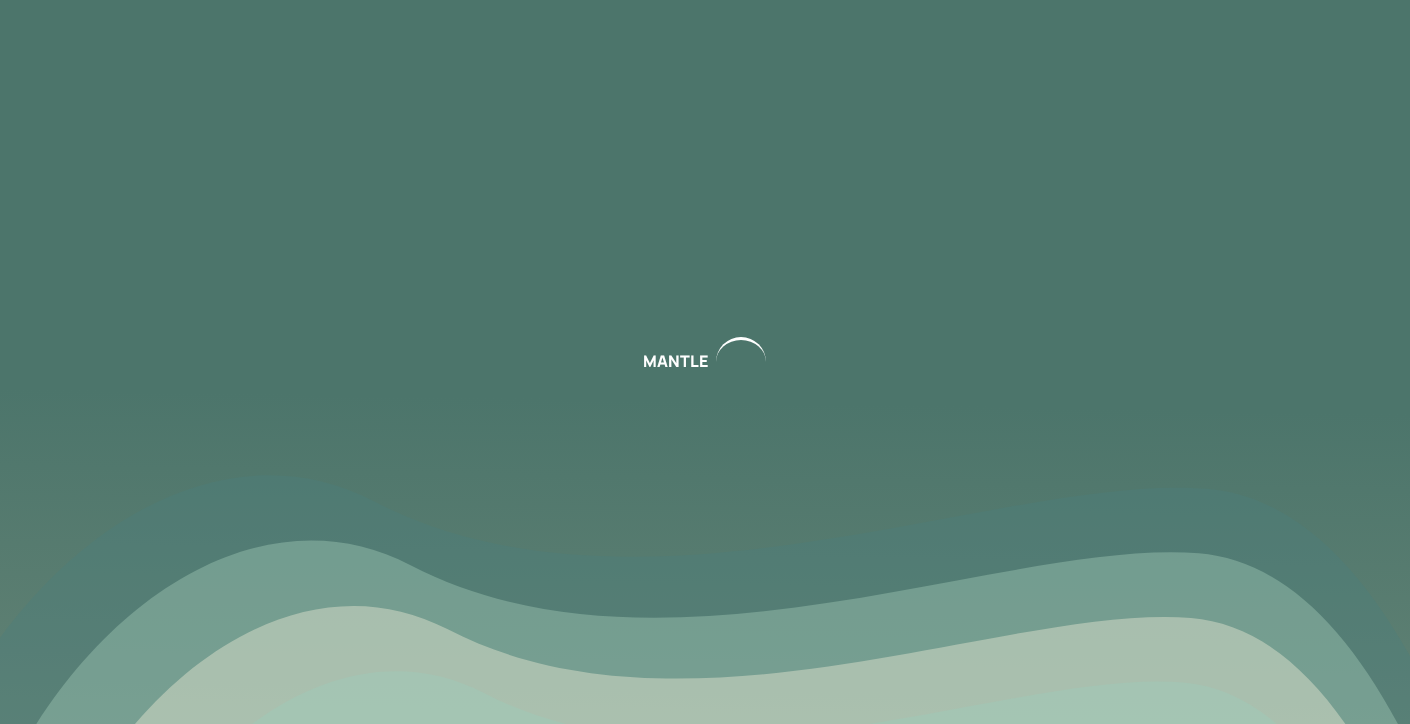 scroll, scrollTop: 0, scrollLeft: 0, axis: both 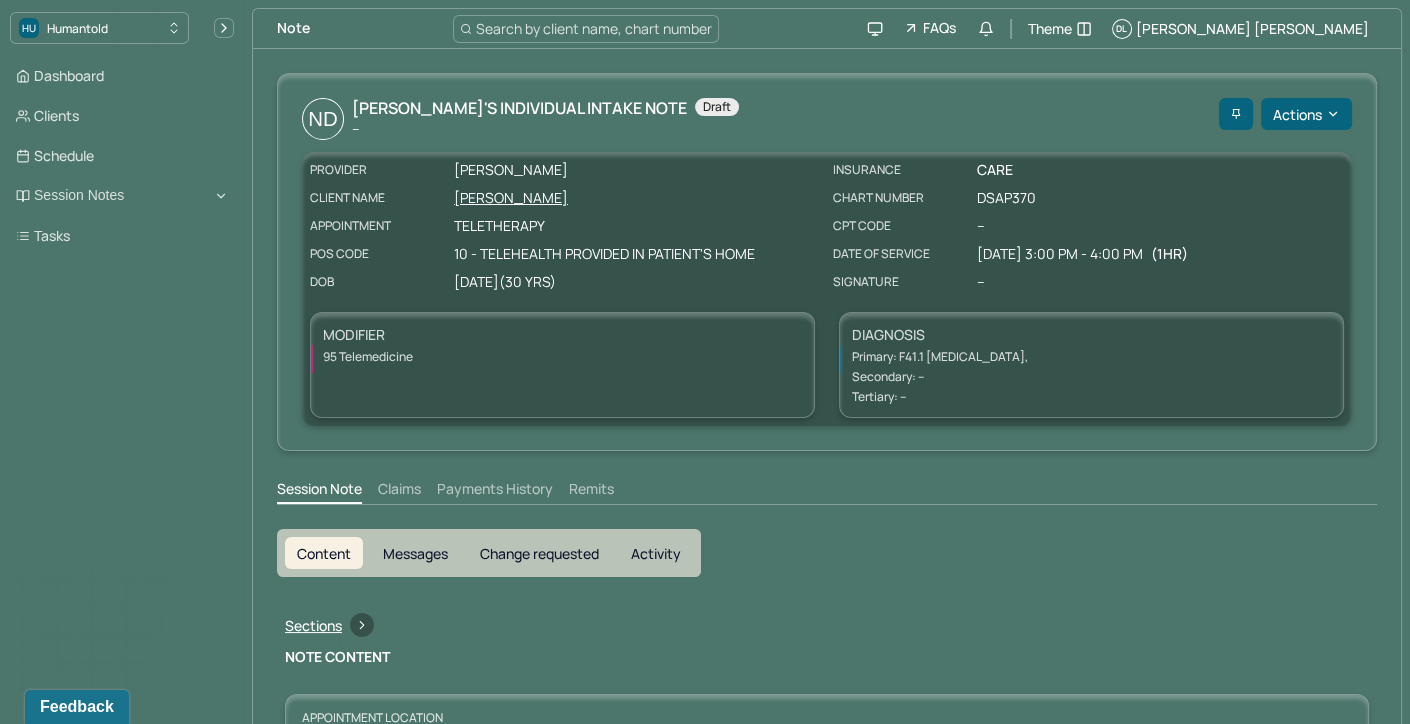 click on "Search by client name, chart number" at bounding box center [594, 28] 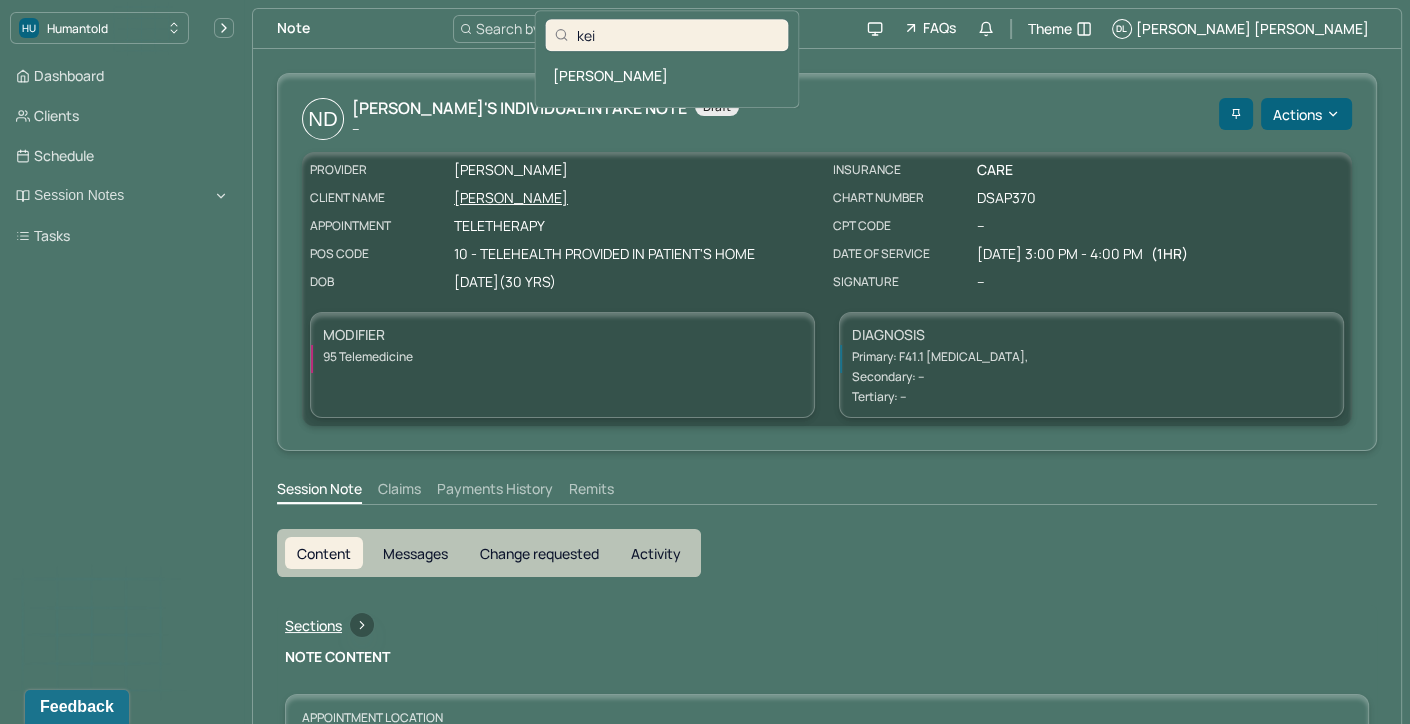 type on "kei" 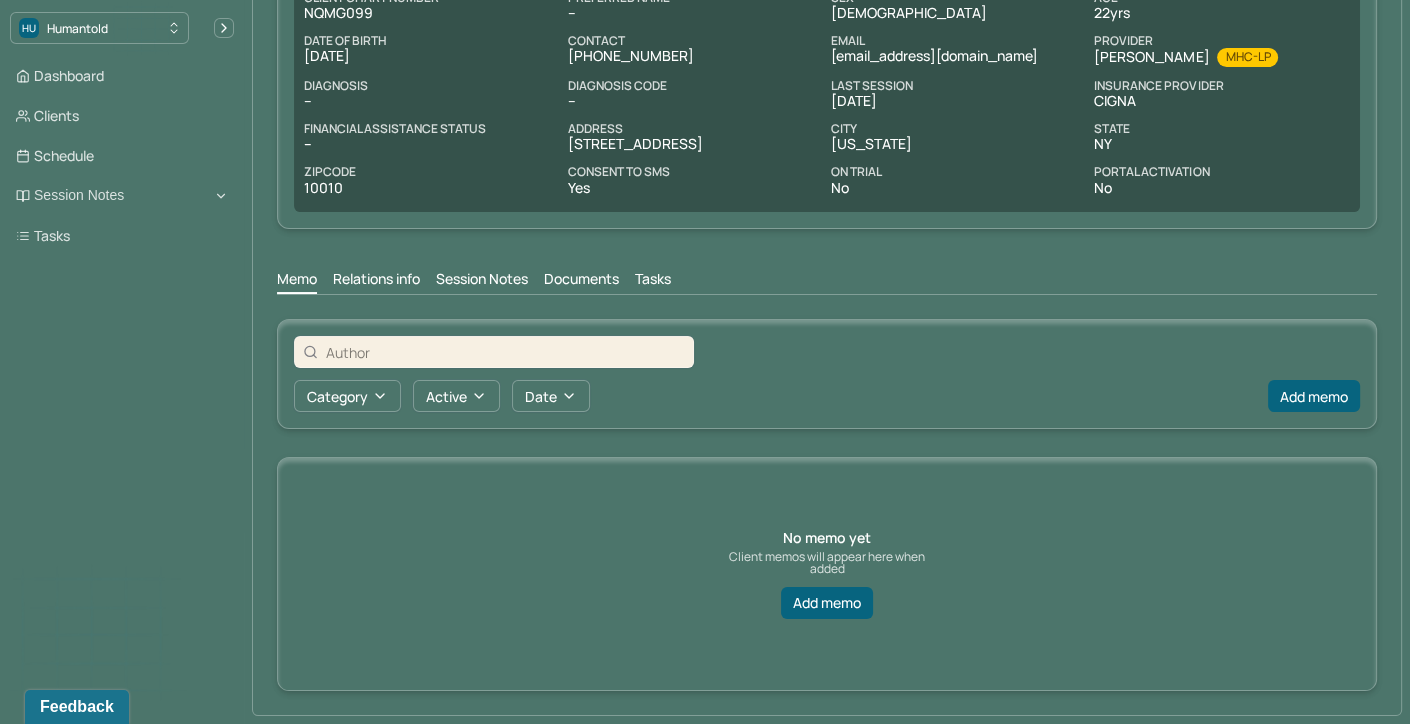 scroll, scrollTop: 0, scrollLeft: 0, axis: both 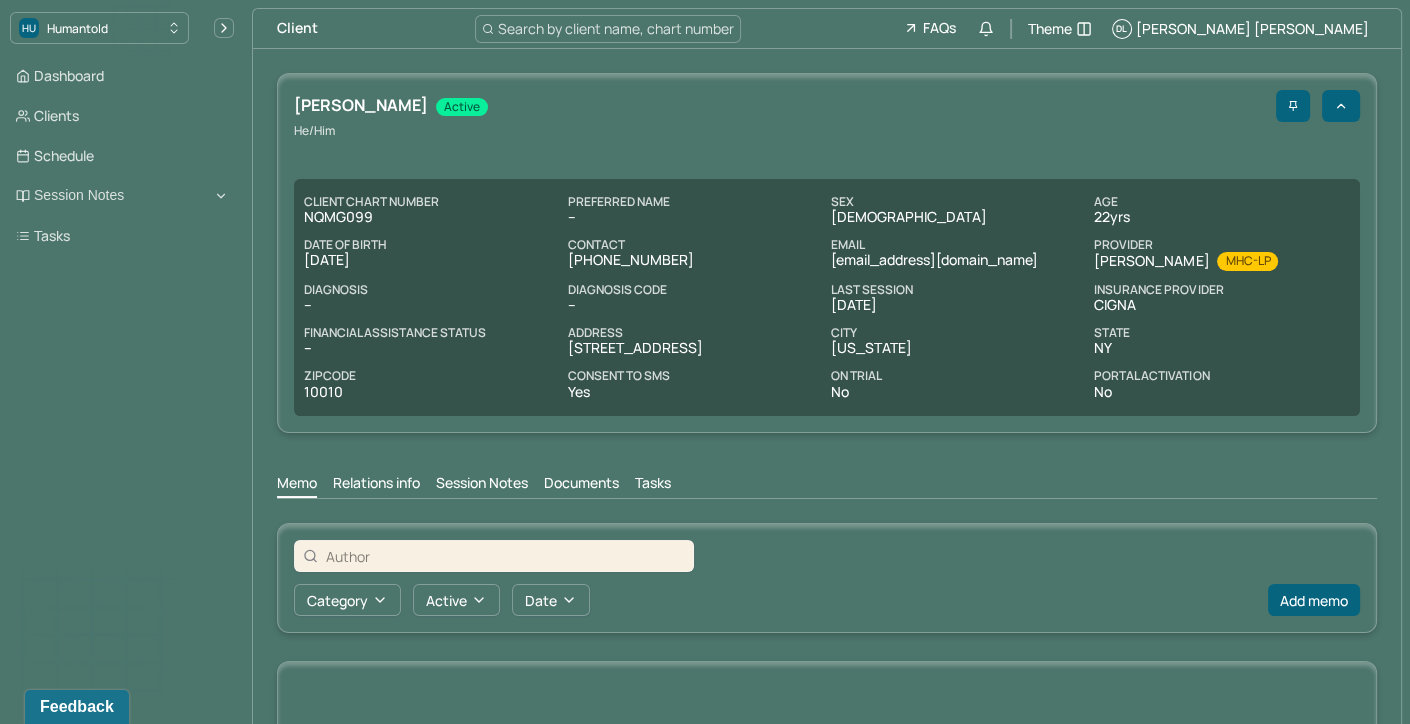 click on "Session Notes" at bounding box center (482, 485) 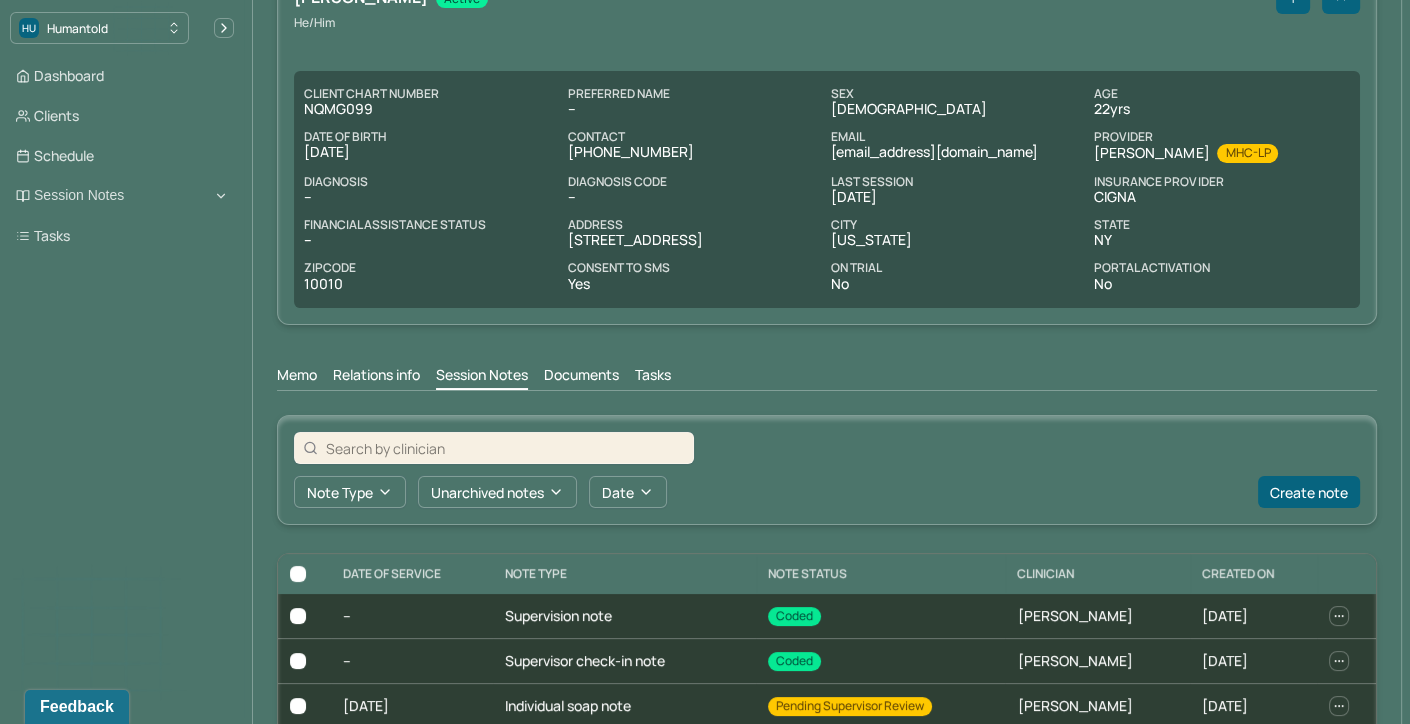 scroll, scrollTop: 113, scrollLeft: 0, axis: vertical 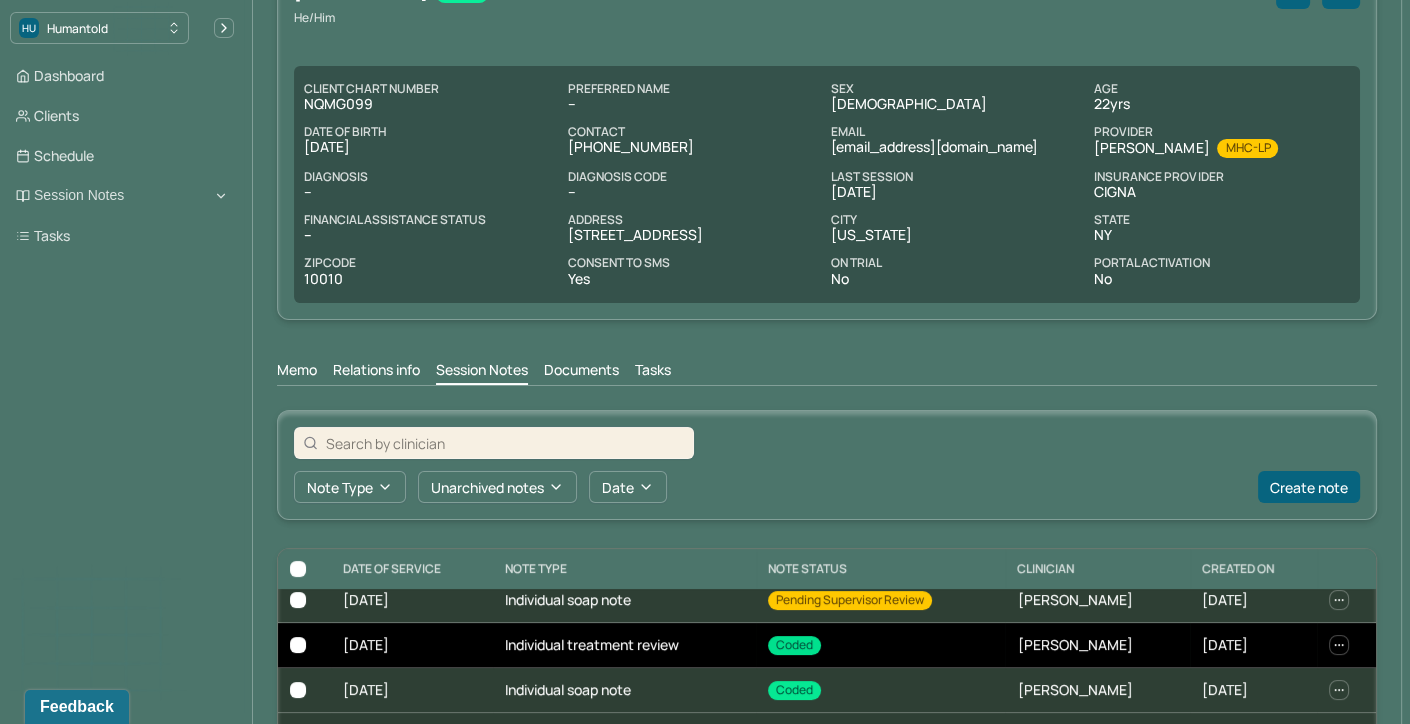 click on "Individual treatment review" at bounding box center (624, 645) 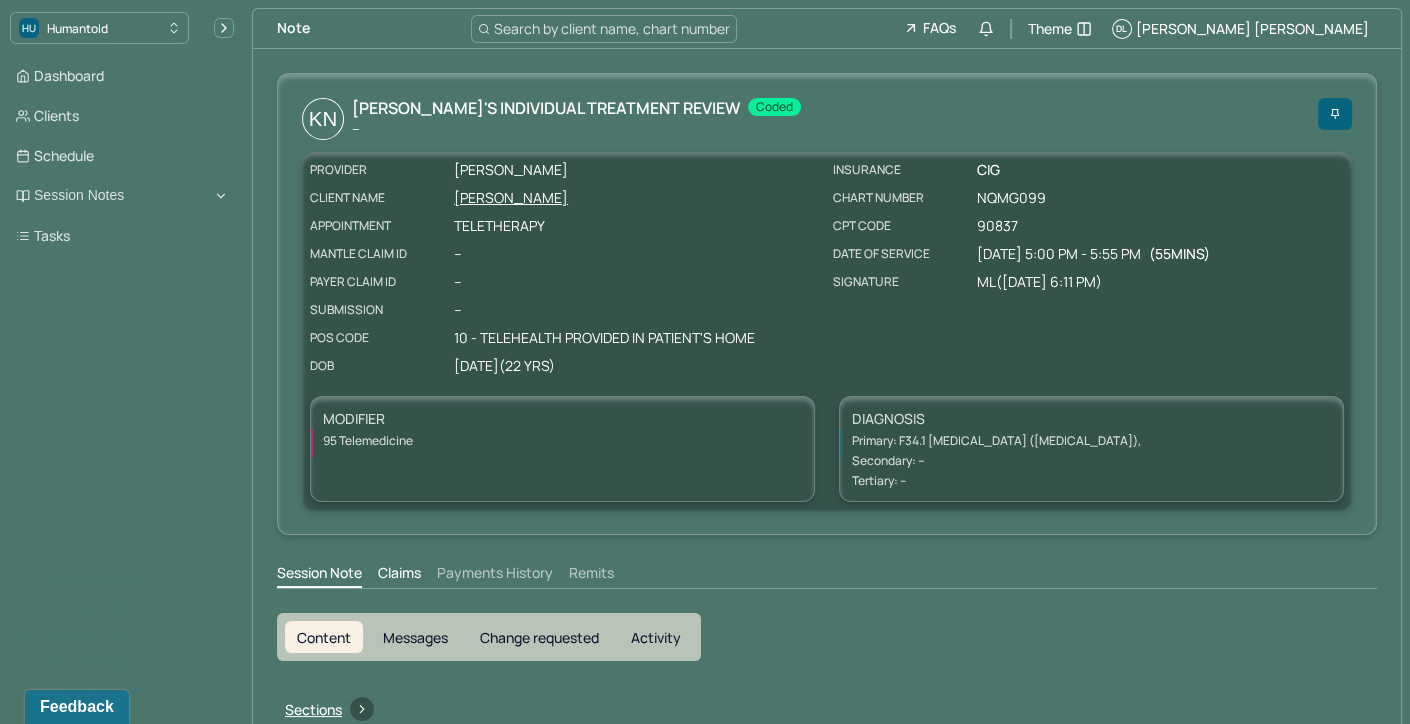 scroll, scrollTop: 0, scrollLeft: 0, axis: both 